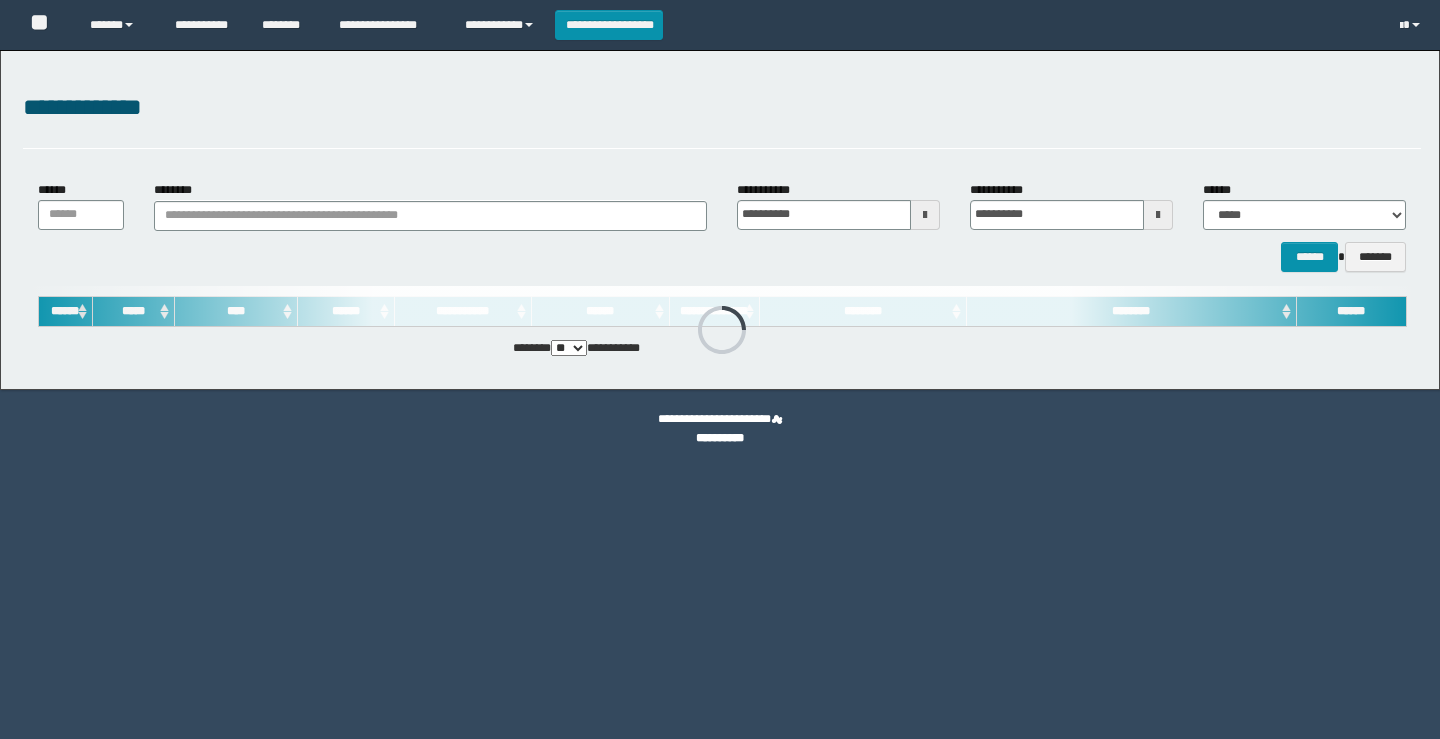 scroll, scrollTop: 0, scrollLeft: 0, axis: both 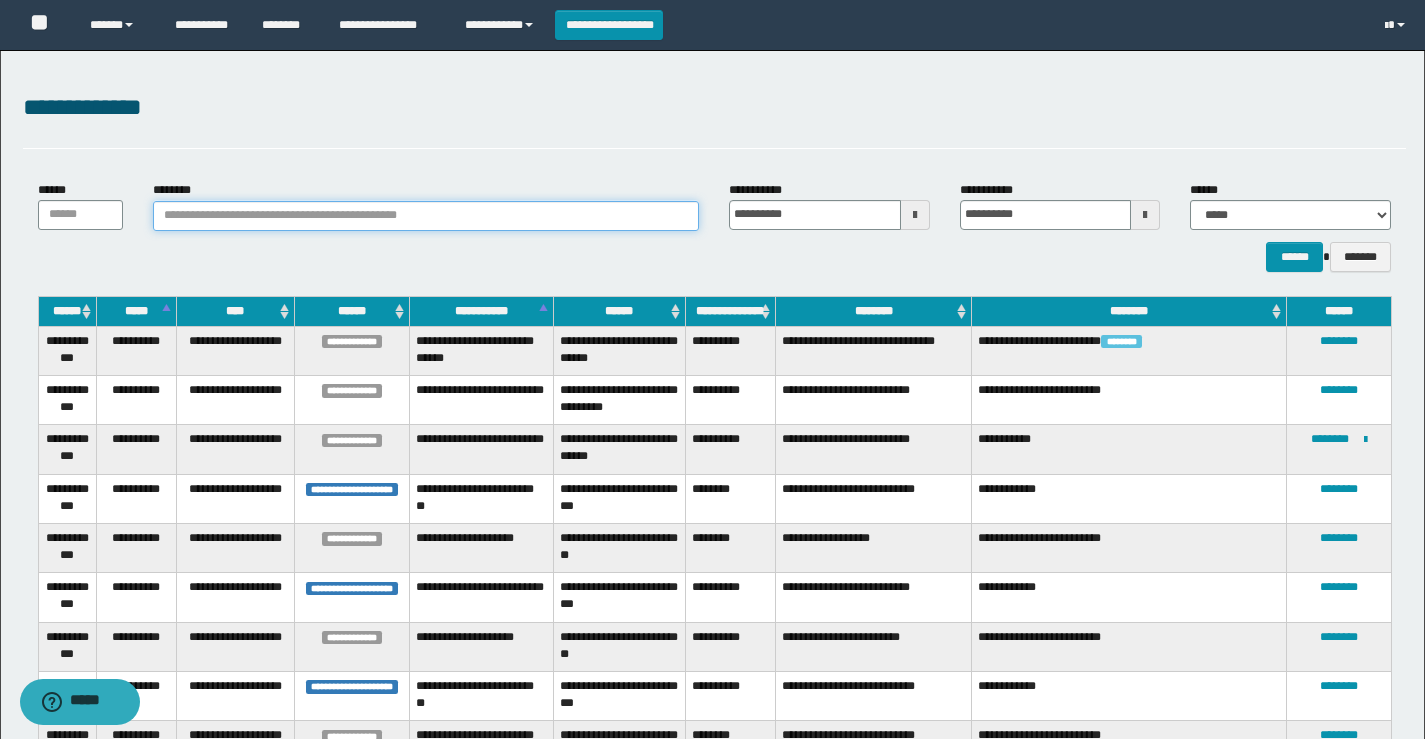 click on "********" at bounding box center (426, 216) 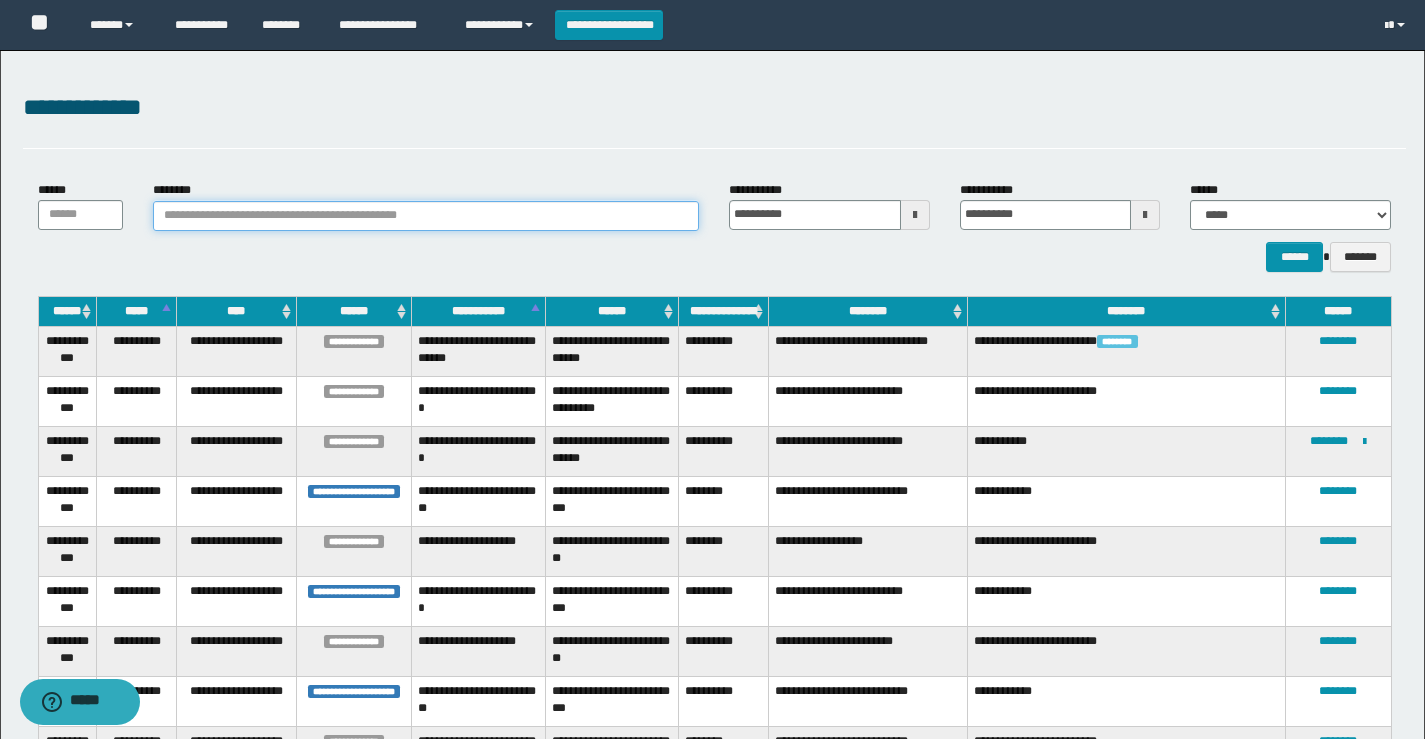 paste on "**********" 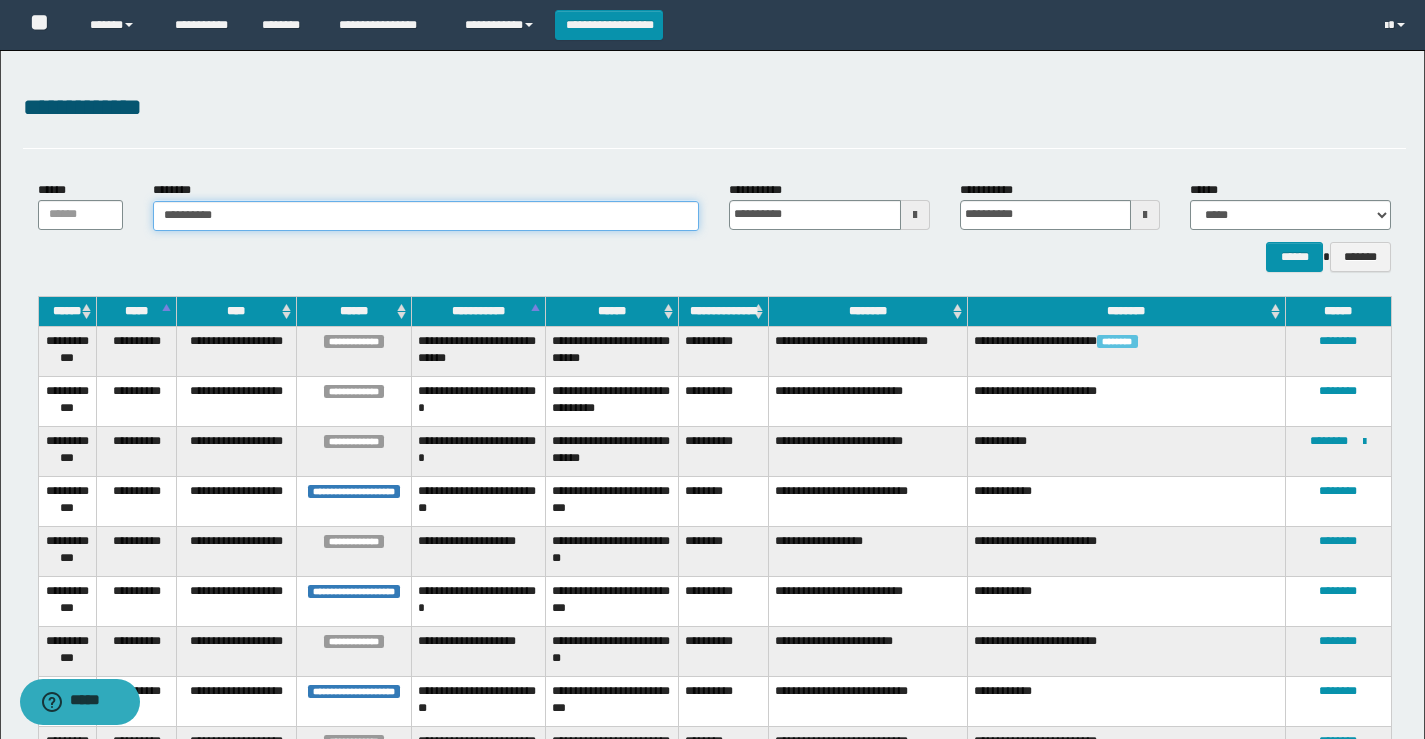 type on "**********" 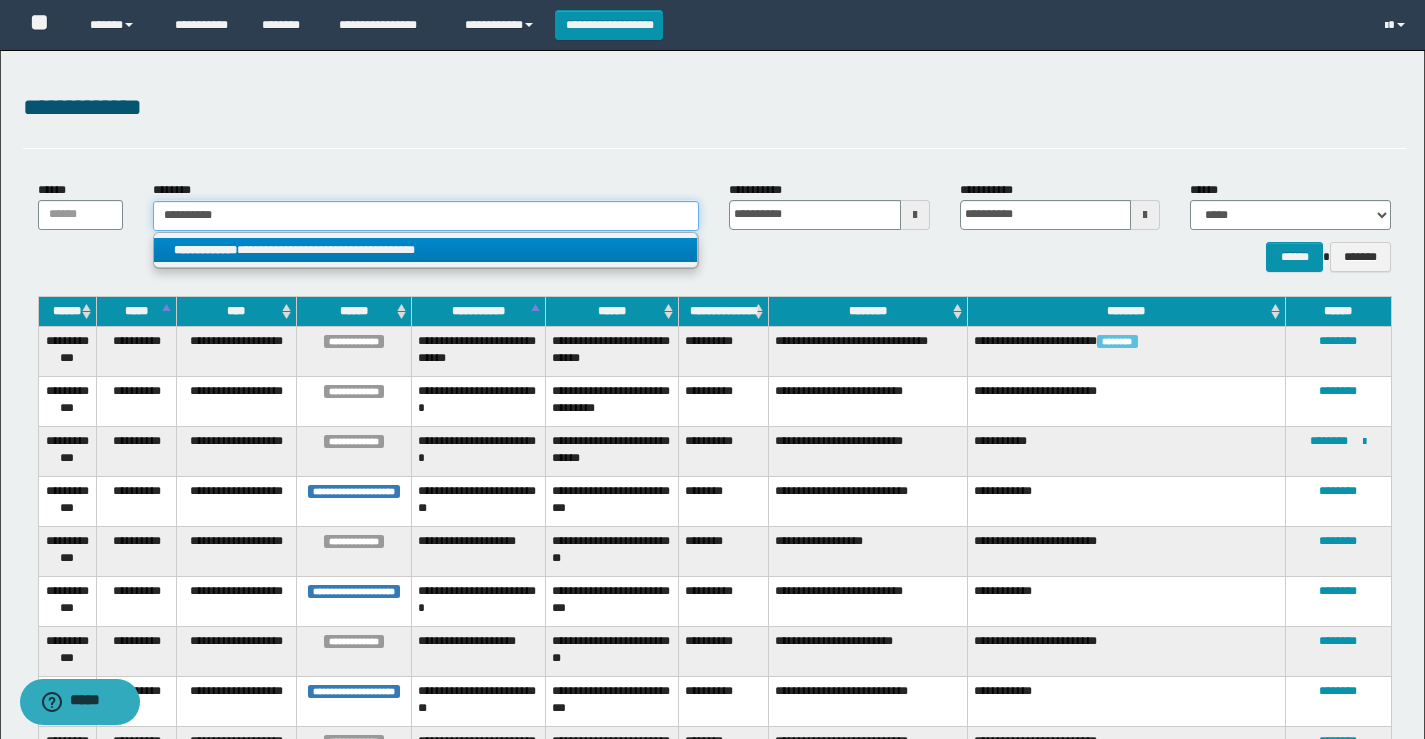 type on "**********" 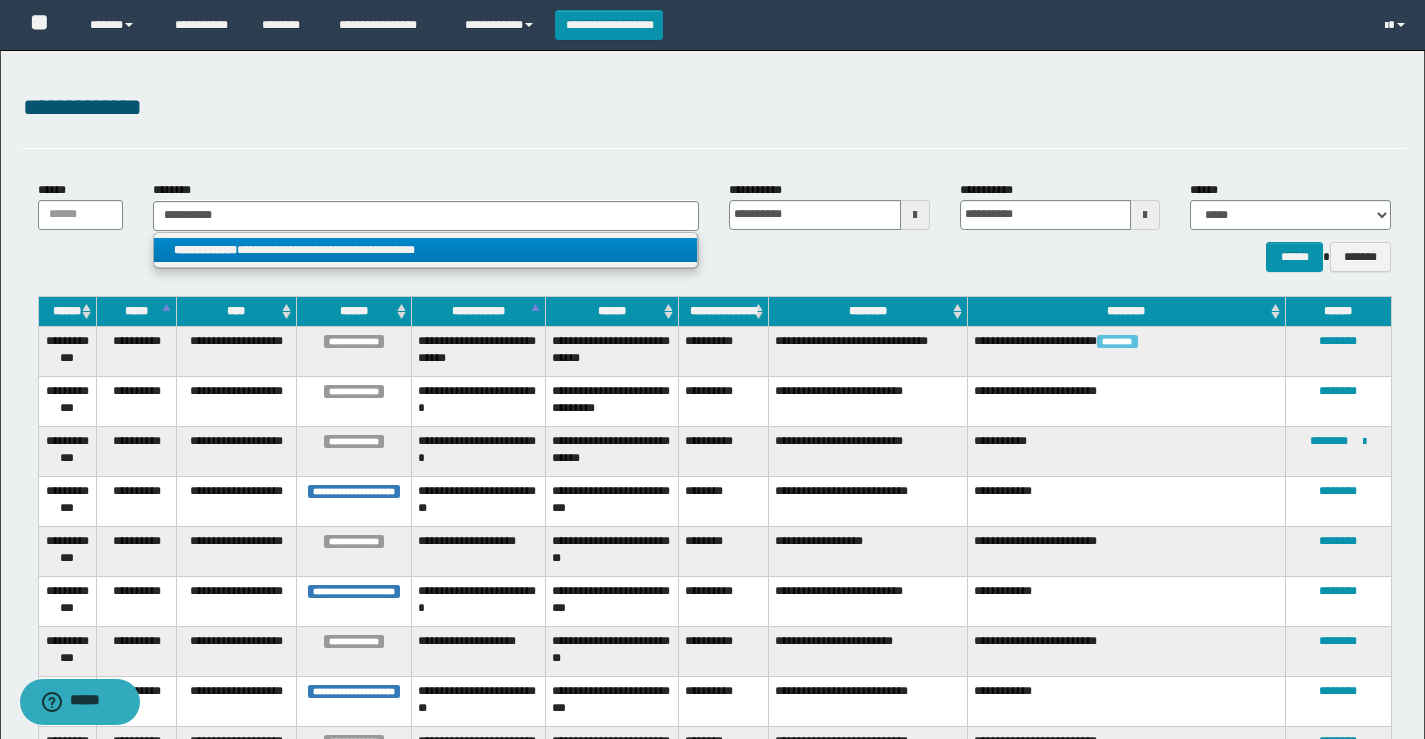 click on "**********" at bounding box center [205, 250] 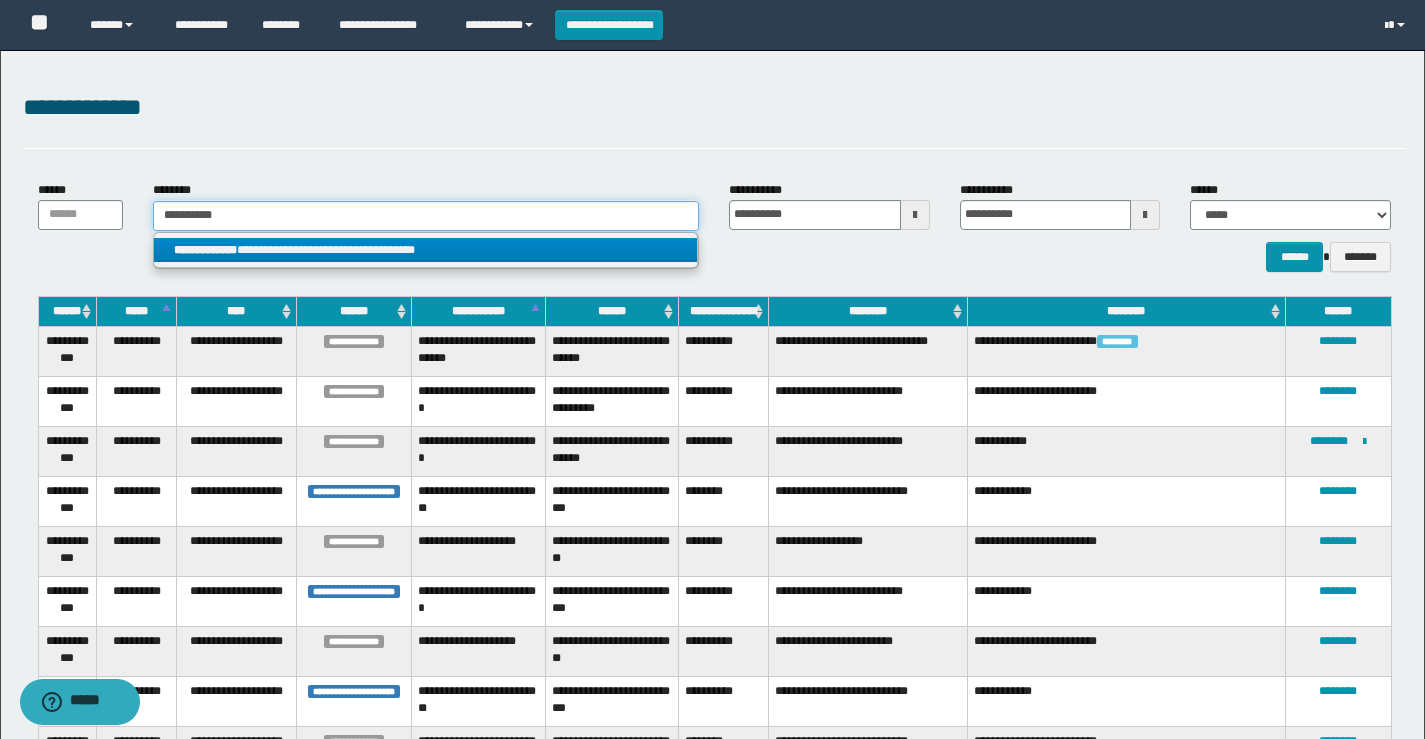 type 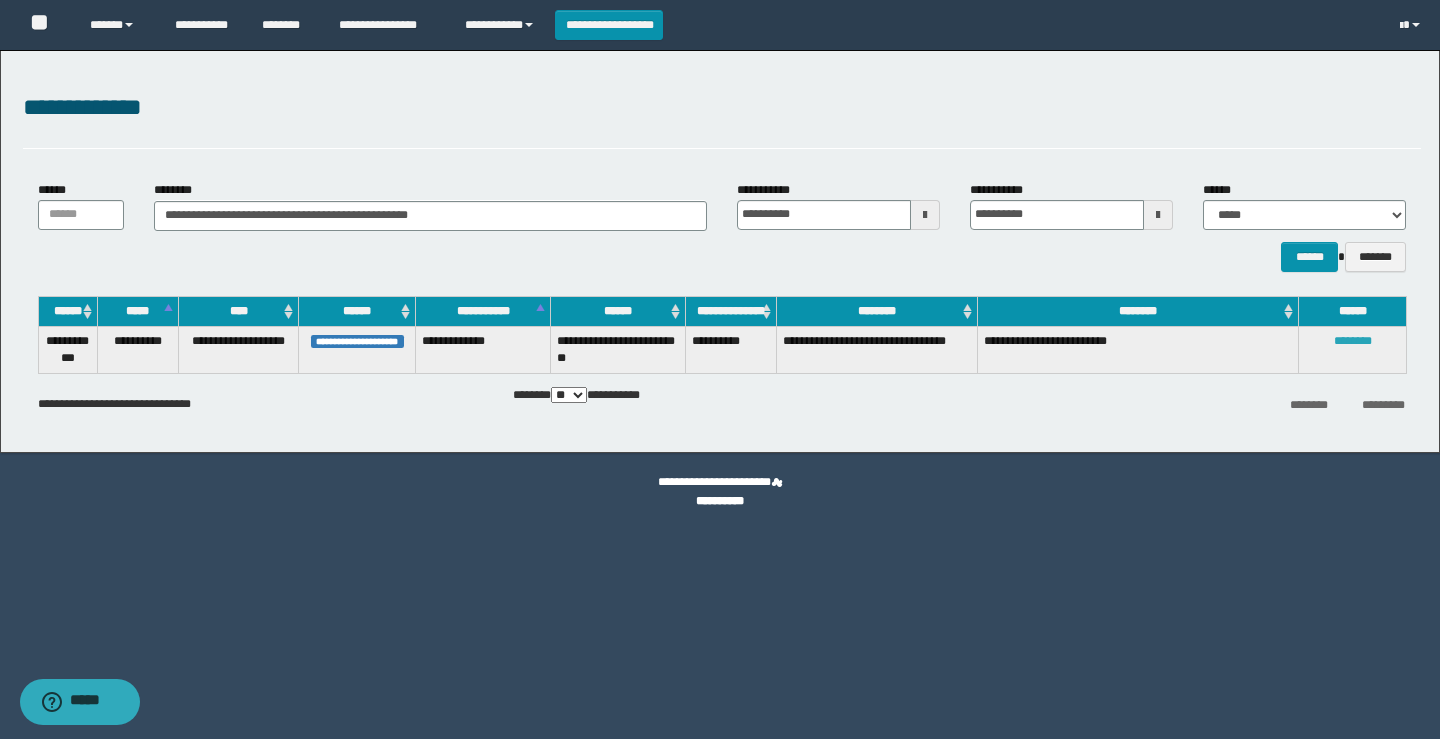 click on "********" at bounding box center [1353, 341] 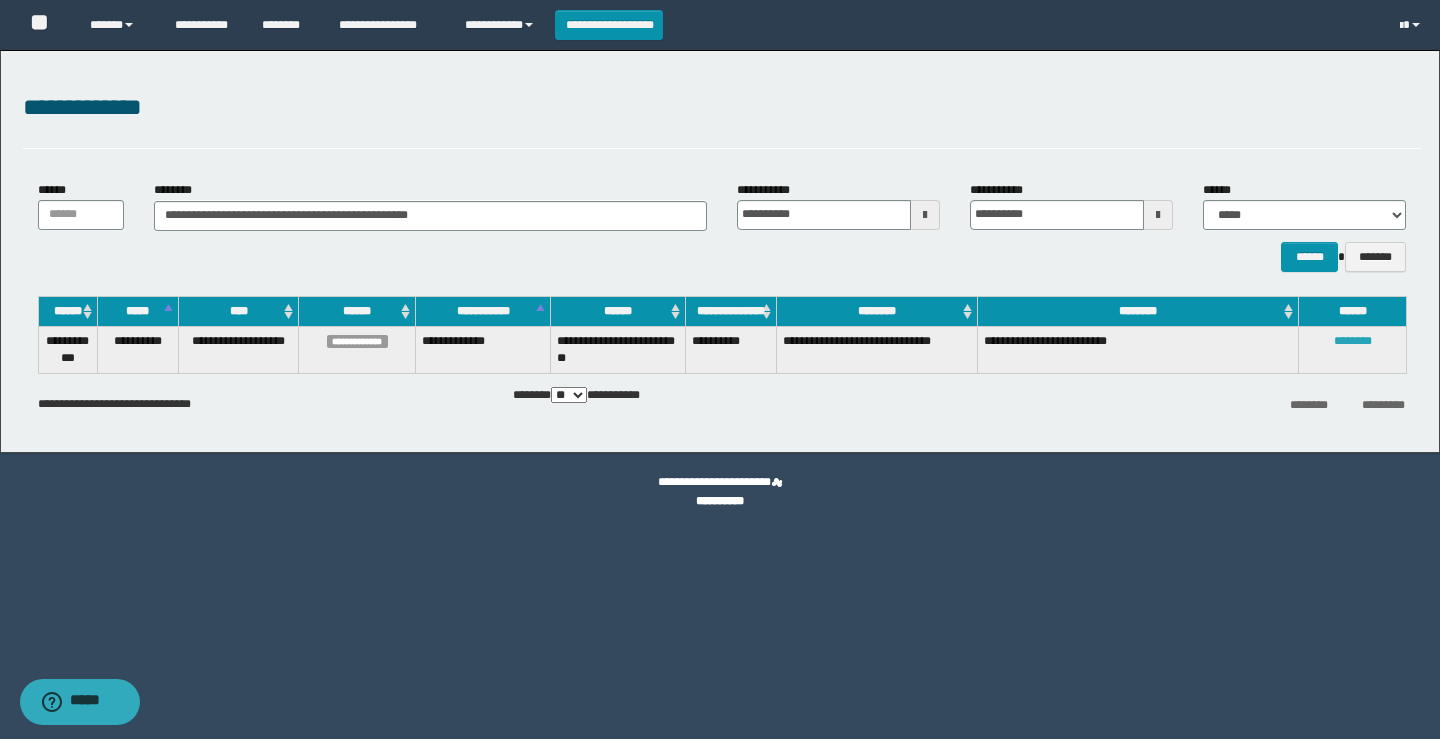 click on "********" at bounding box center (1353, 341) 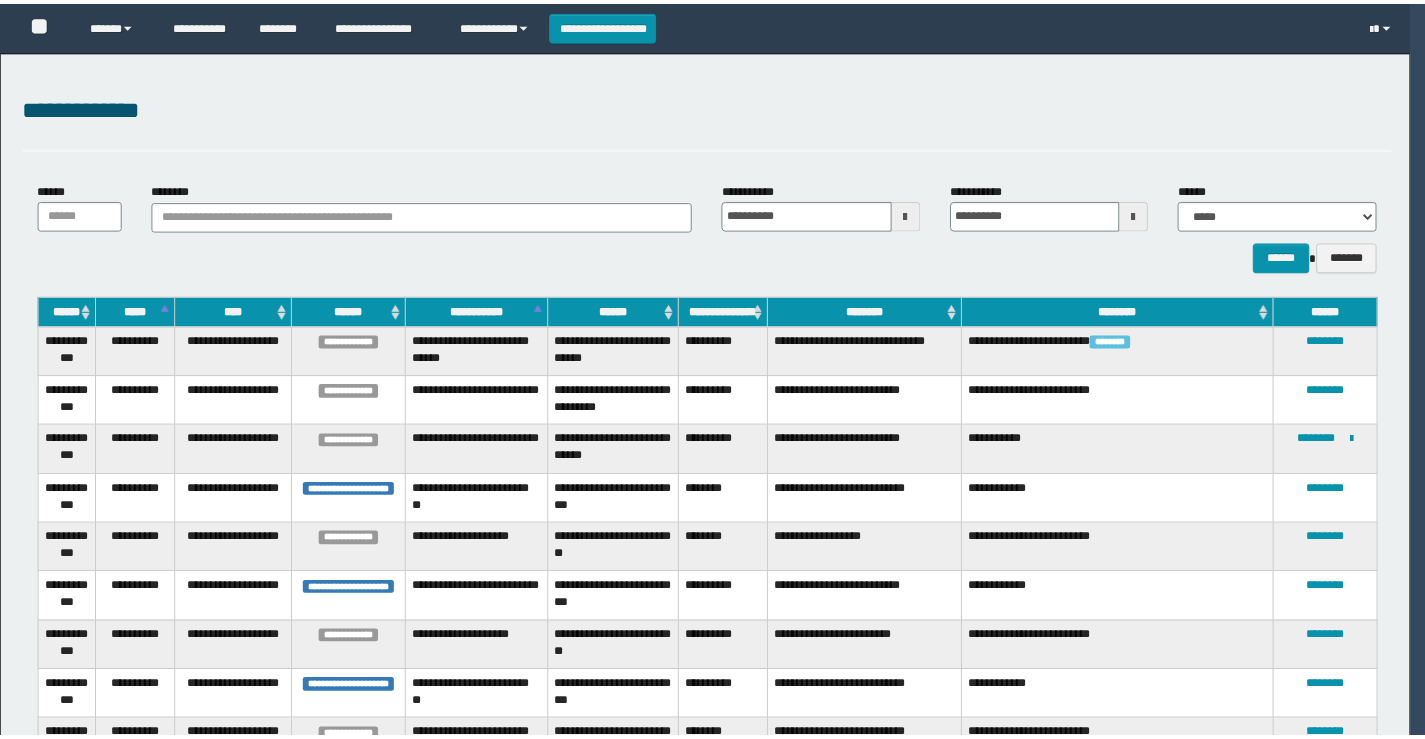 scroll, scrollTop: 0, scrollLeft: 0, axis: both 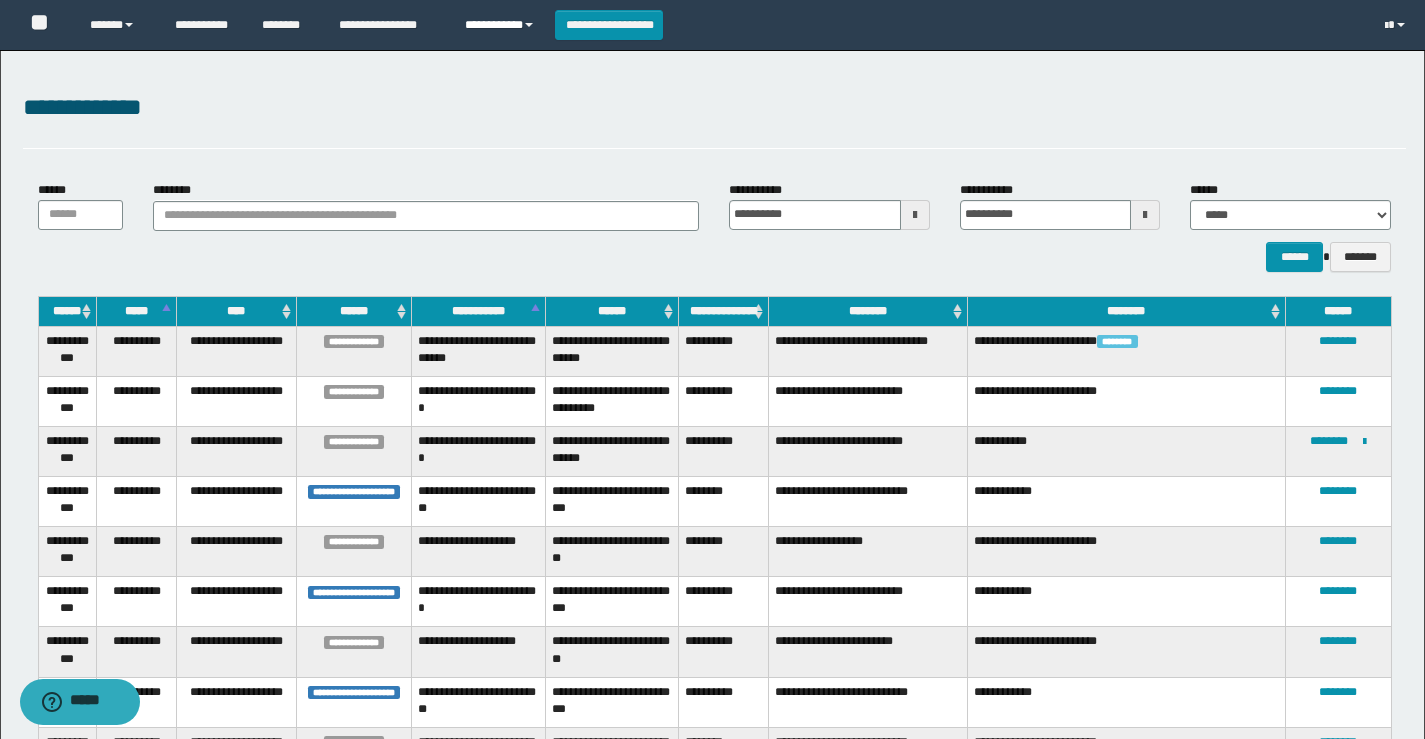 click on "**********" at bounding box center (502, 25) 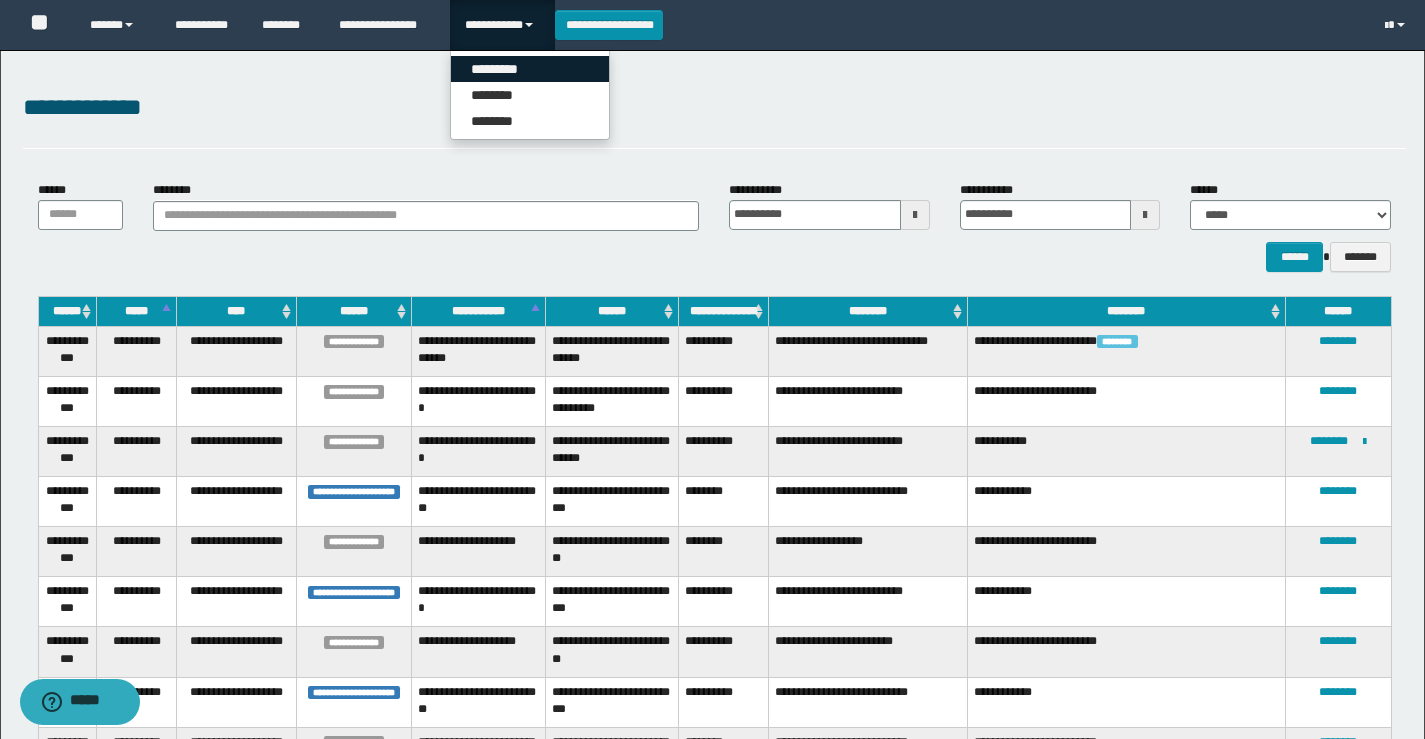 click on "*********" at bounding box center (530, 69) 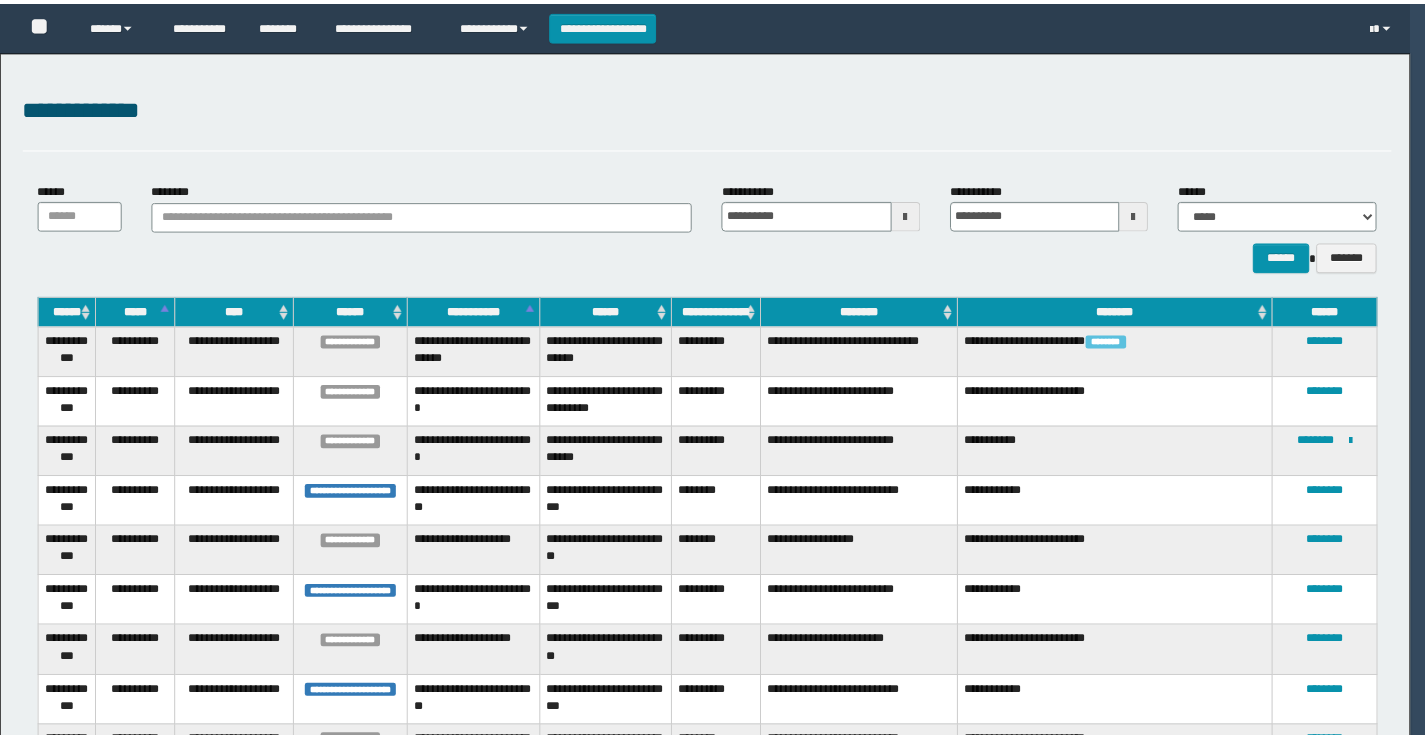 scroll, scrollTop: 0, scrollLeft: 0, axis: both 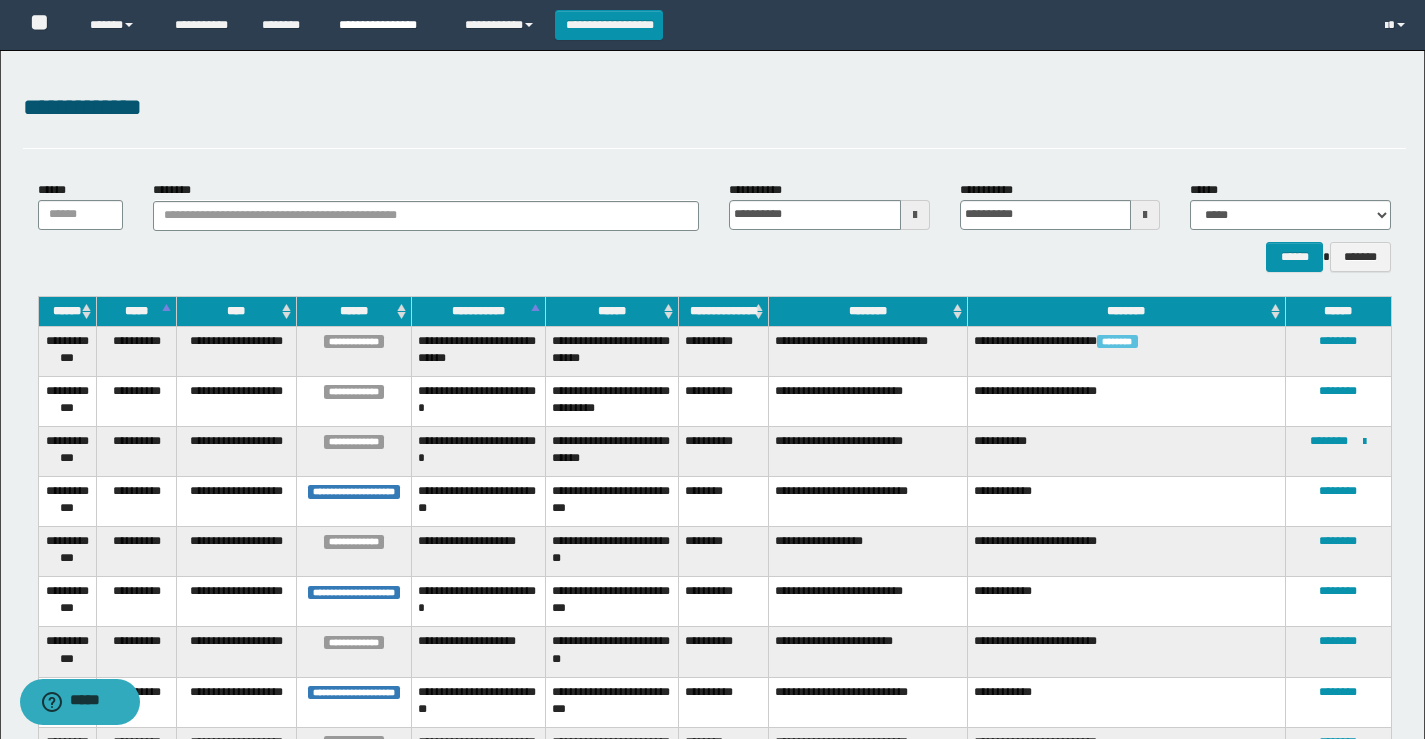 click on "**********" at bounding box center (387, 25) 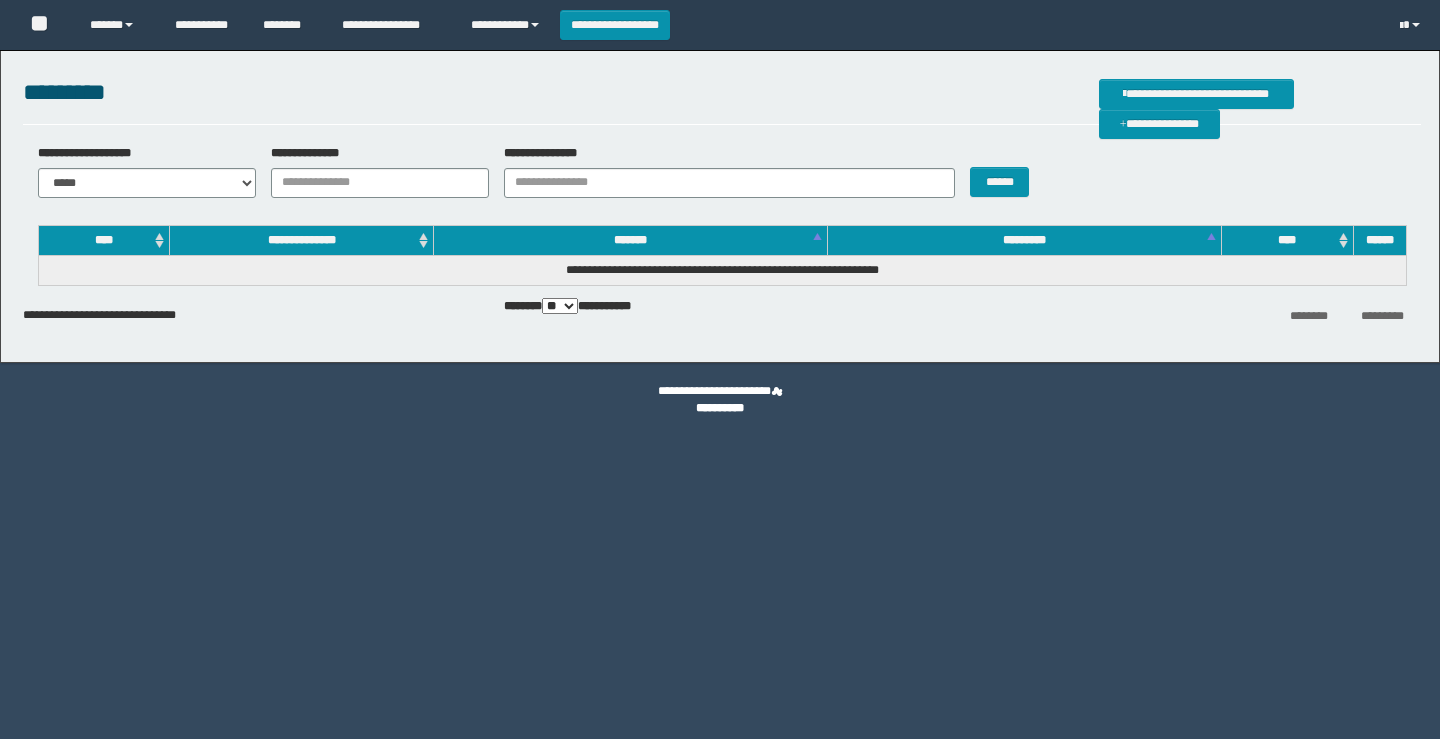 scroll, scrollTop: 0, scrollLeft: 0, axis: both 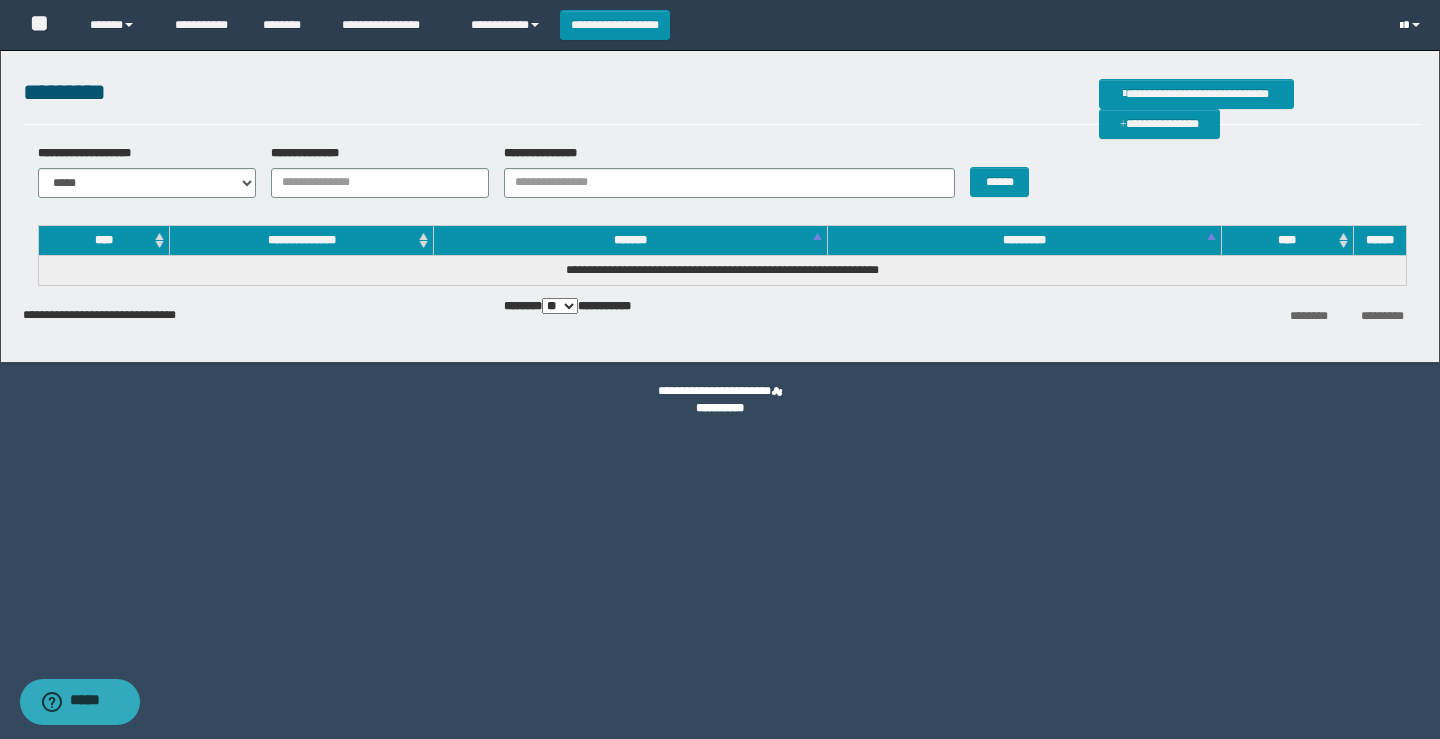click at bounding box center [1412, 25] 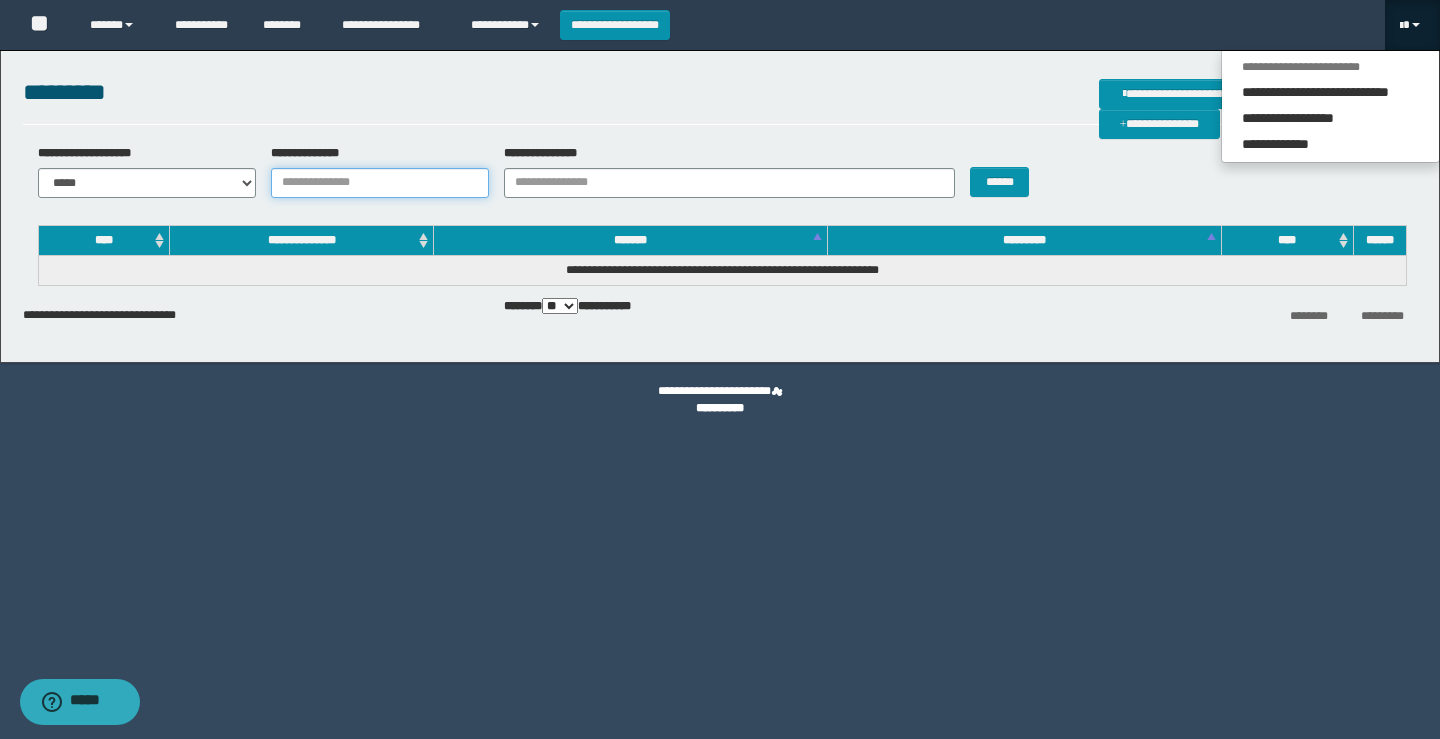click on "**********" at bounding box center (380, 183) 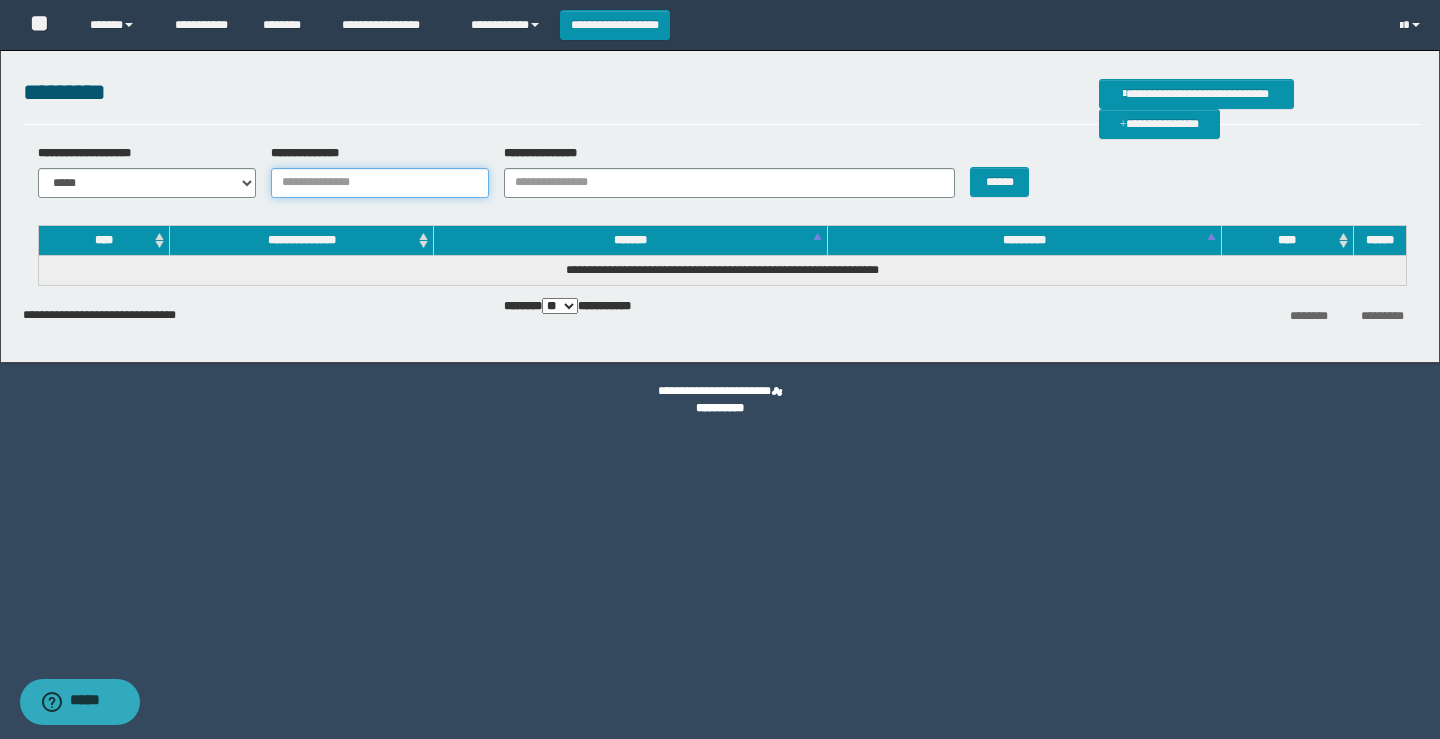 paste on "********" 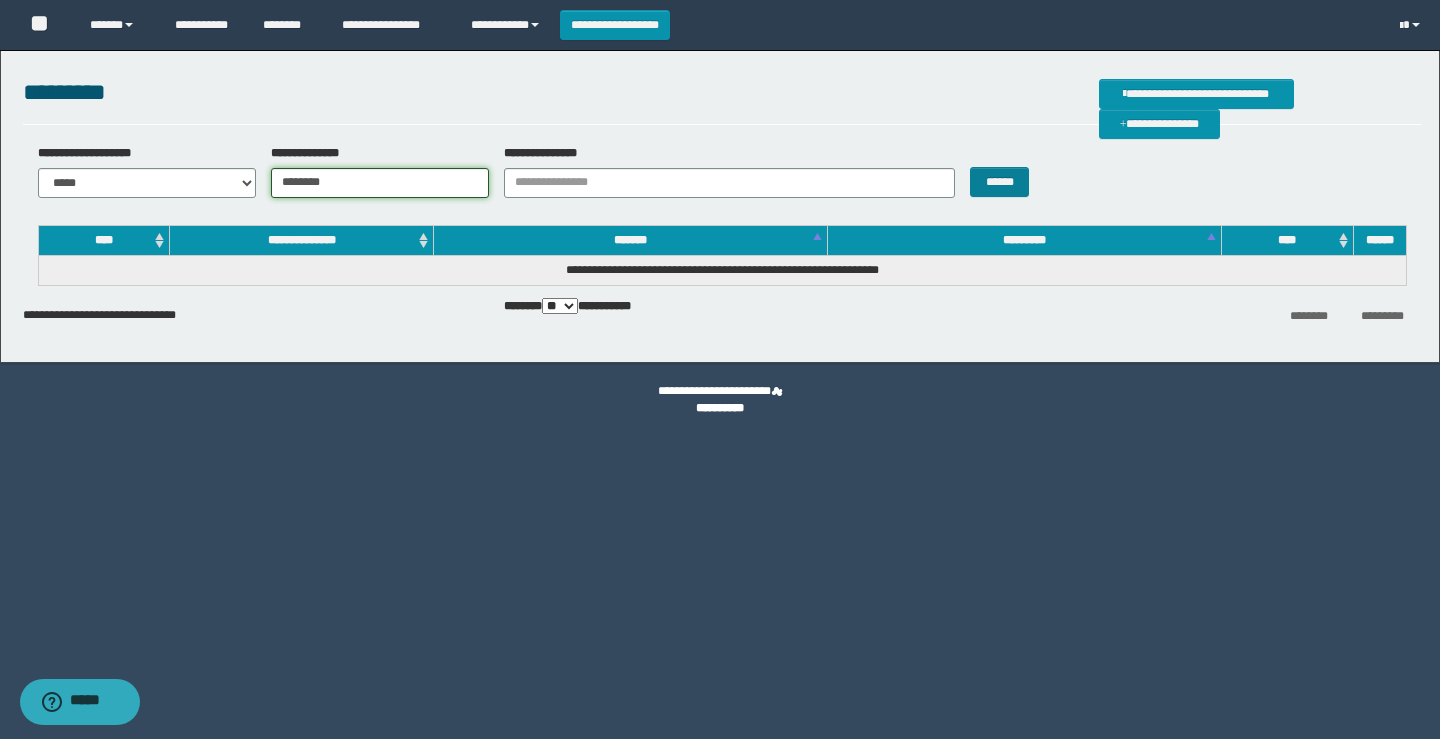 type on "********" 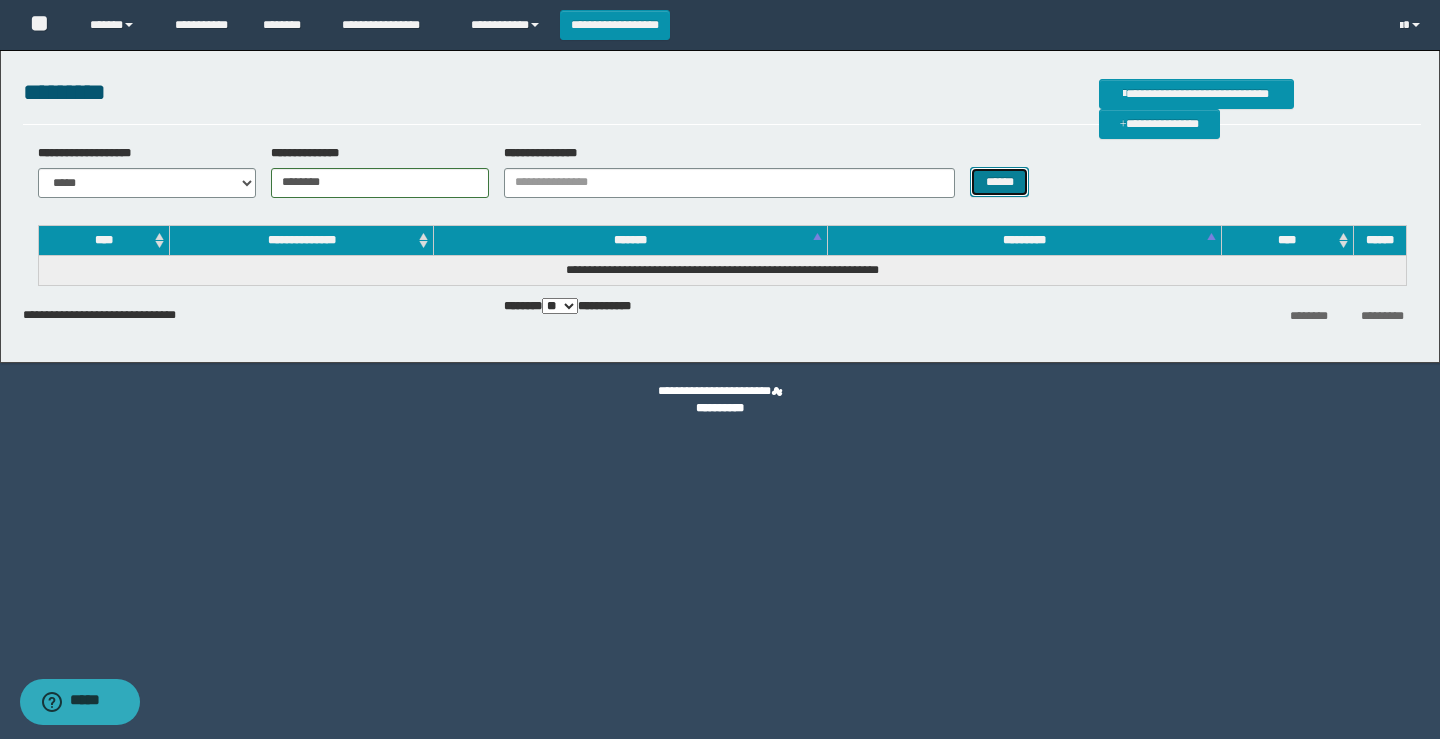 click on "******" at bounding box center (999, 182) 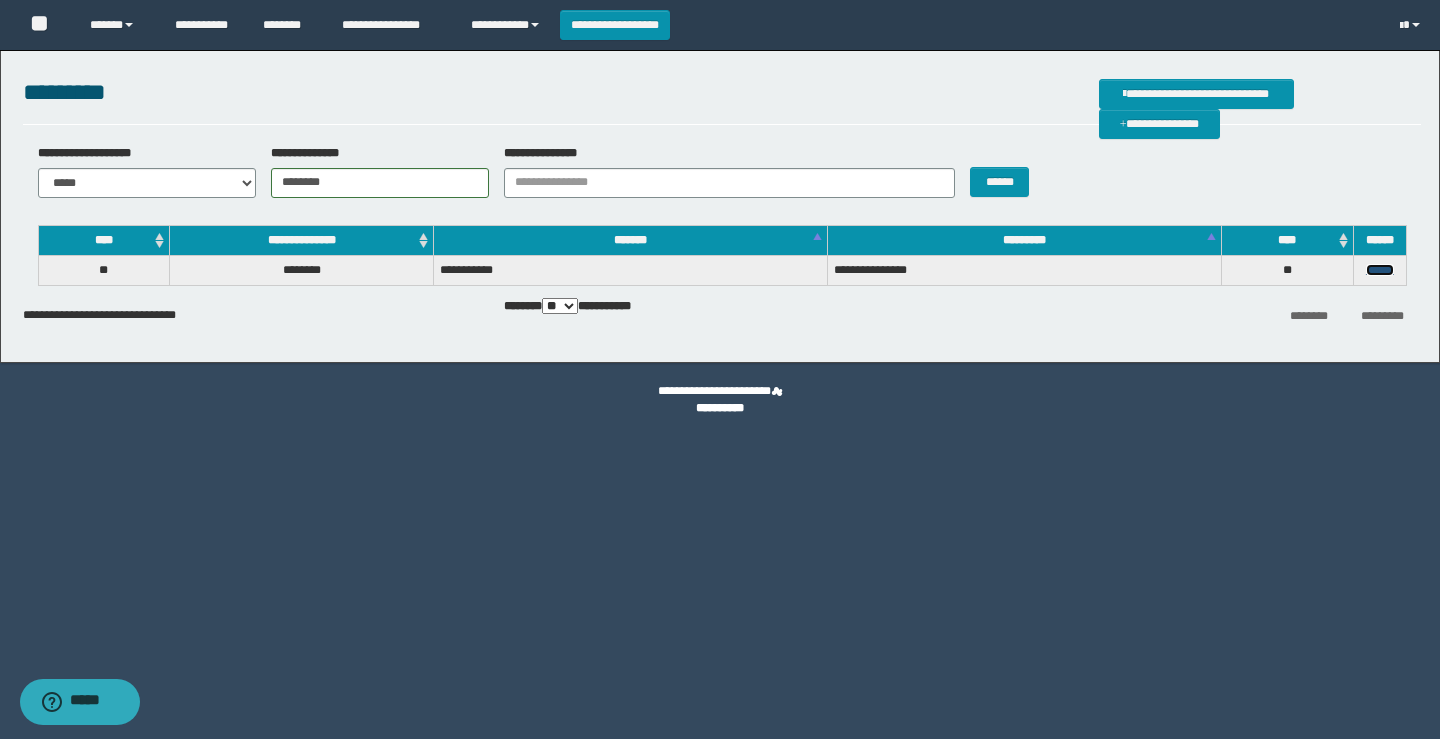 click on "******" at bounding box center (1380, 270) 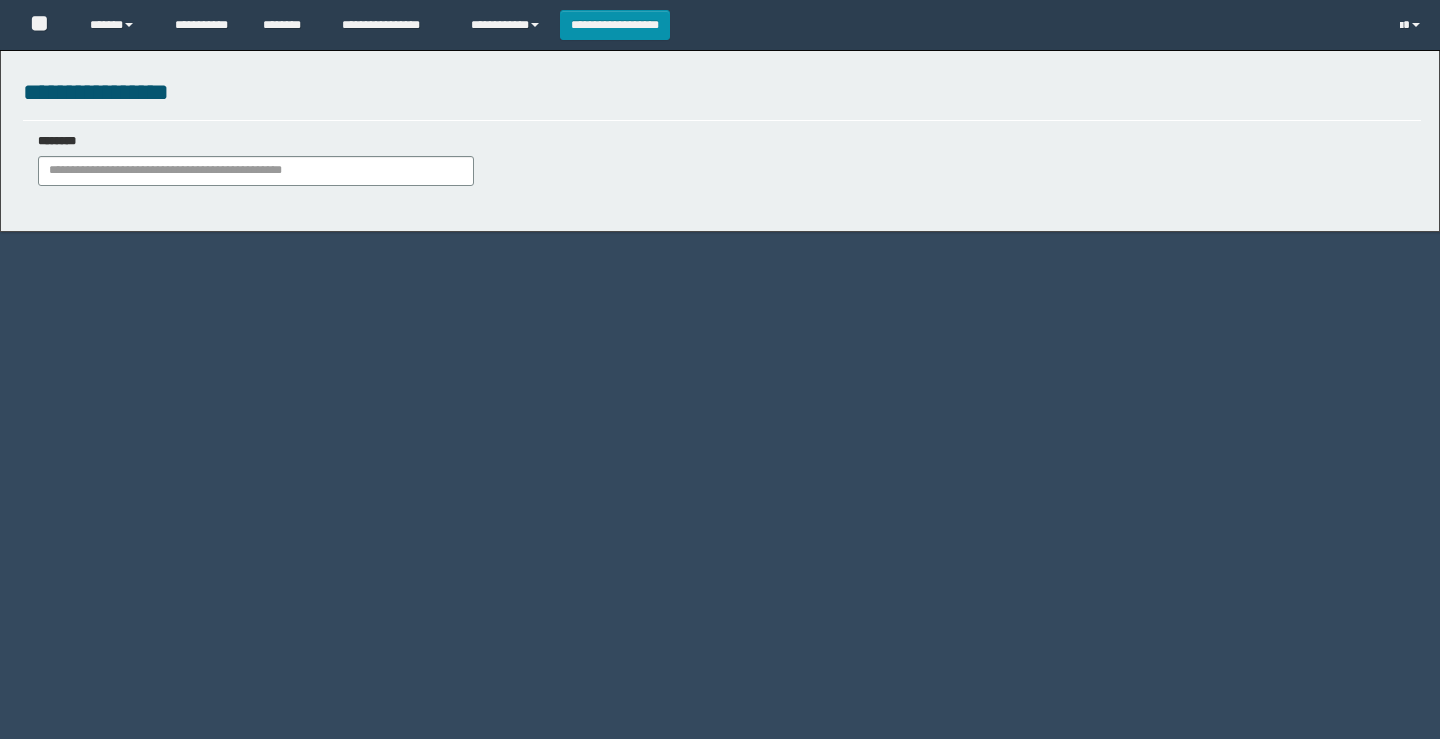 scroll, scrollTop: 0, scrollLeft: 0, axis: both 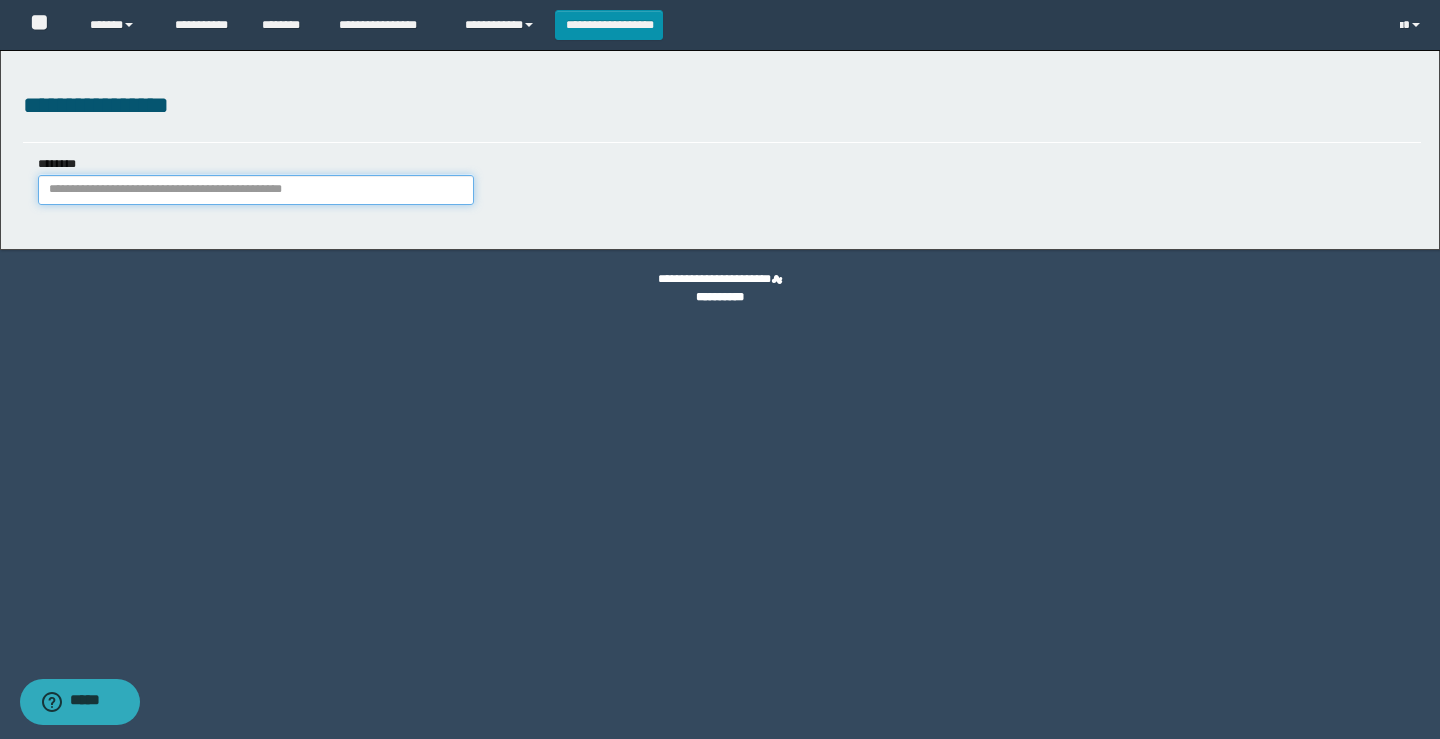 click on "********" at bounding box center [256, 190] 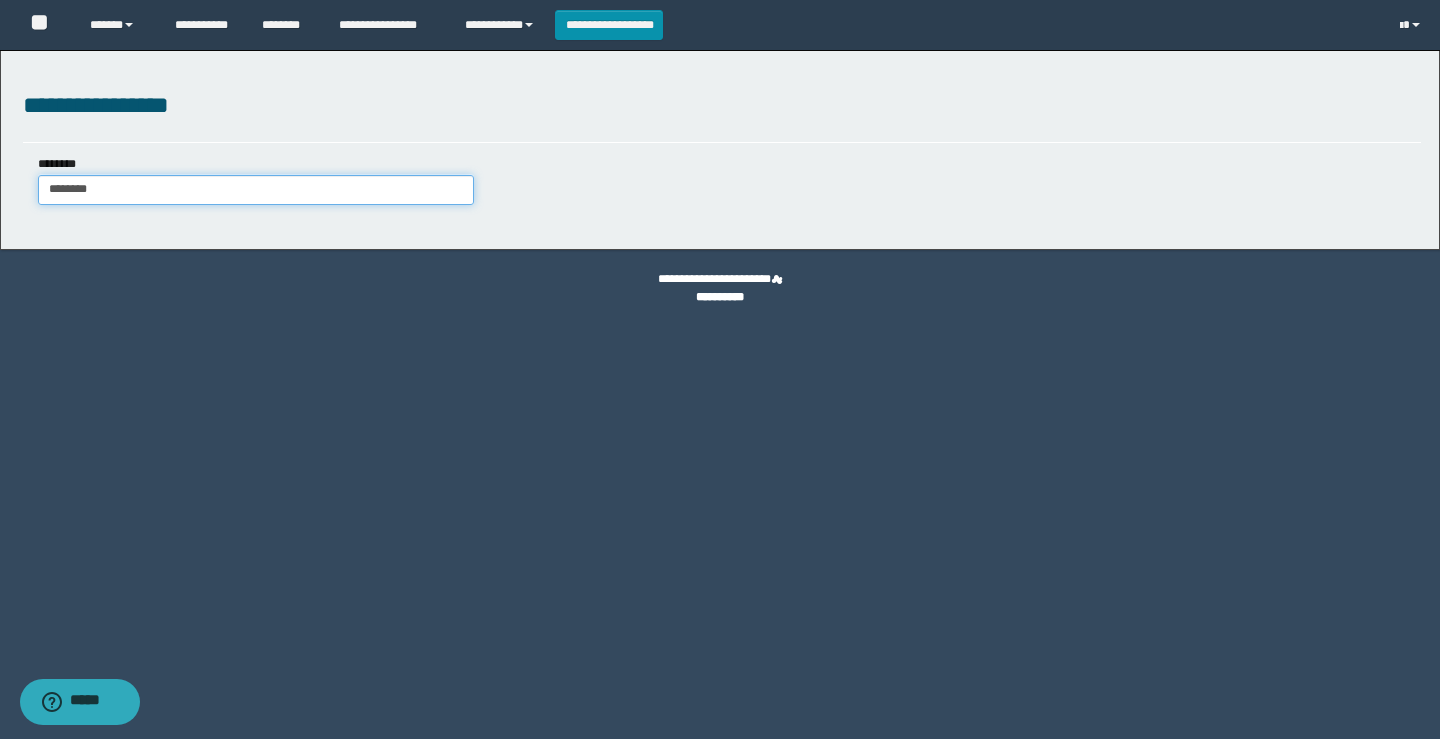 type on "********" 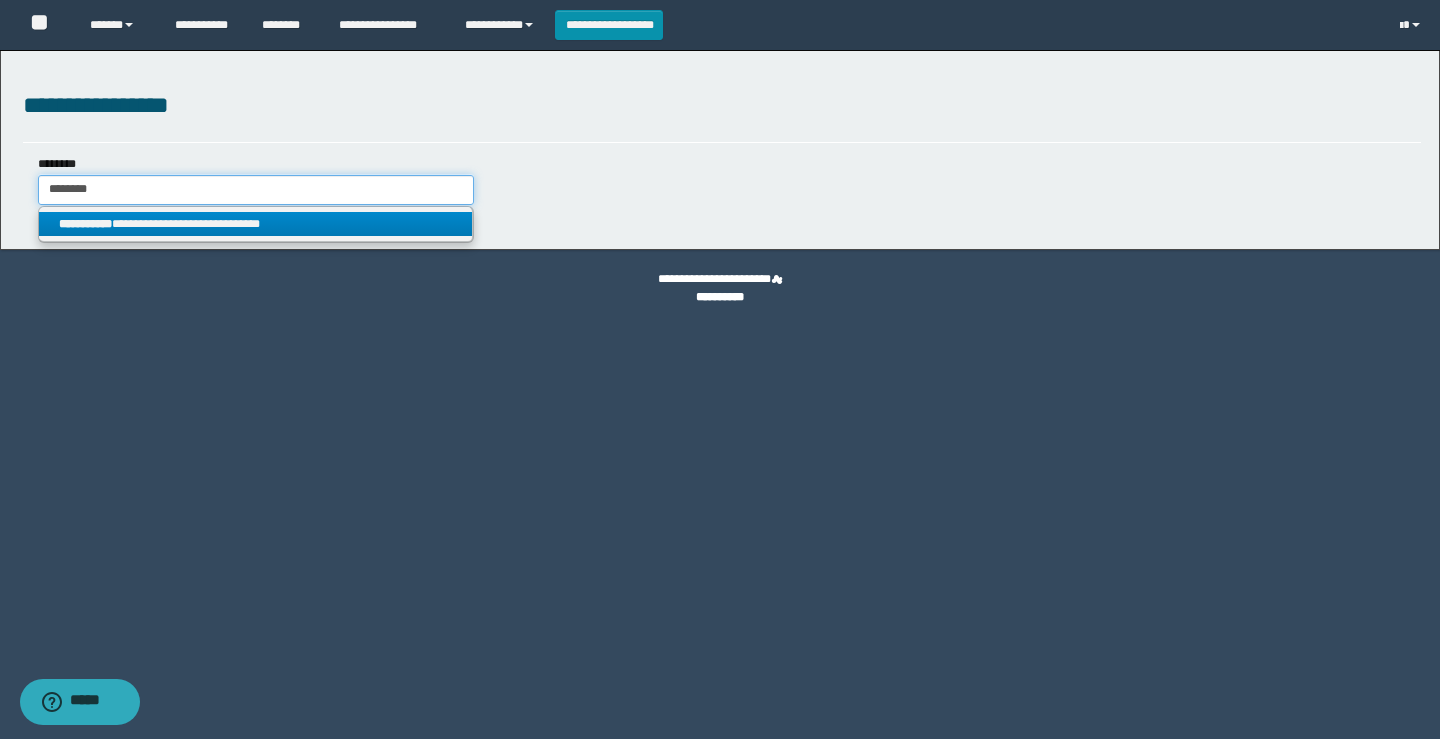 type on "********" 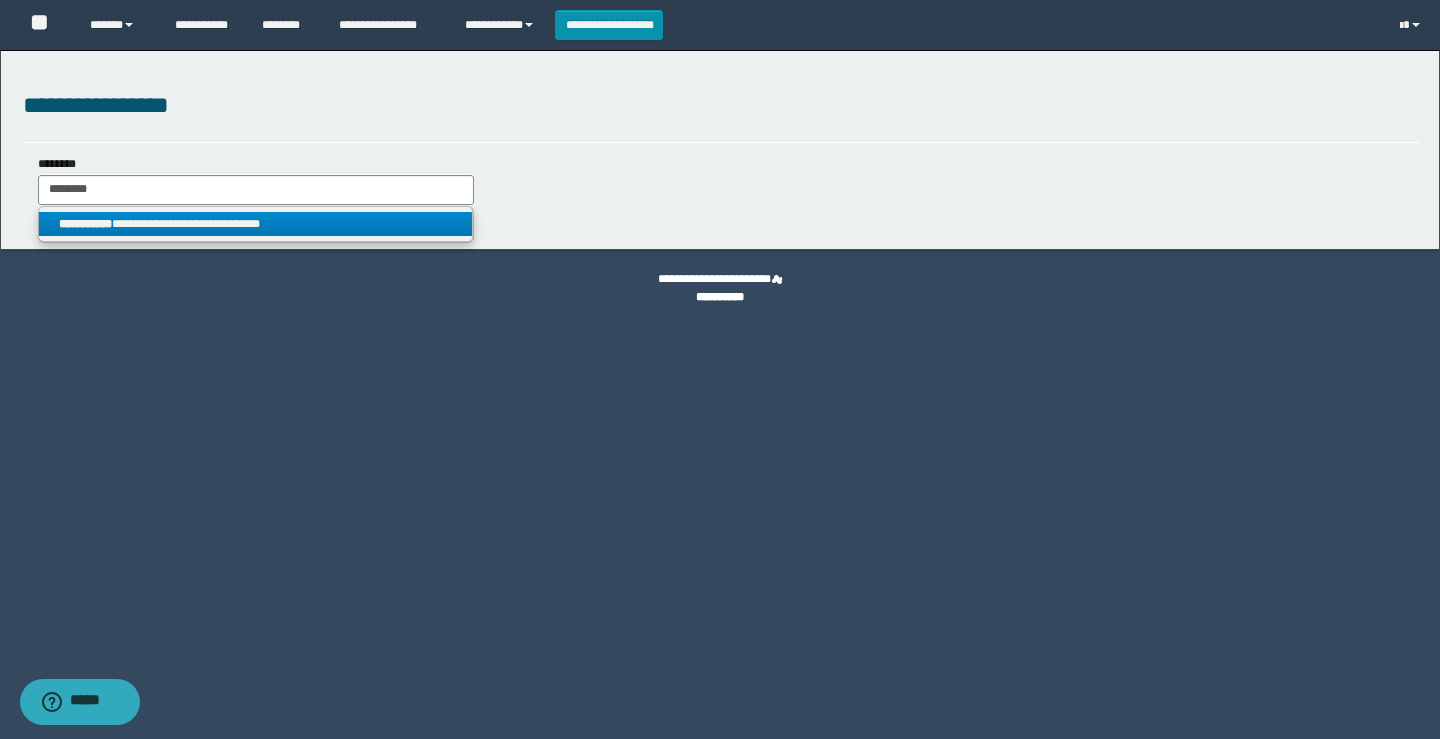 click on "**********" at bounding box center [255, 224] 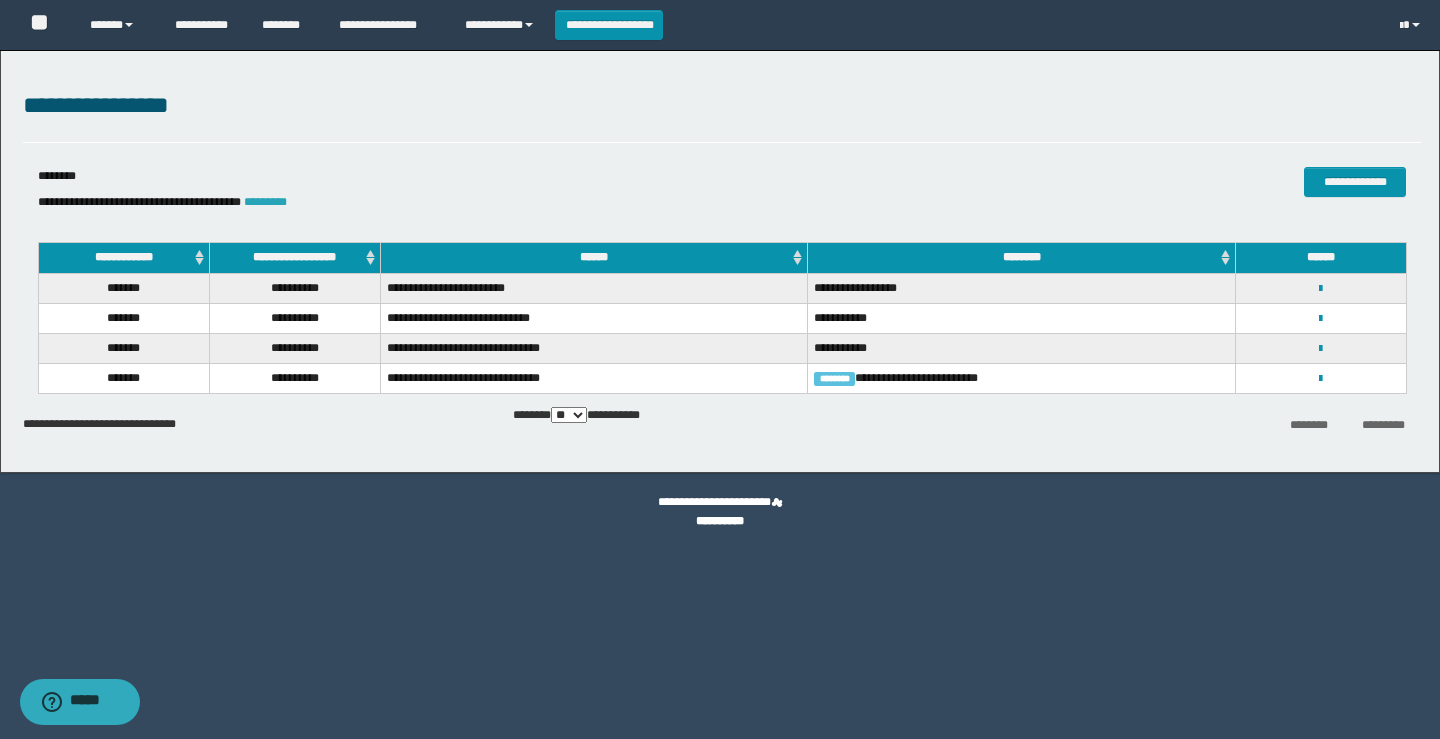 click on "*********" at bounding box center [265, 202] 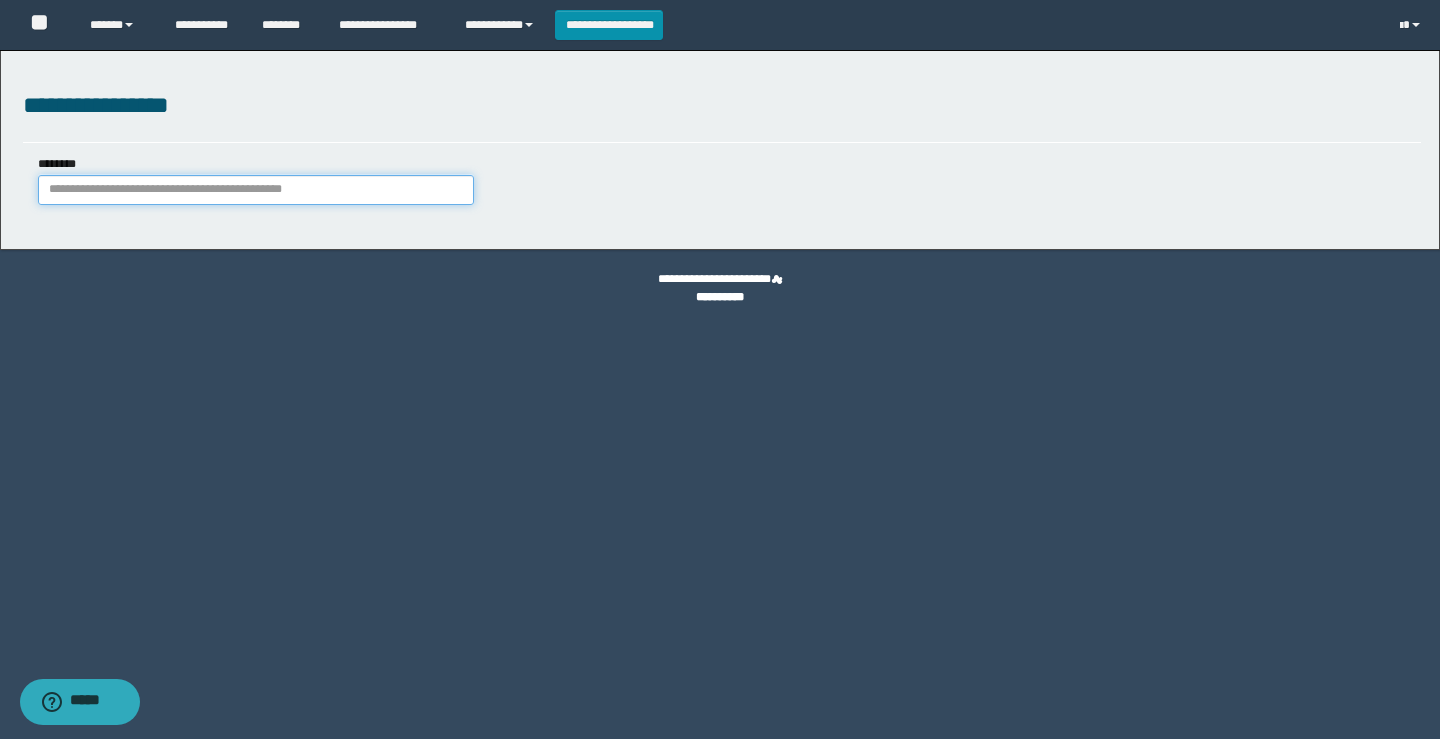 click on "********" at bounding box center (256, 190) 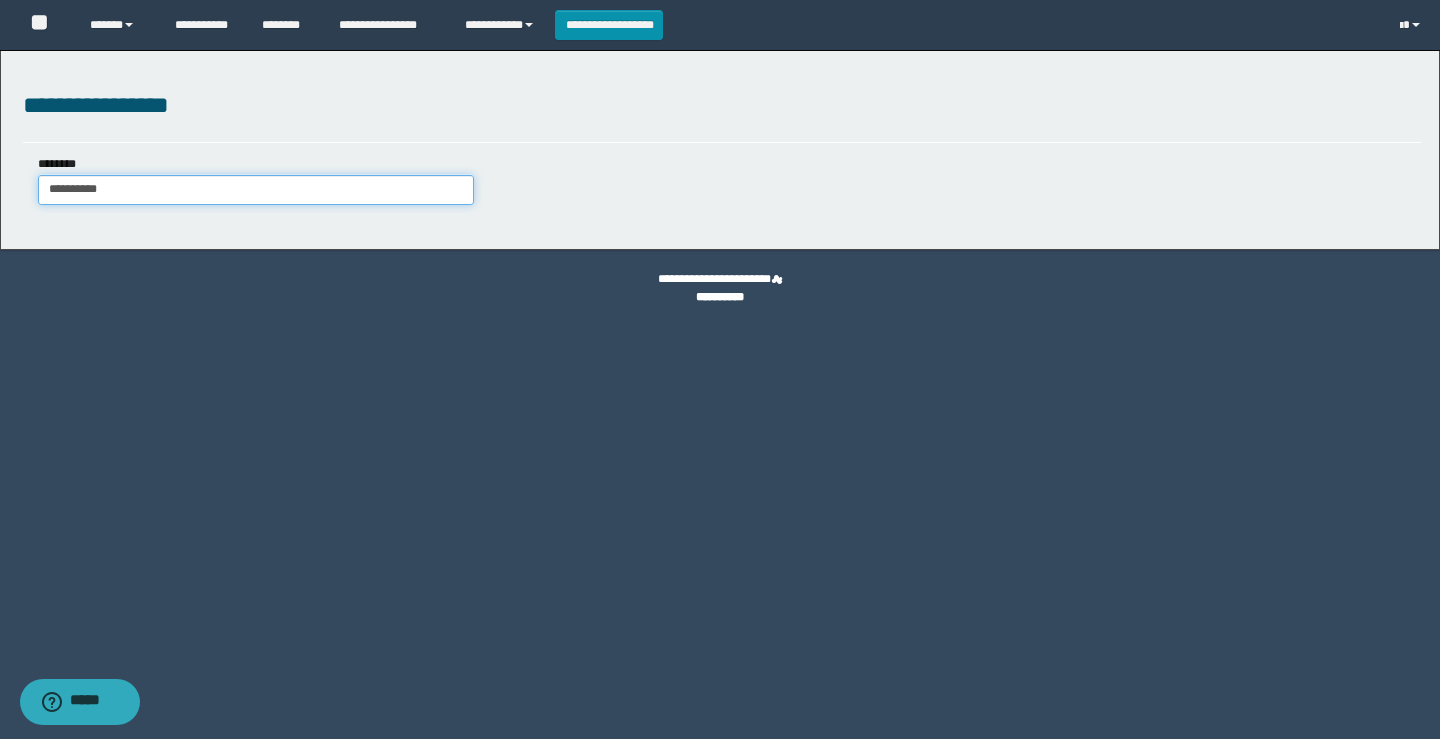 type on "**********" 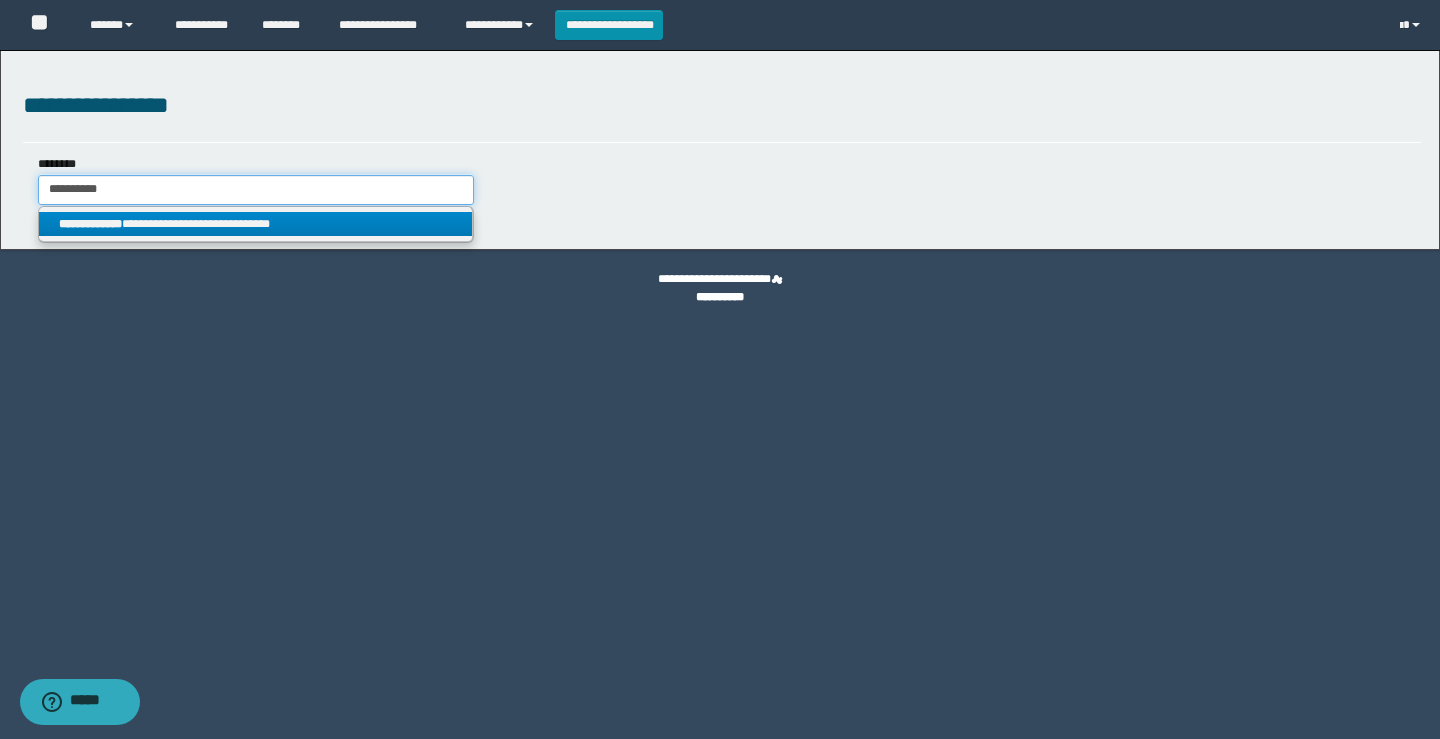type on "**********" 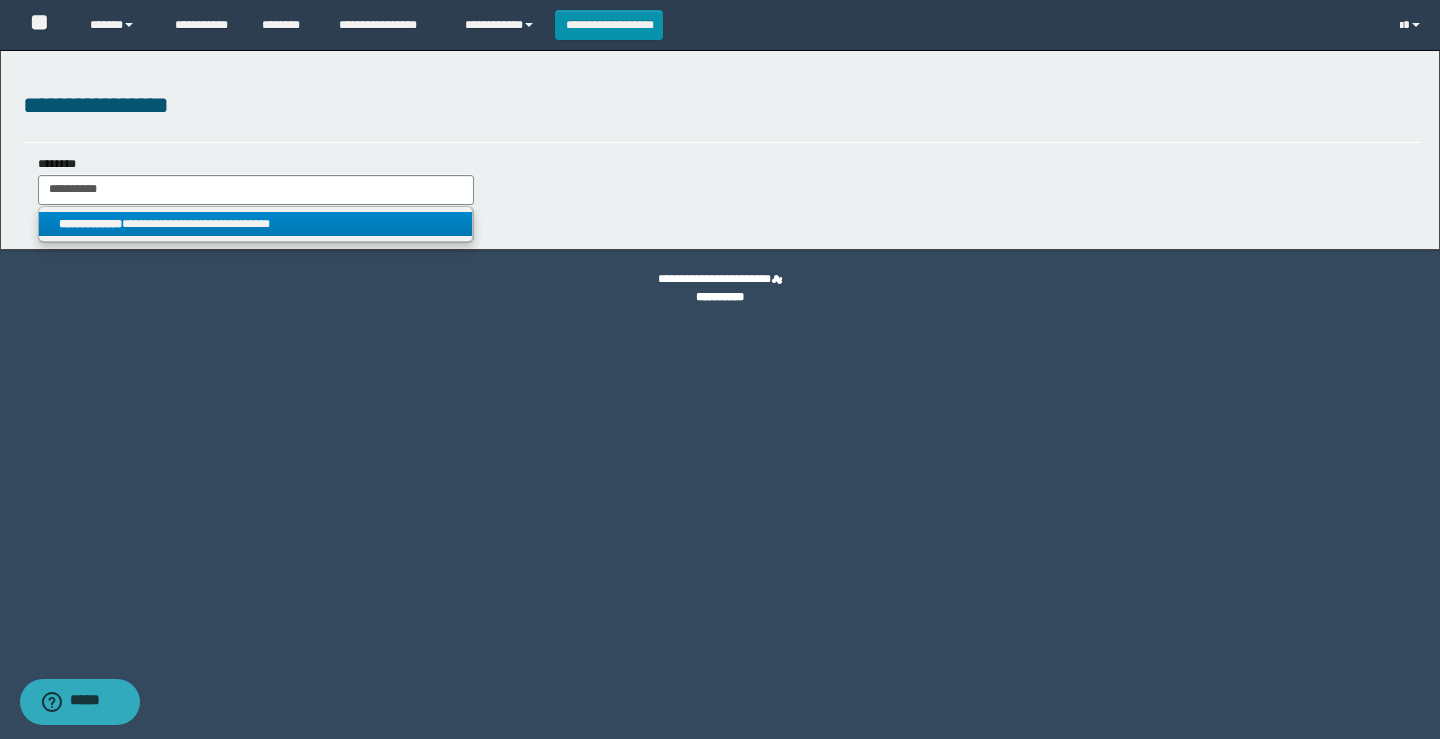 click on "**********" at bounding box center (255, 224) 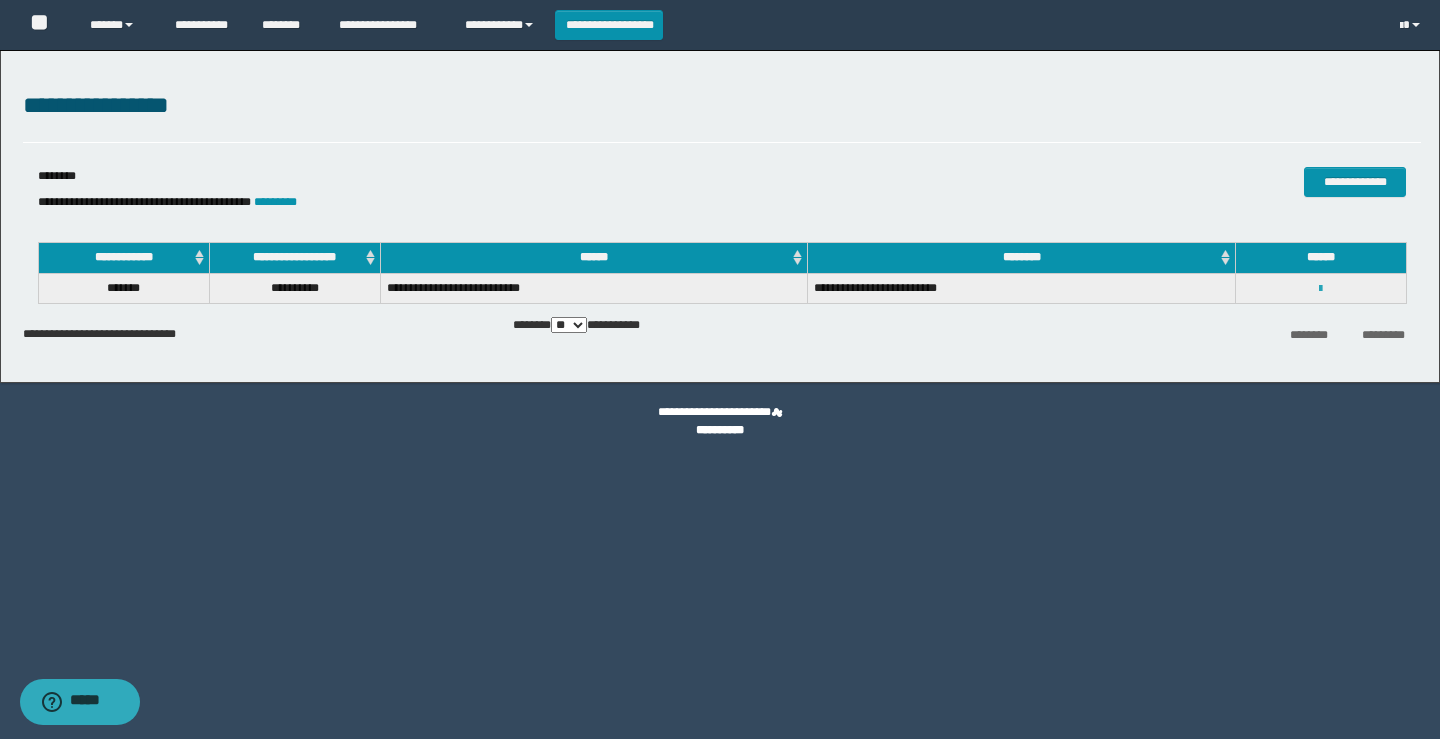 click at bounding box center [1320, 289] 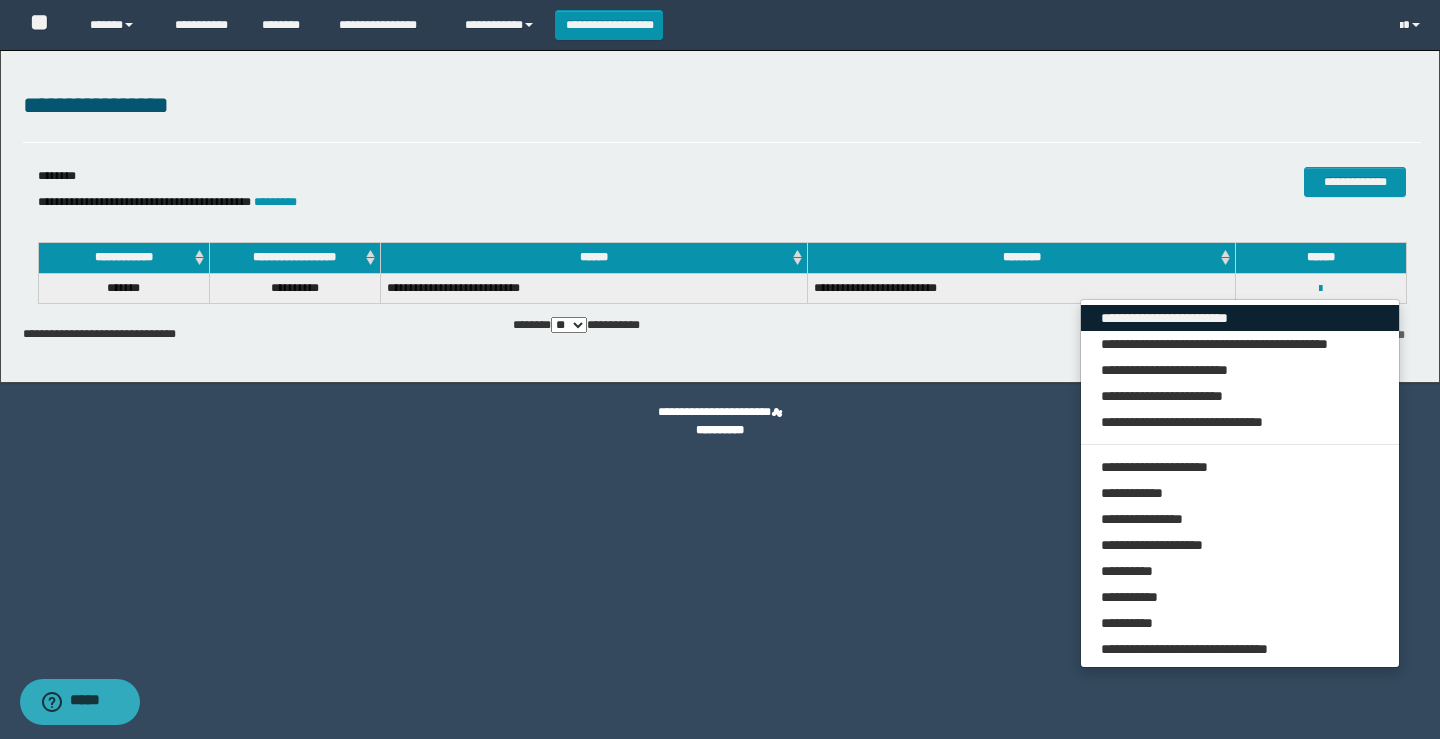 click on "**********" at bounding box center (1240, 318) 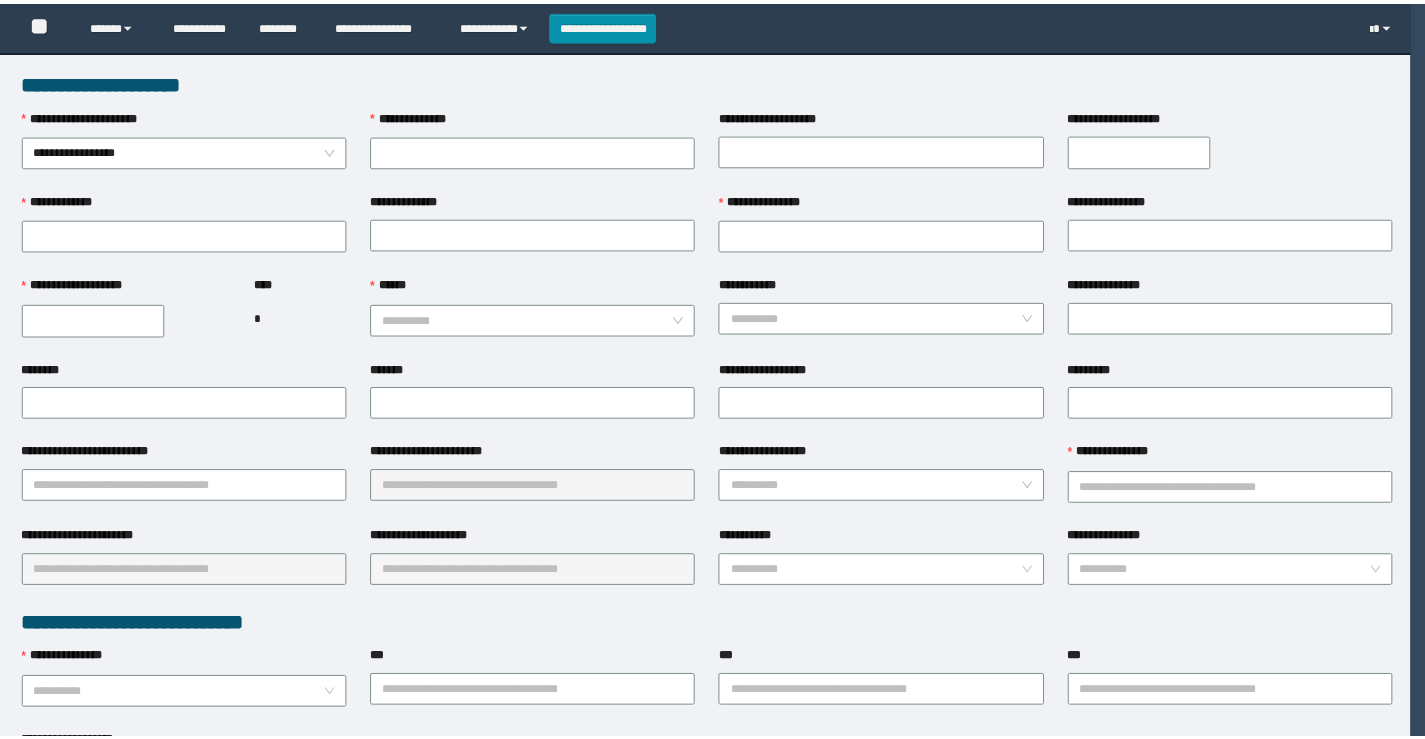 scroll, scrollTop: 0, scrollLeft: 0, axis: both 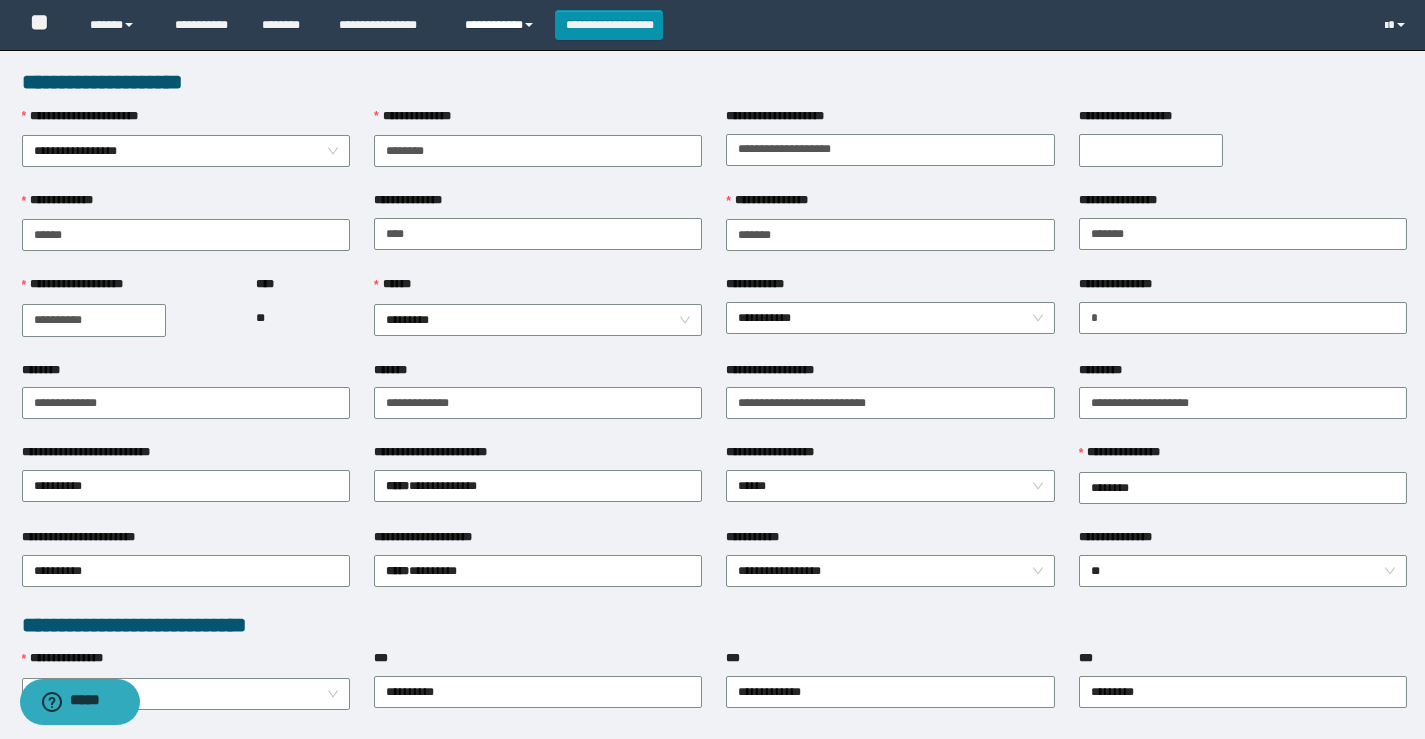 click on "**********" at bounding box center (502, 25) 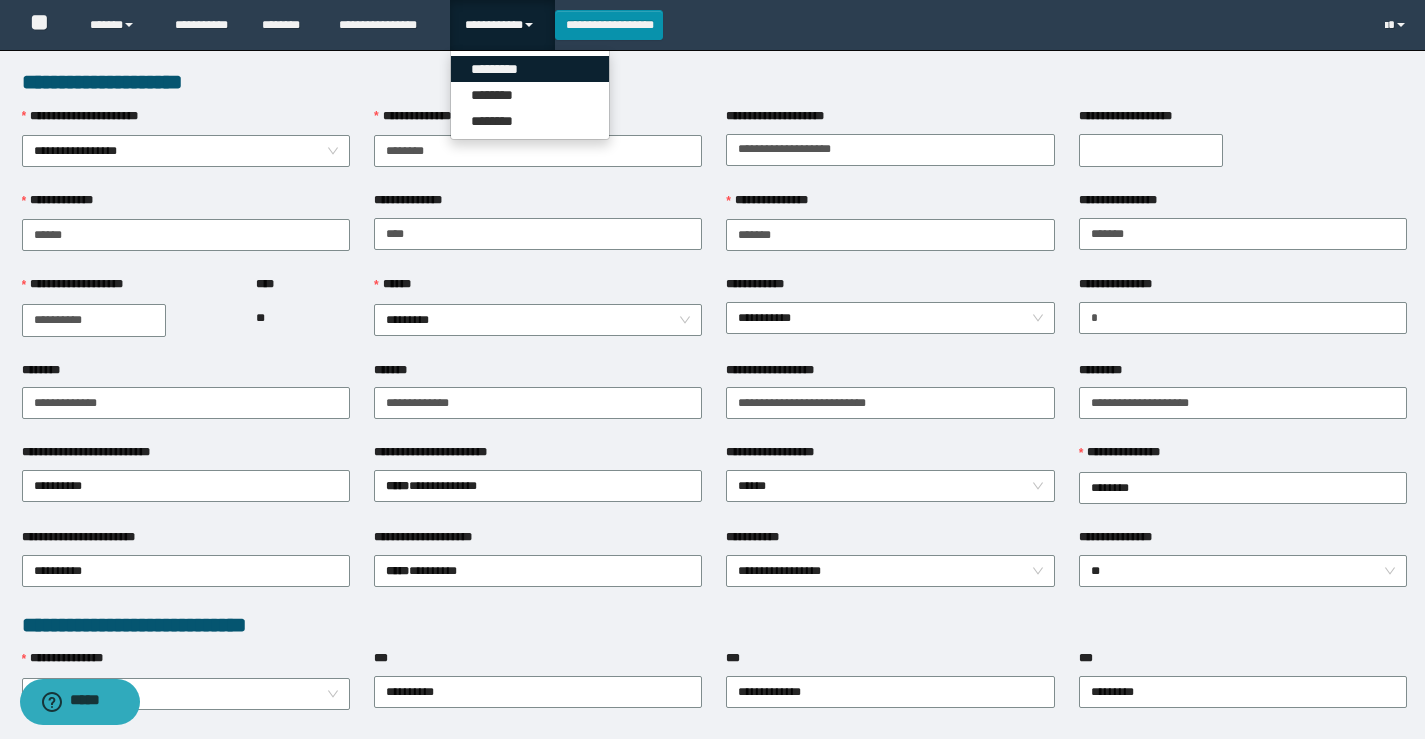 click on "*********" at bounding box center [530, 69] 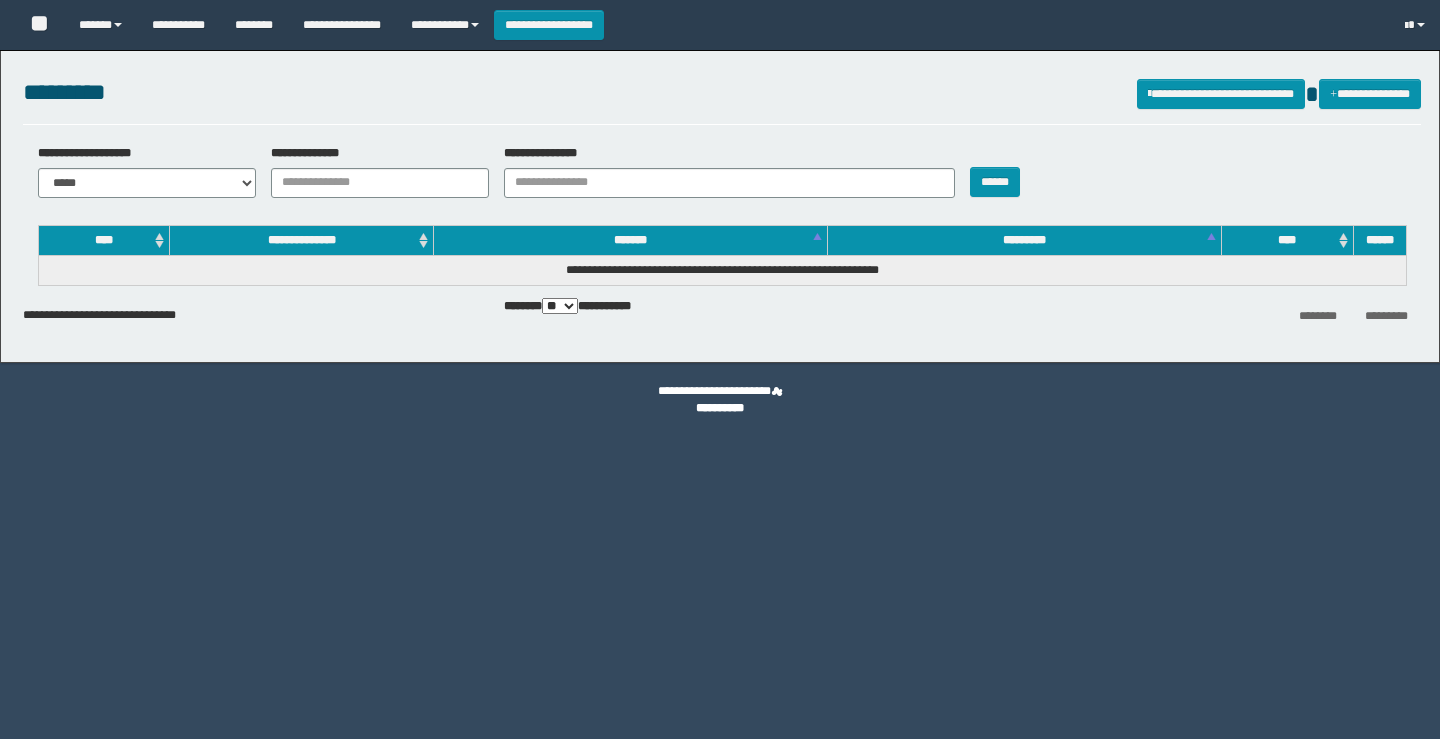 scroll, scrollTop: 0, scrollLeft: 0, axis: both 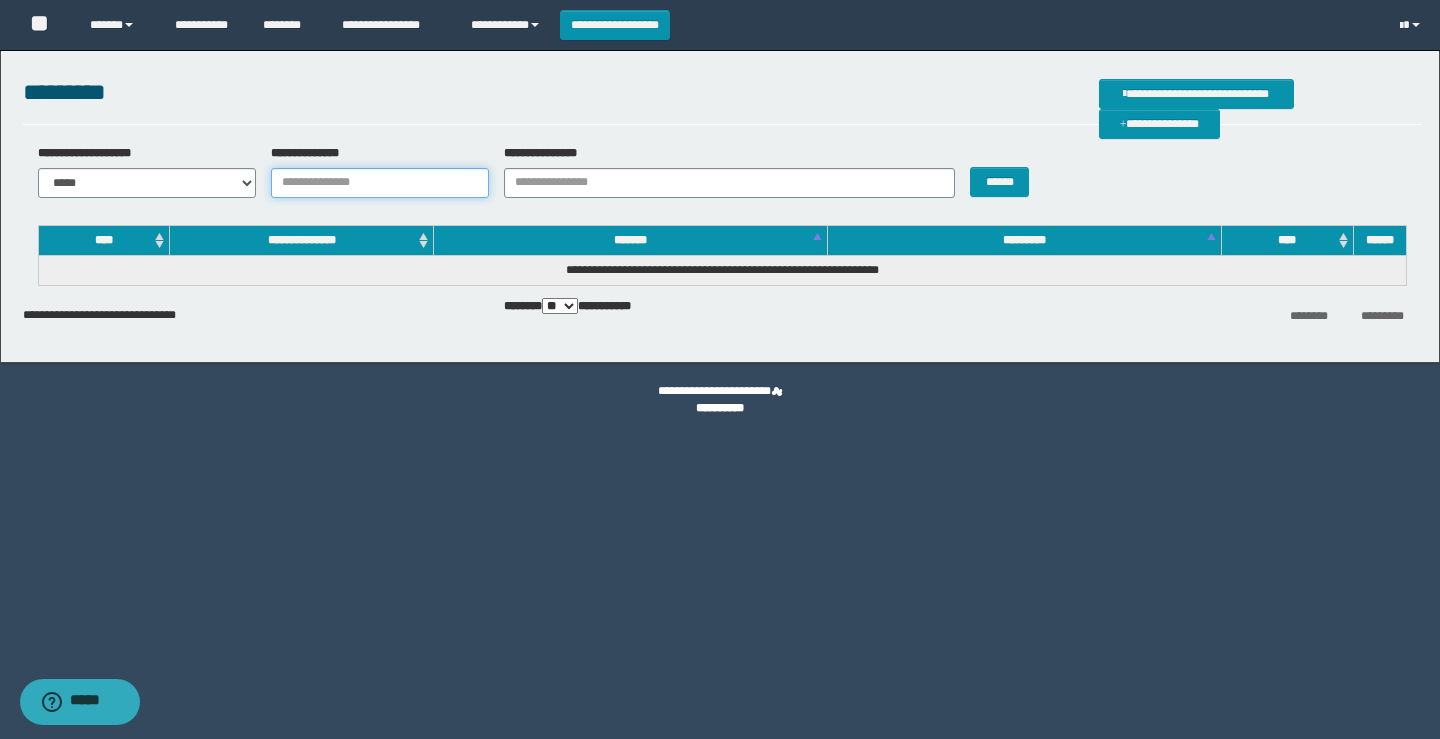 click on "**********" at bounding box center (380, 183) 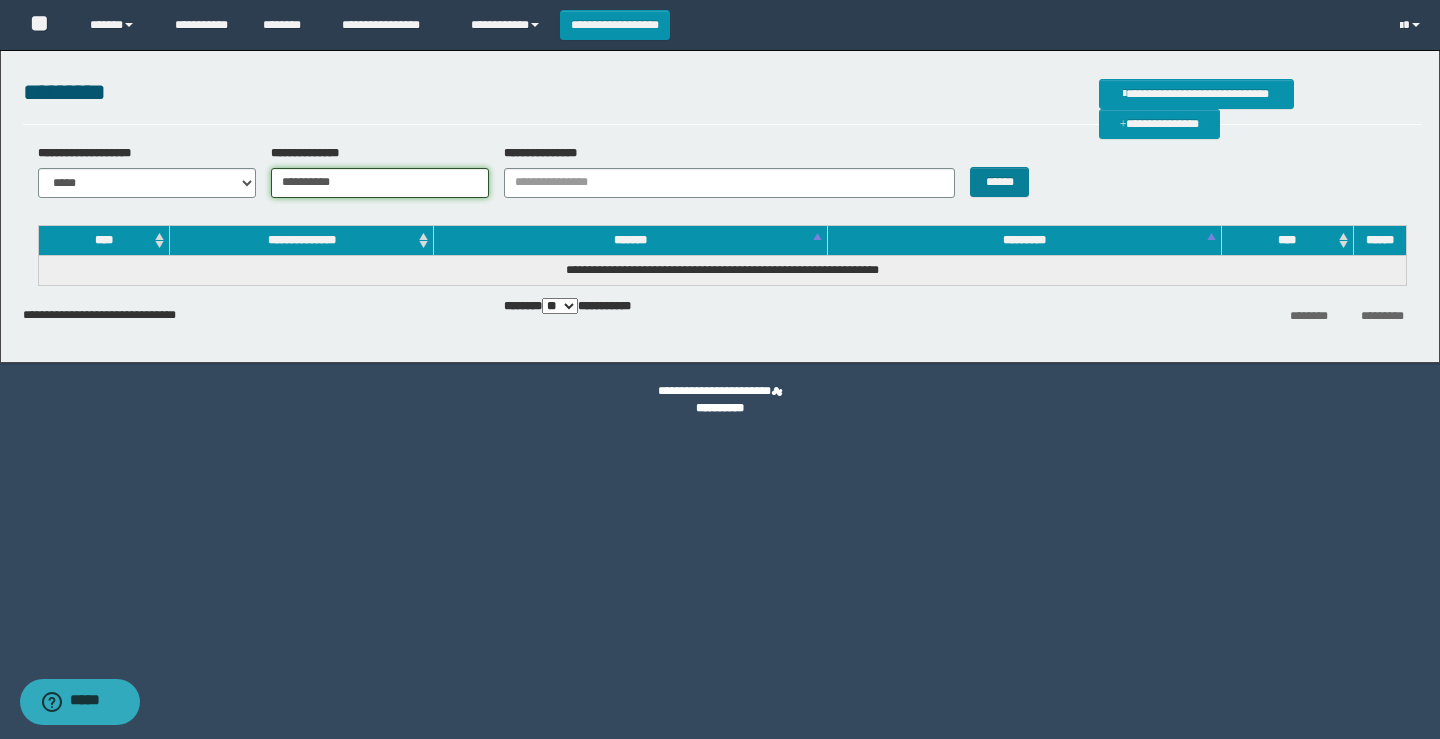 type on "**********" 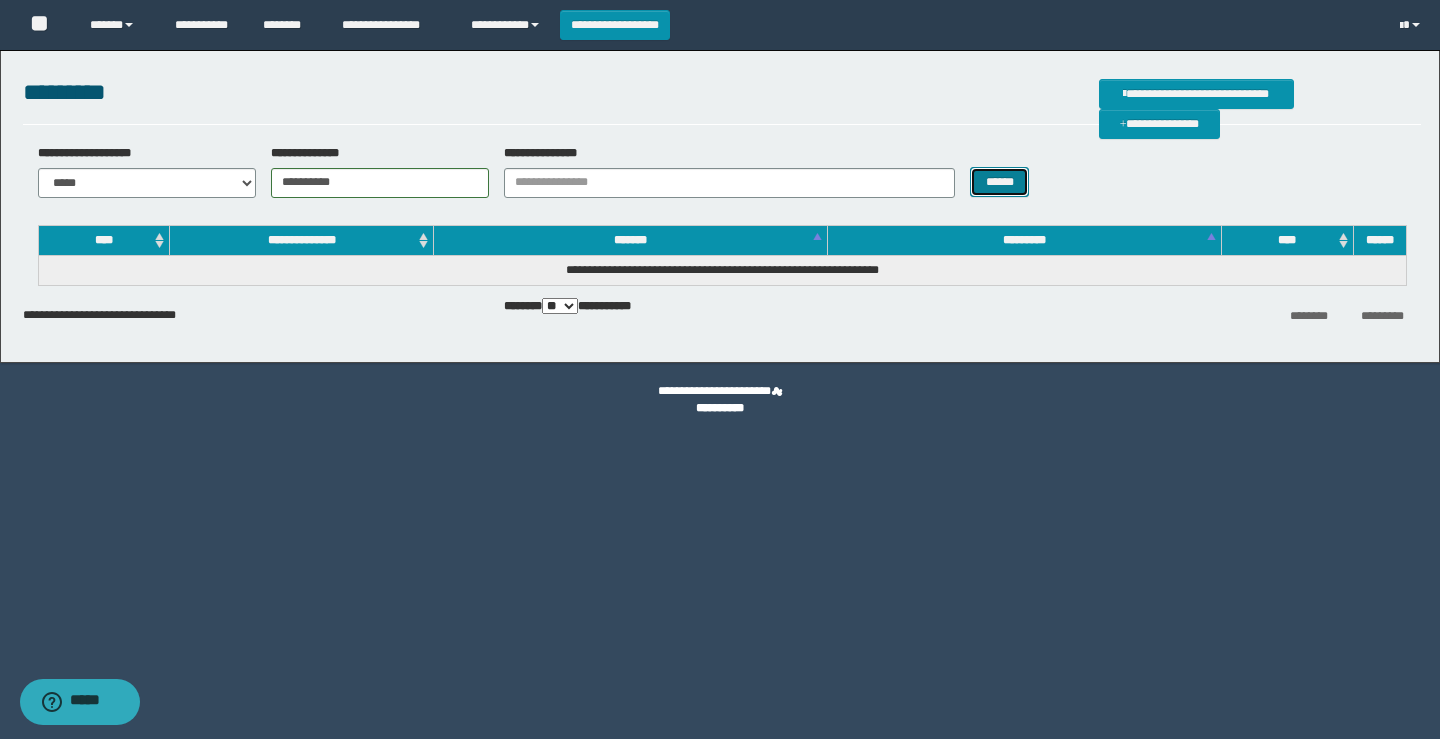 click on "******" at bounding box center [999, 182] 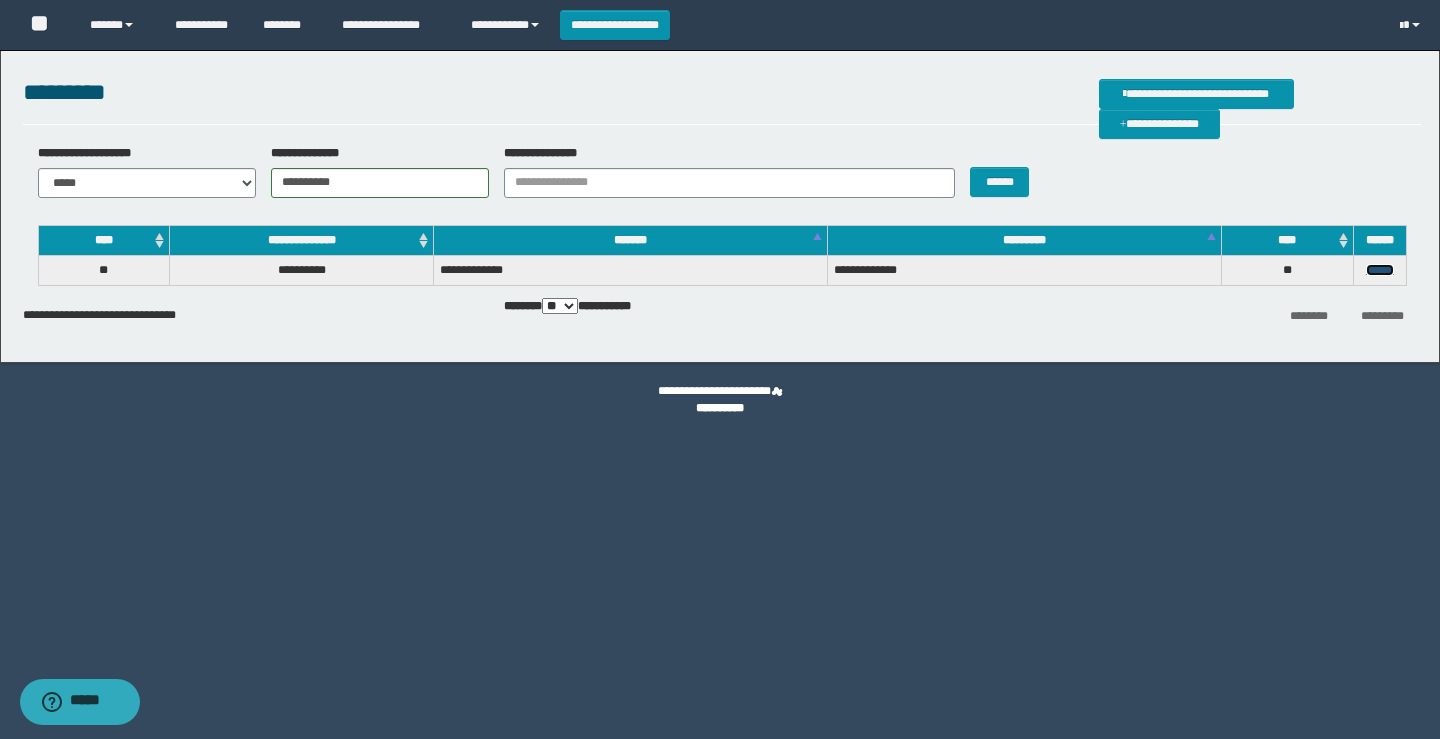 click on "******" at bounding box center (1380, 270) 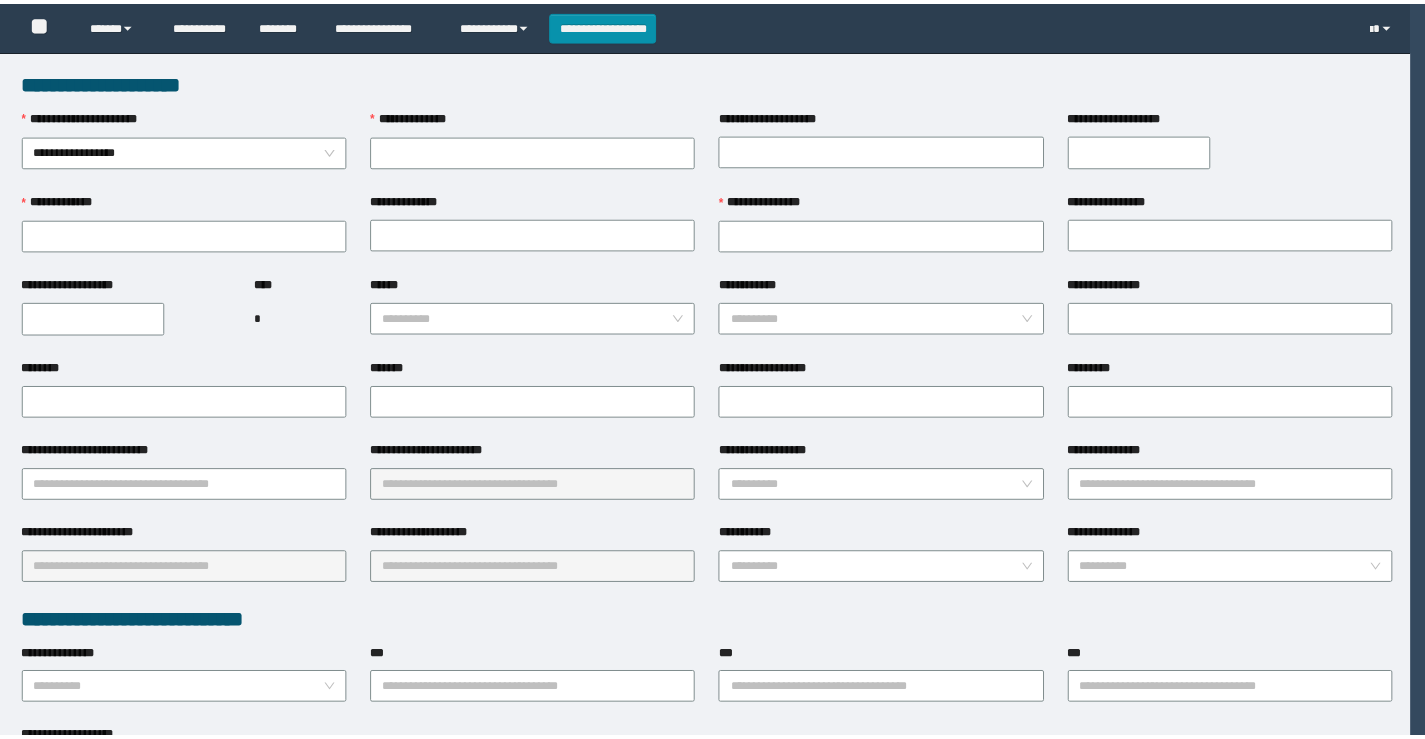 scroll, scrollTop: 0, scrollLeft: 0, axis: both 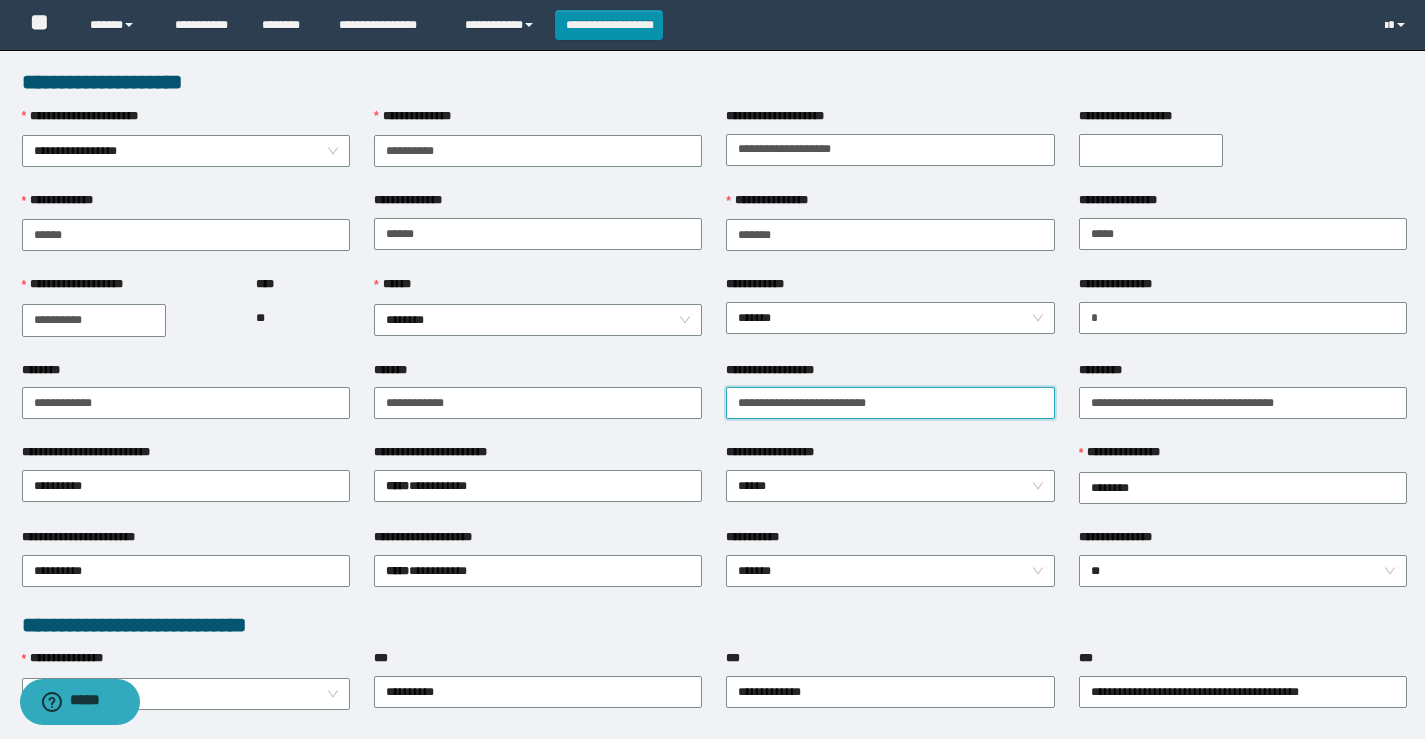 drag, startPoint x: 924, startPoint y: 397, endPoint x: 555, endPoint y: 429, distance: 370.38495 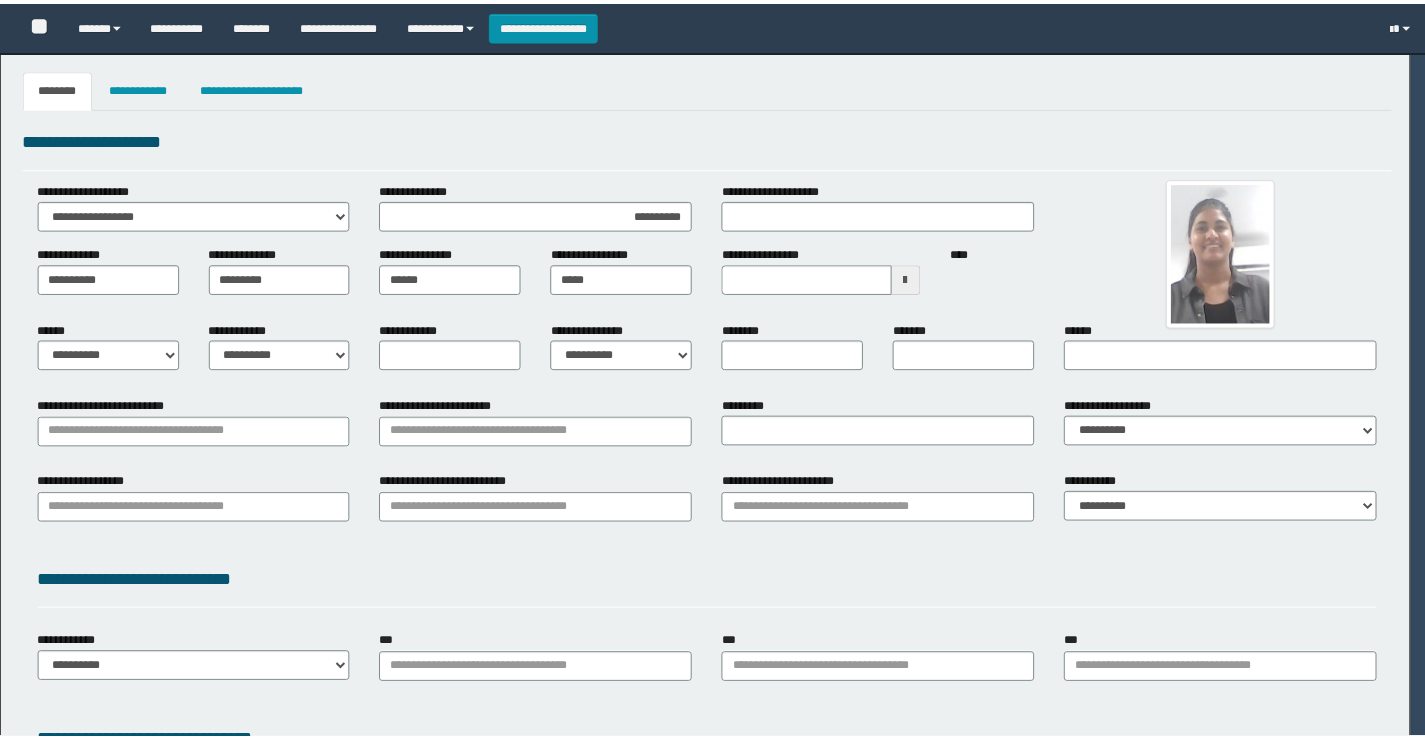 scroll, scrollTop: 0, scrollLeft: 0, axis: both 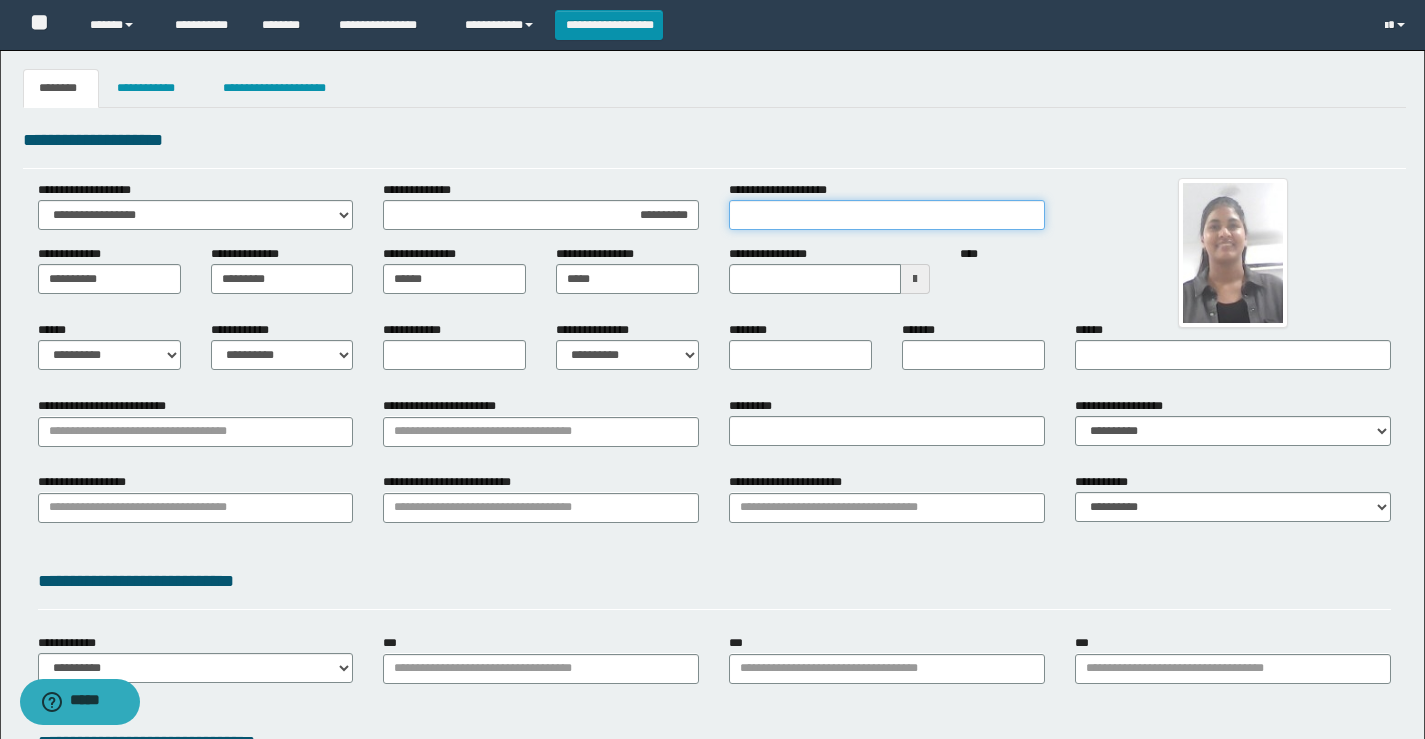 click on "**********" at bounding box center (887, 215) 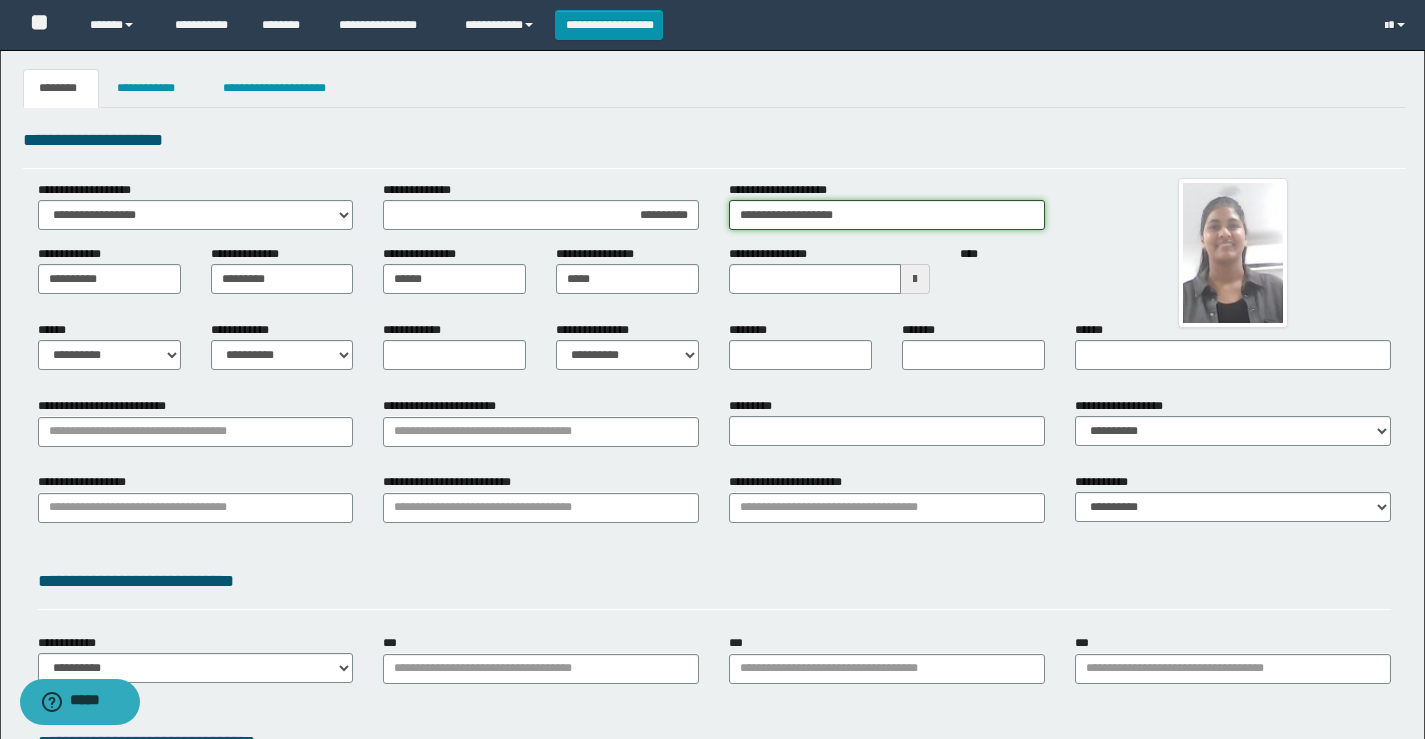 type on "**********" 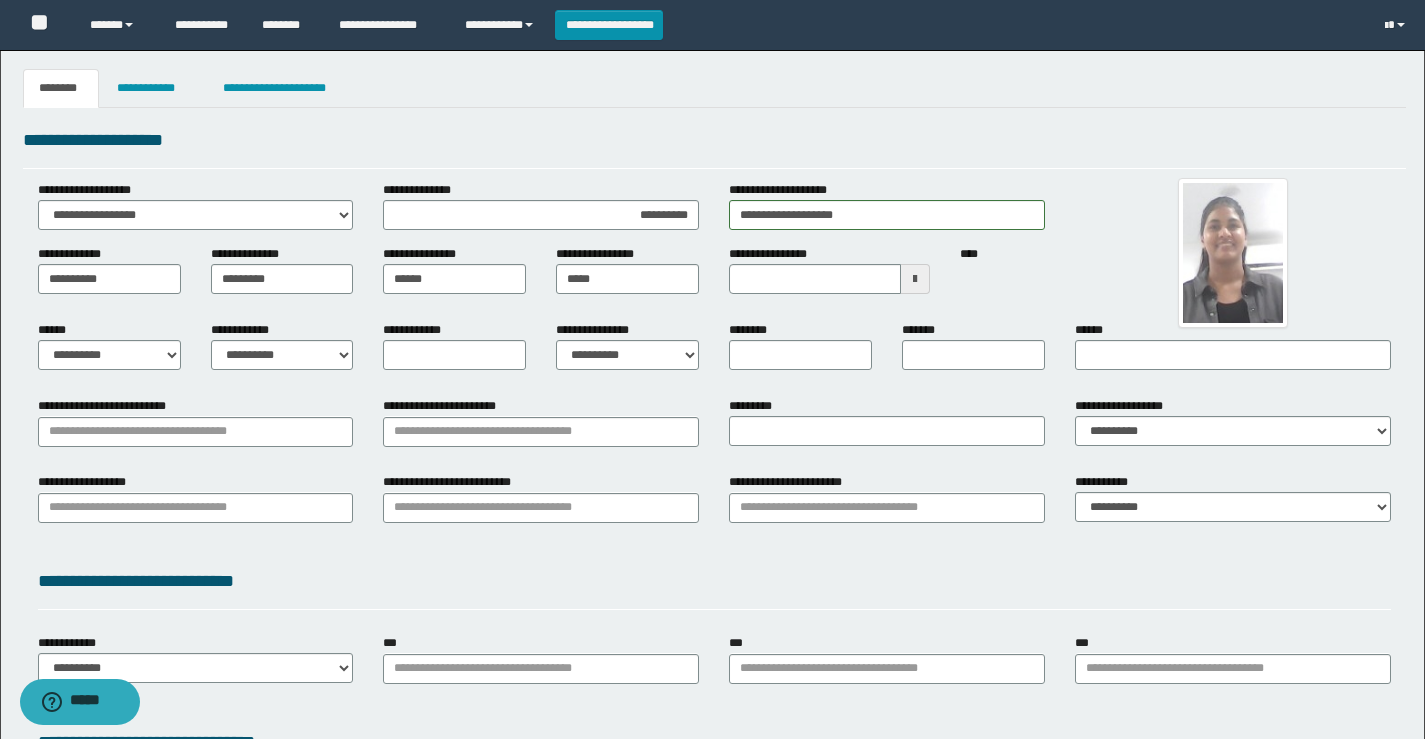click on "**********" at bounding box center (282, 345) 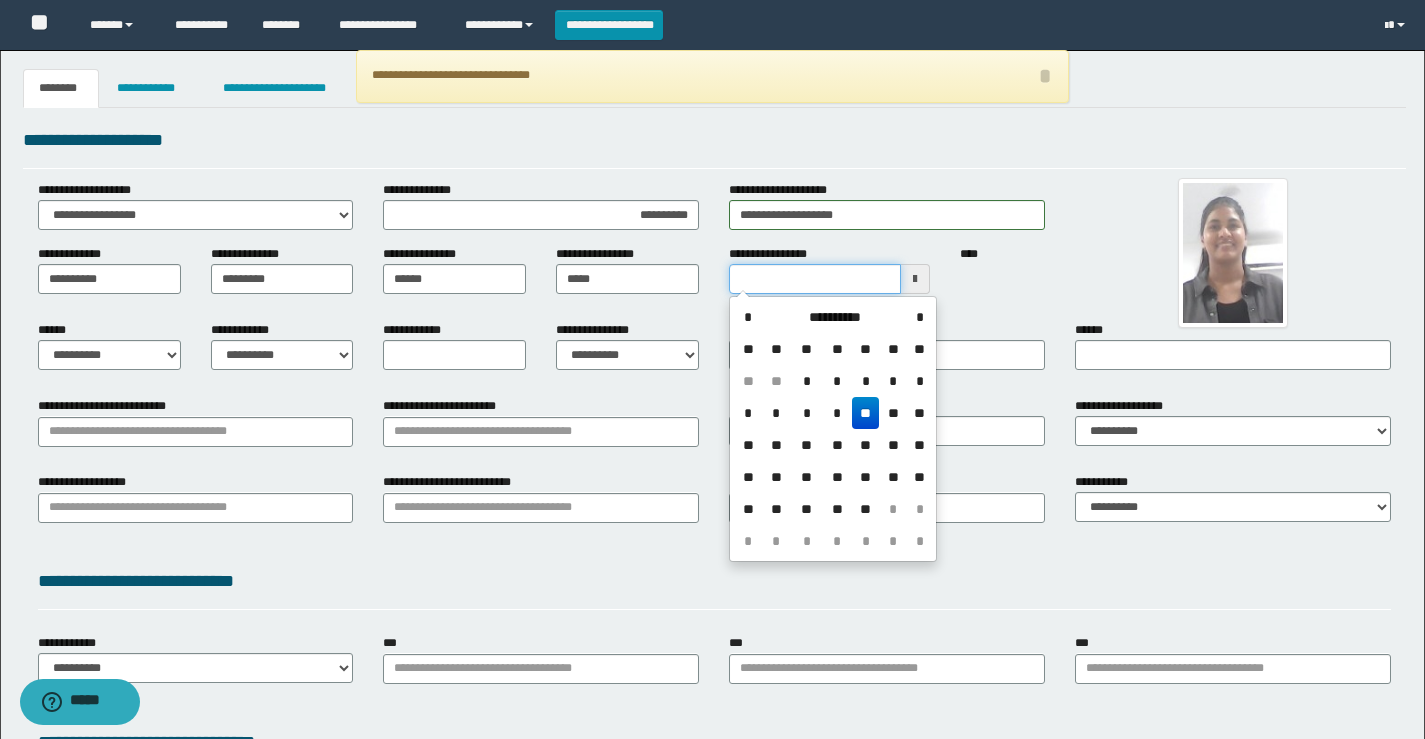 click on "**********" at bounding box center (815, 279) 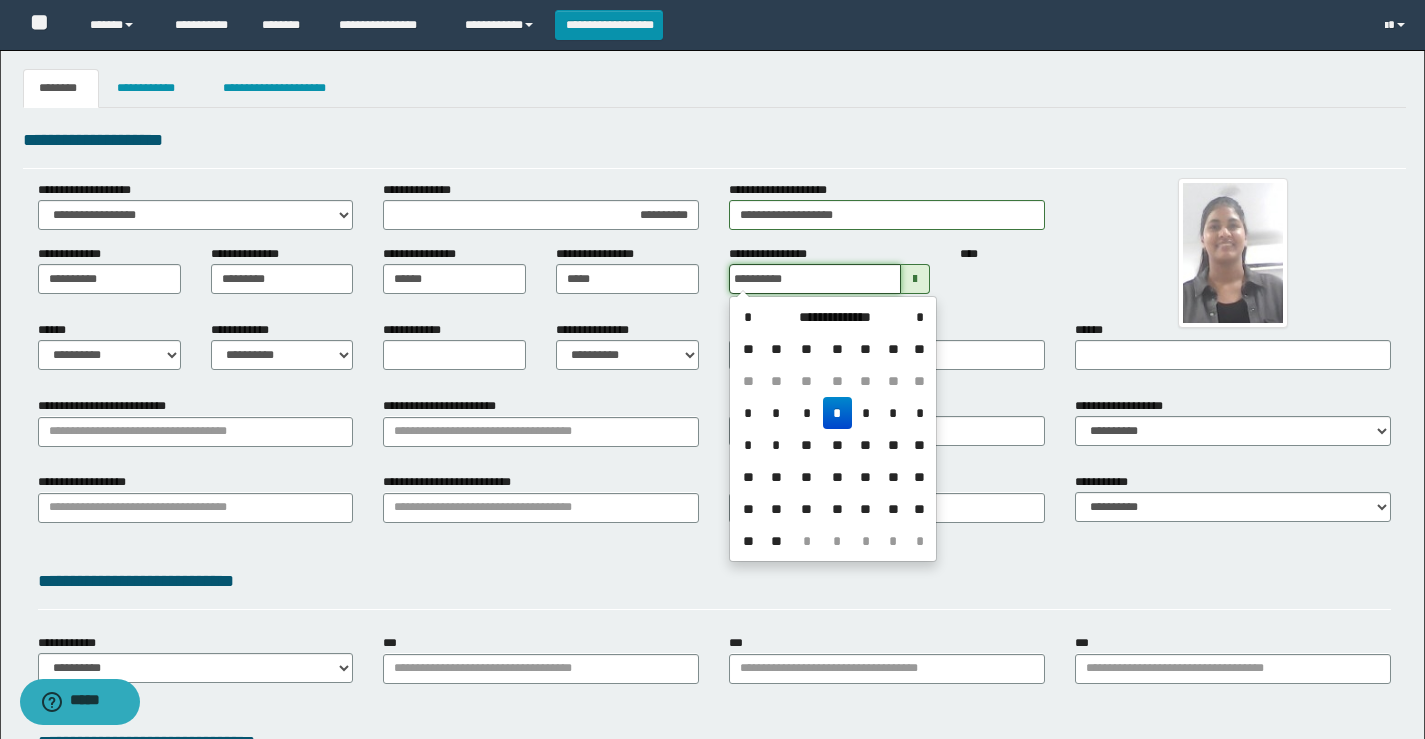 type on "**********" 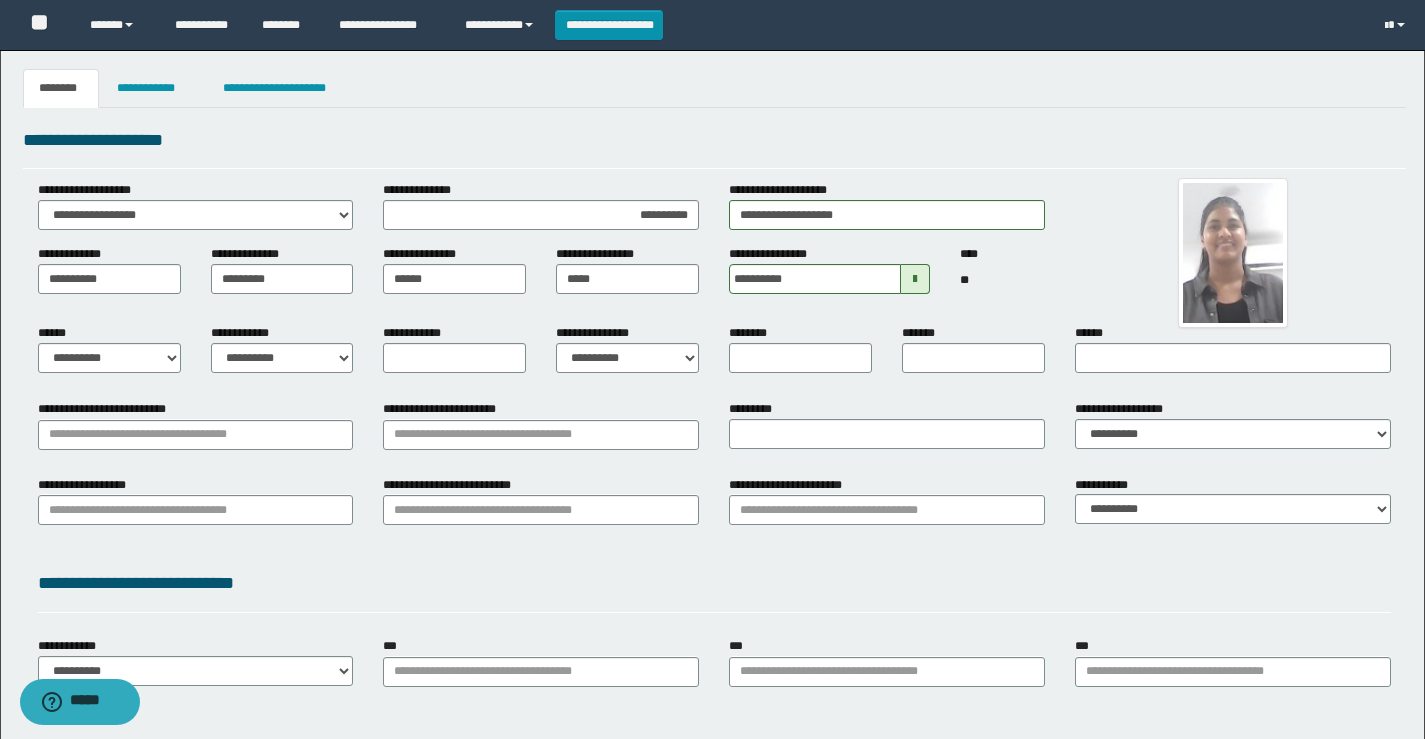click on "****
**" at bounding box center [1002, 278] 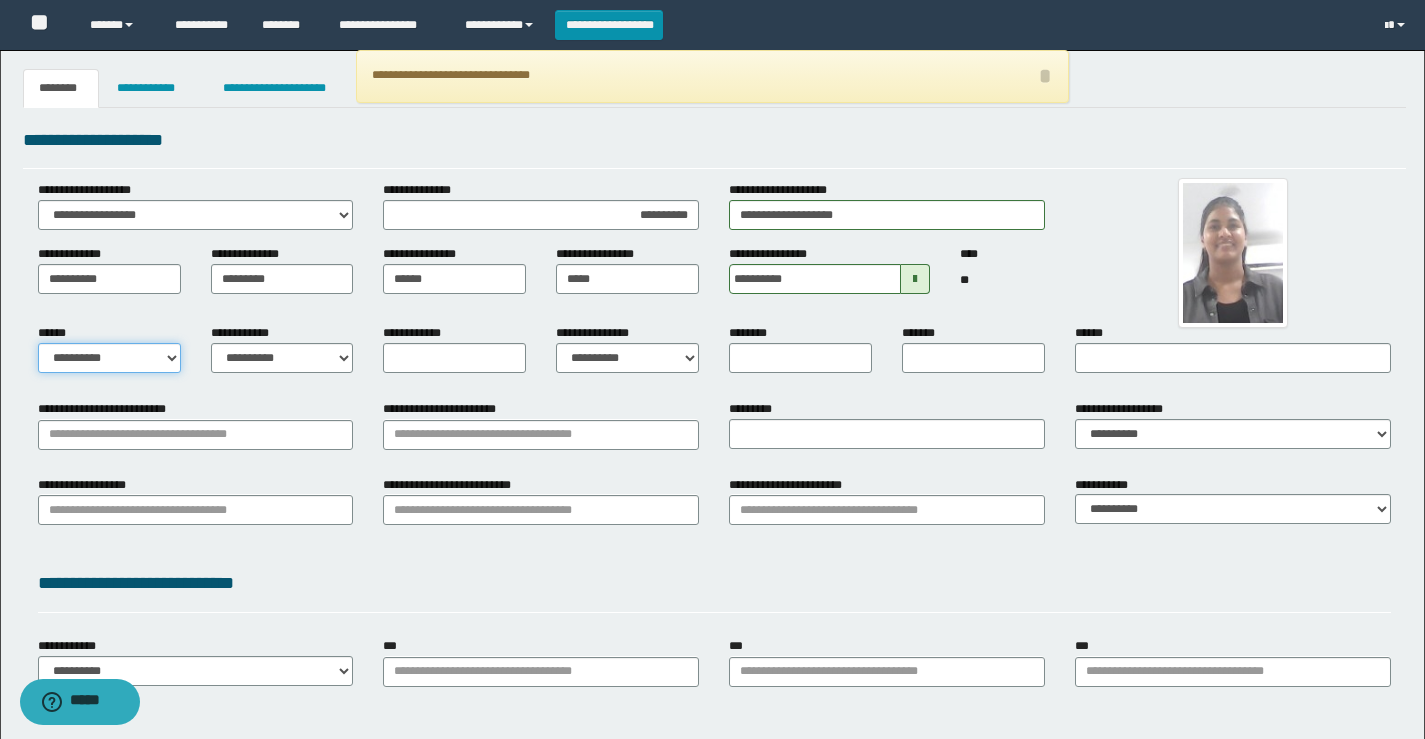 click on "**********" at bounding box center (109, 358) 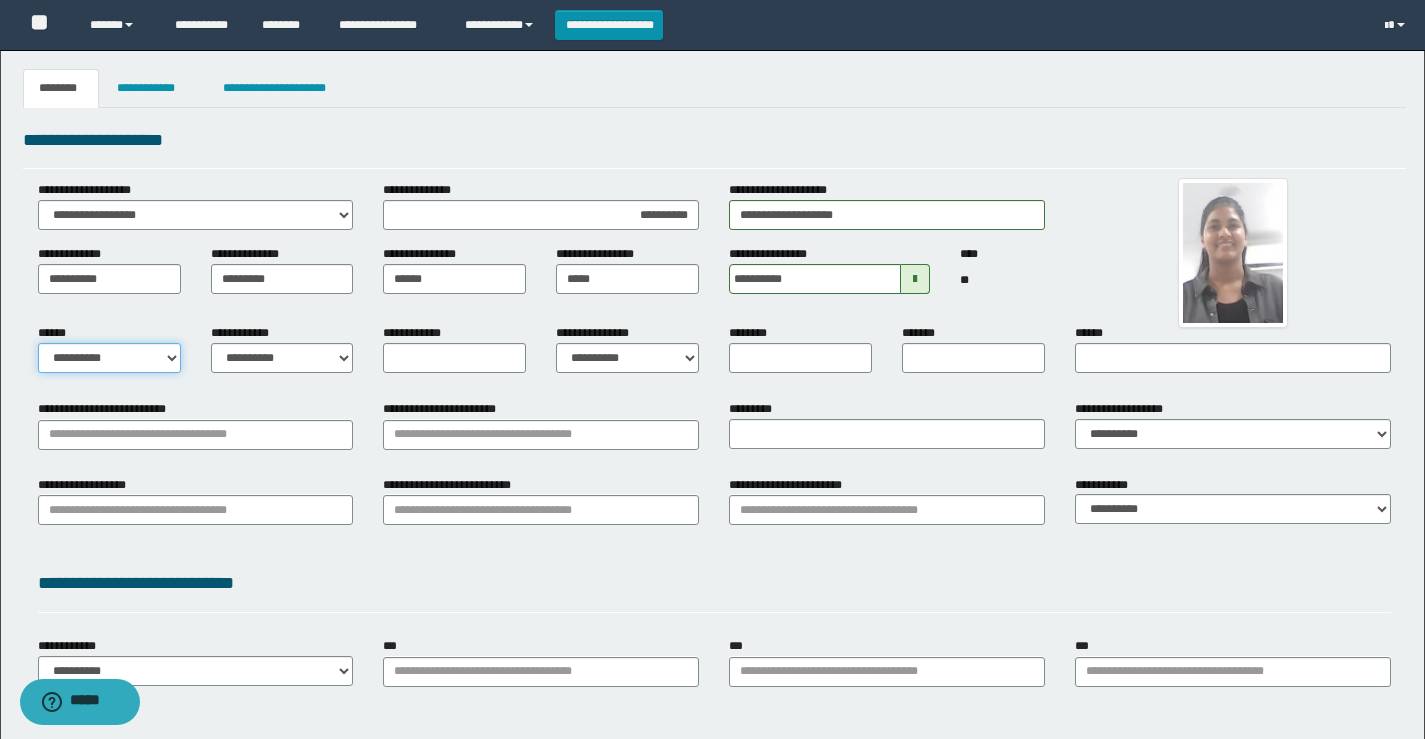 select on "*" 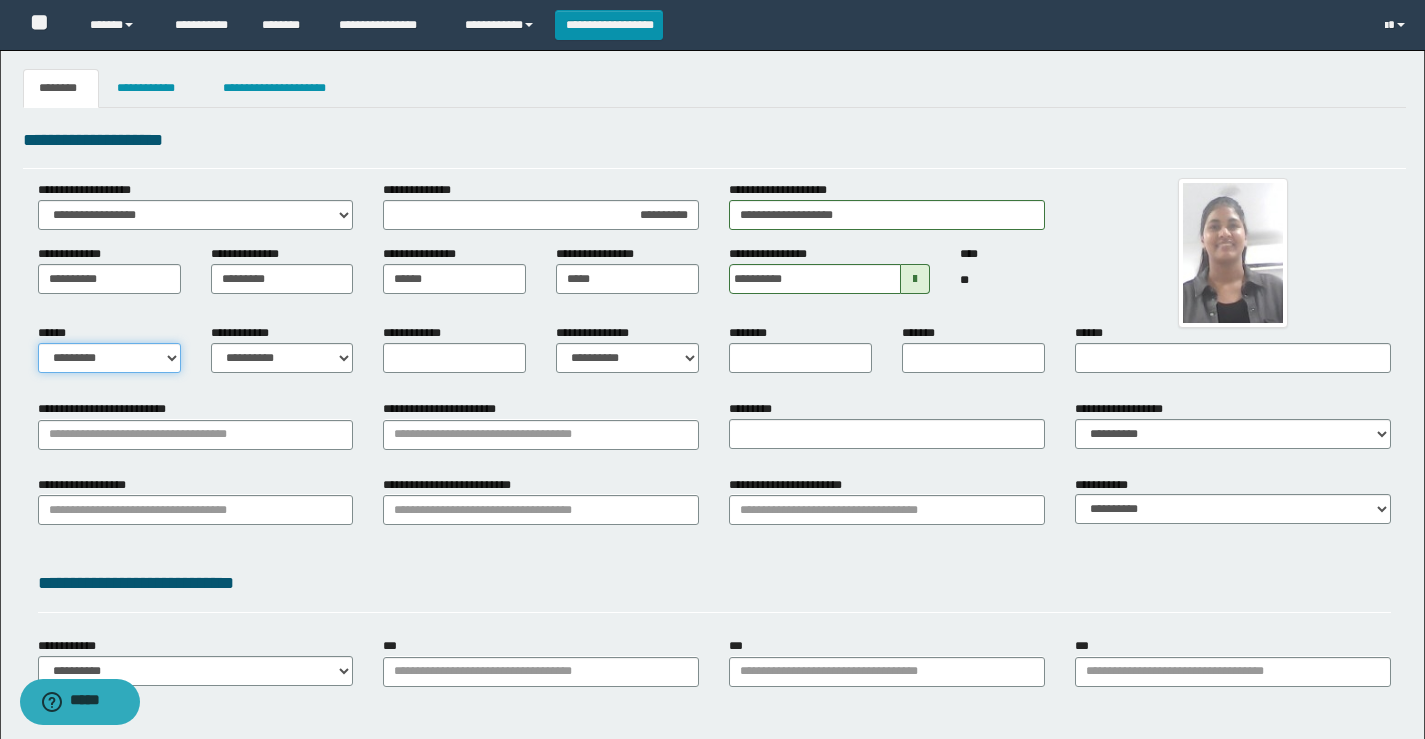 click on "**********" at bounding box center (109, 358) 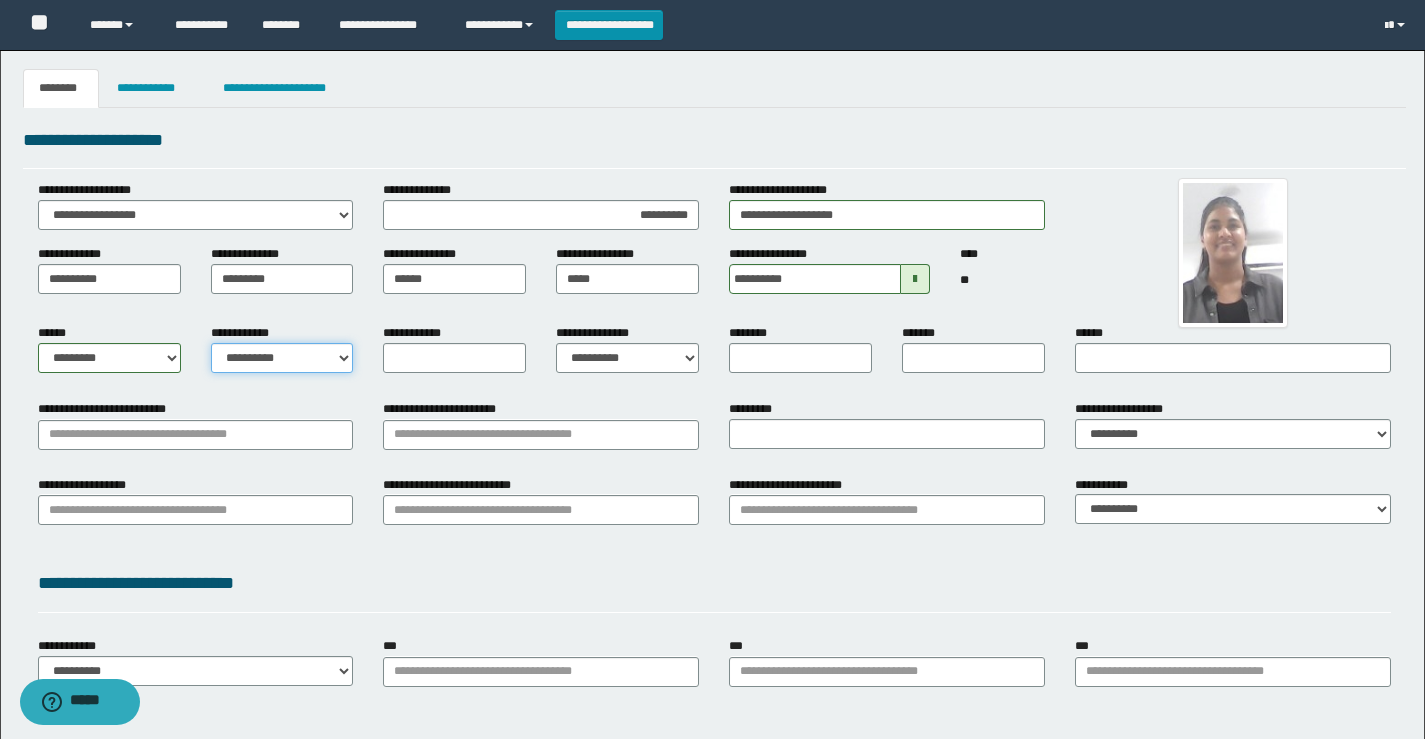 click on "**********" at bounding box center [282, 358] 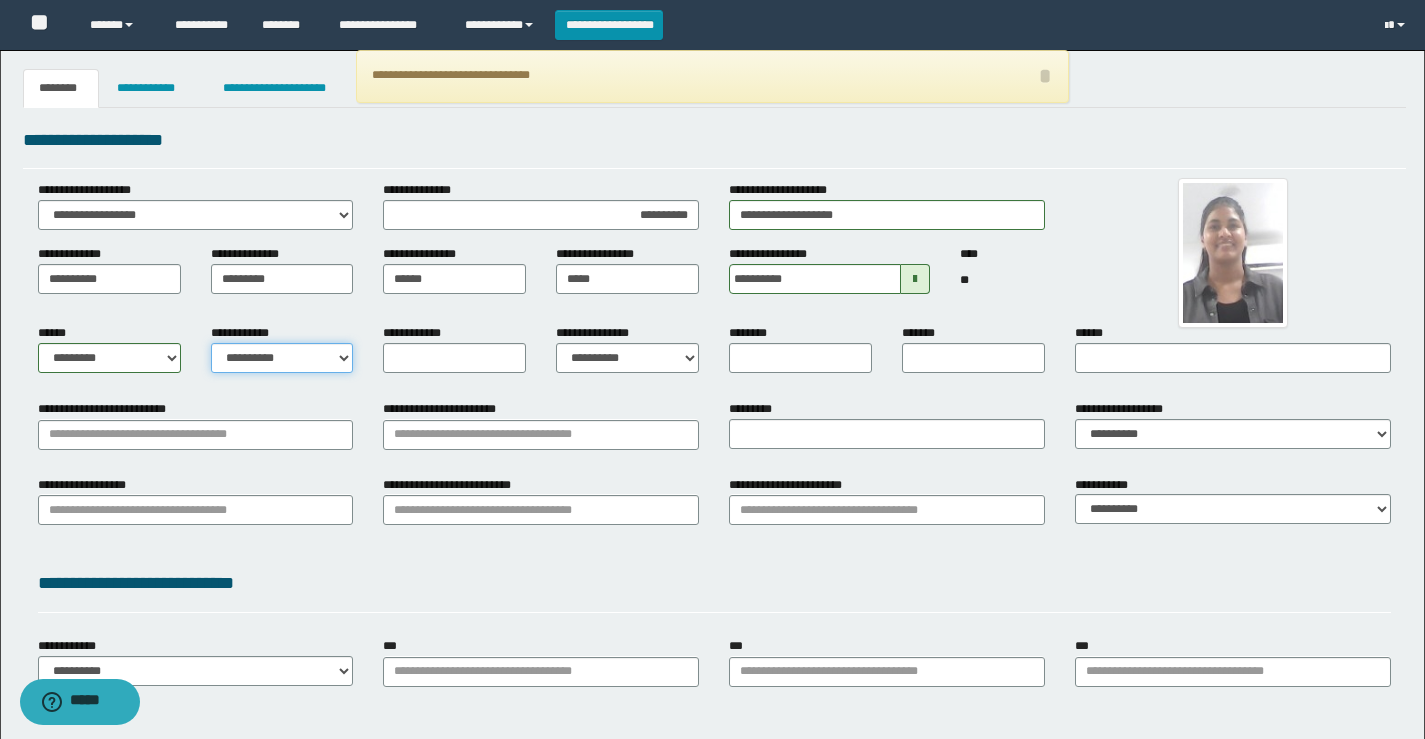 select on "*" 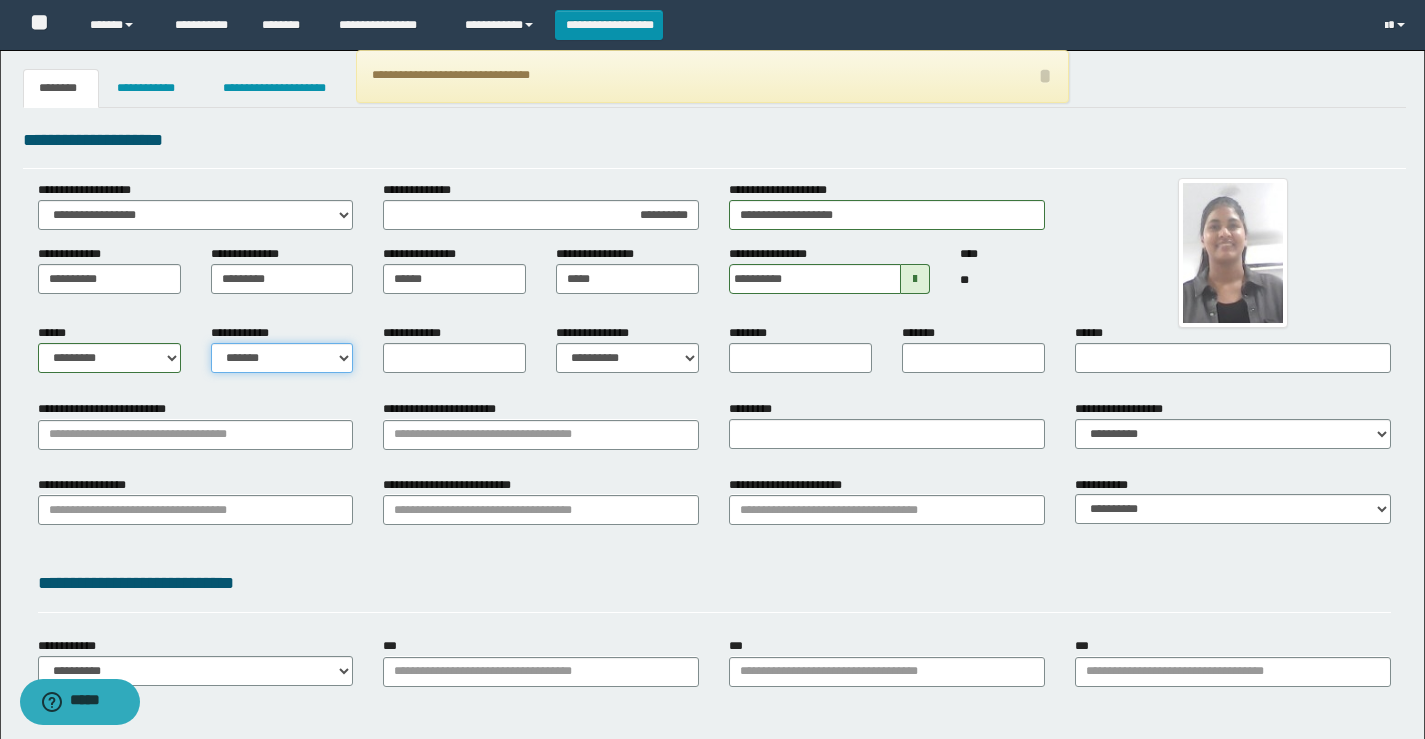click on "**********" at bounding box center [282, 358] 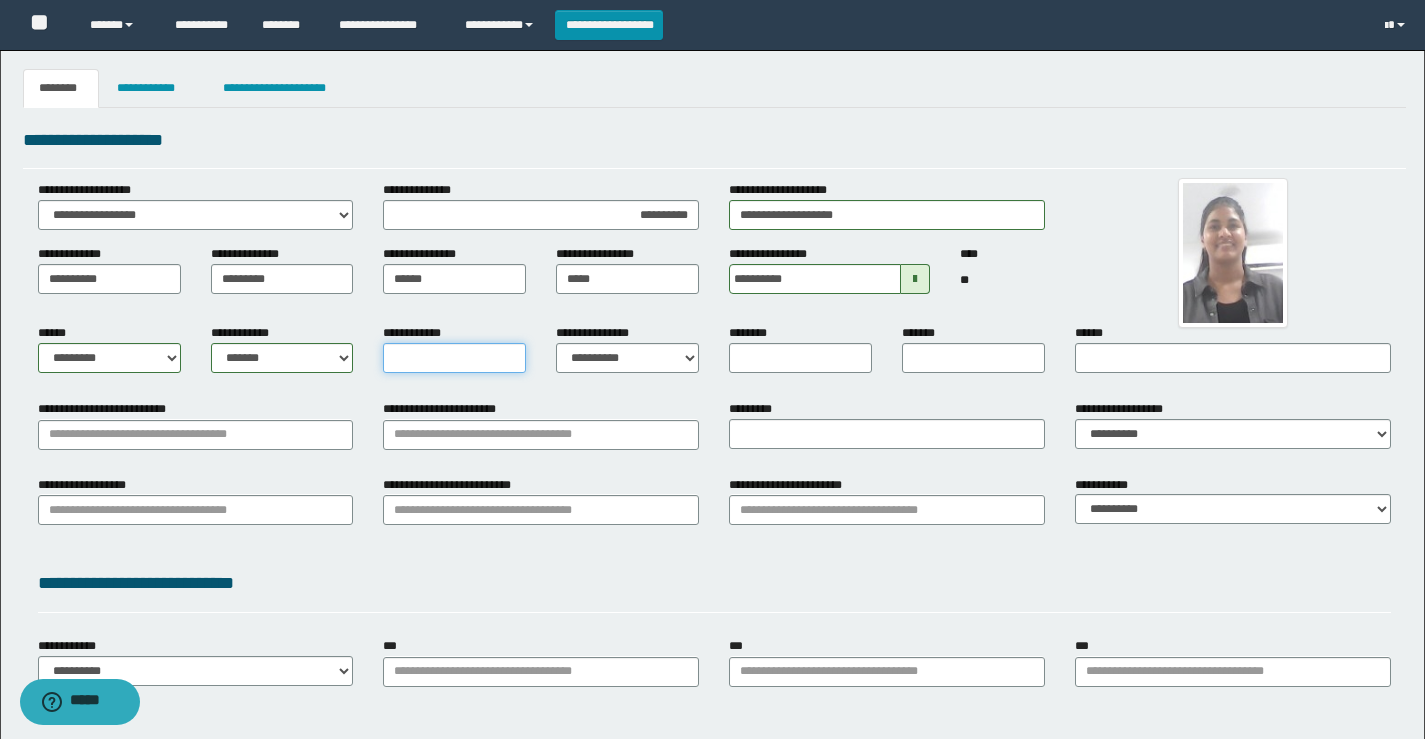 click on "**********" at bounding box center (454, 358) 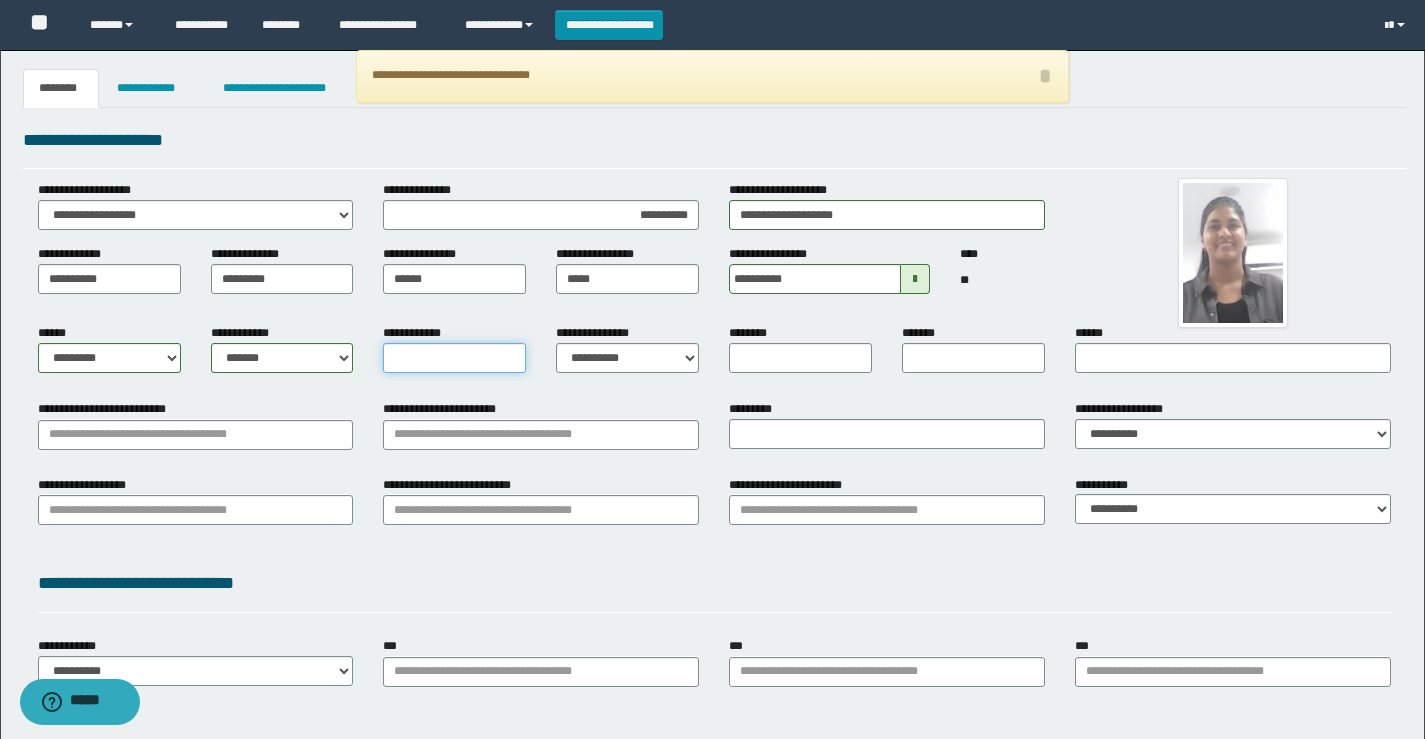 type on "*" 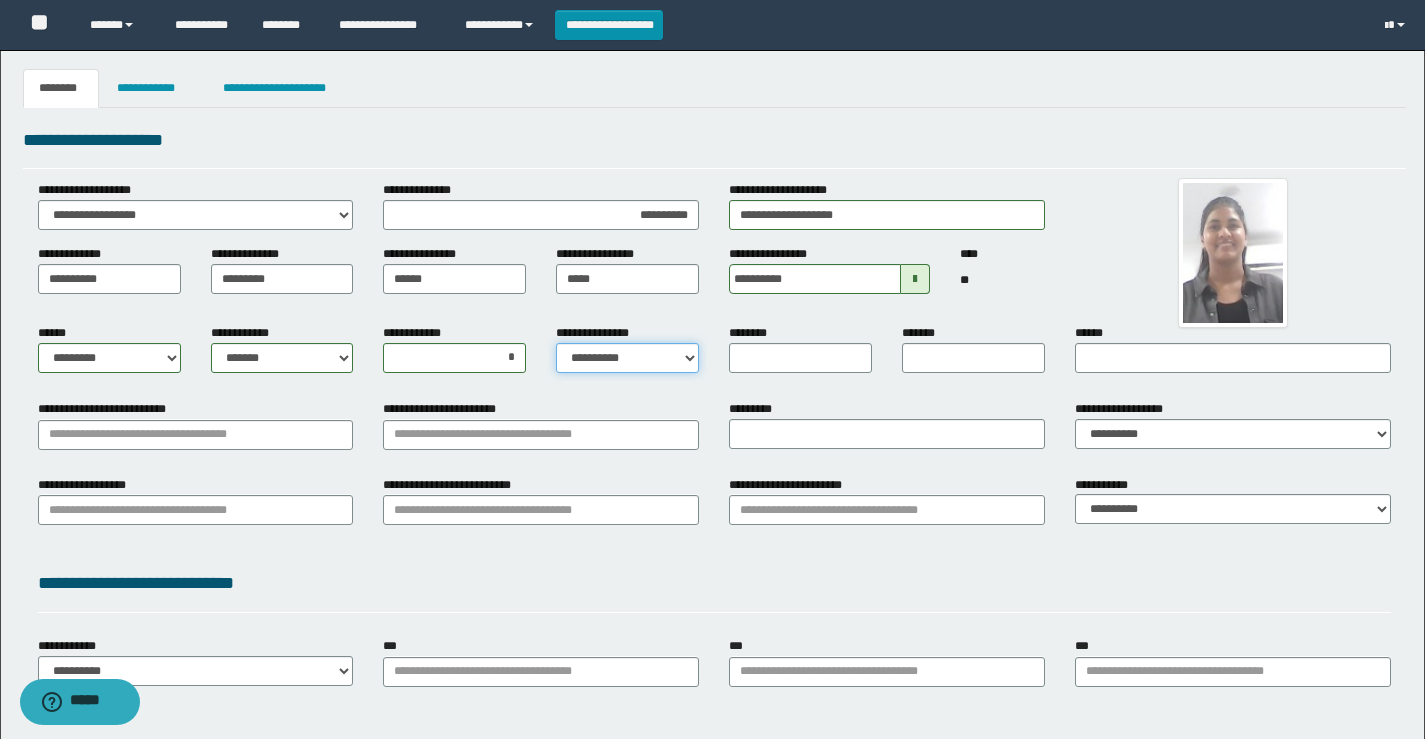 click on "**********" at bounding box center [627, 358] 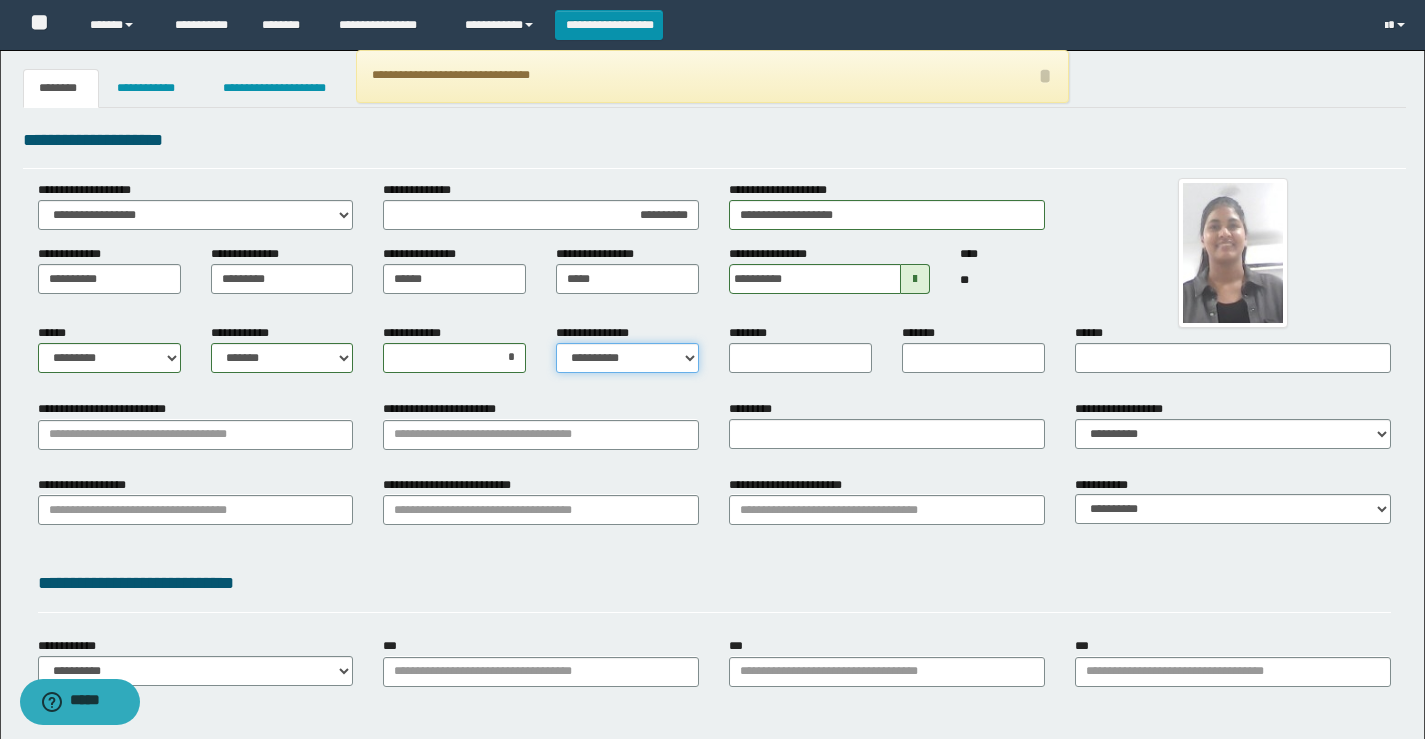 select on "*" 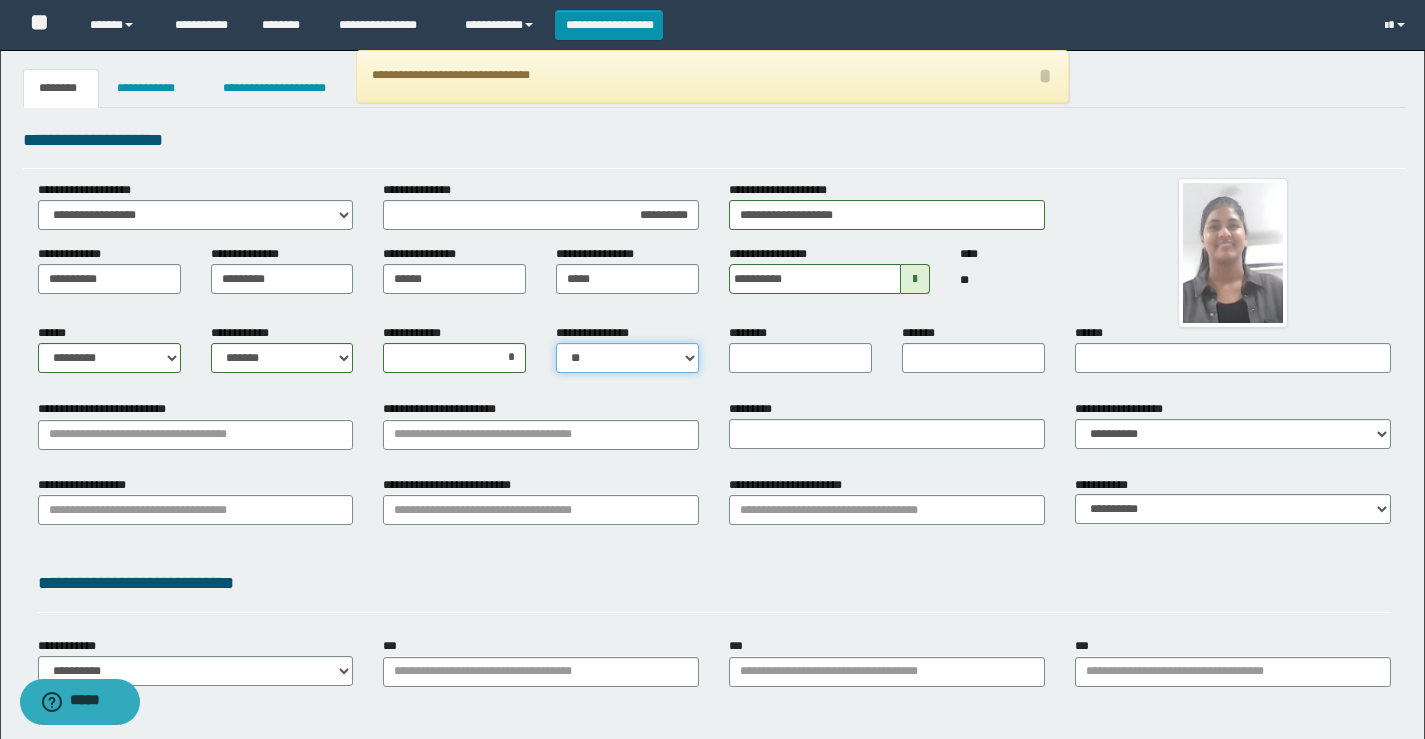 click on "**********" at bounding box center (627, 358) 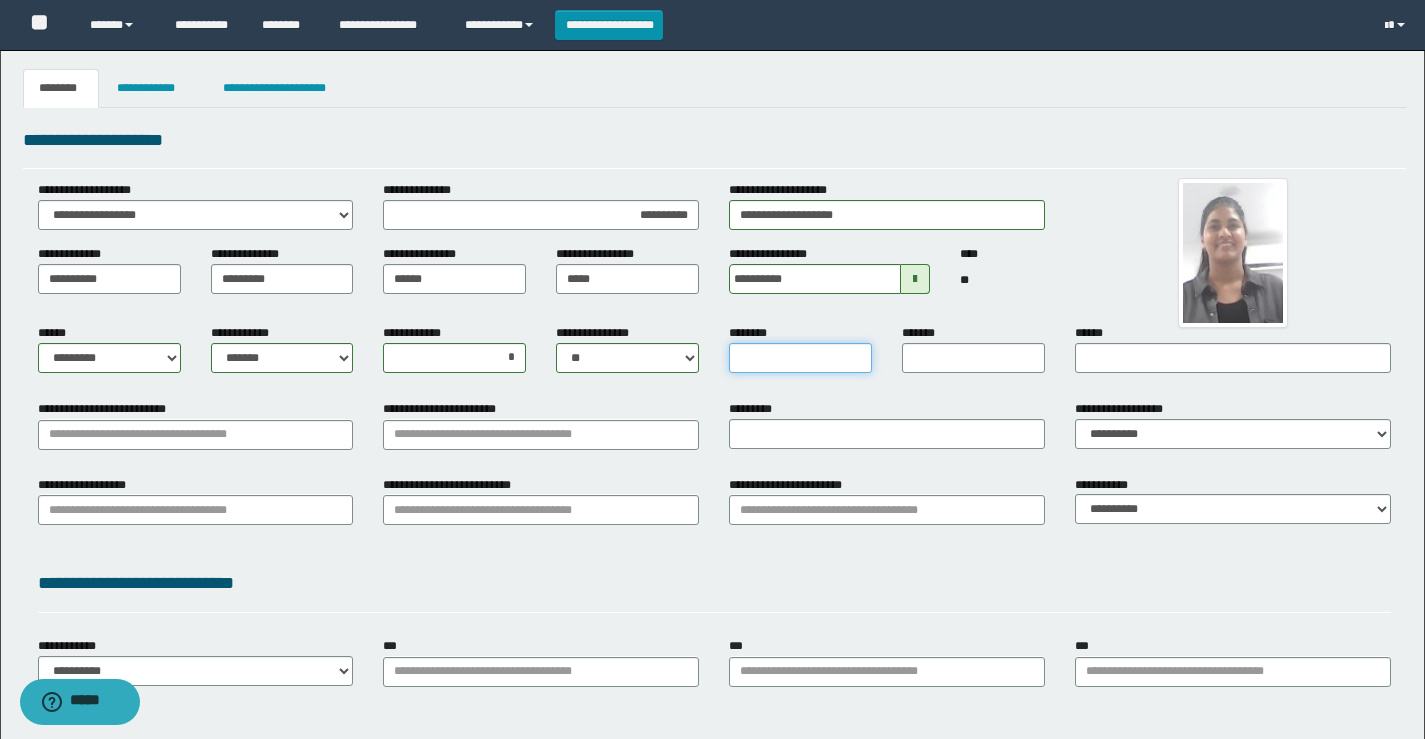 click on "********" at bounding box center (800, 358) 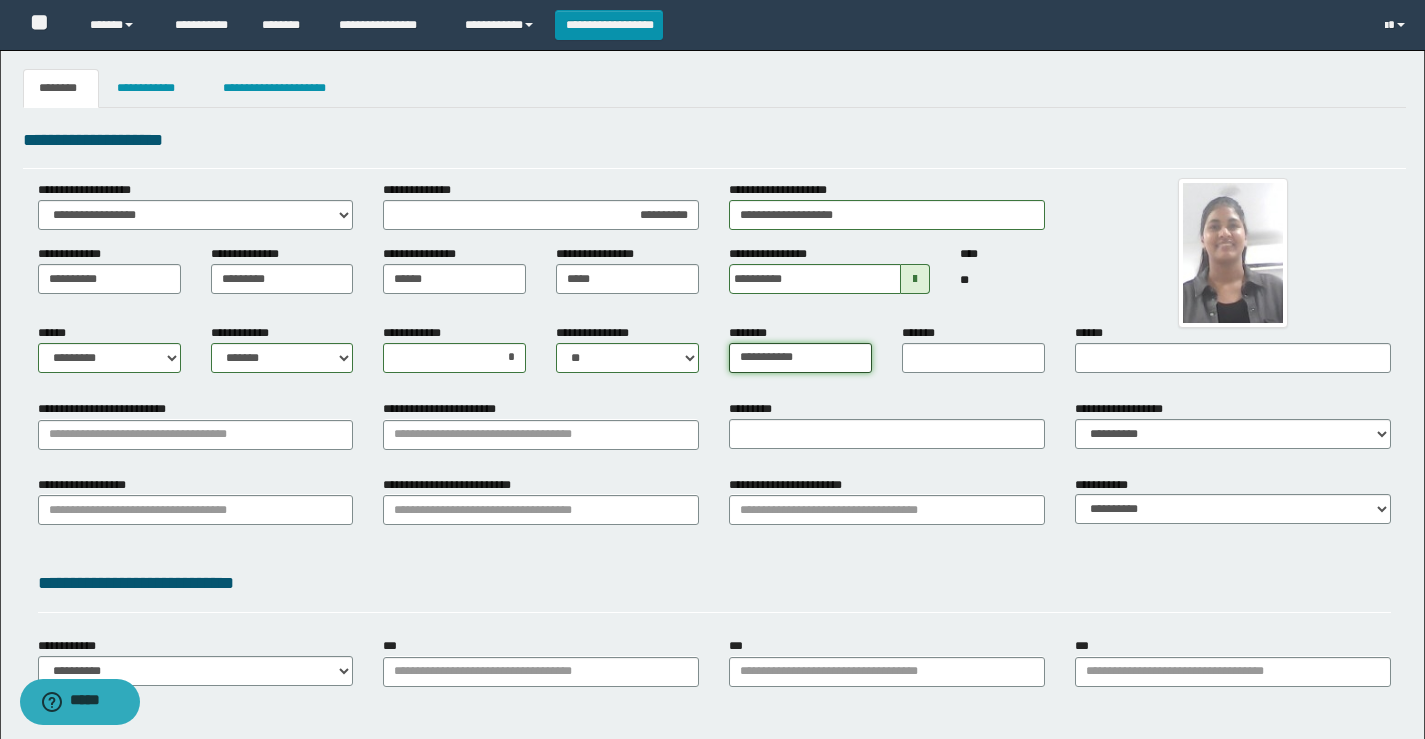 type on "**********" 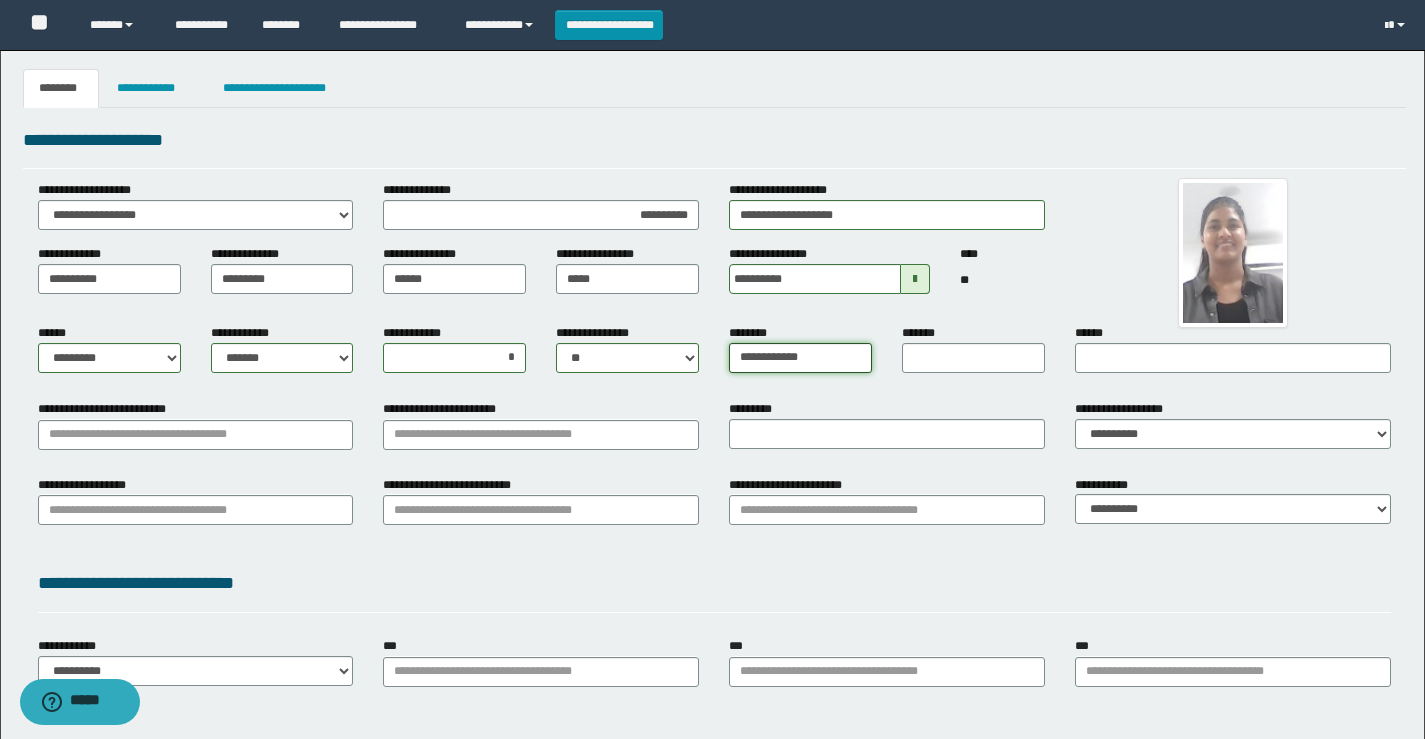 drag, startPoint x: 836, startPoint y: 366, endPoint x: 715, endPoint y: 388, distance: 122.98374 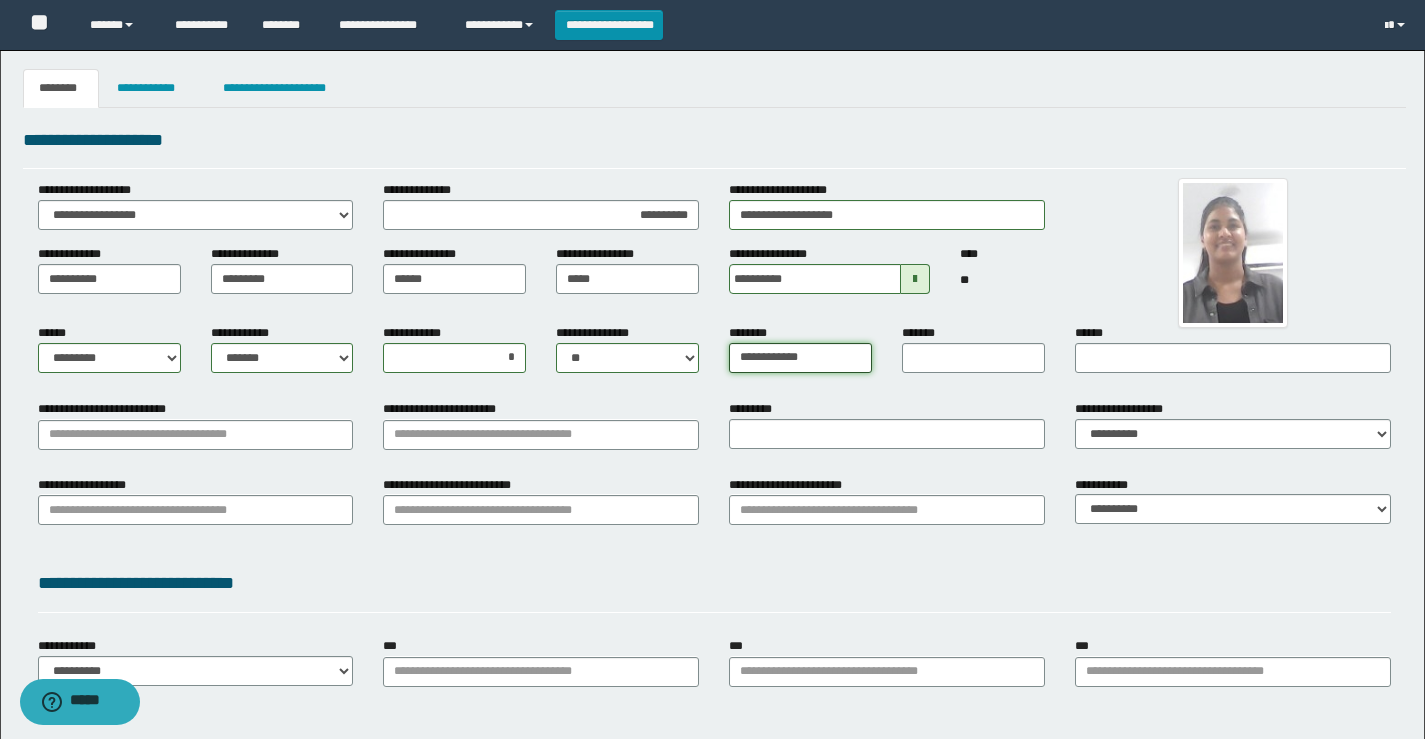click on "**********" at bounding box center [714, 517] 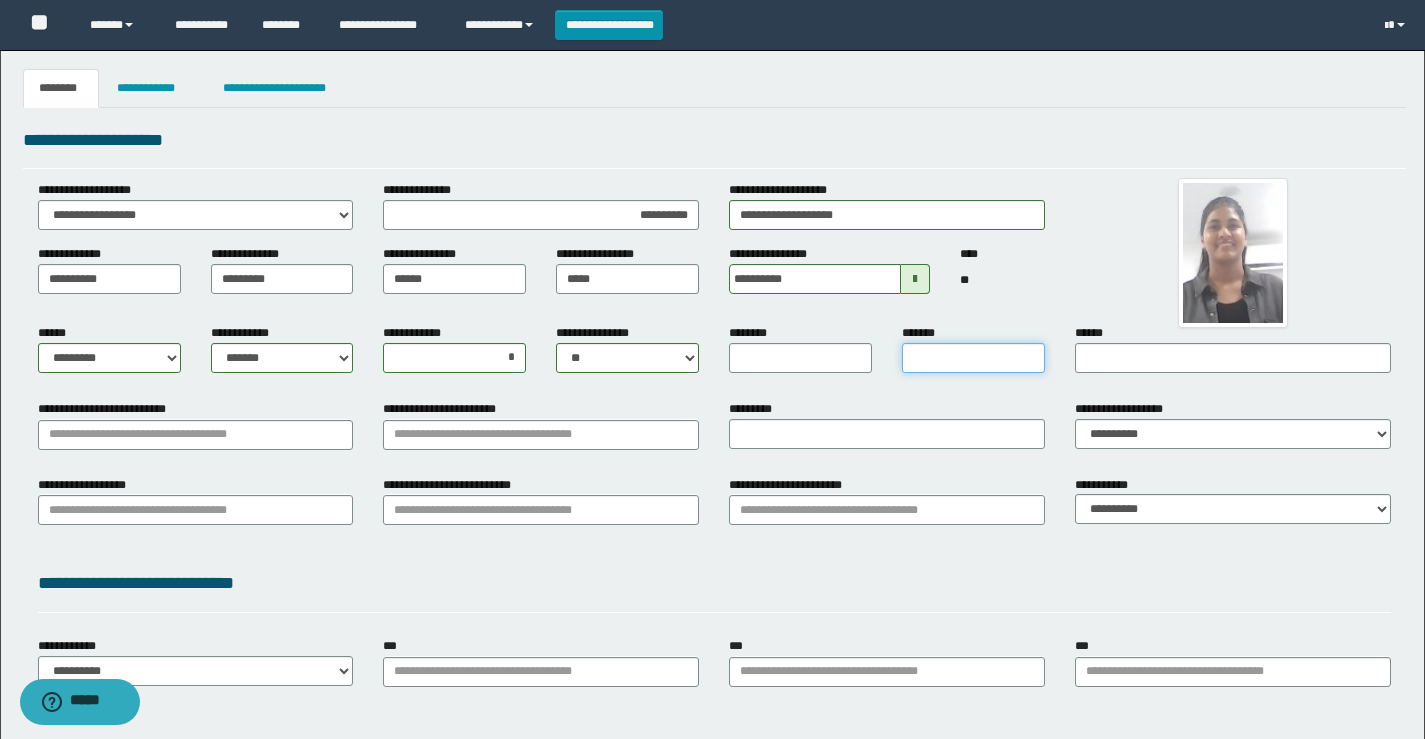 click on "*******" at bounding box center (973, 358) 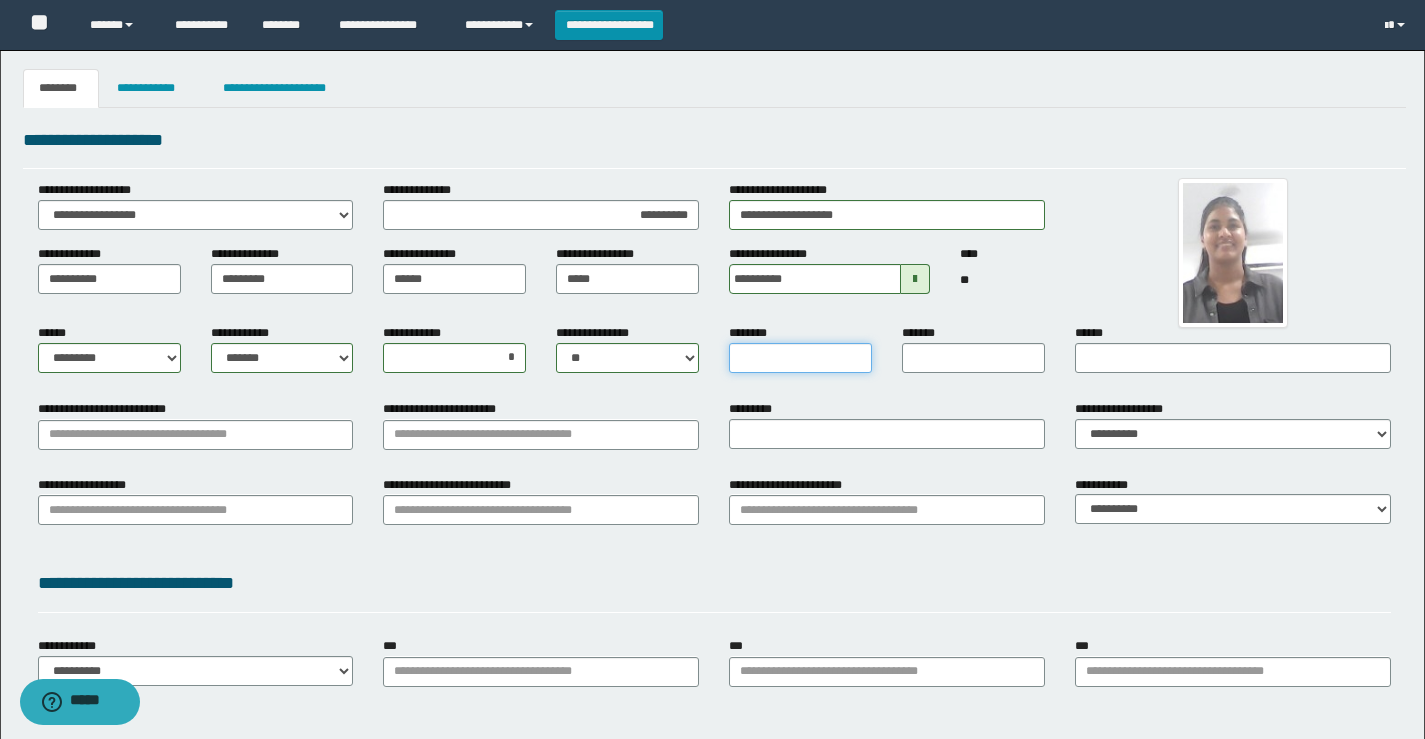 click on "********" at bounding box center (800, 358) 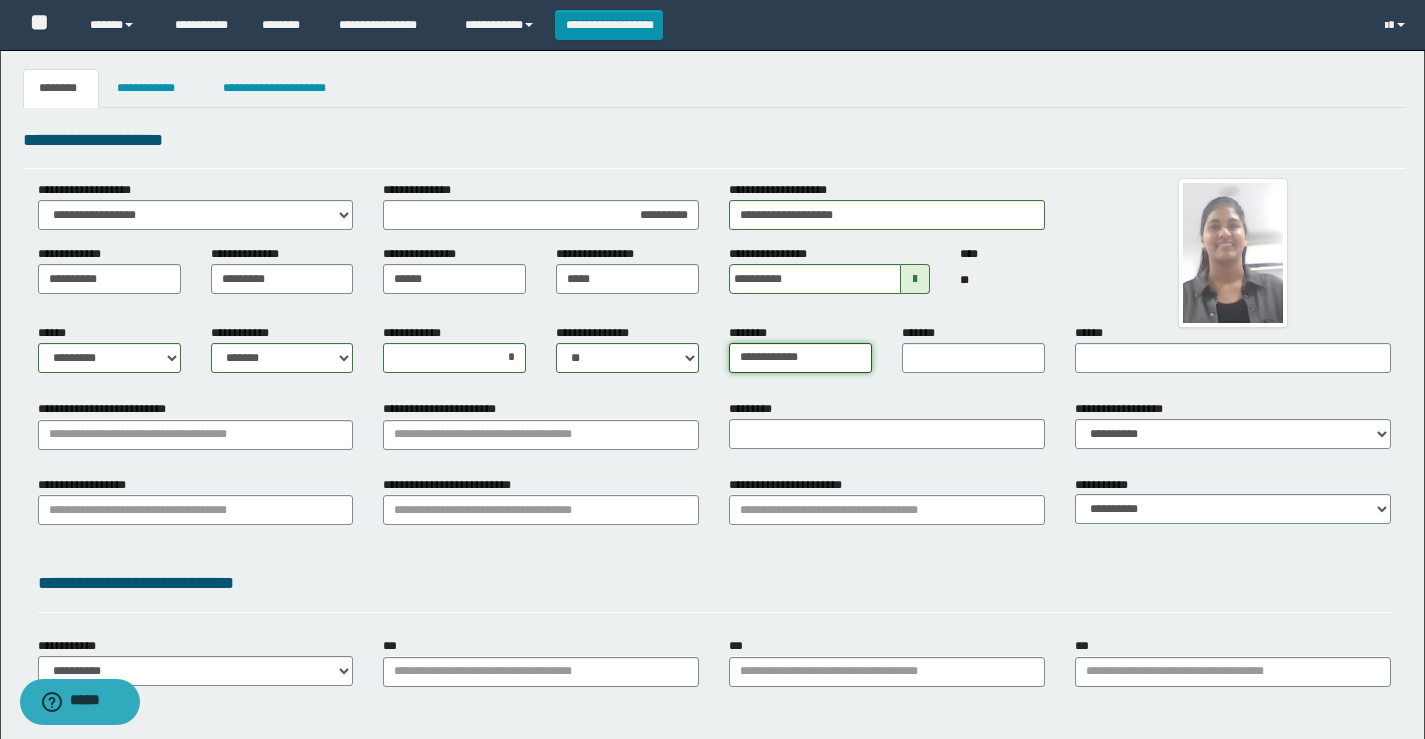 type on "**********" 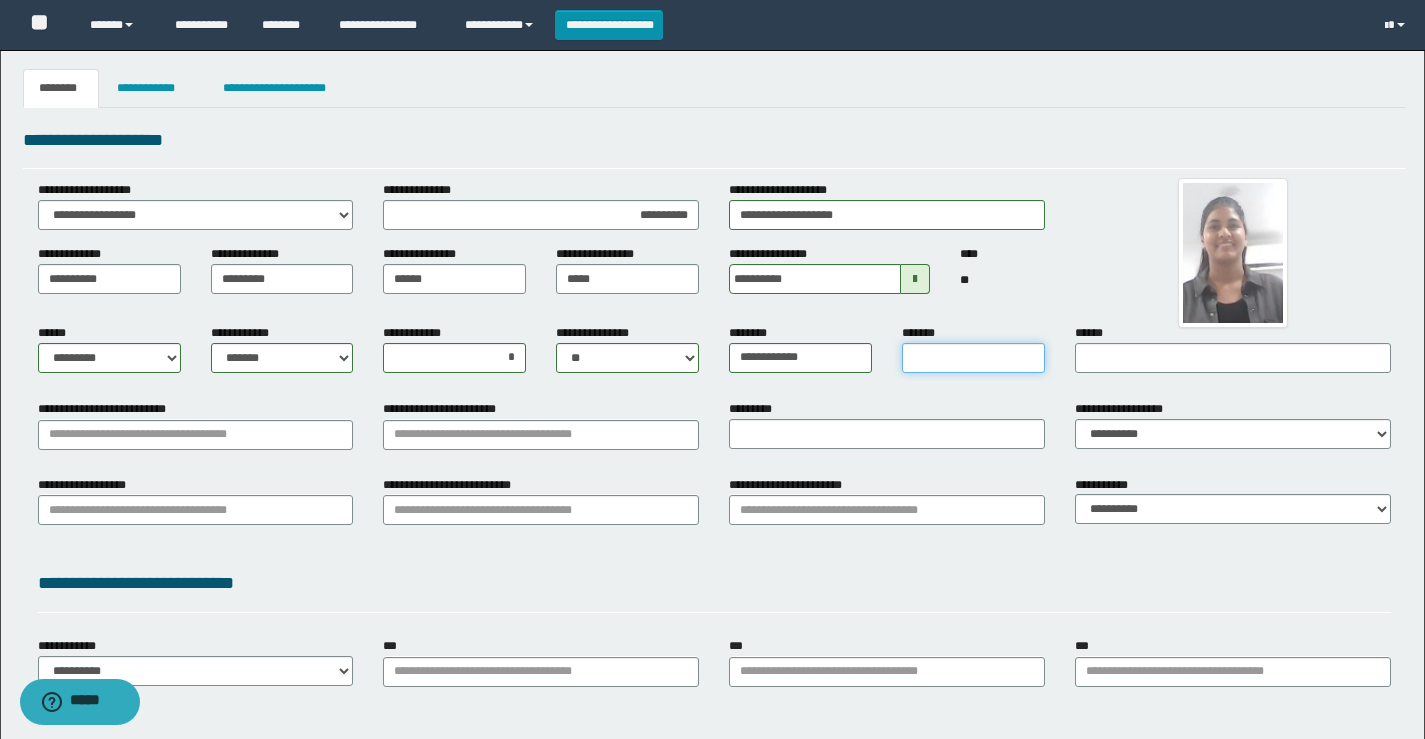 click on "*******" at bounding box center [973, 358] 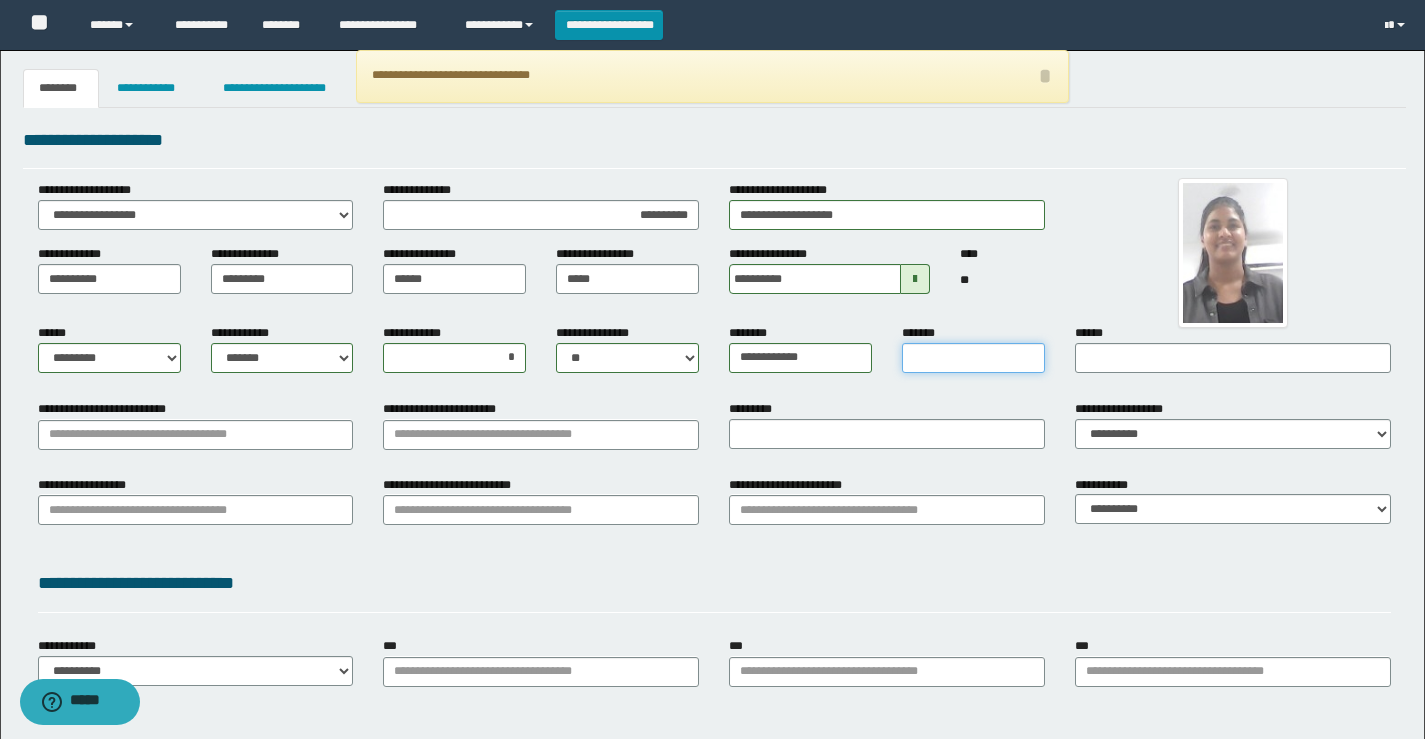 paste on "**********" 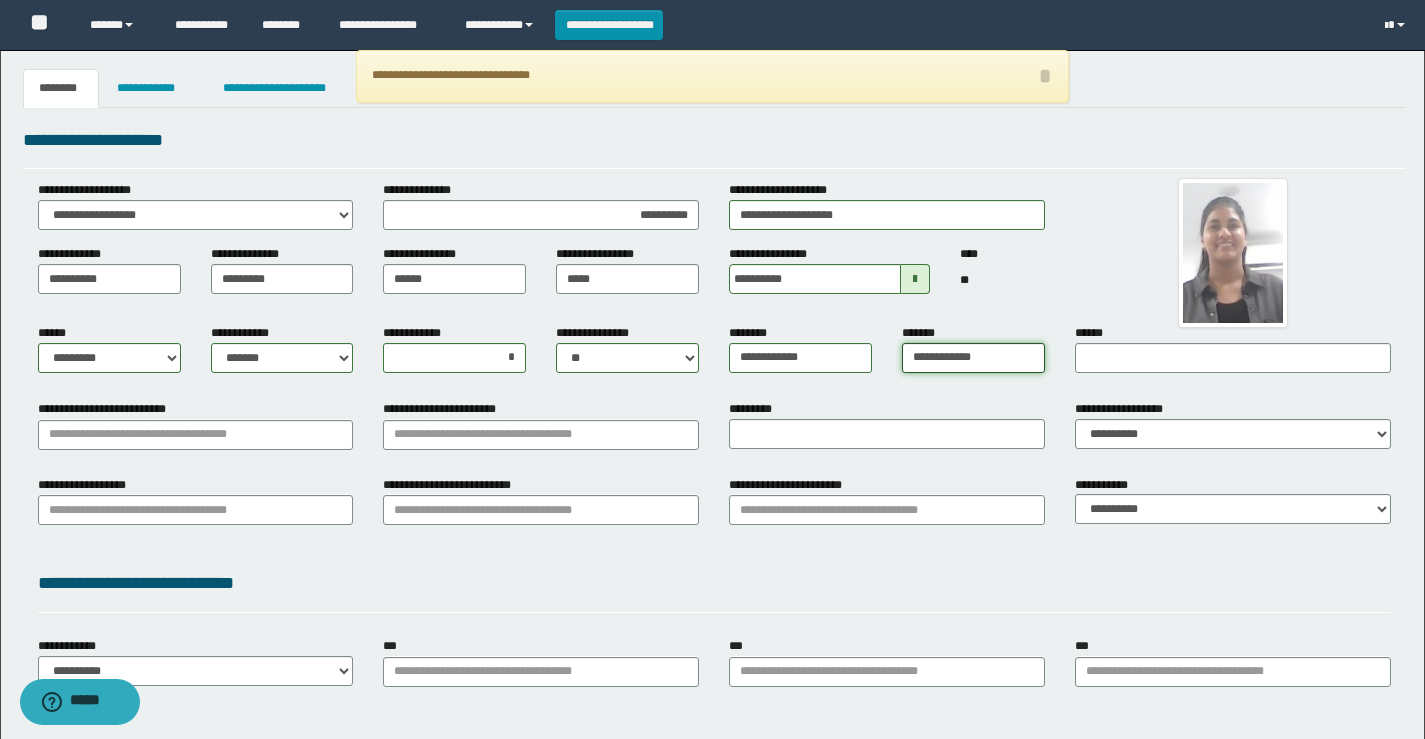 type on "**********" 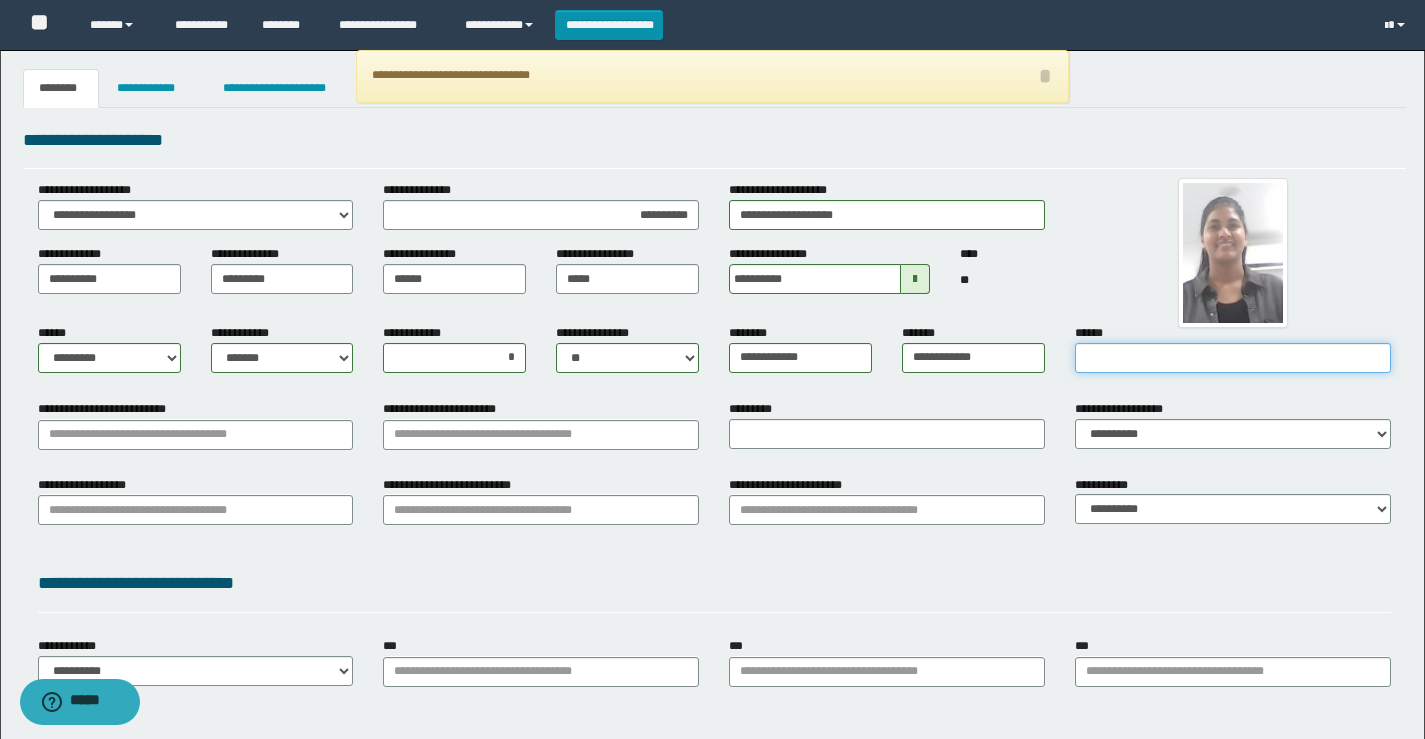 click on "******" at bounding box center [1233, 358] 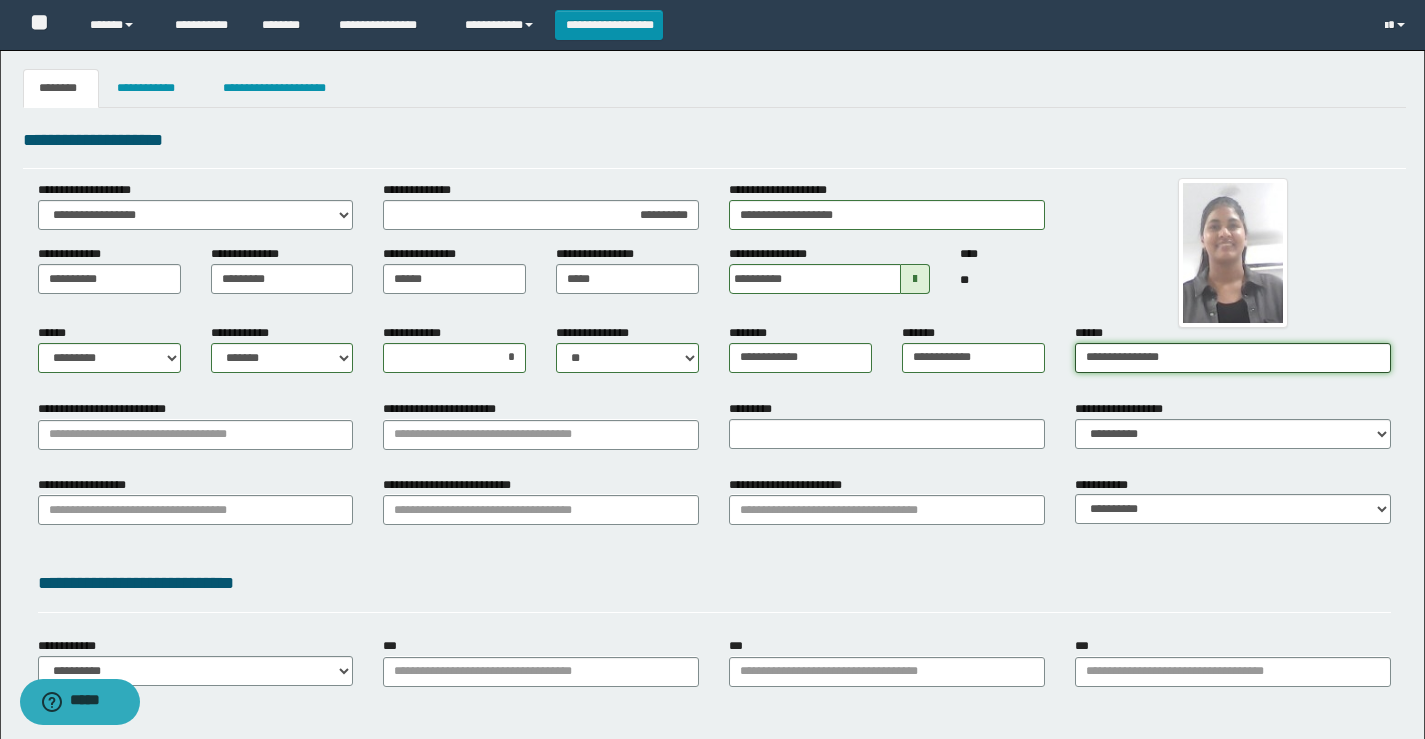 type on "**********" 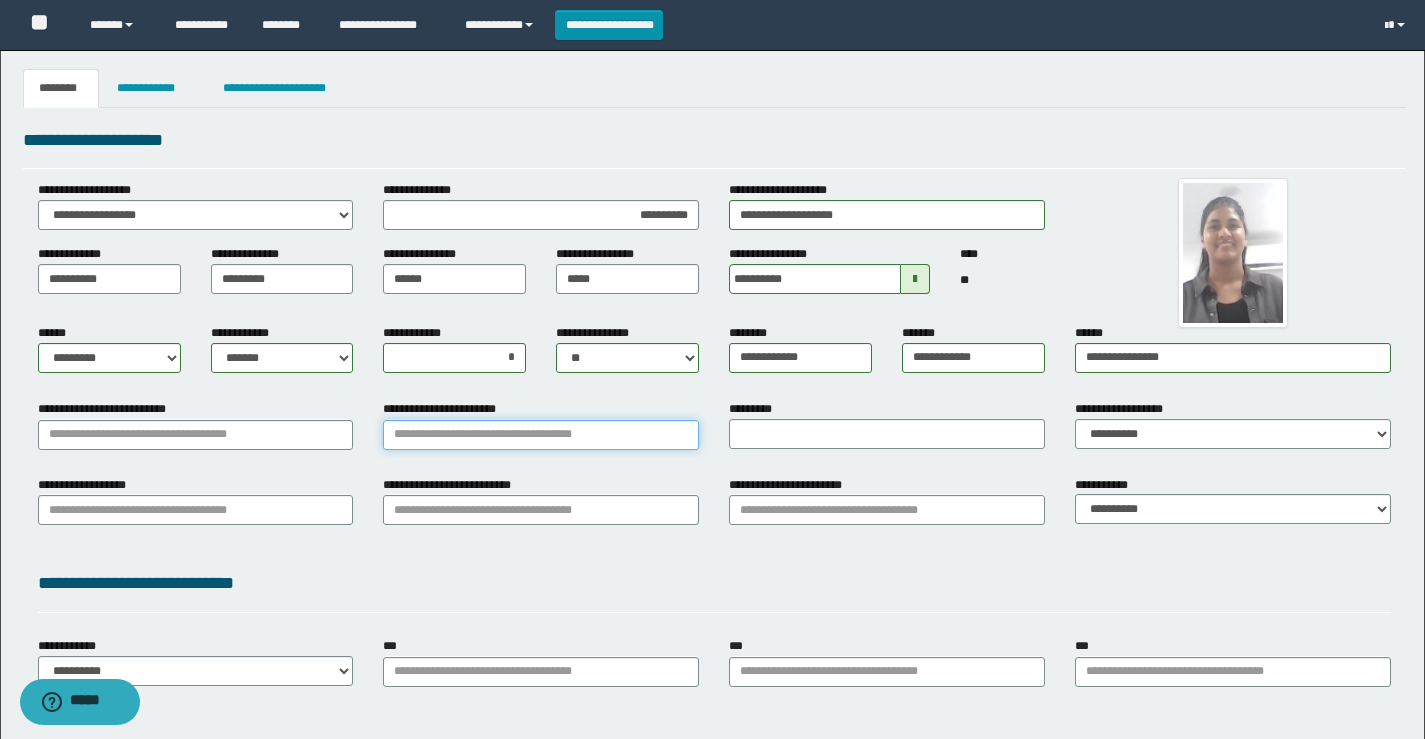 click on "**********" at bounding box center [541, 435] 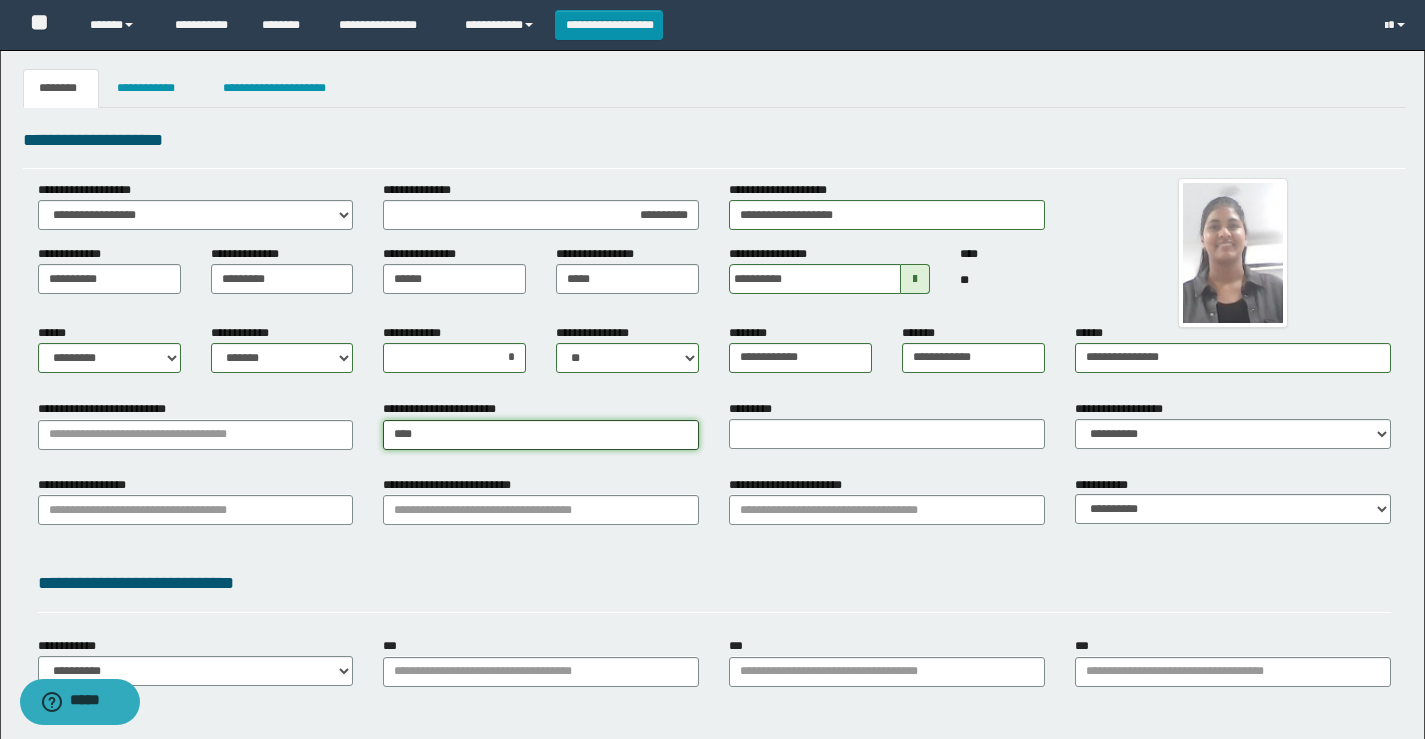 type on "*****" 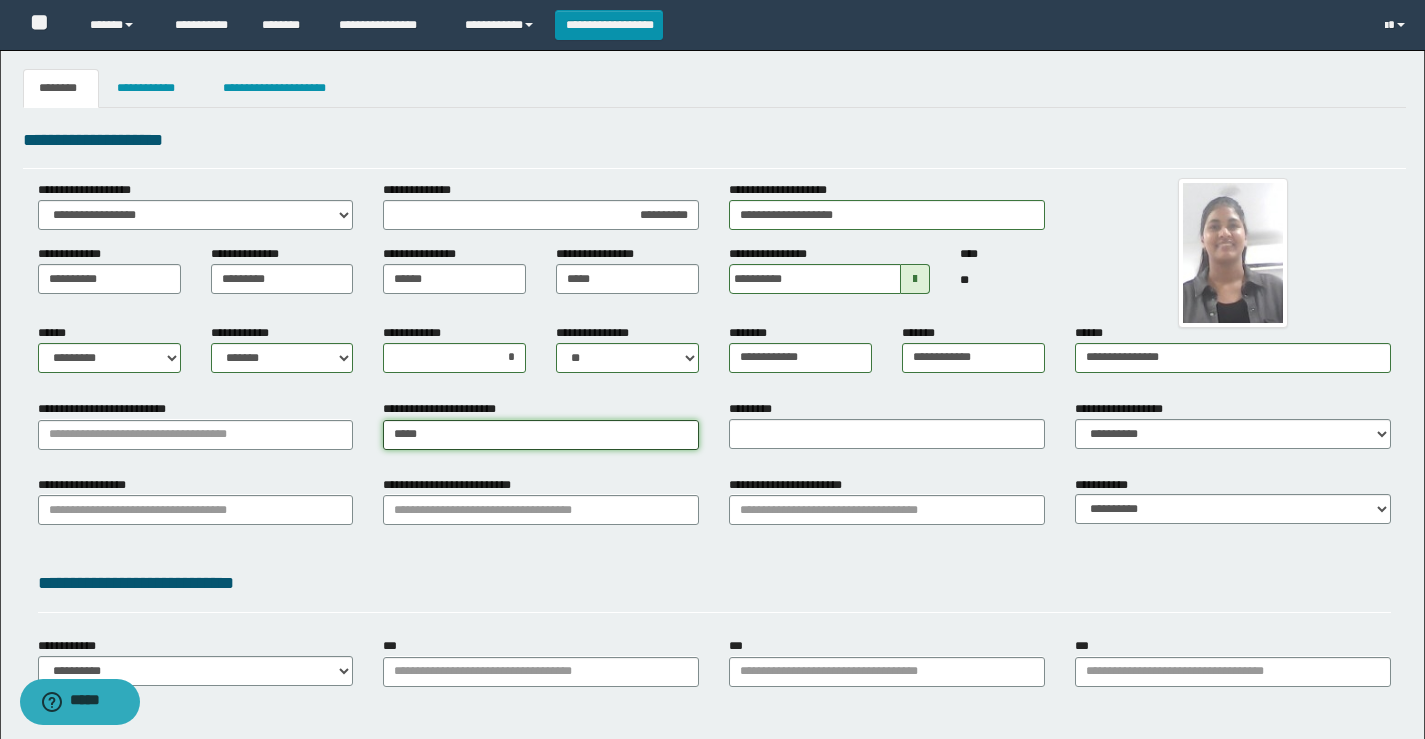 type on "**********" 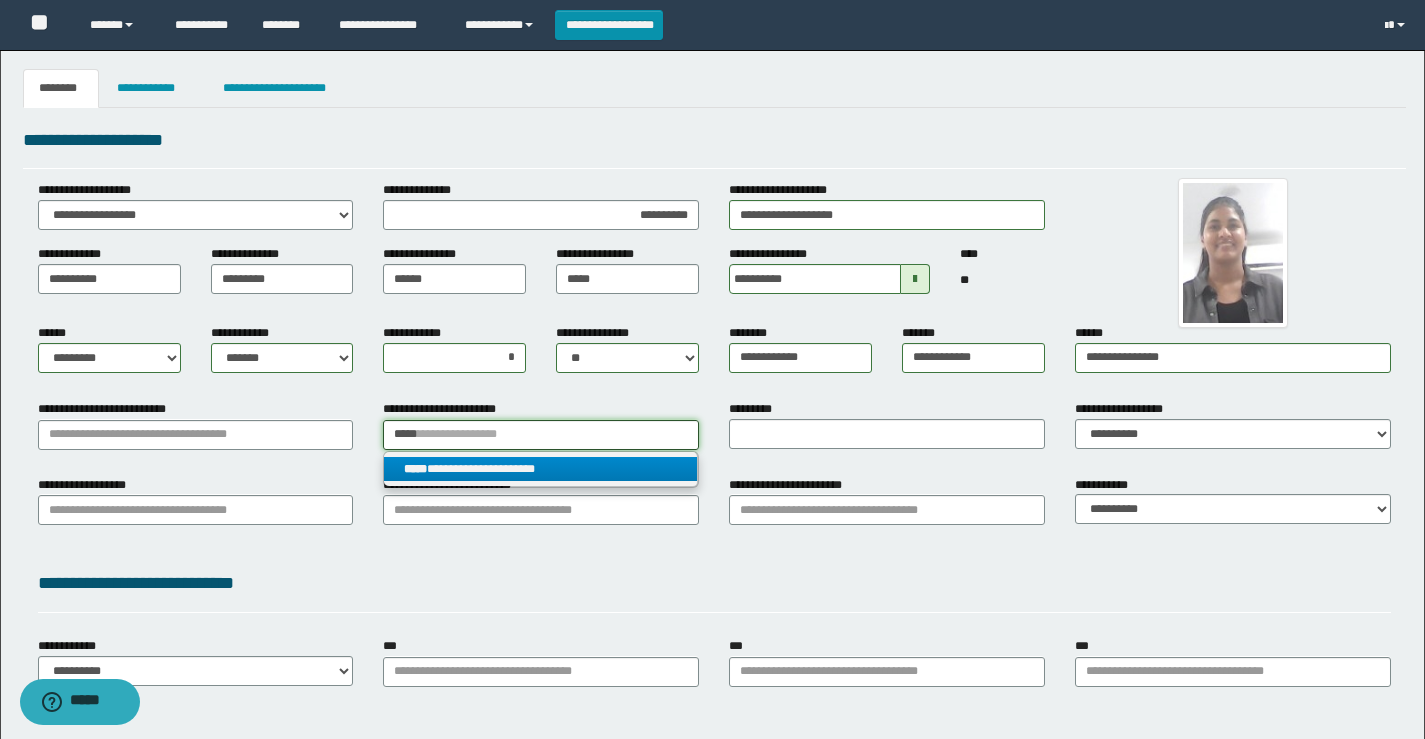 type on "*****" 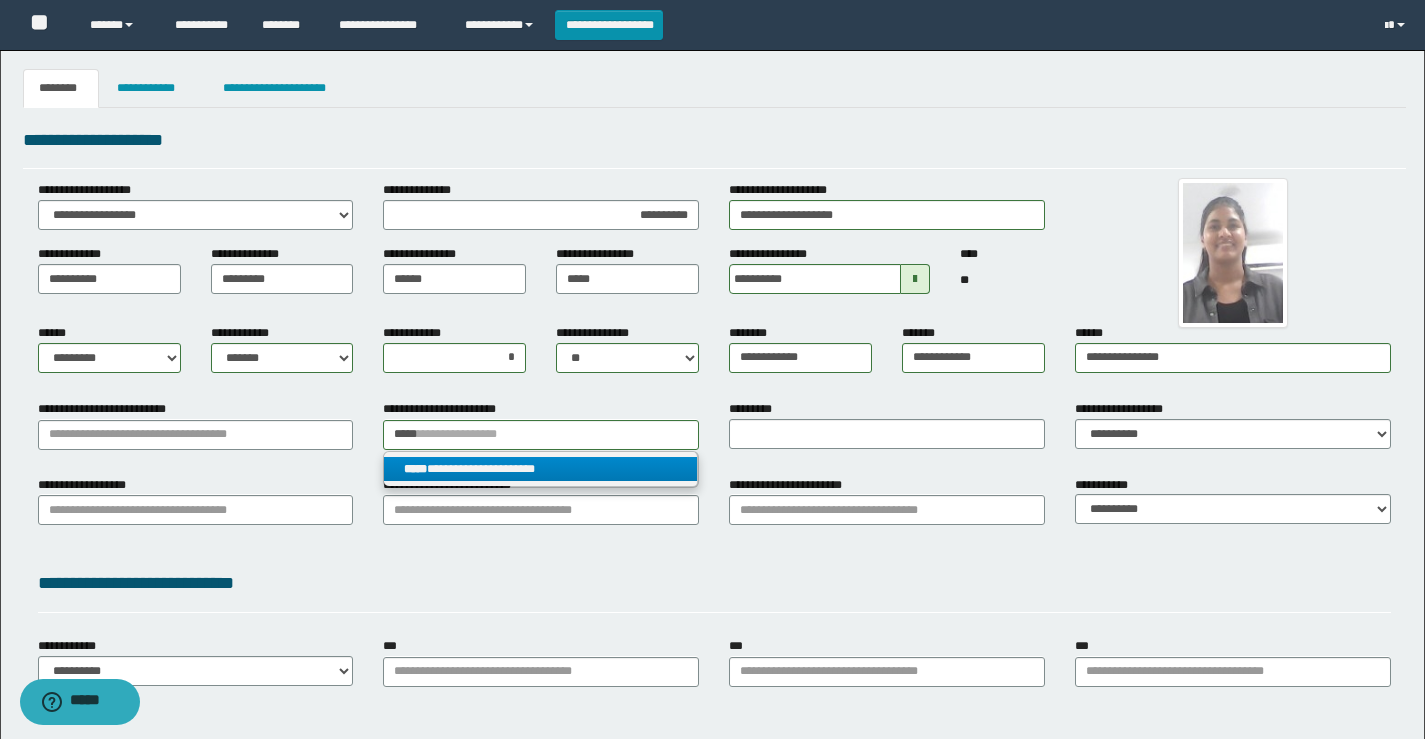 drag, startPoint x: 447, startPoint y: 478, endPoint x: 272, endPoint y: 456, distance: 176.37744 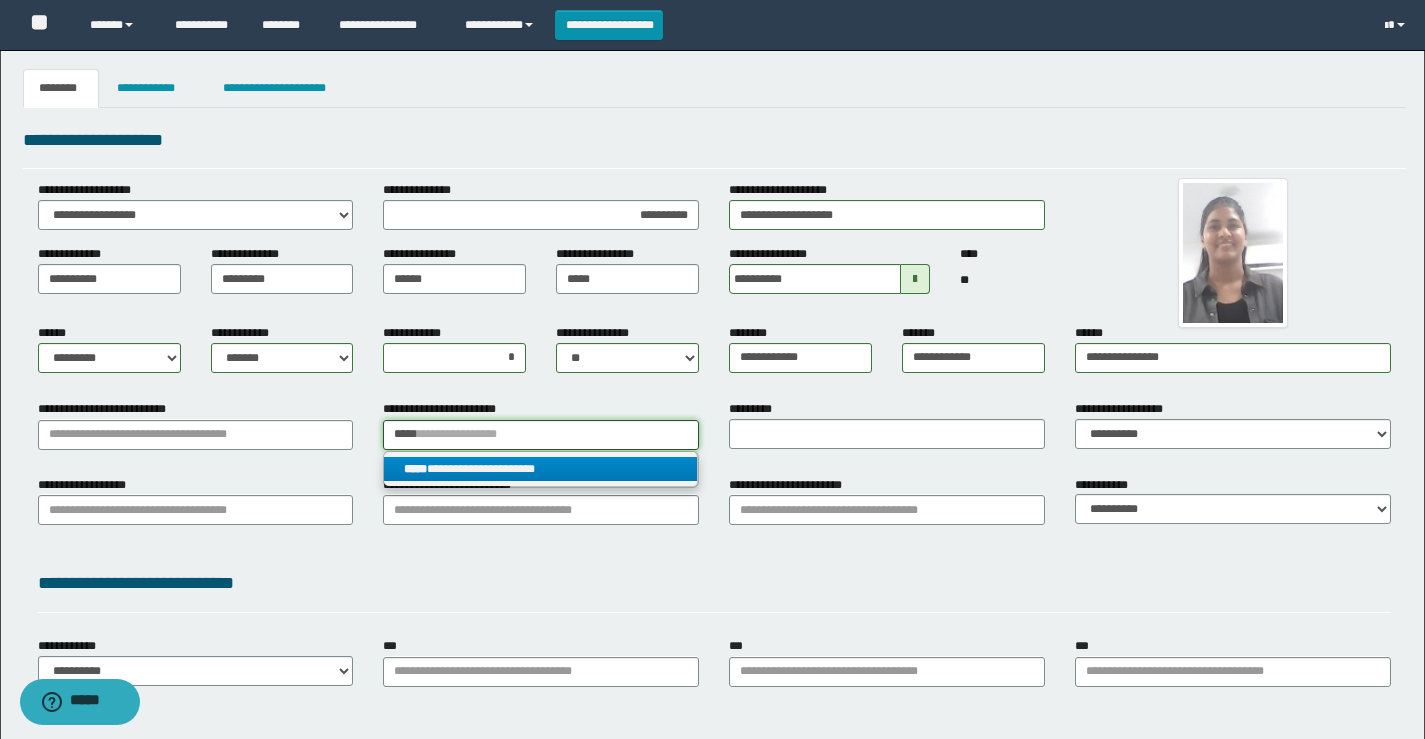 type 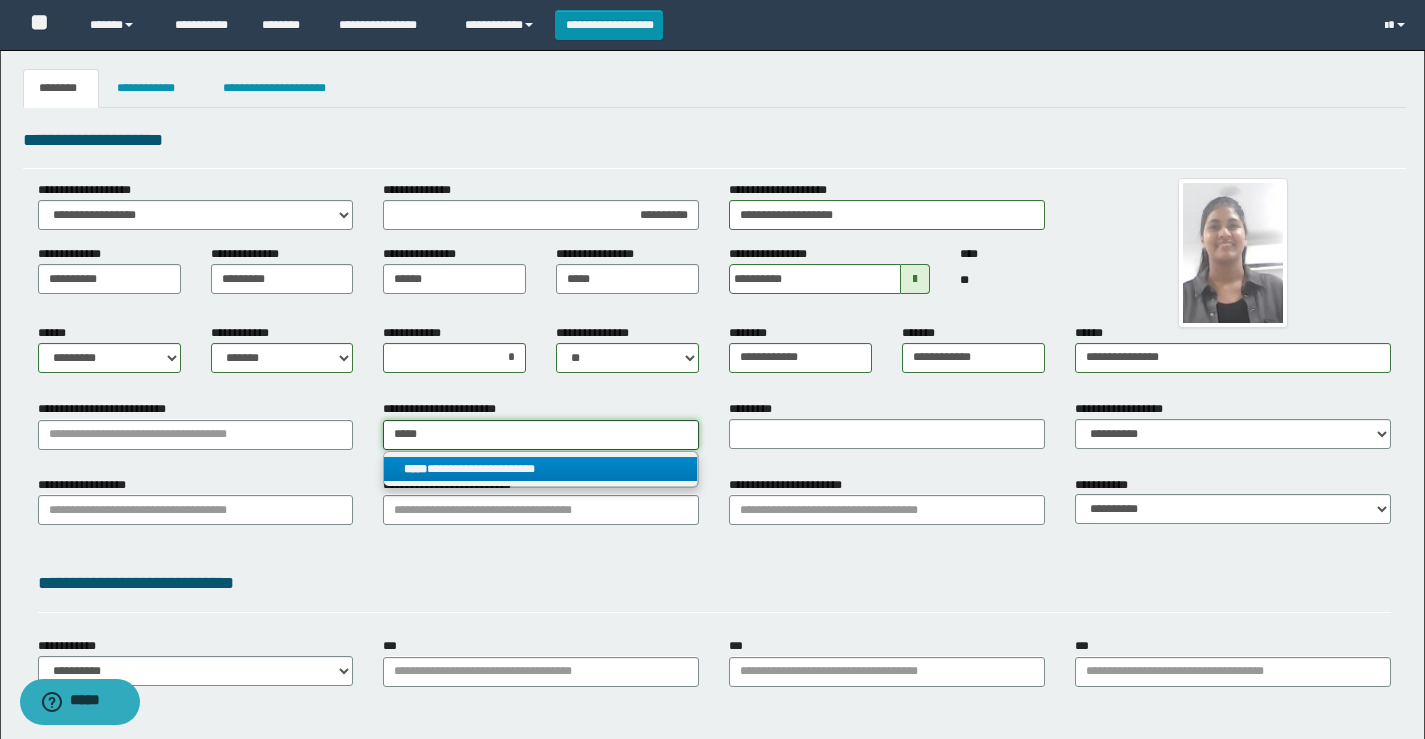 type on "**********" 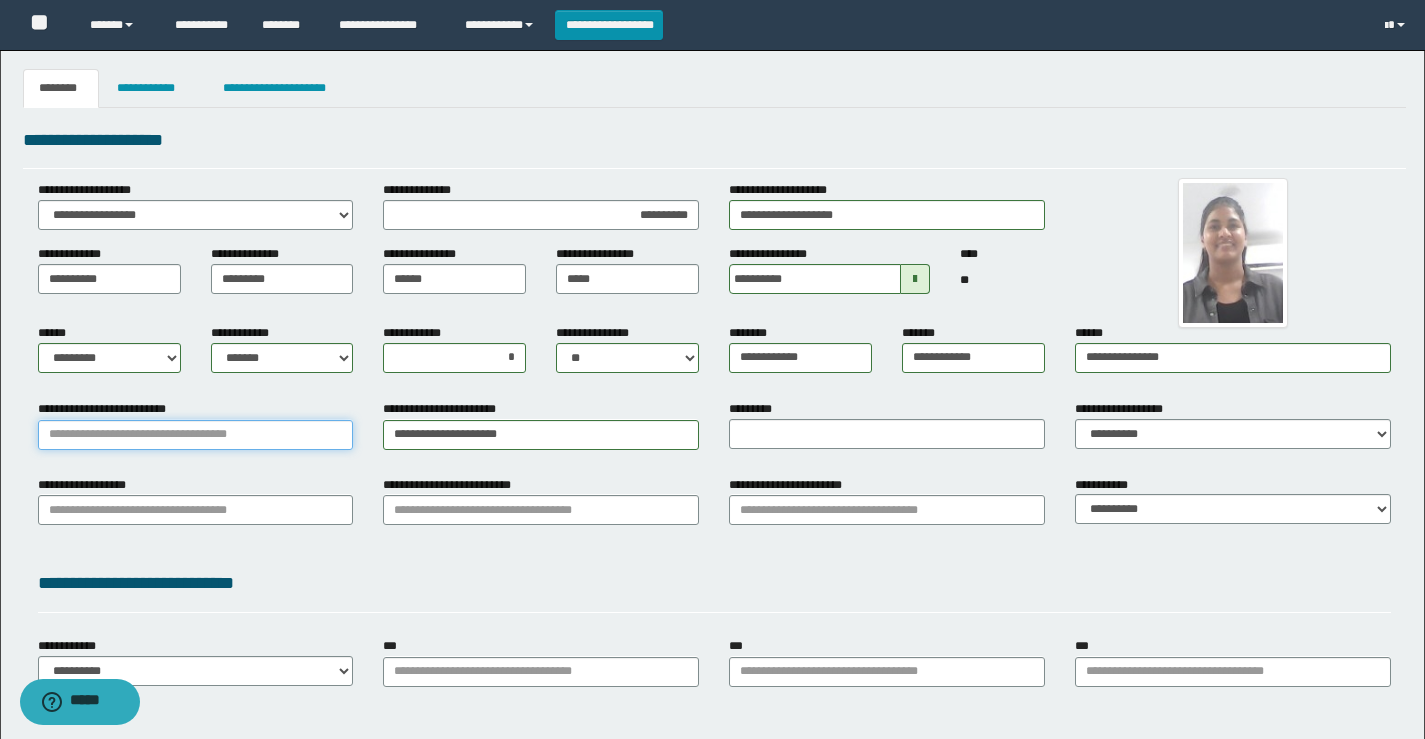 click on "**********" at bounding box center (196, 435) 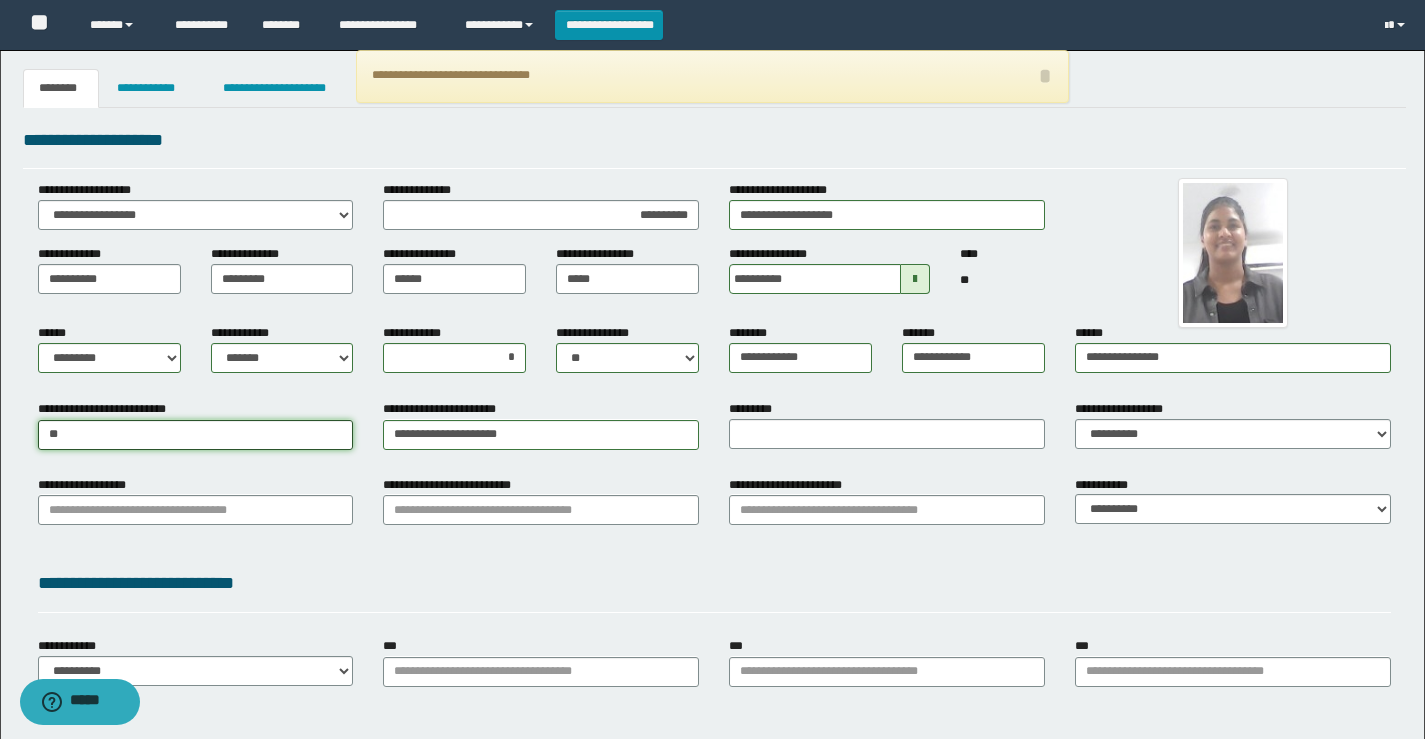type on "*" 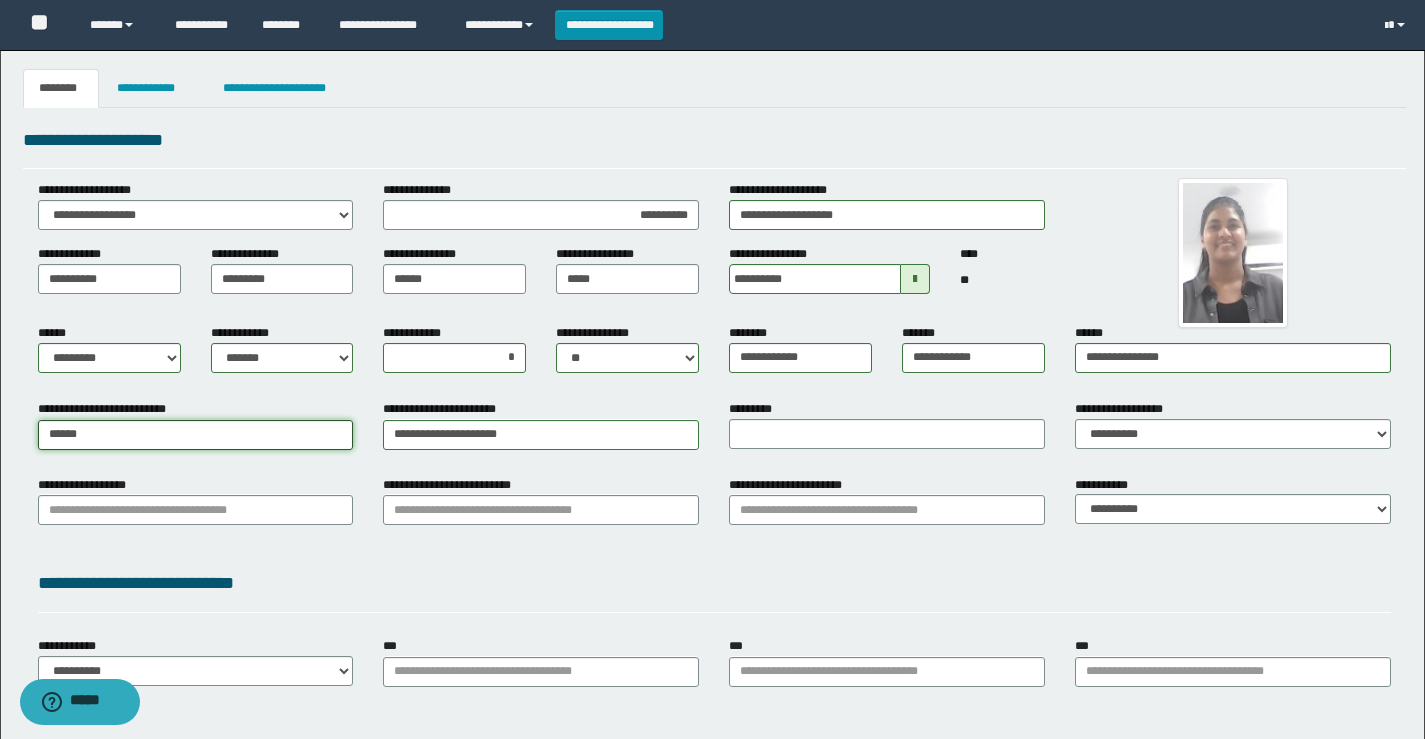 type on "*******" 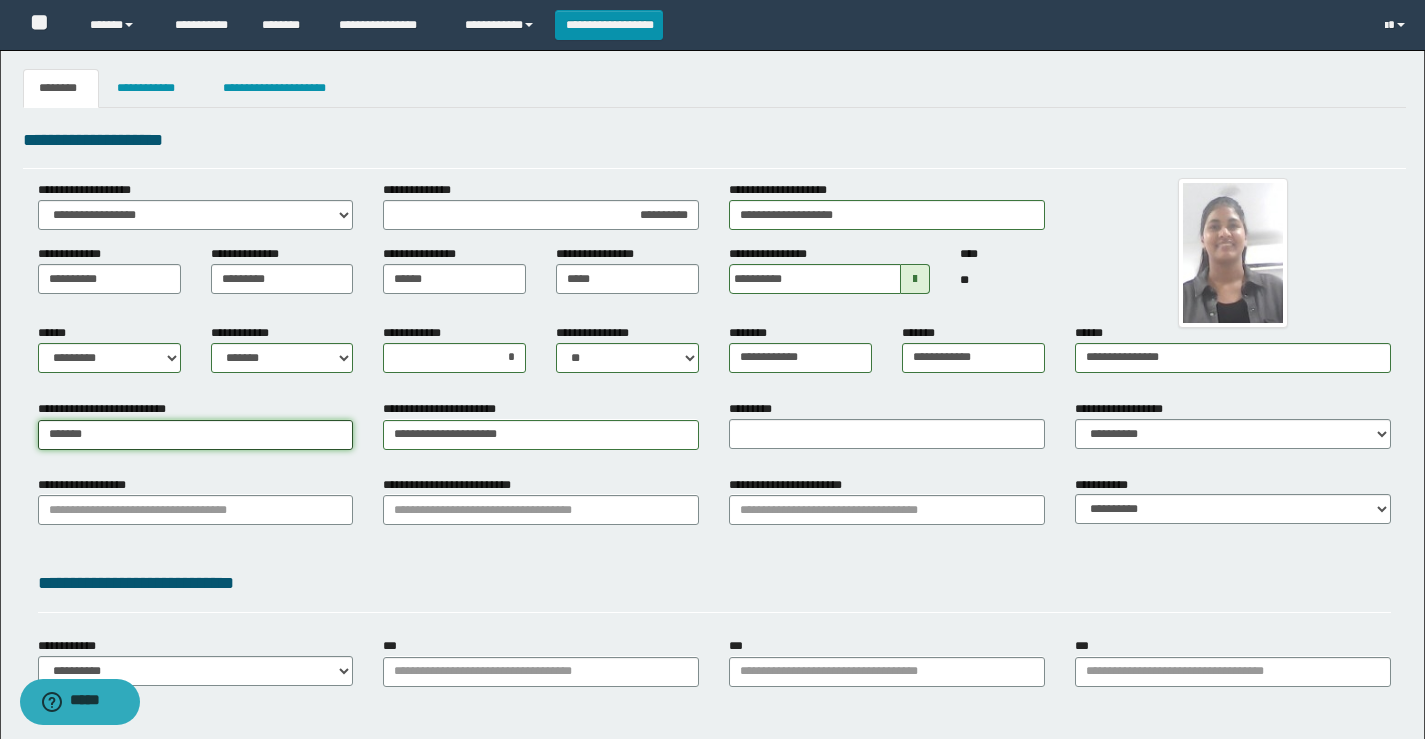type on "**********" 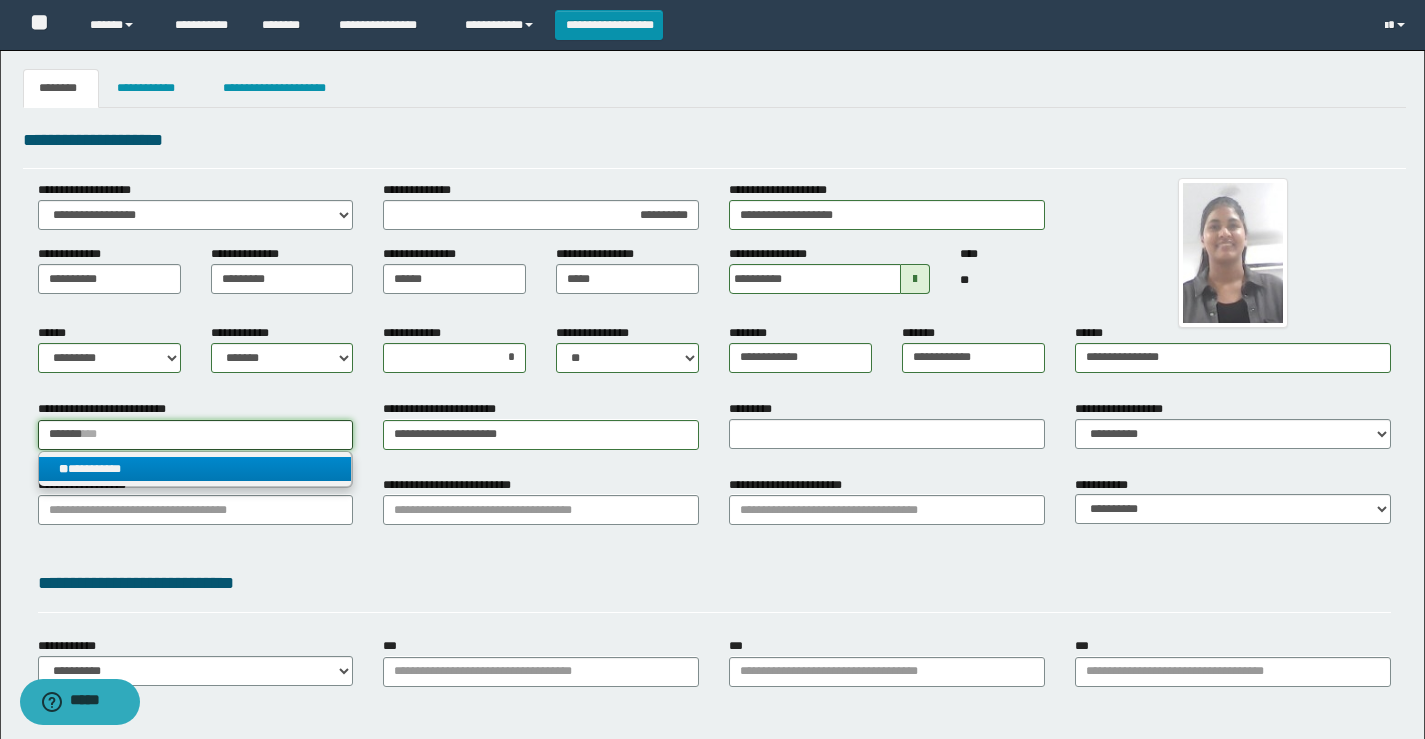 type on "*******" 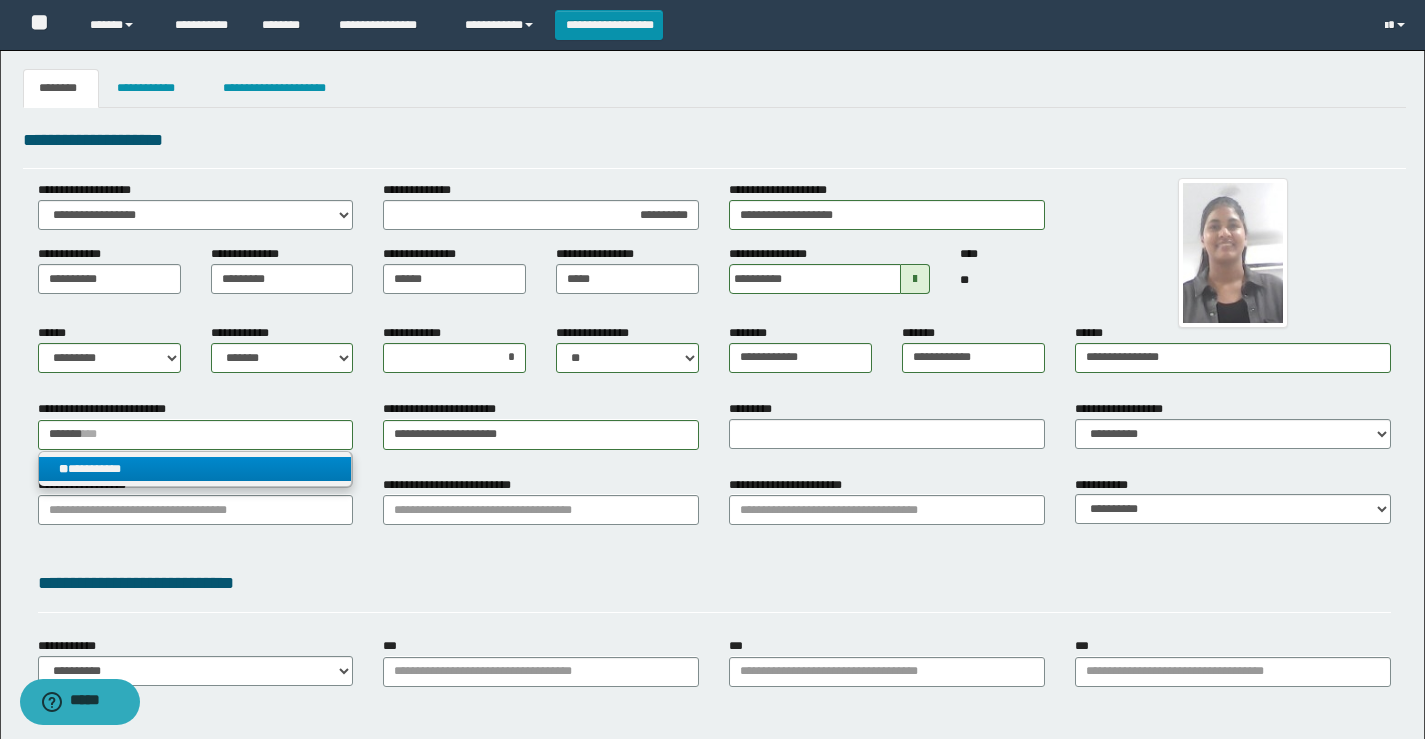 drag, startPoint x: 180, startPoint y: 480, endPoint x: 326, endPoint y: 444, distance: 150.37286 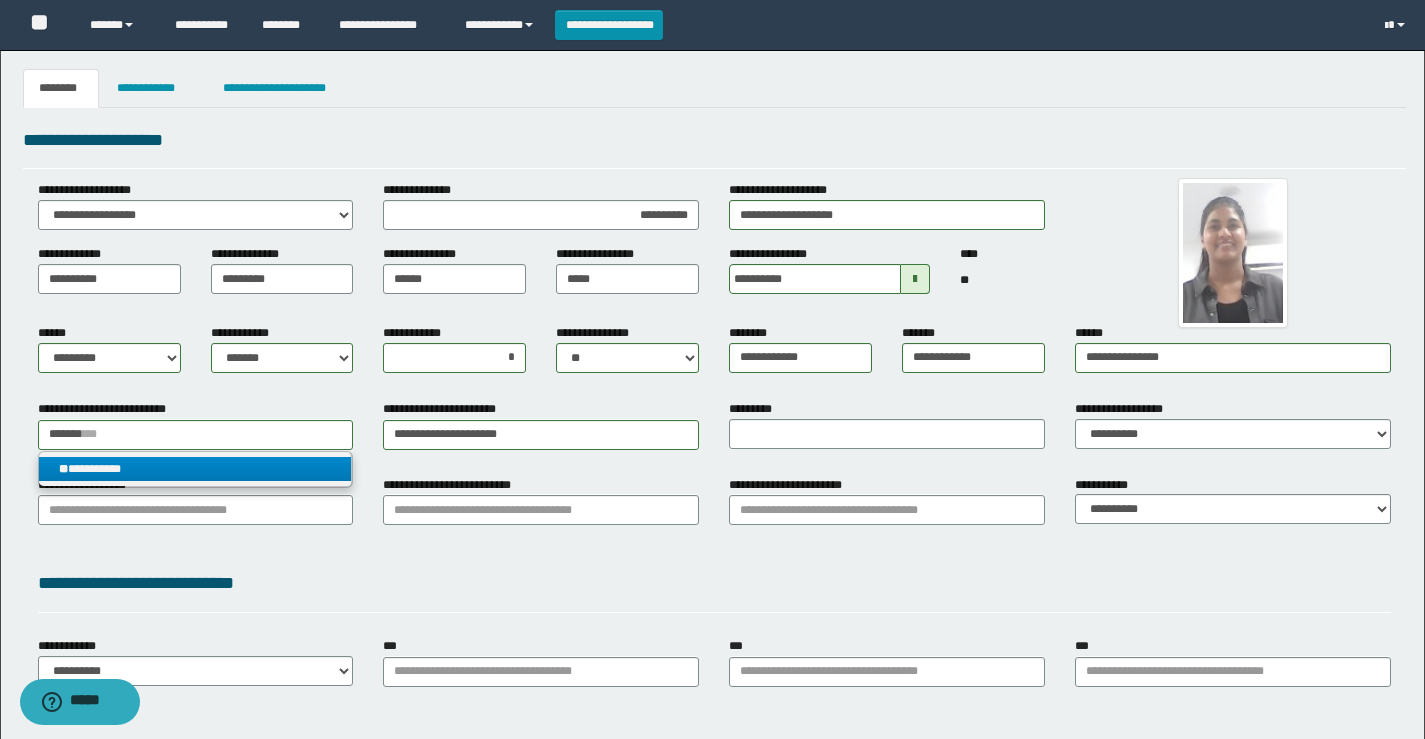 click on "**********" at bounding box center (195, 469) 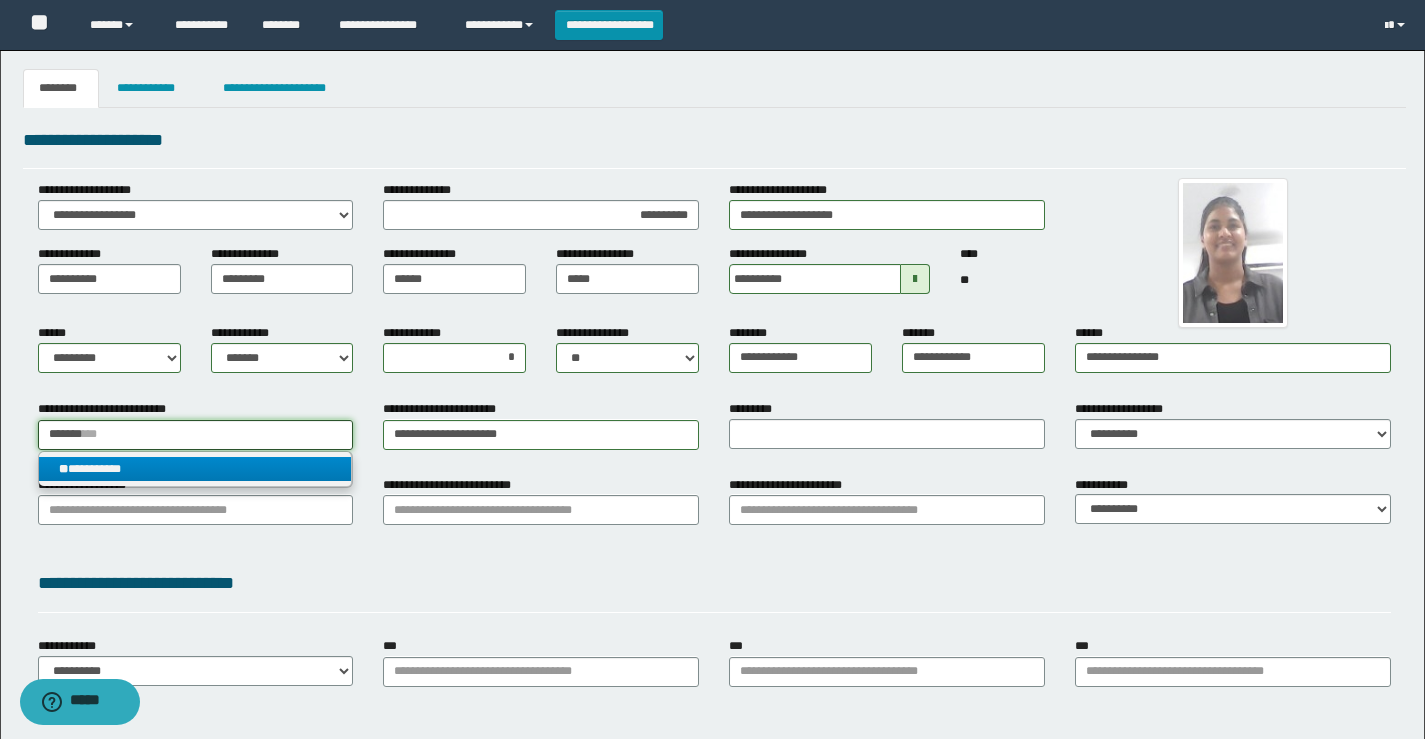 type 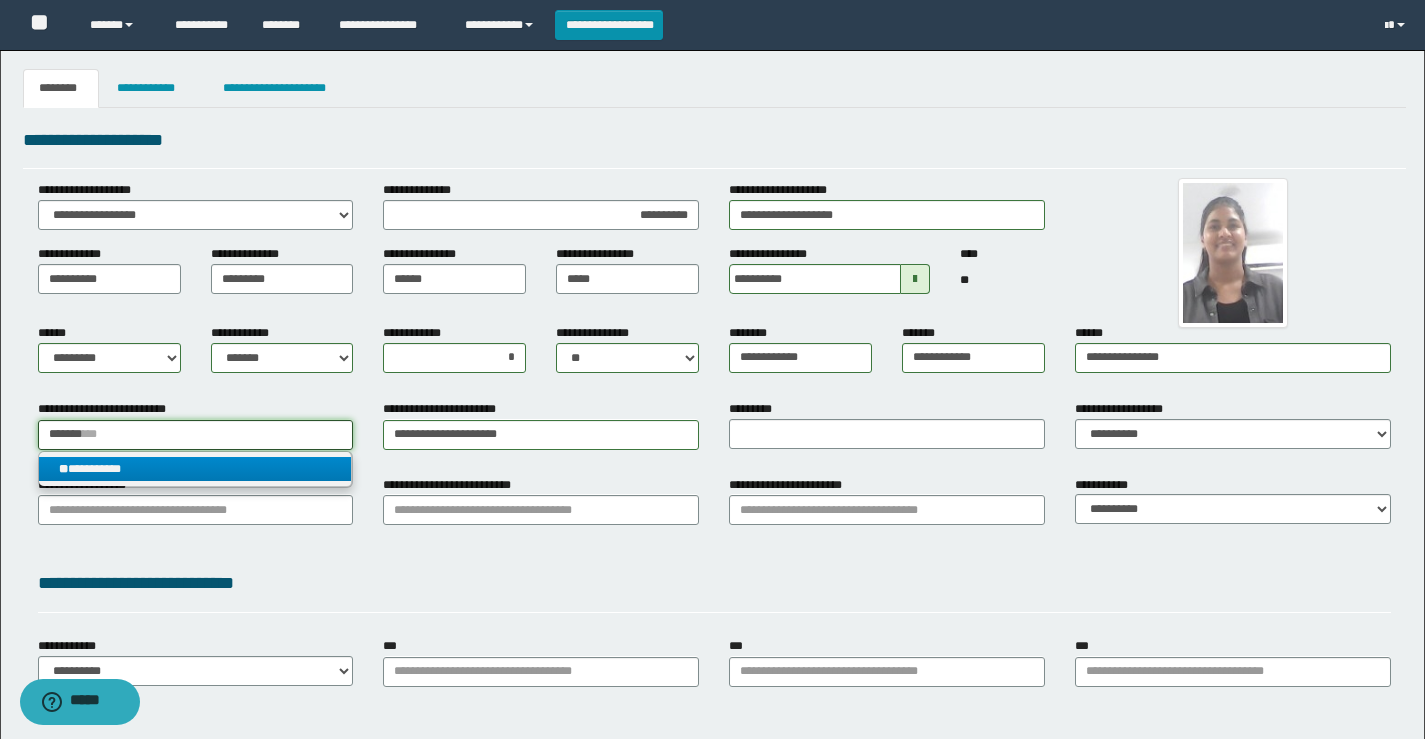type on "**********" 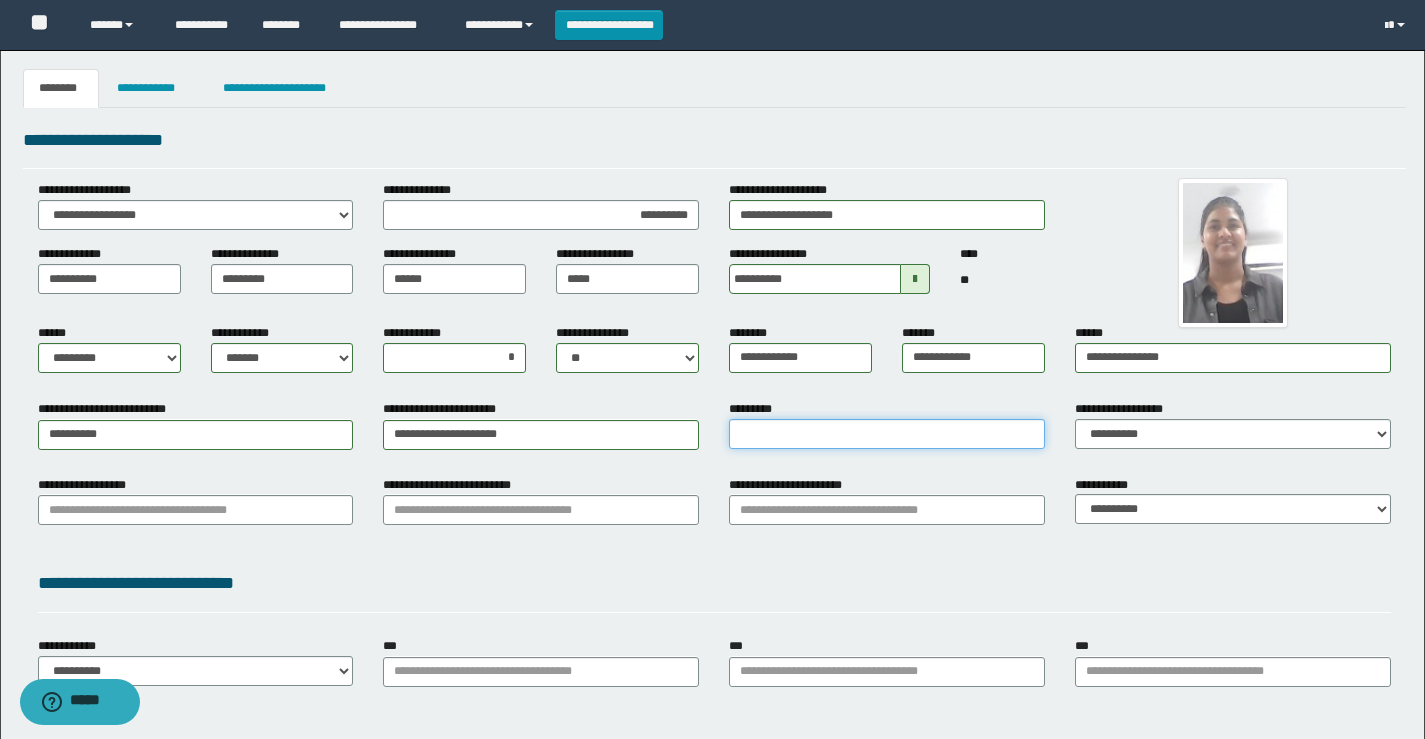 drag, startPoint x: 866, startPoint y: 442, endPoint x: 9, endPoint y: 203, distance: 889.7022 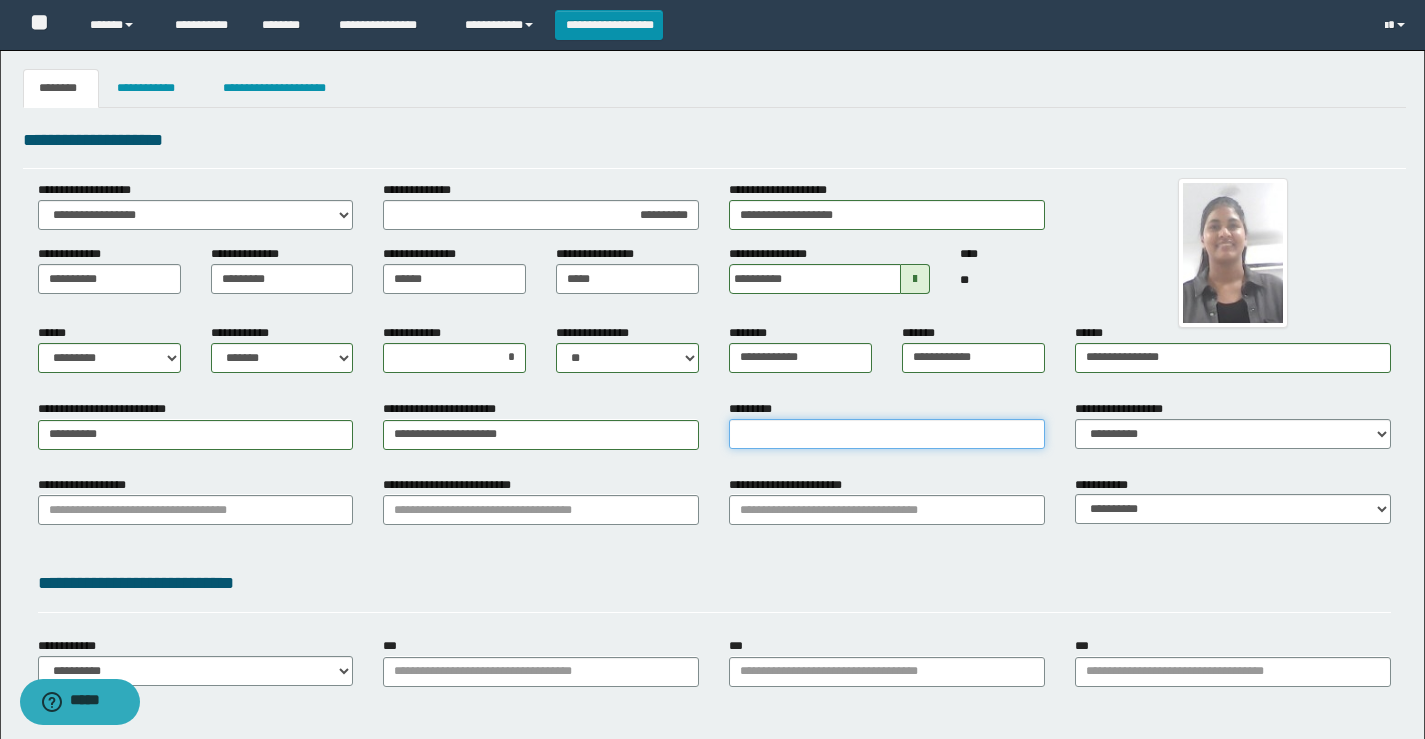 click on "*********" at bounding box center [887, 434] 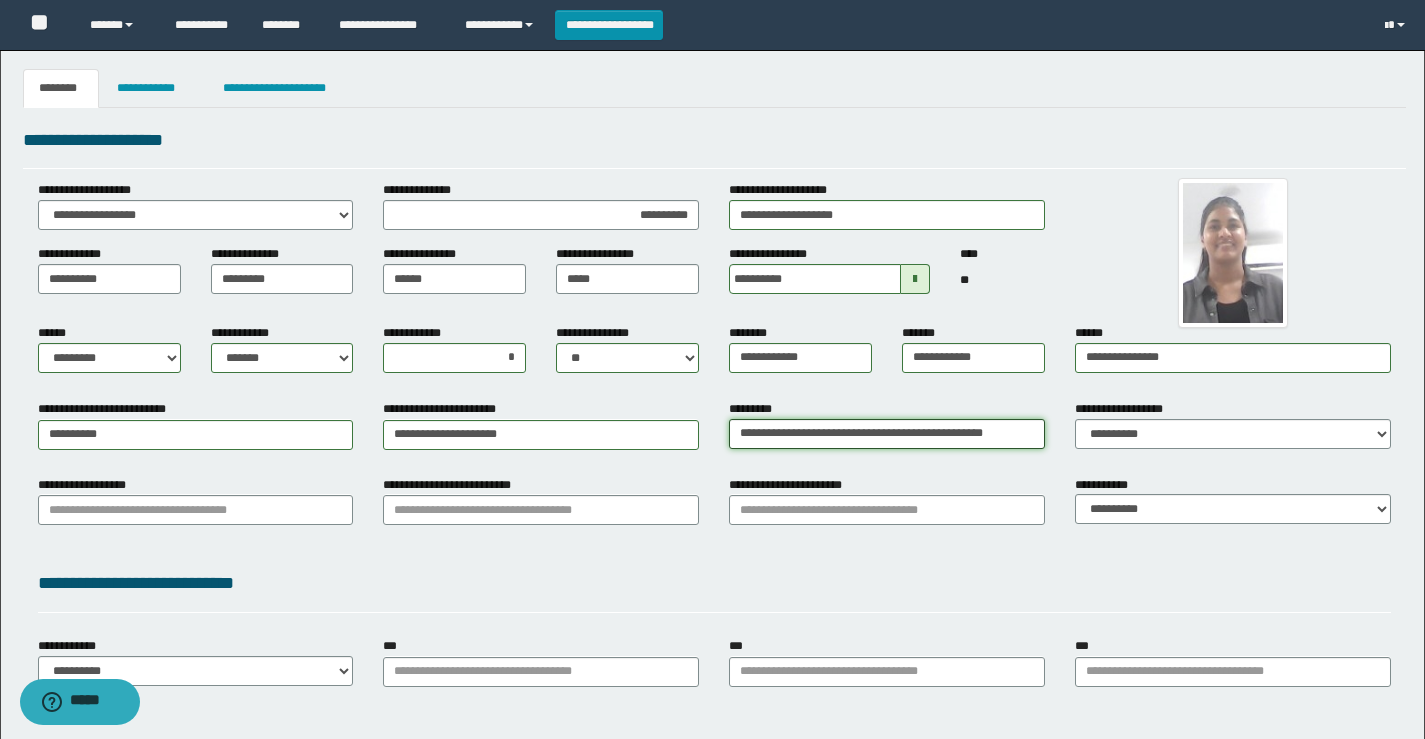 scroll, scrollTop: 0, scrollLeft: 17, axis: horizontal 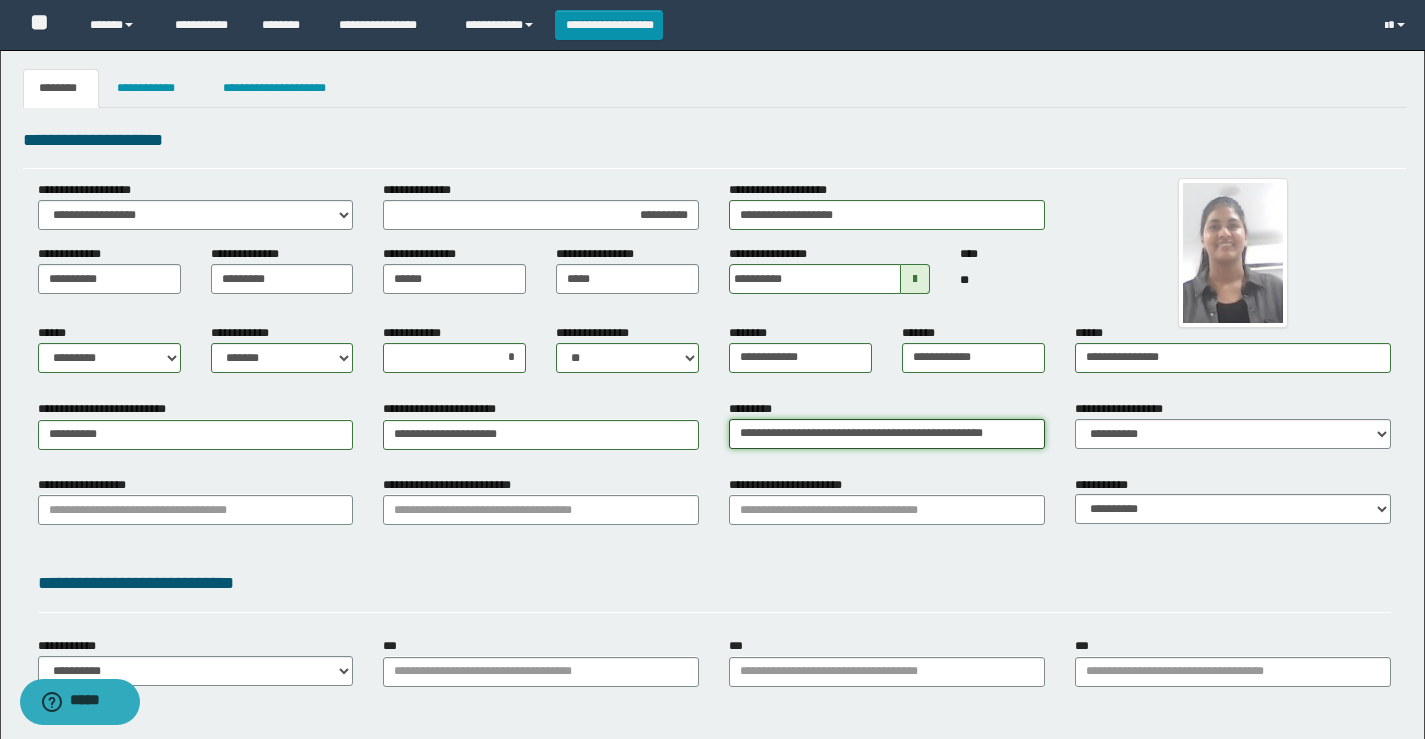 type on "**********" 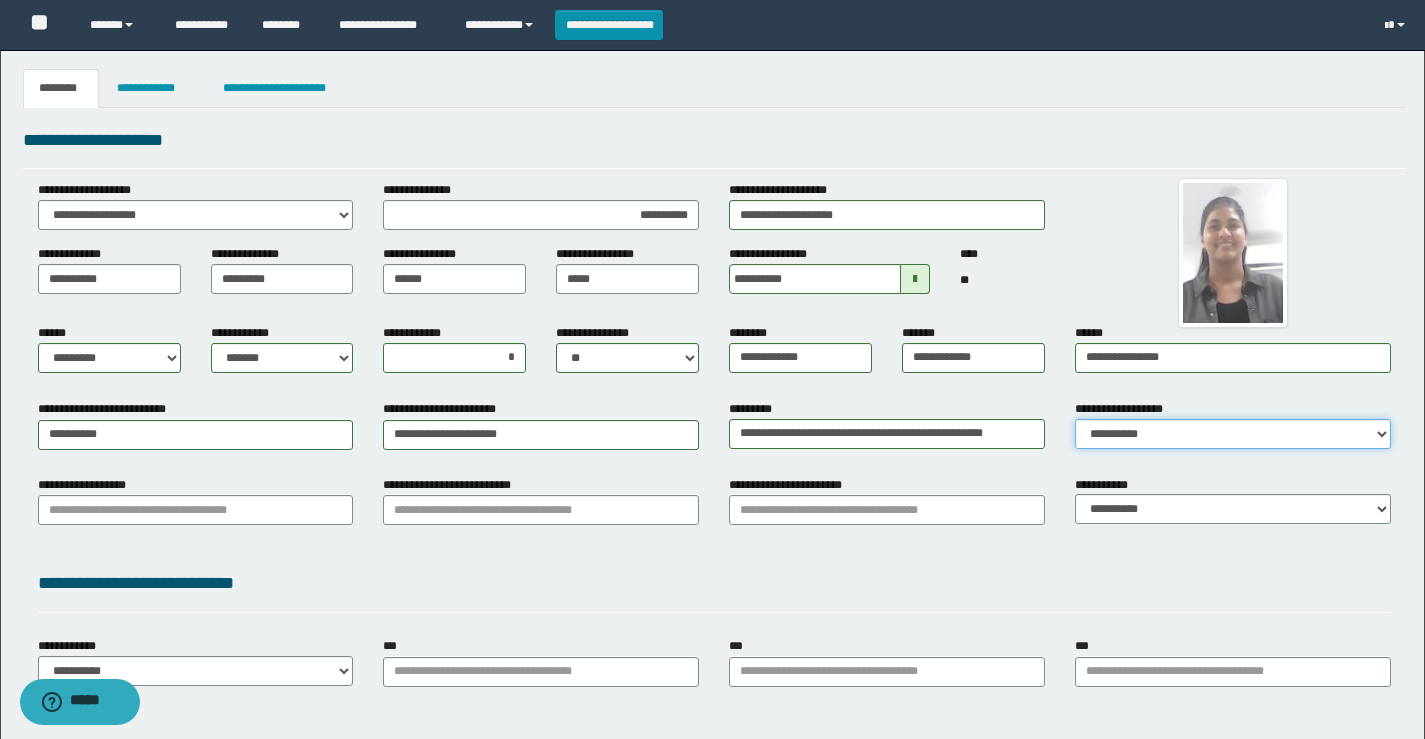 click on "**********" at bounding box center (1233, 434) 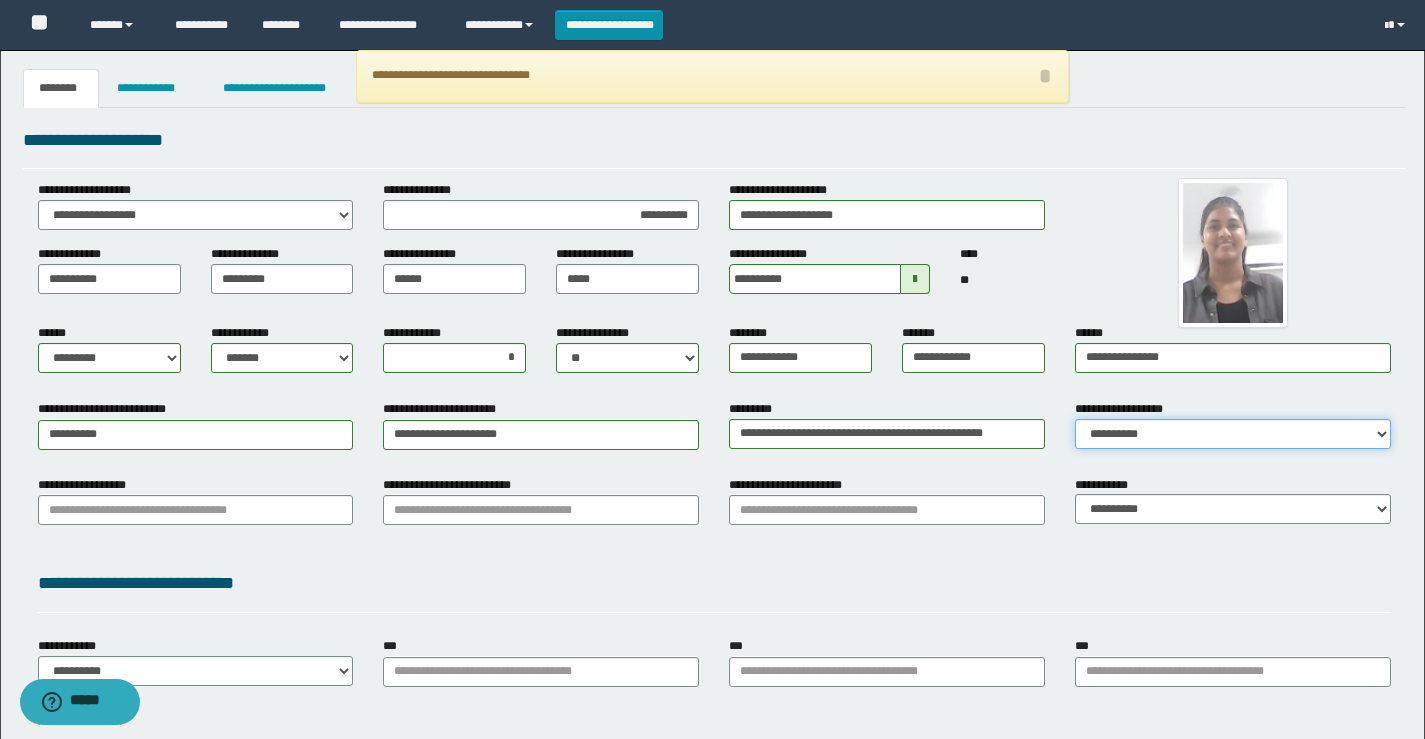 select on "*" 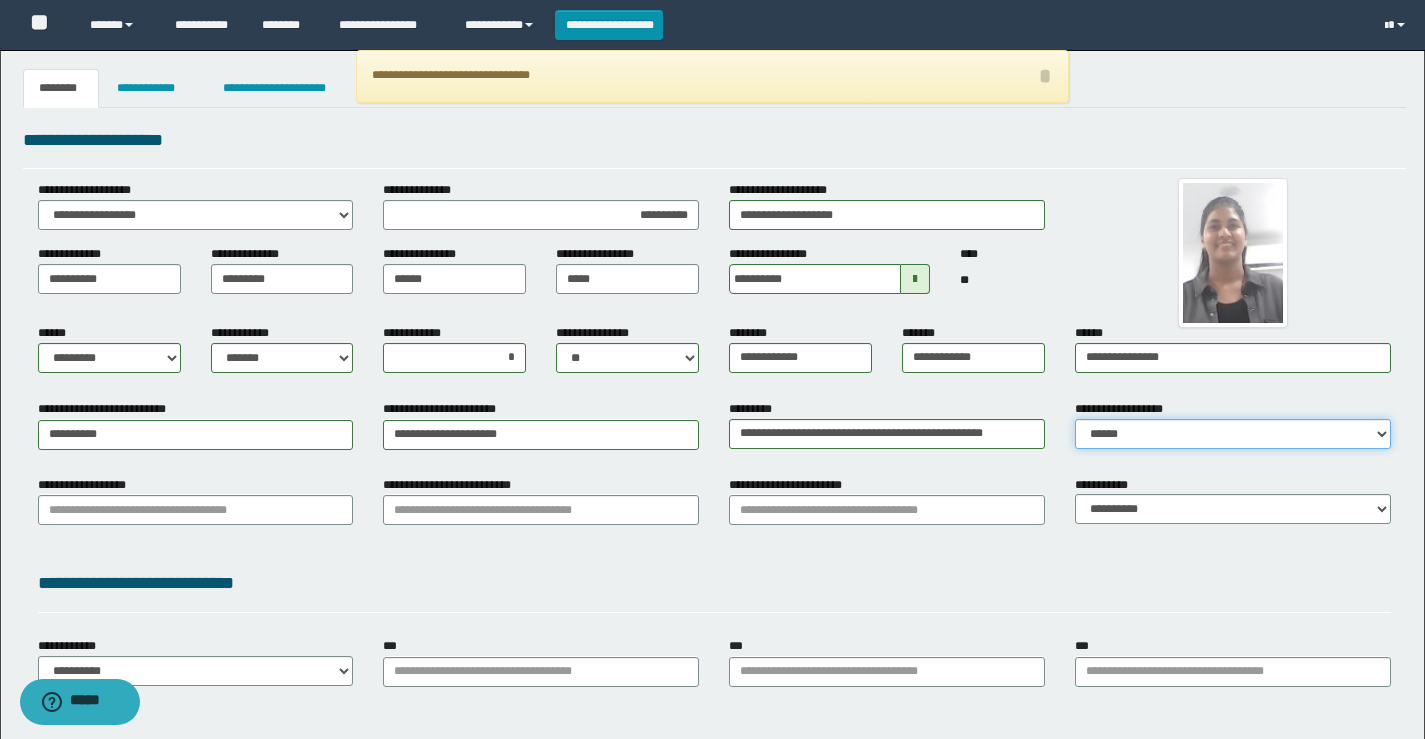 click on "**********" at bounding box center (1233, 434) 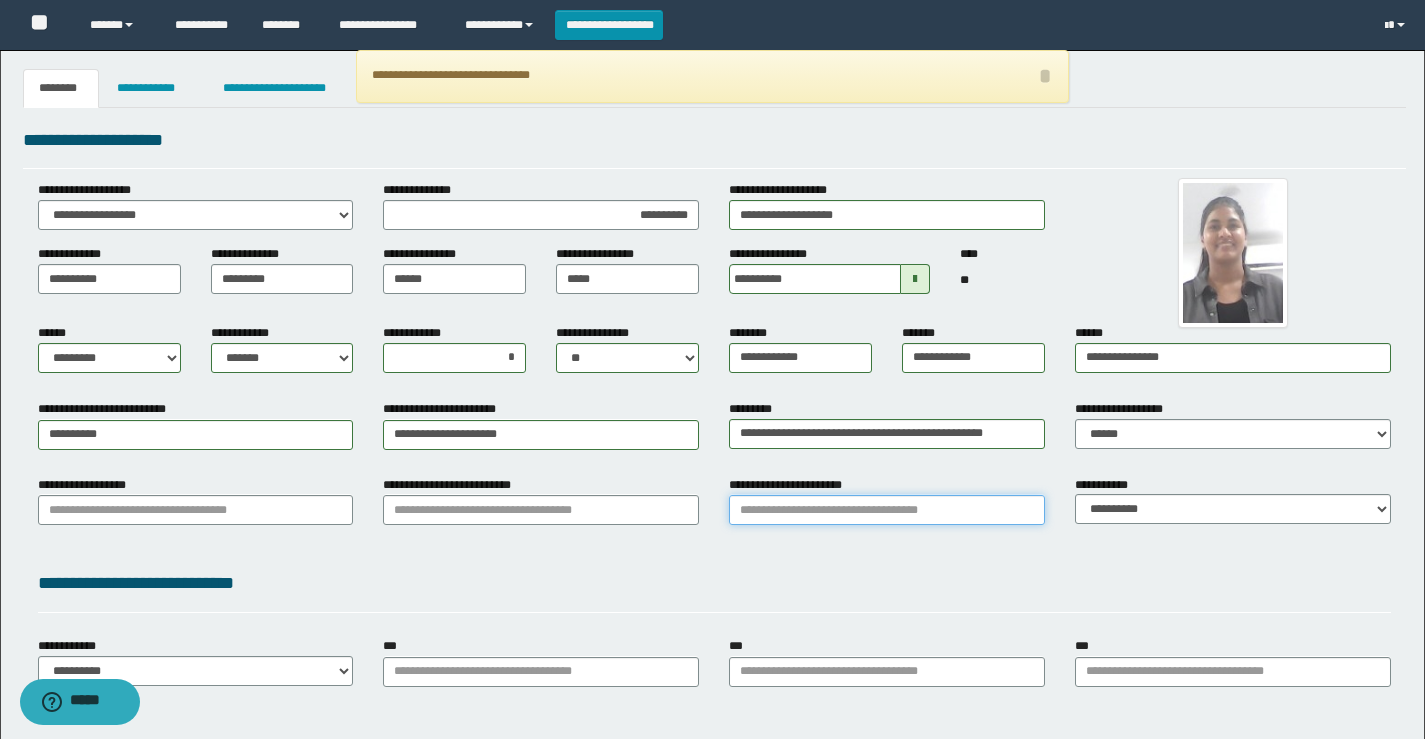 click on "**********" at bounding box center [887, 510] 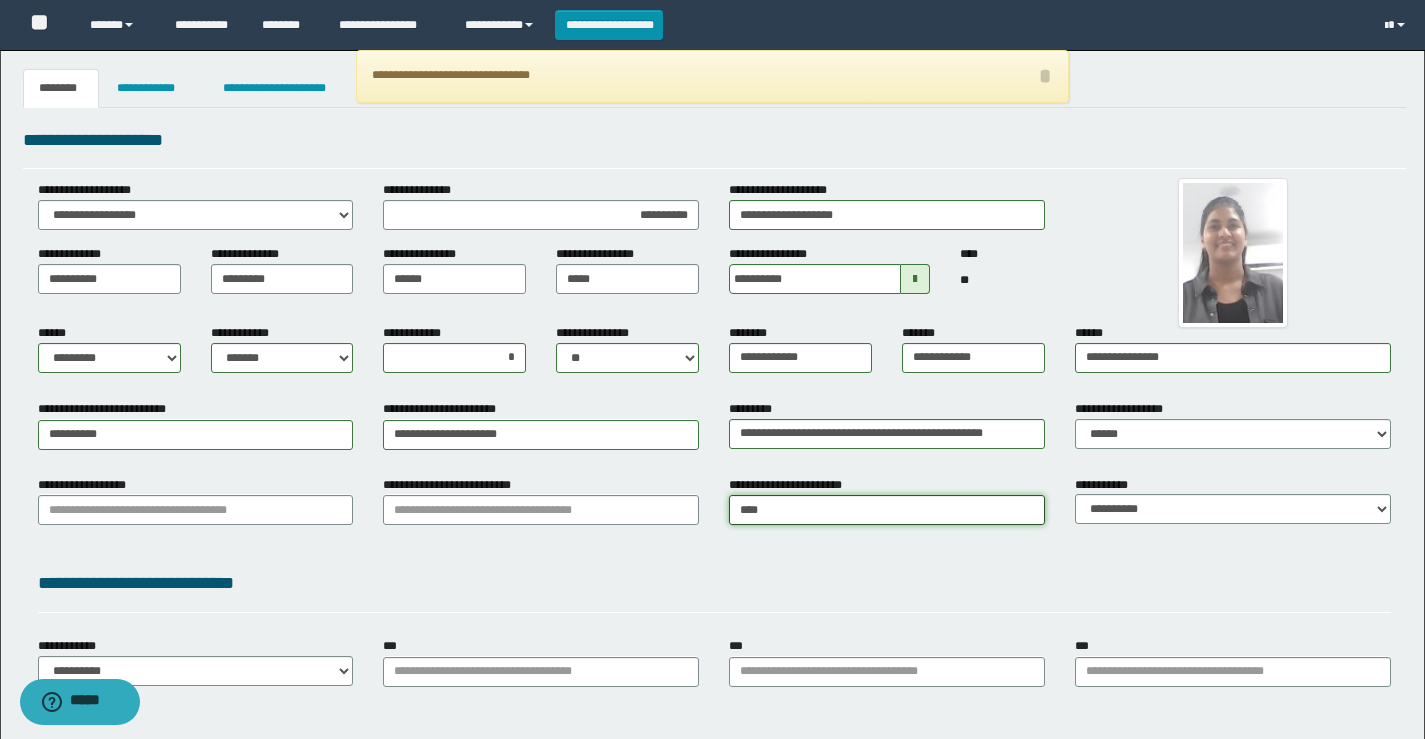 type on "*****" 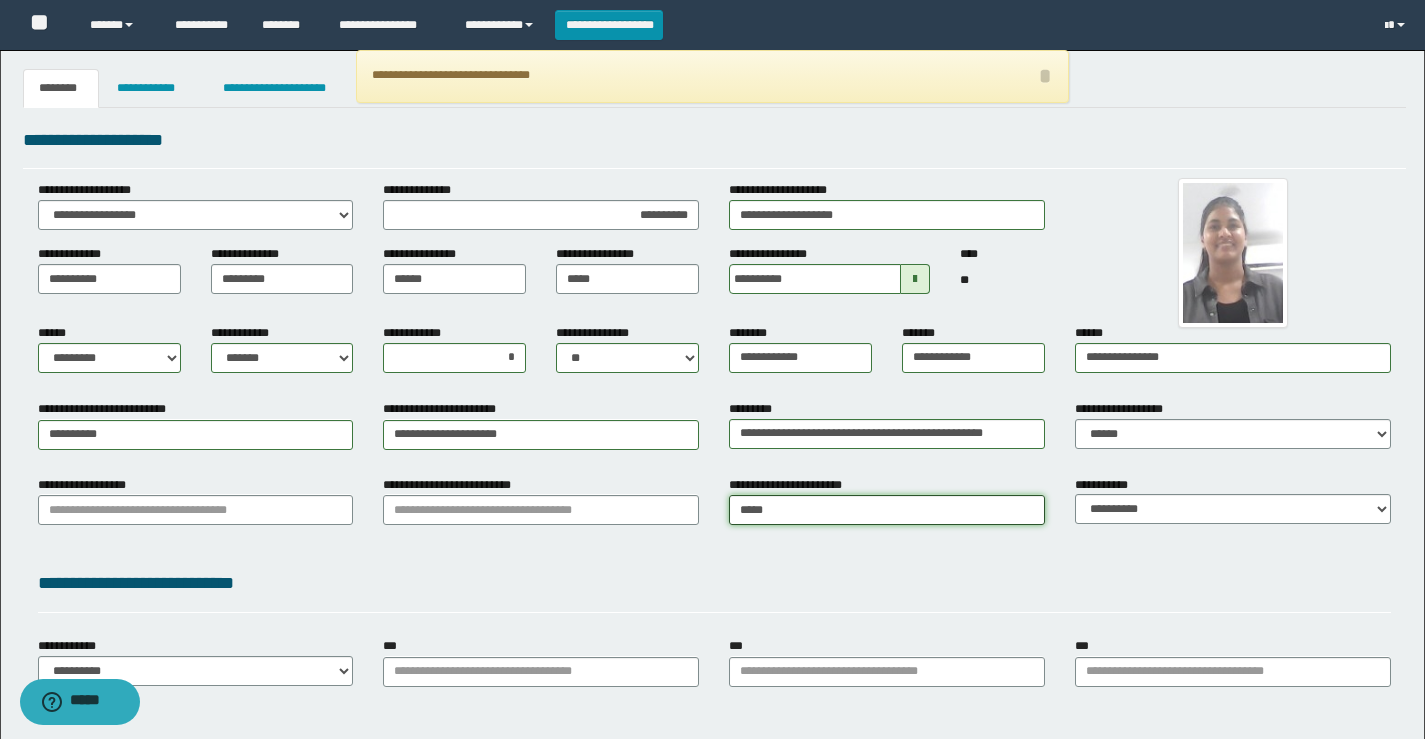 type on "**********" 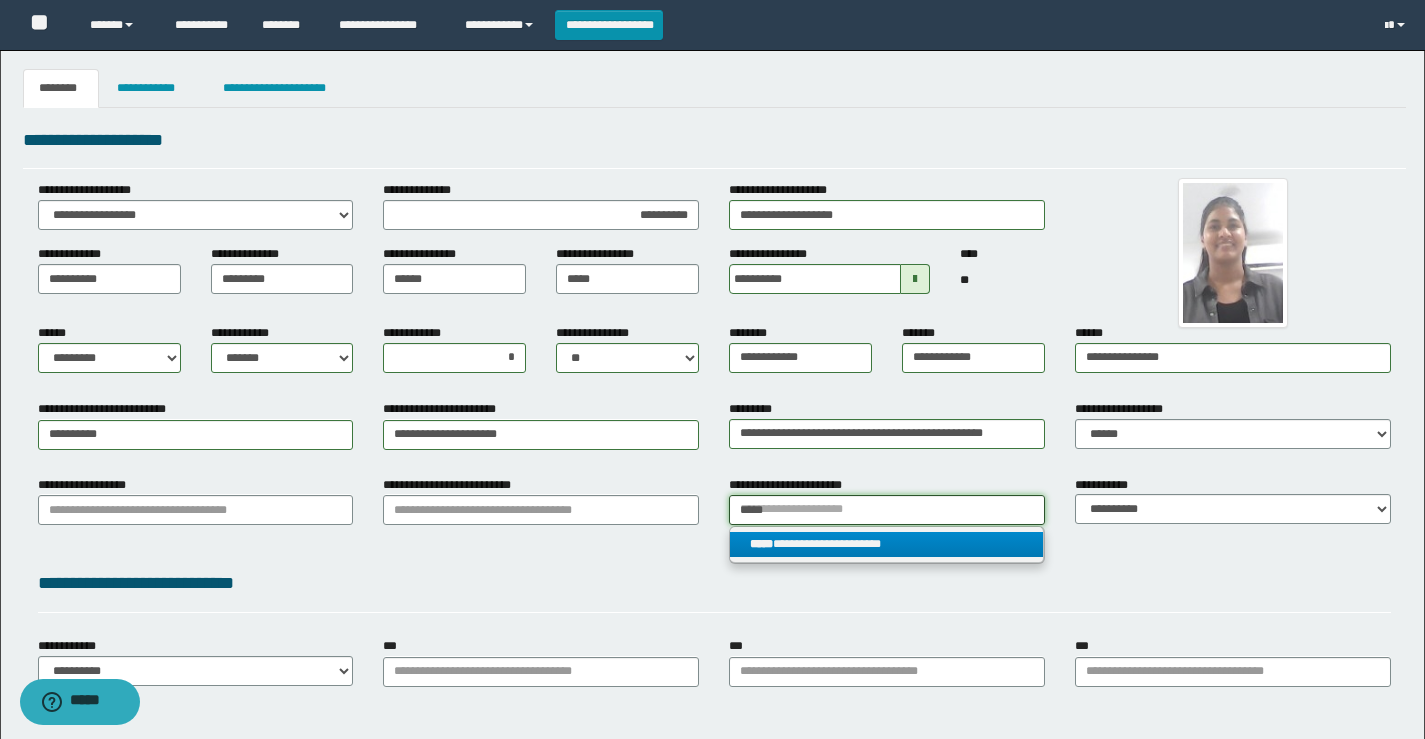 type on "*****" 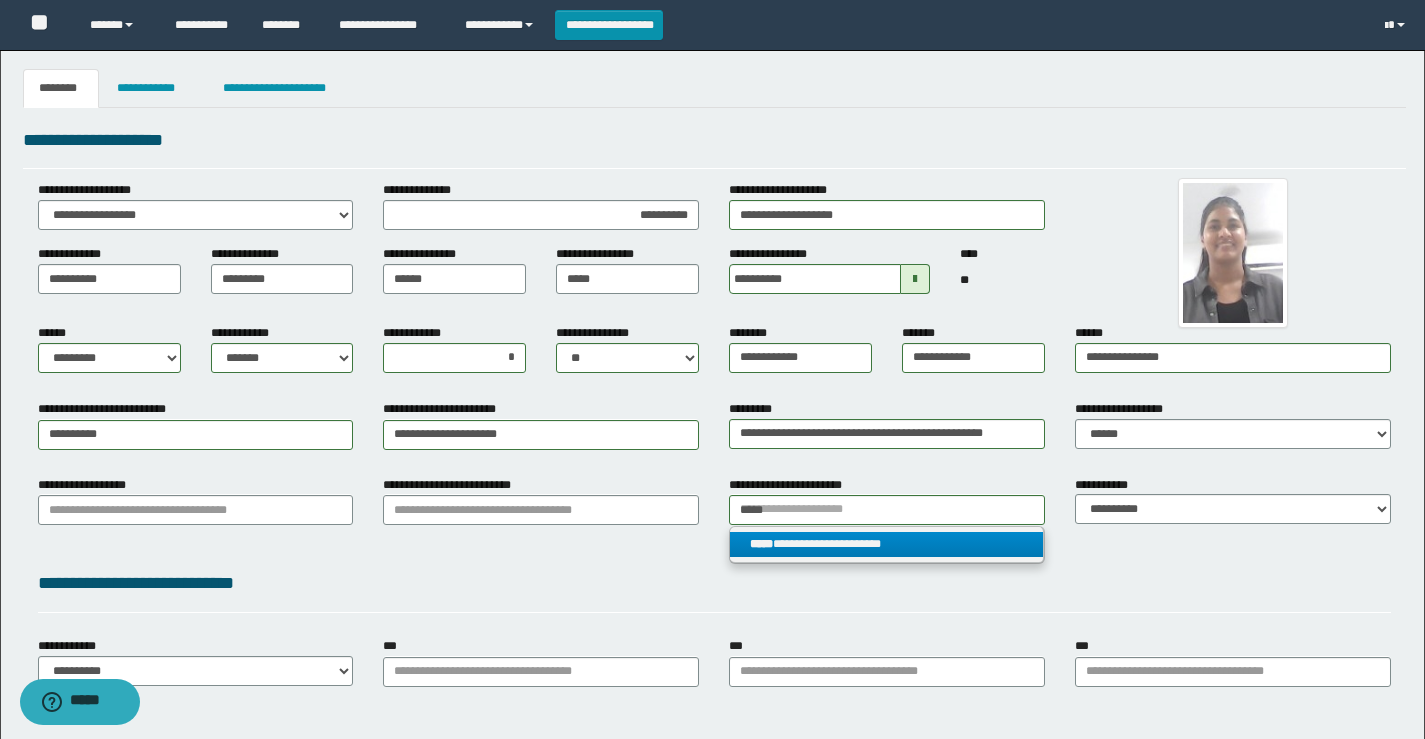 click on "**********" at bounding box center [886, 544] 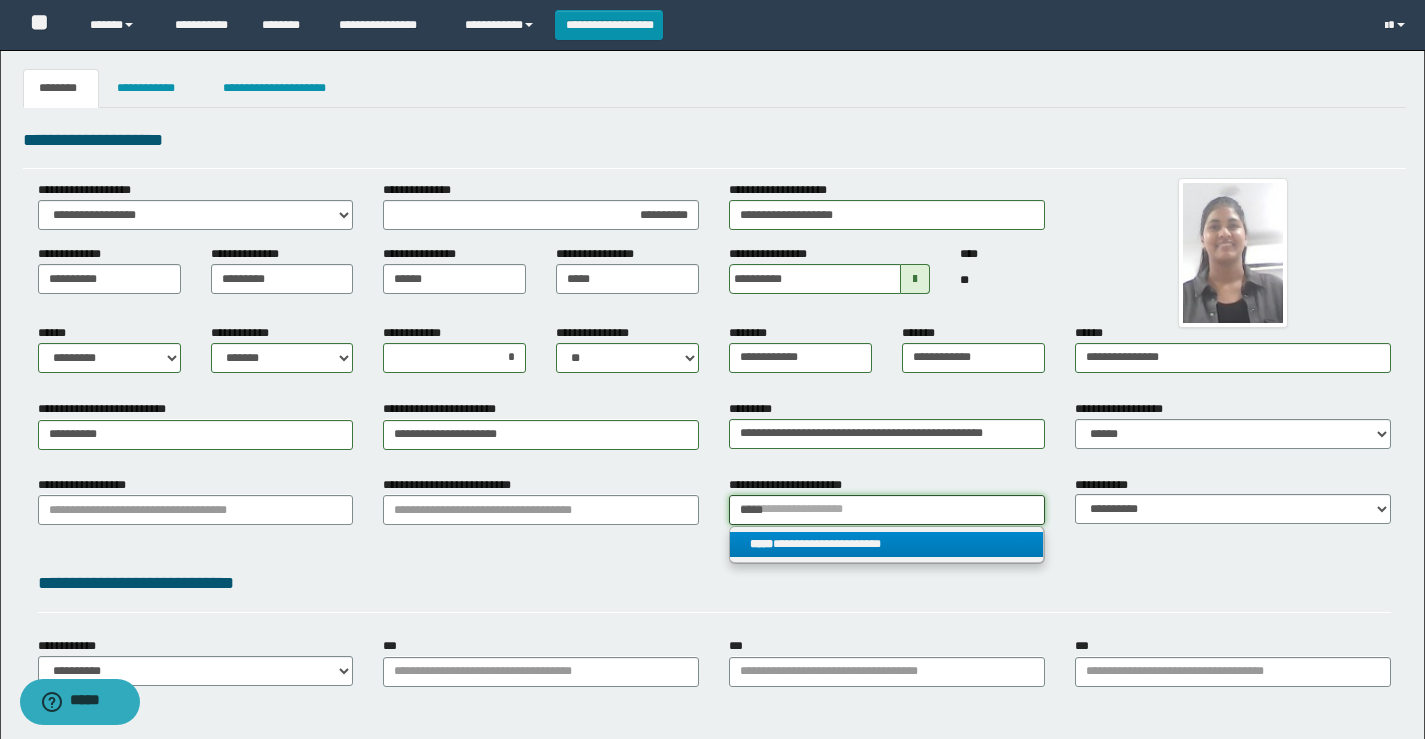 type 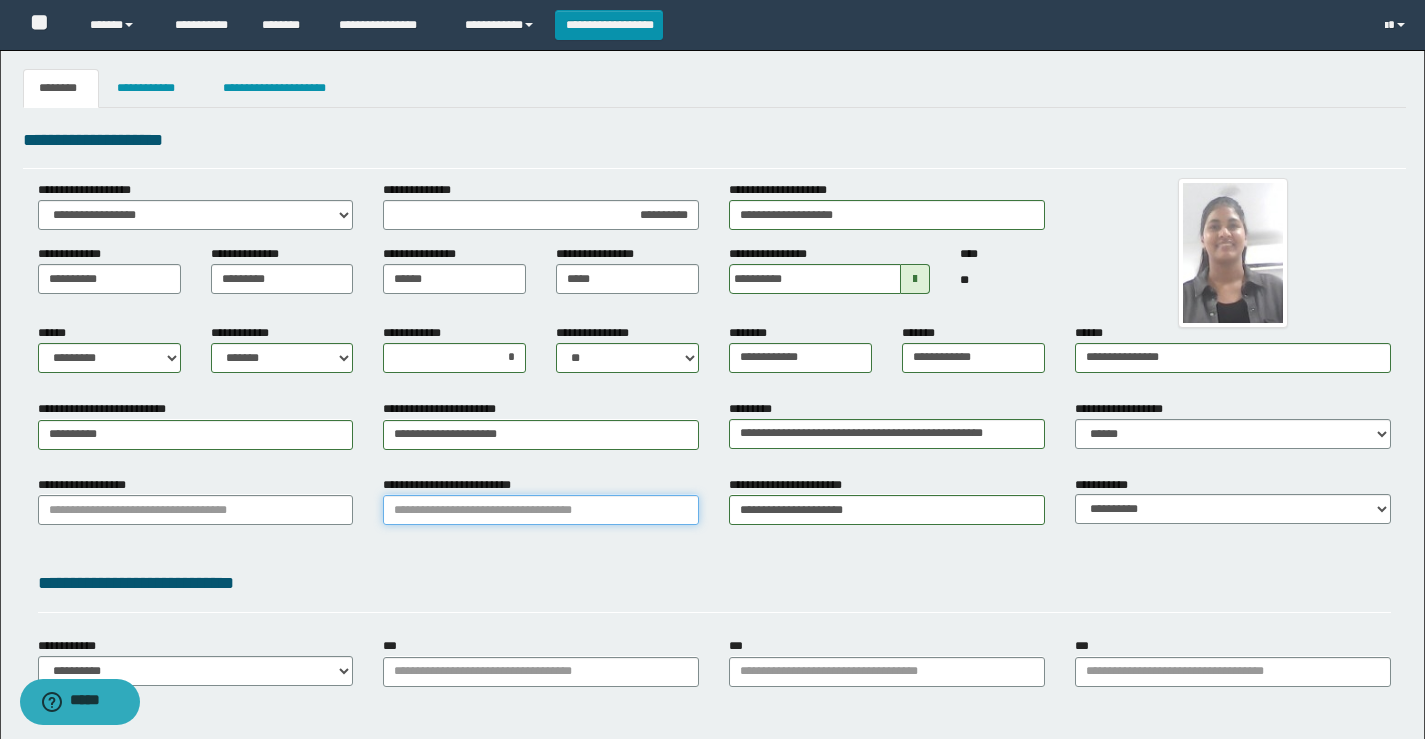 click on "**********" at bounding box center (541, 510) 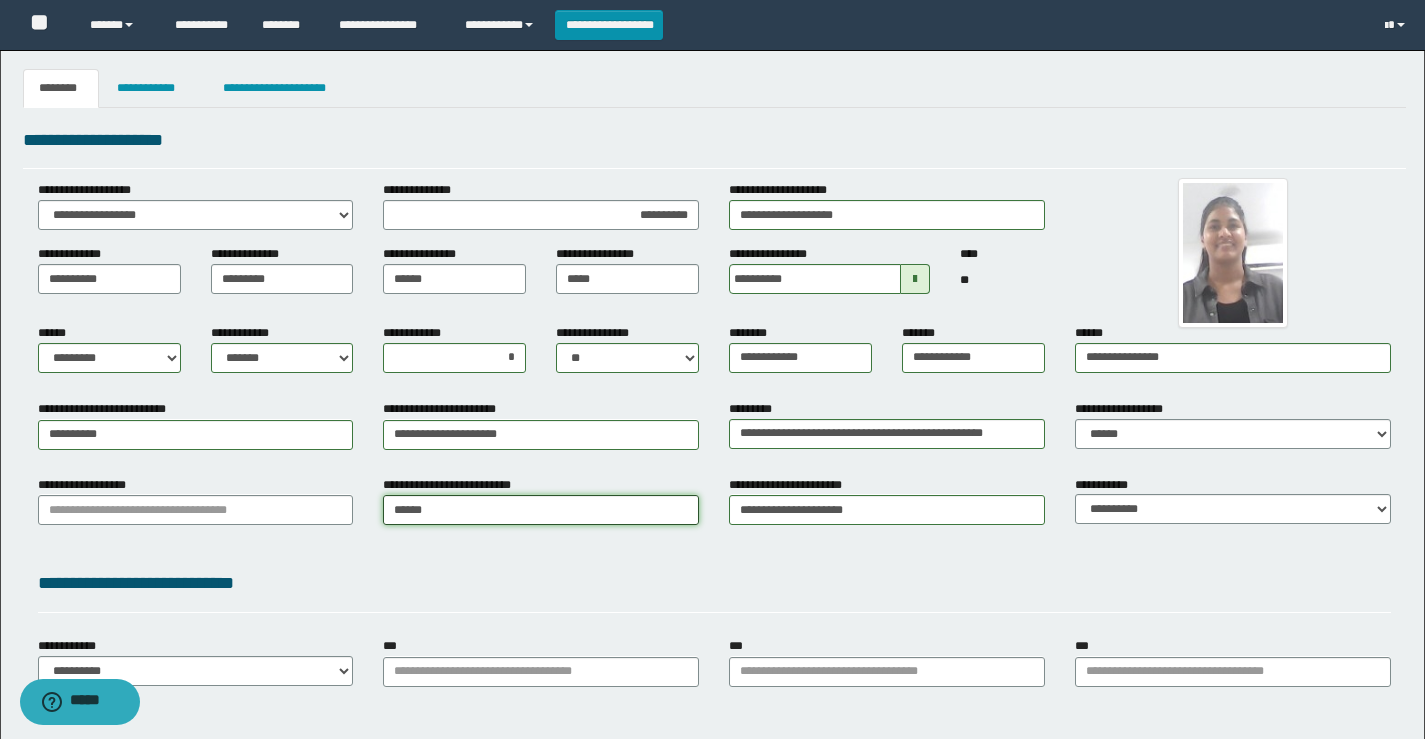 type on "*******" 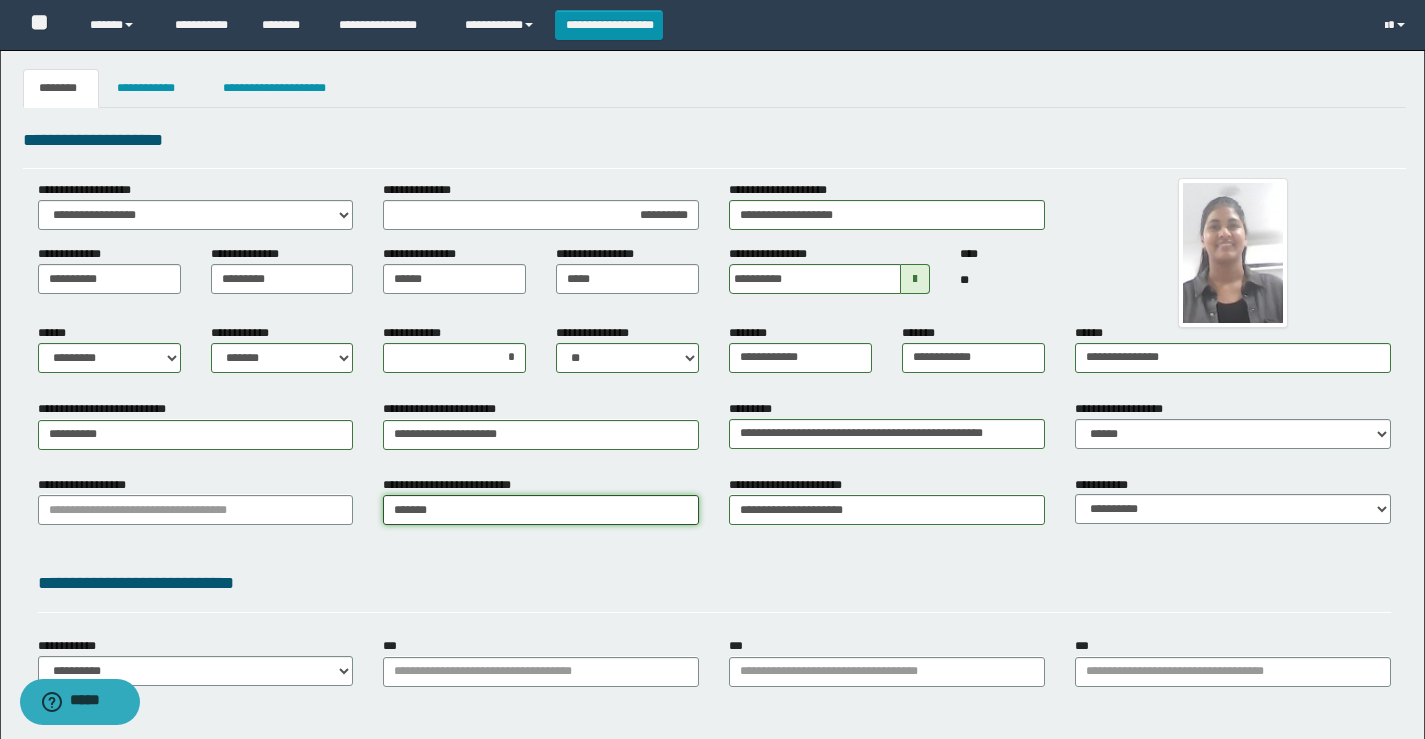 type on "**********" 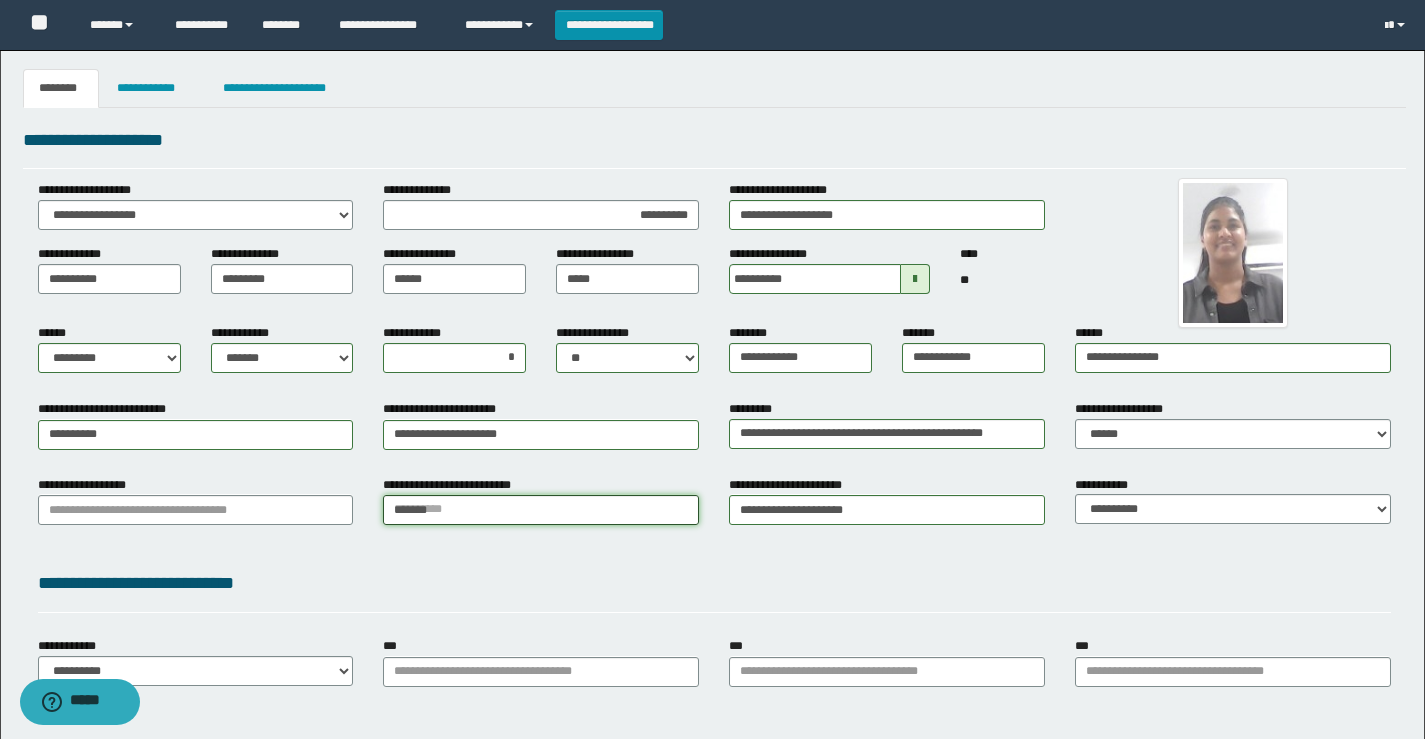 type 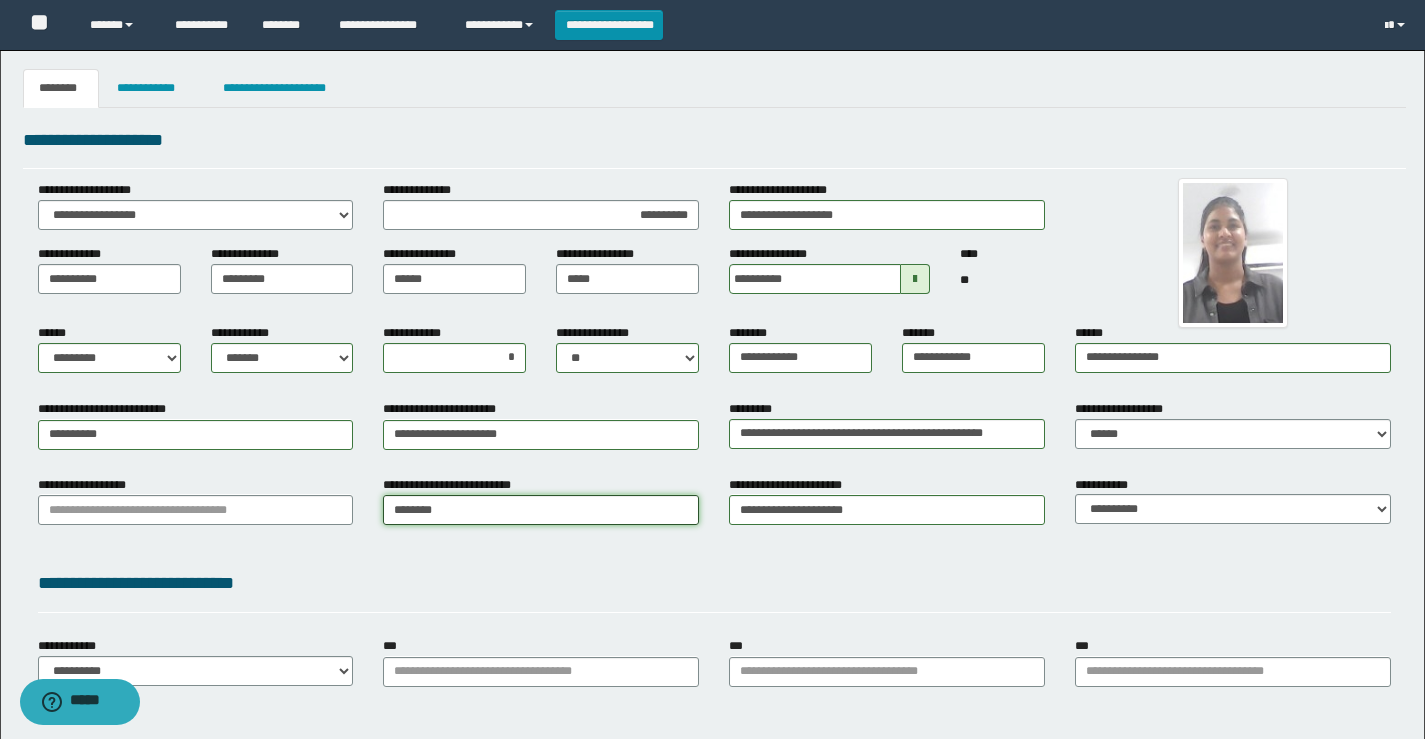 type on "**********" 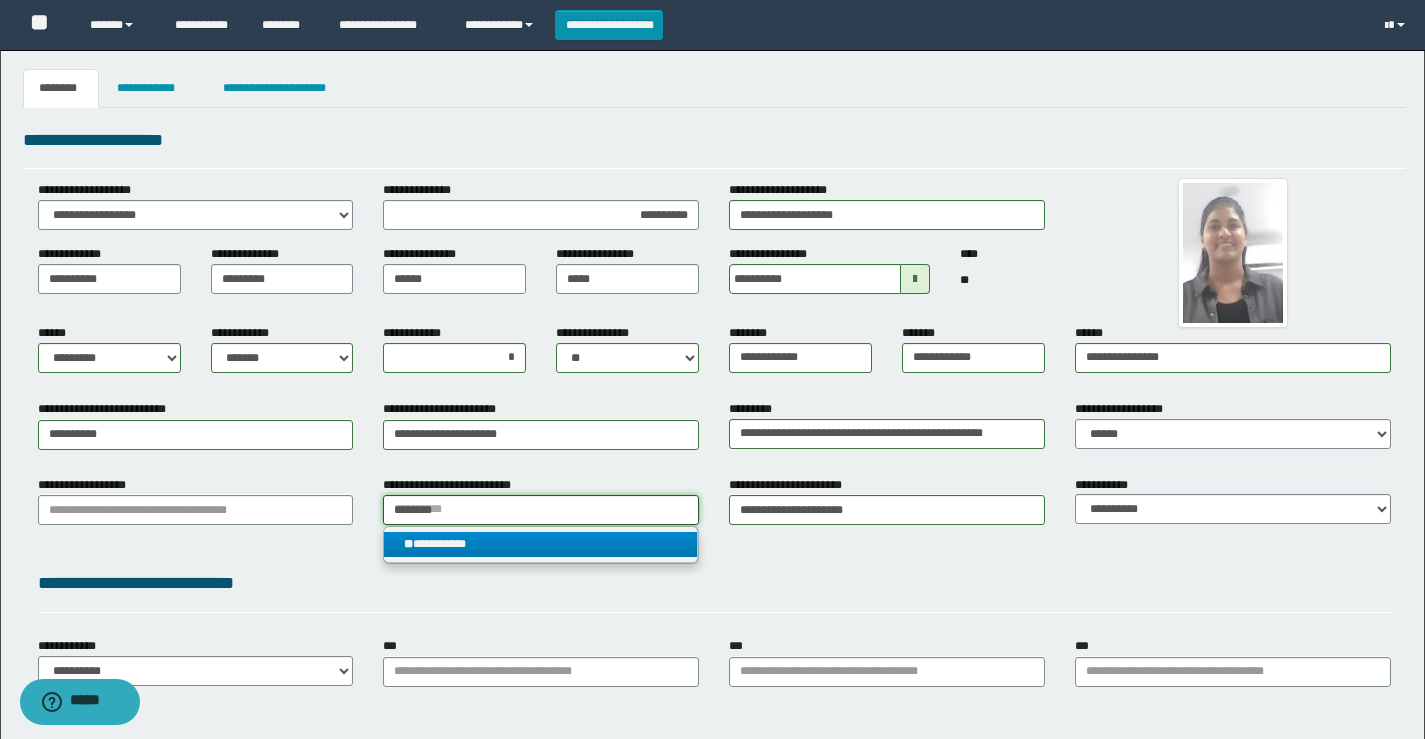 type on "********" 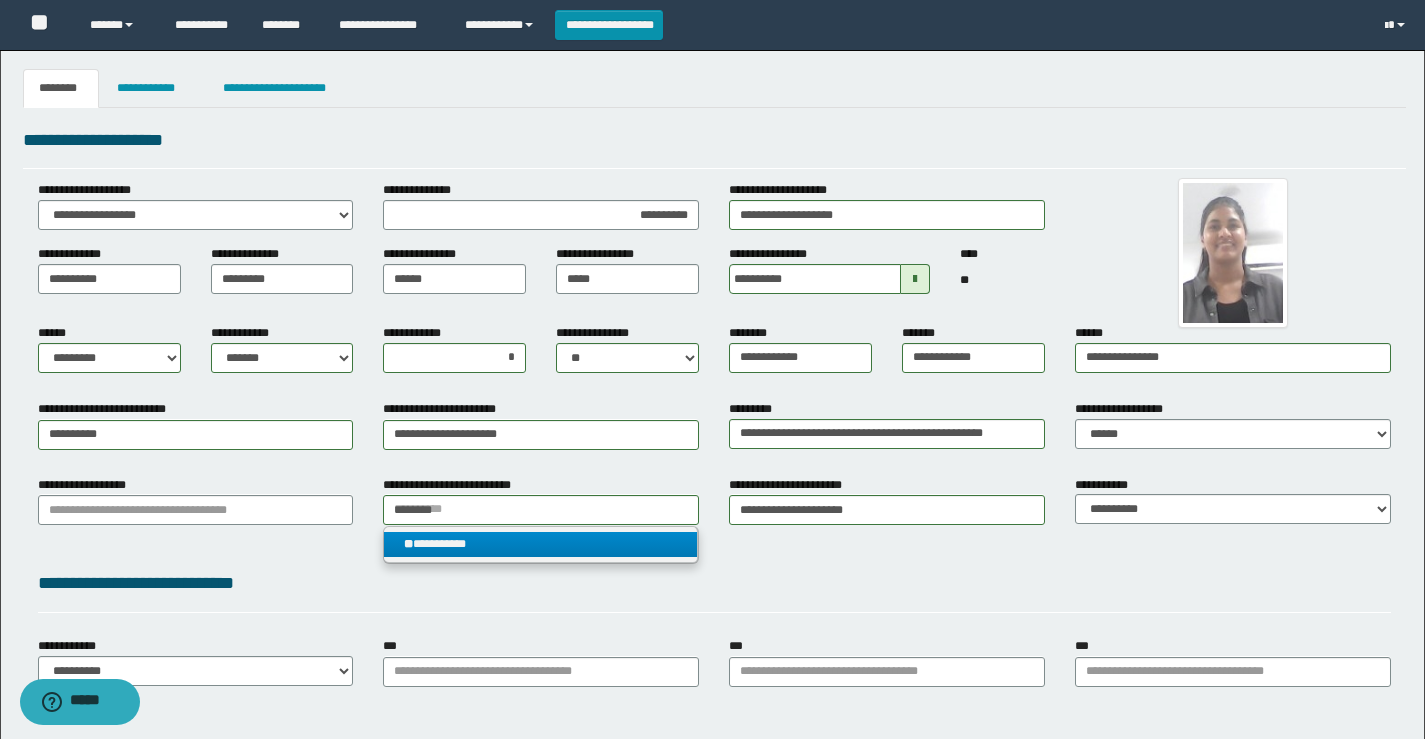click on "**********" at bounding box center [540, 544] 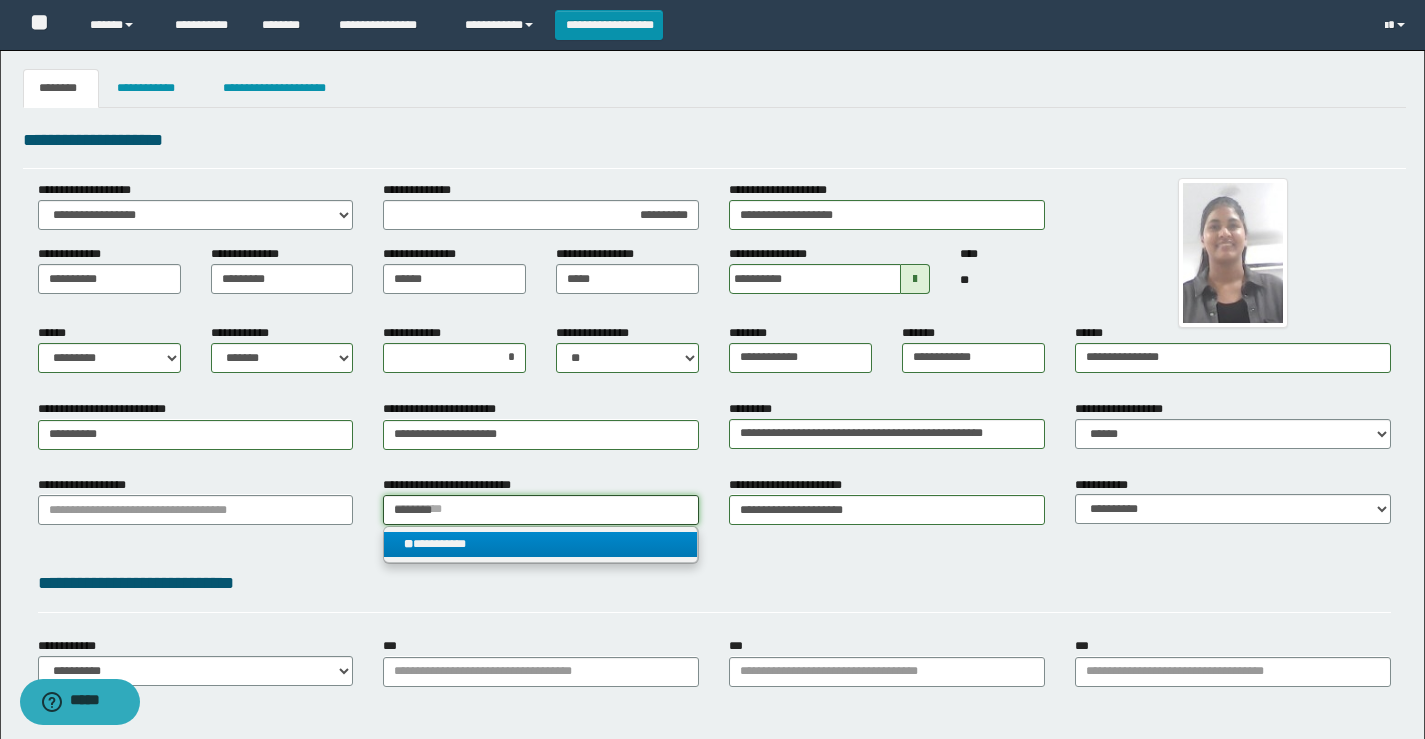 type 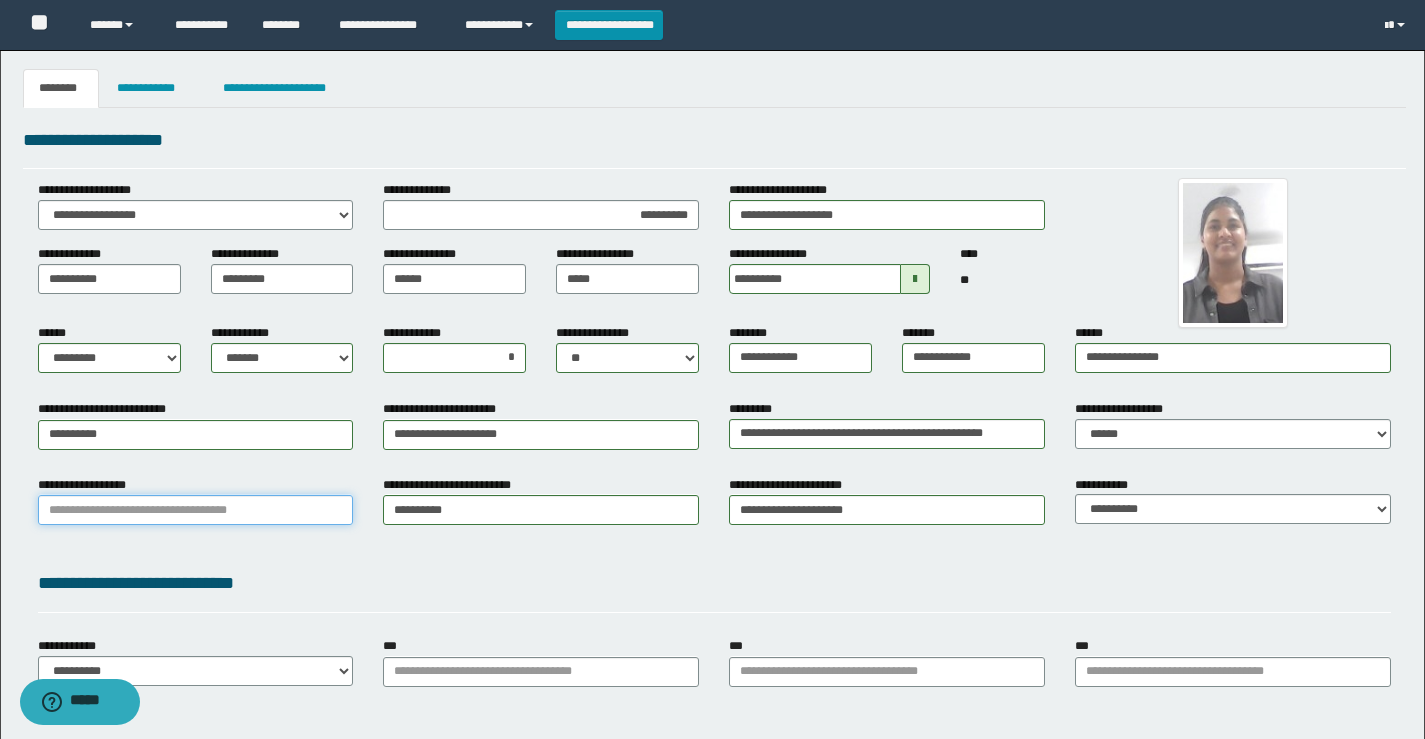 click on "**********" at bounding box center (196, 510) 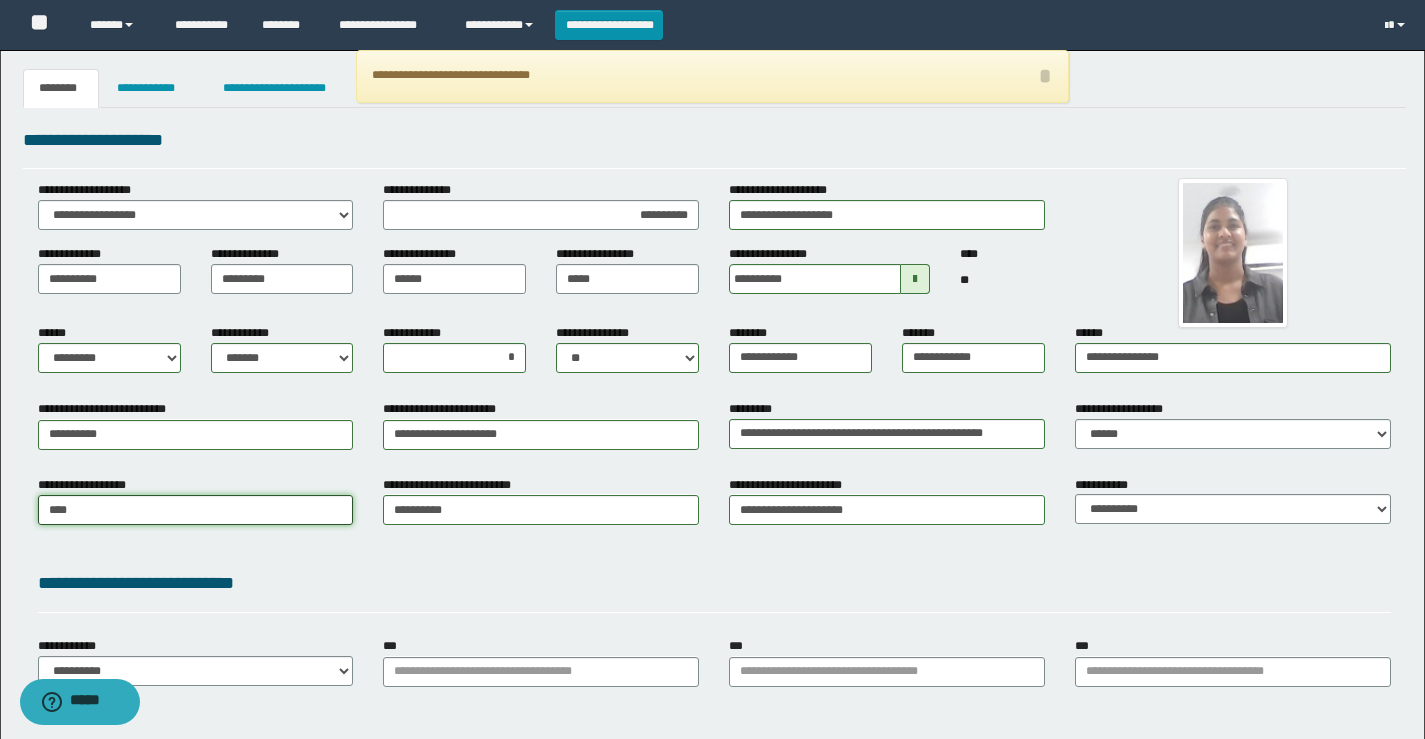 type on "*****" 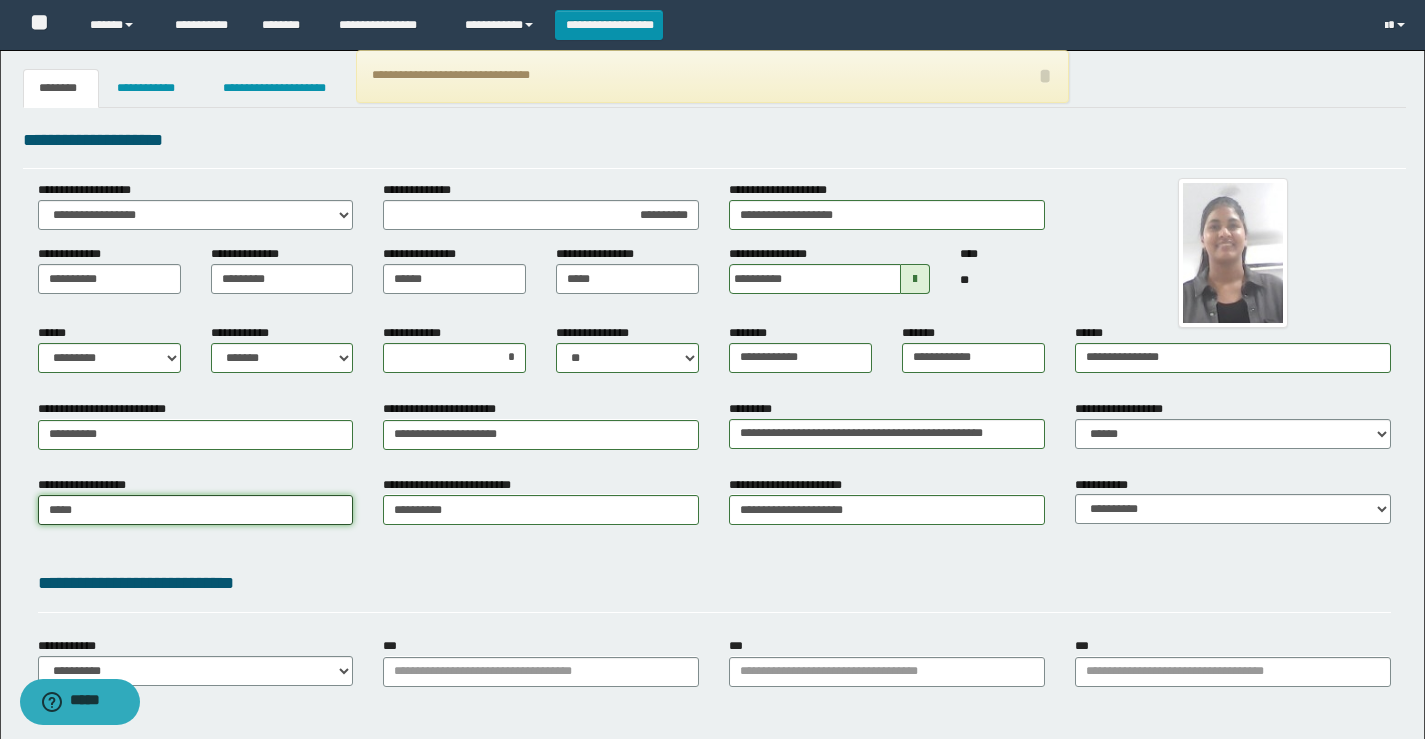 type on "********" 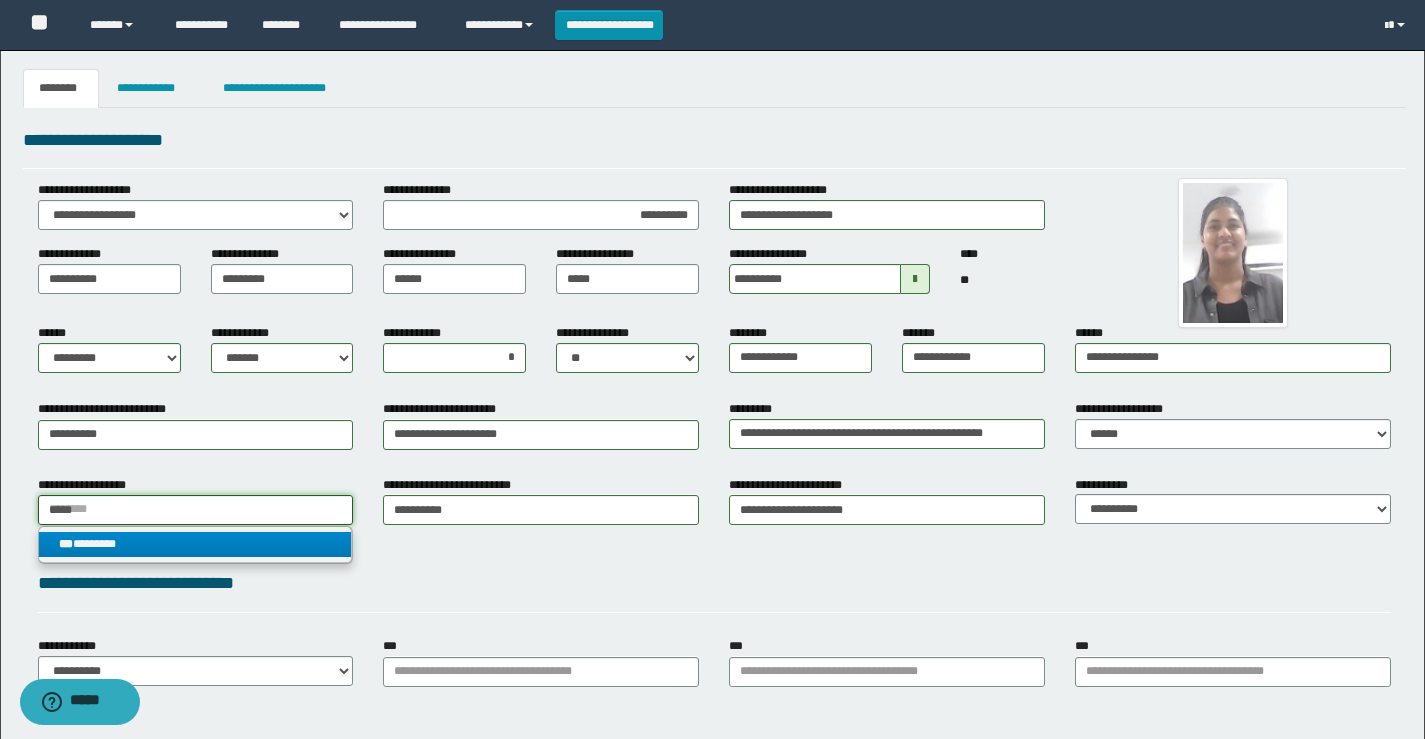 type on "*****" 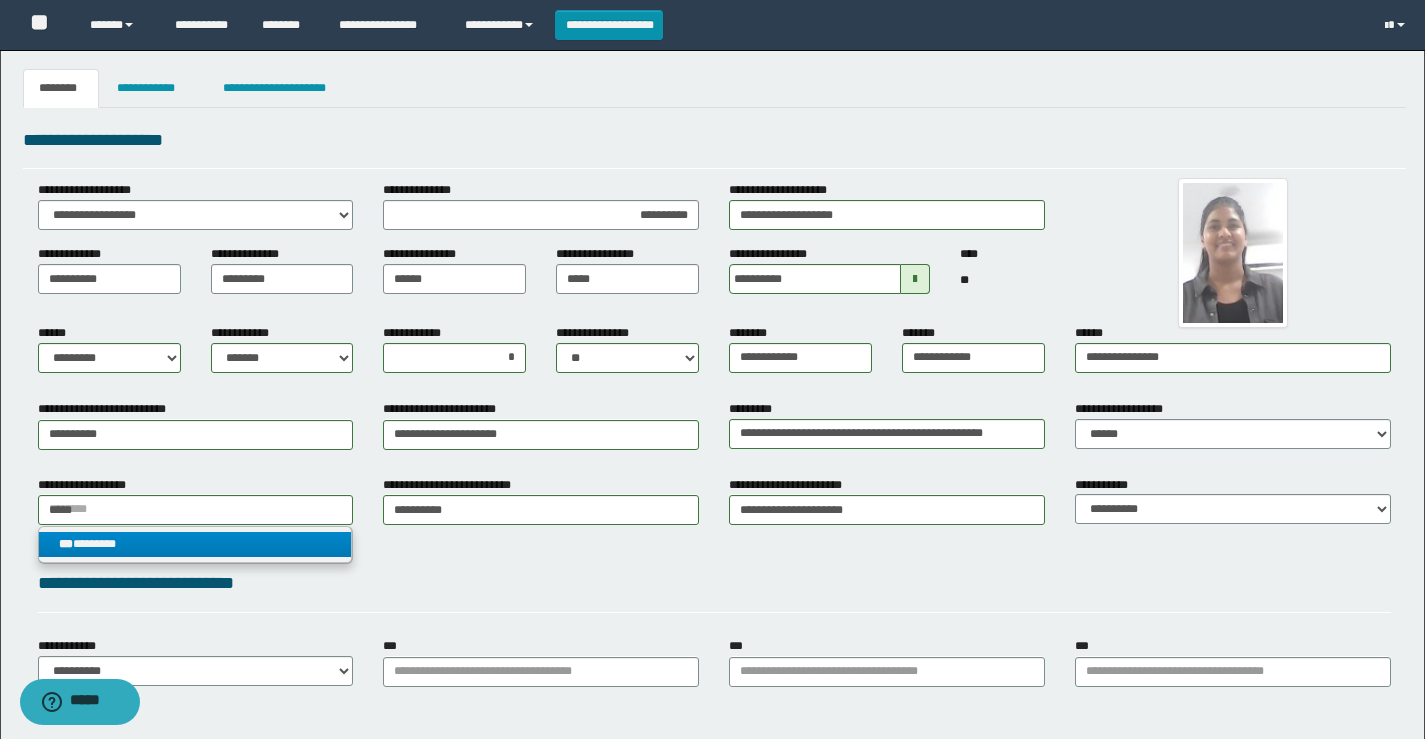 click on "*** ********" at bounding box center (195, 544) 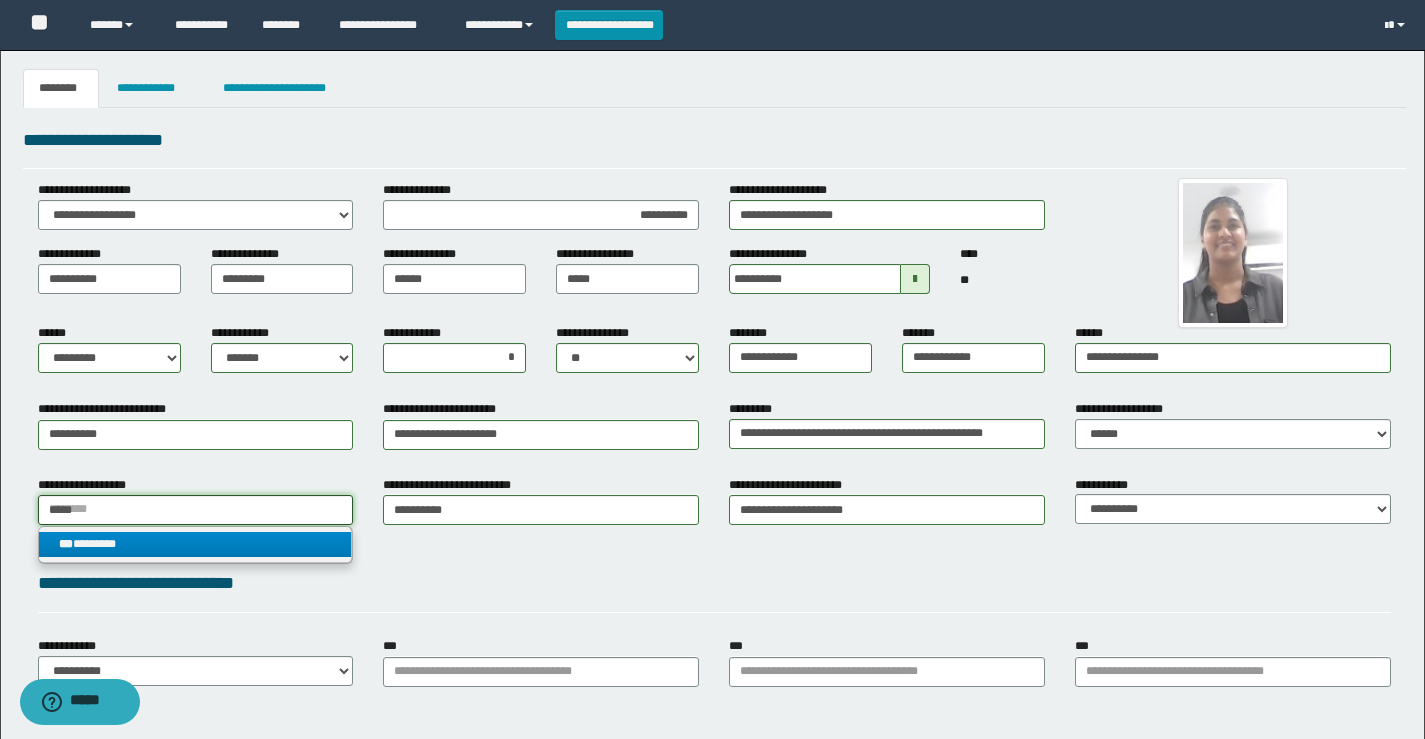 type 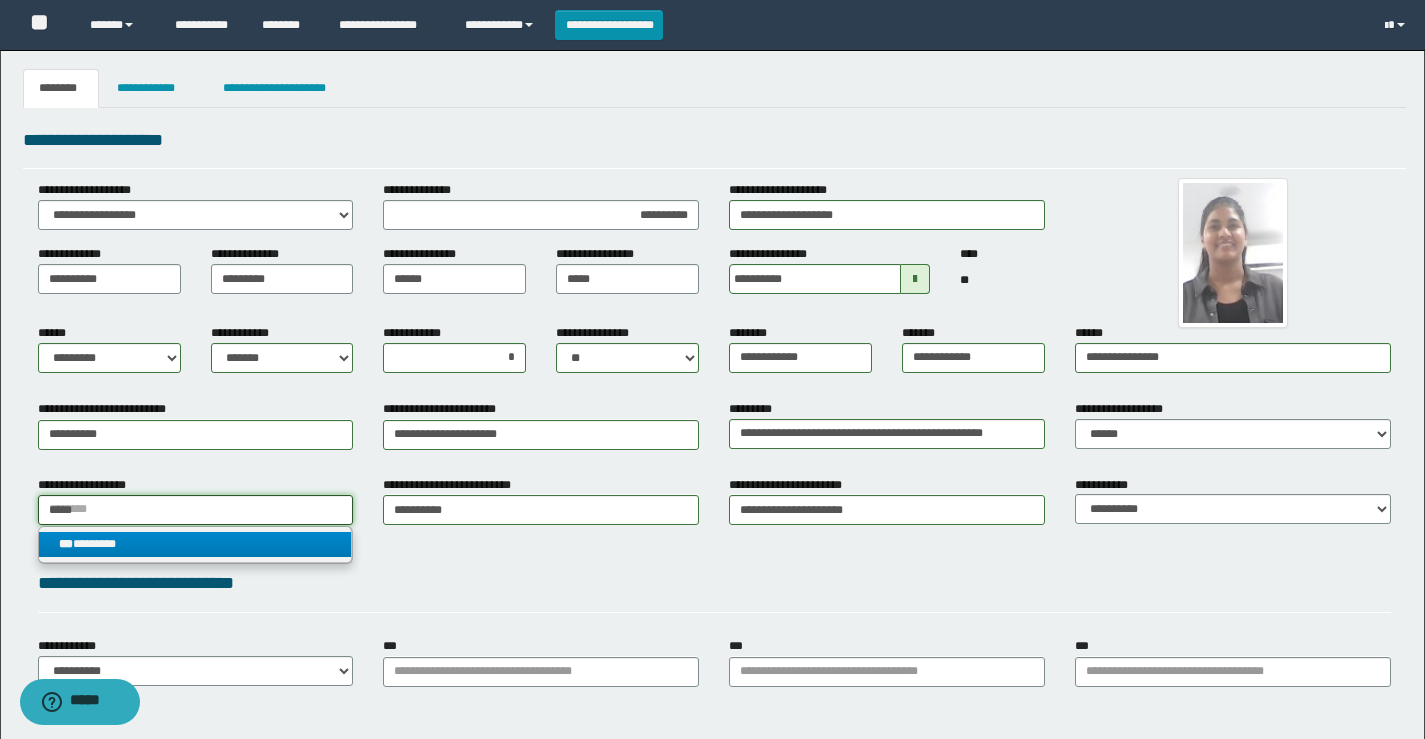 type on "********" 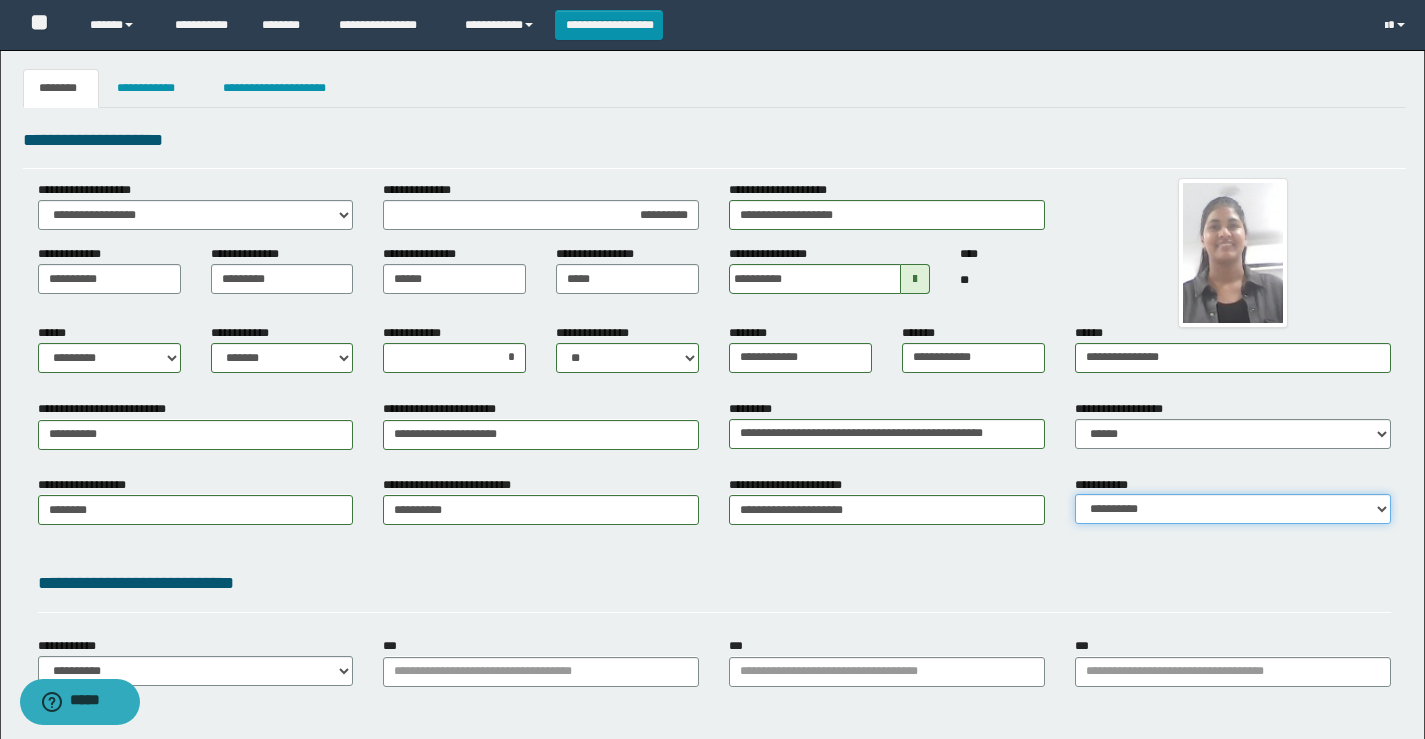click on "**********" at bounding box center (1233, 509) 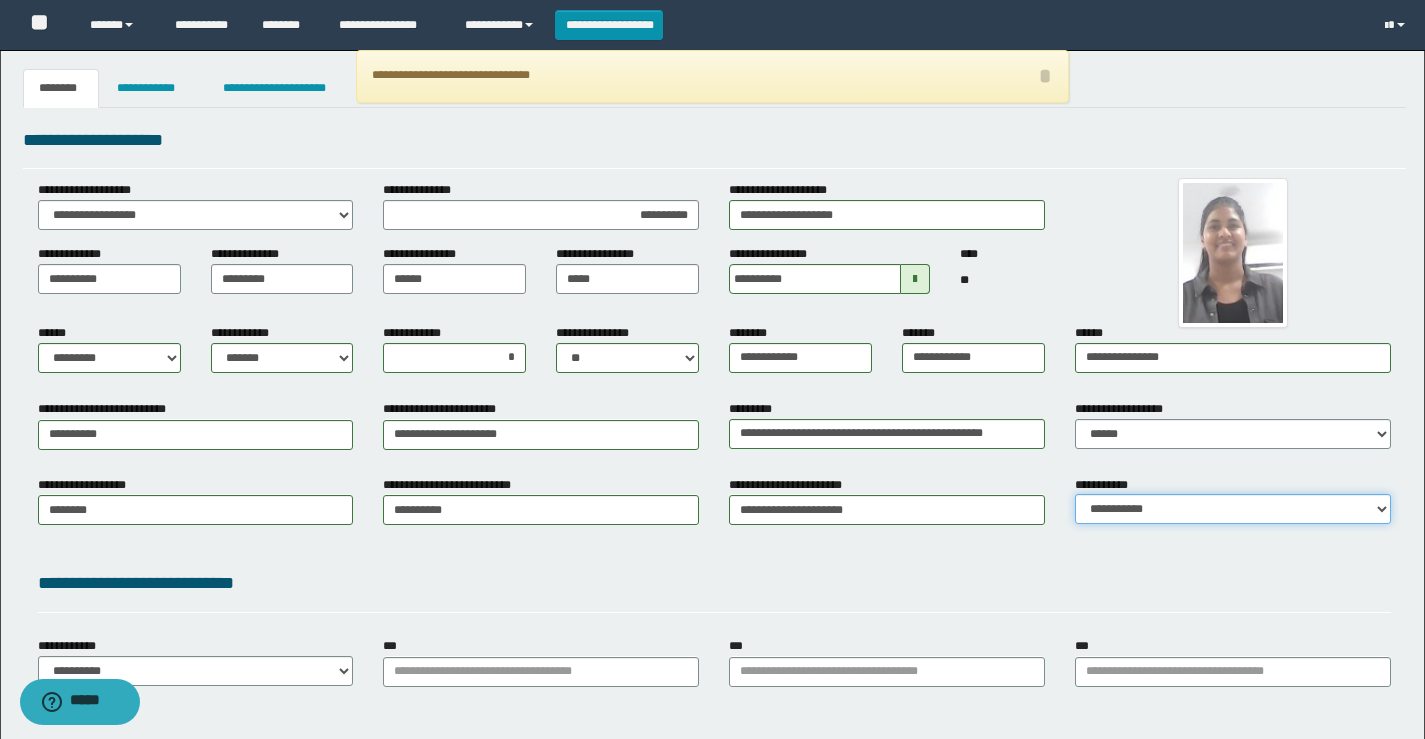 click on "**********" at bounding box center [1233, 509] 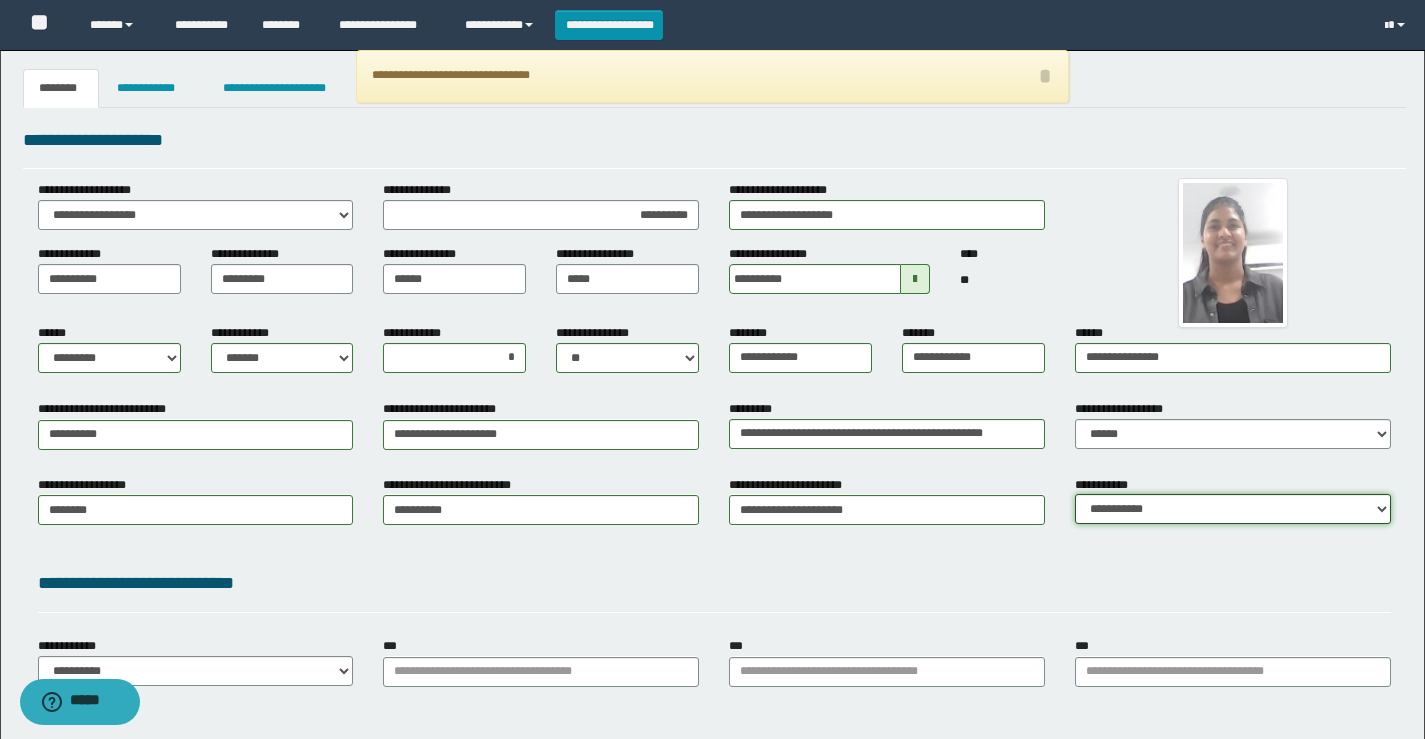 click on "**********" at bounding box center (1233, 509) 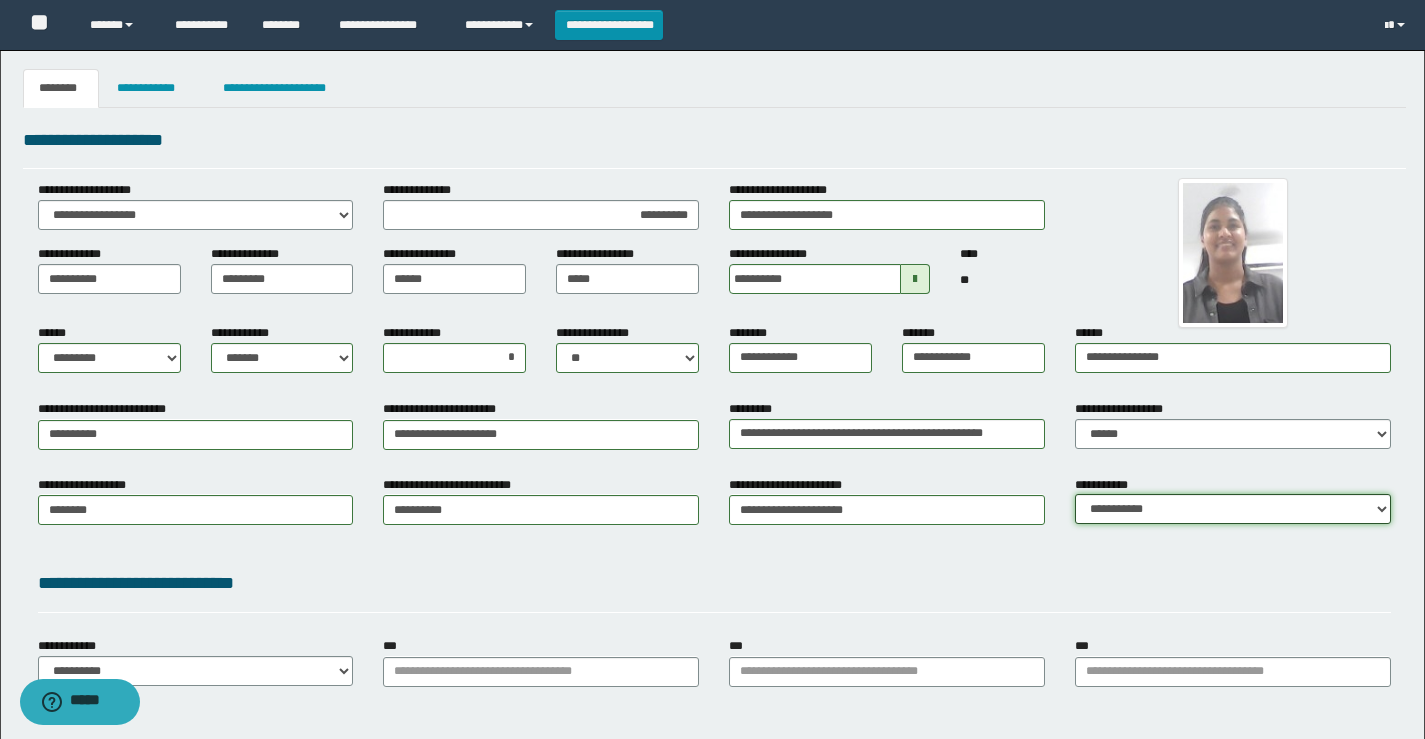 click on "**********" at bounding box center (1233, 509) 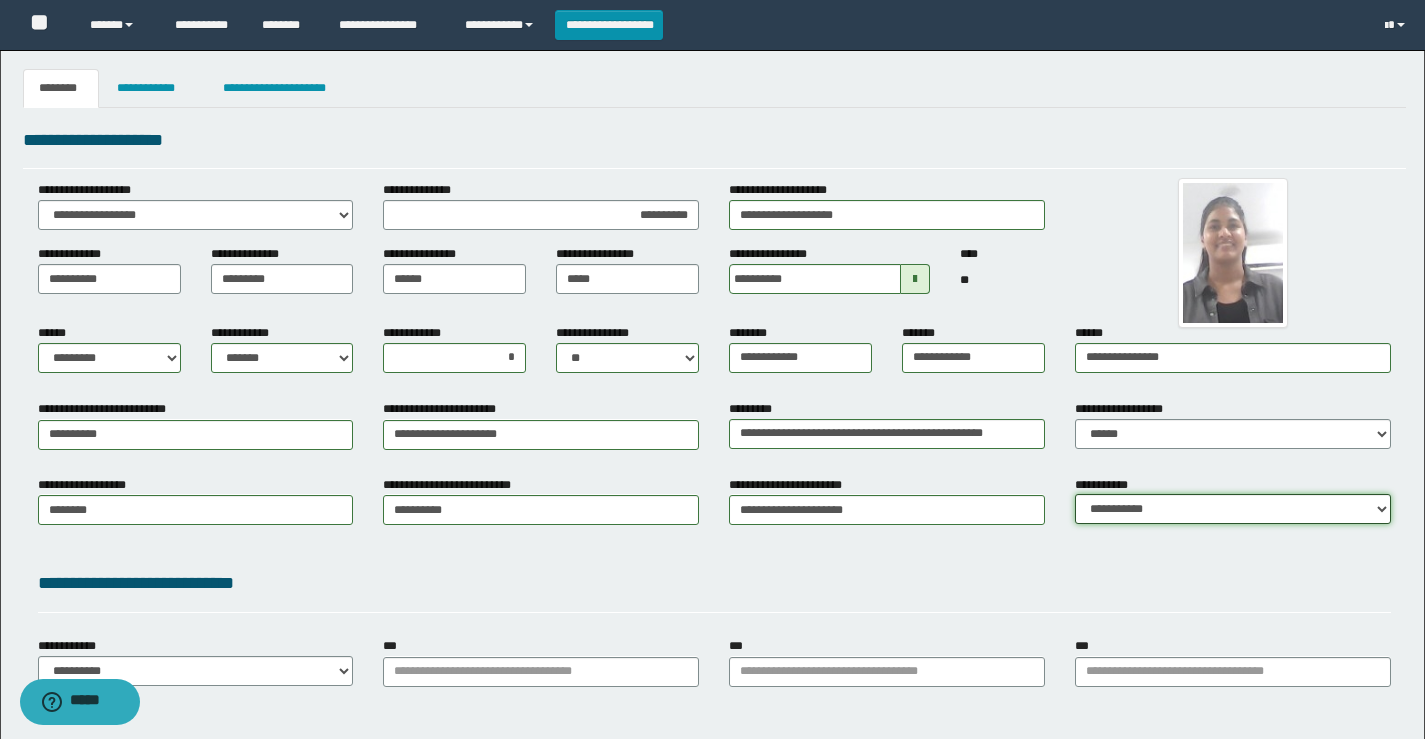 click on "**********" at bounding box center (1233, 509) 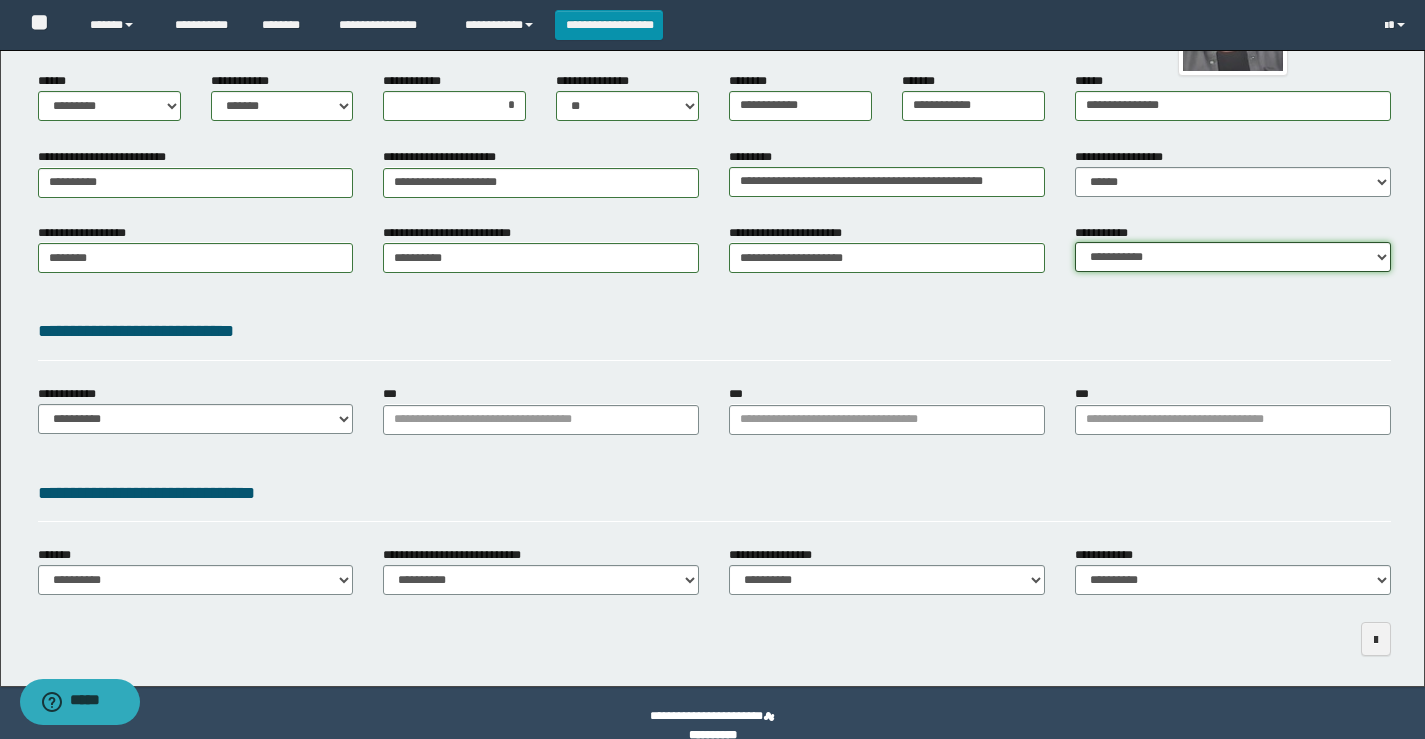 scroll, scrollTop: 277, scrollLeft: 0, axis: vertical 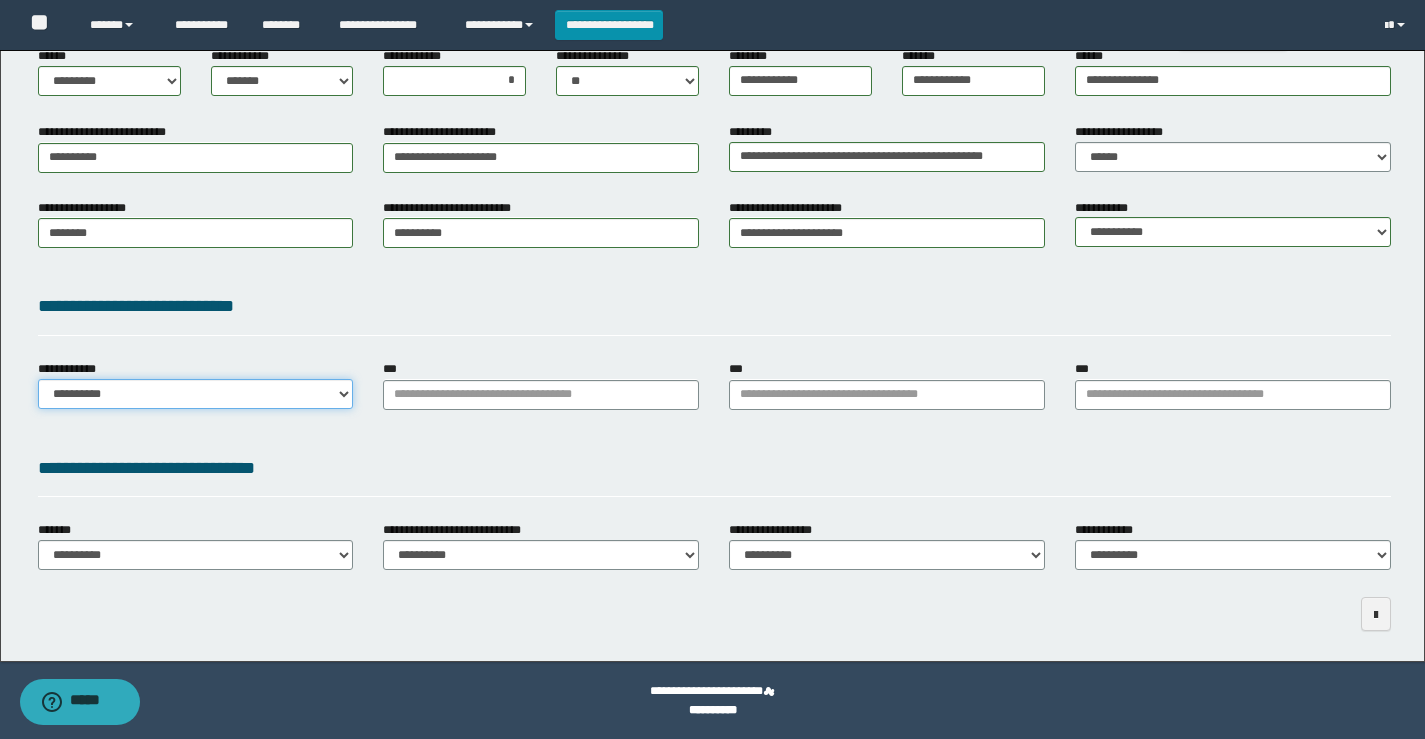 click on "**********" at bounding box center (196, 394) 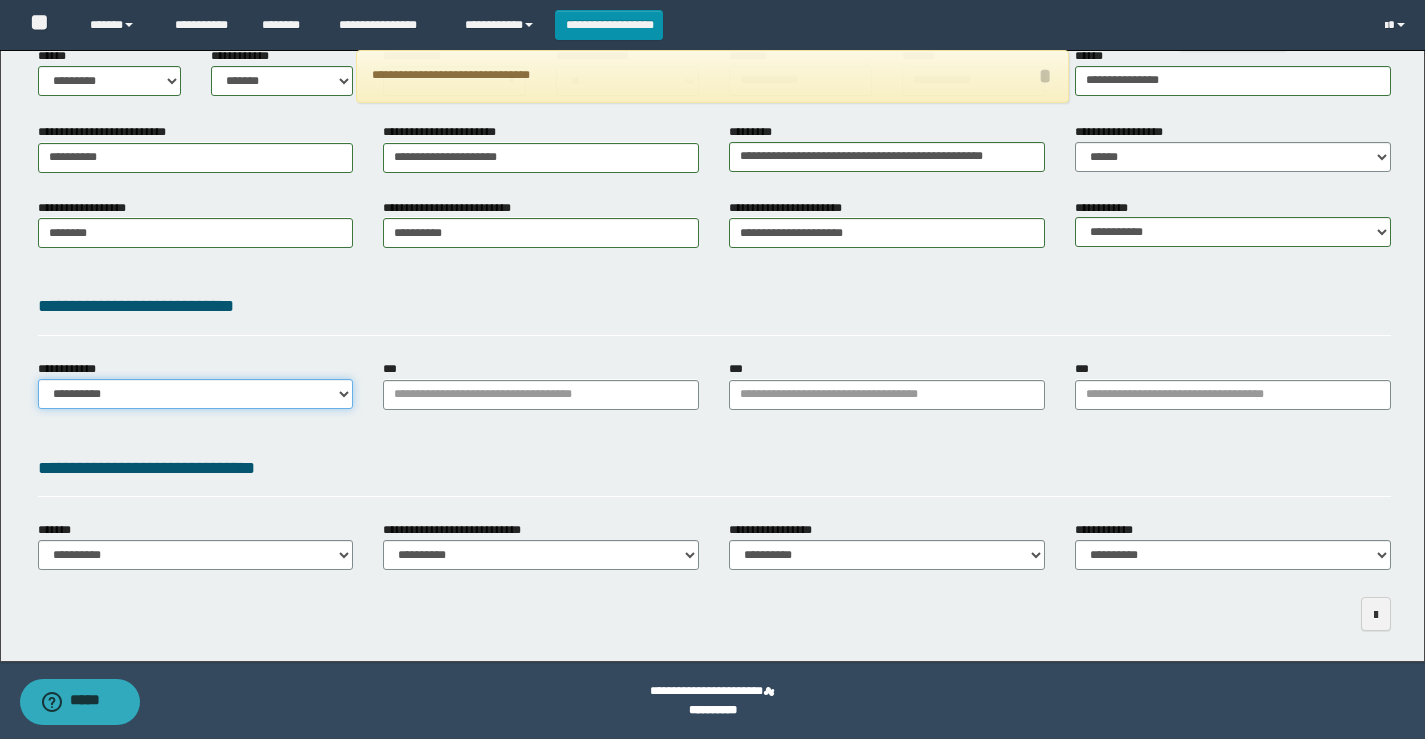 select on "**" 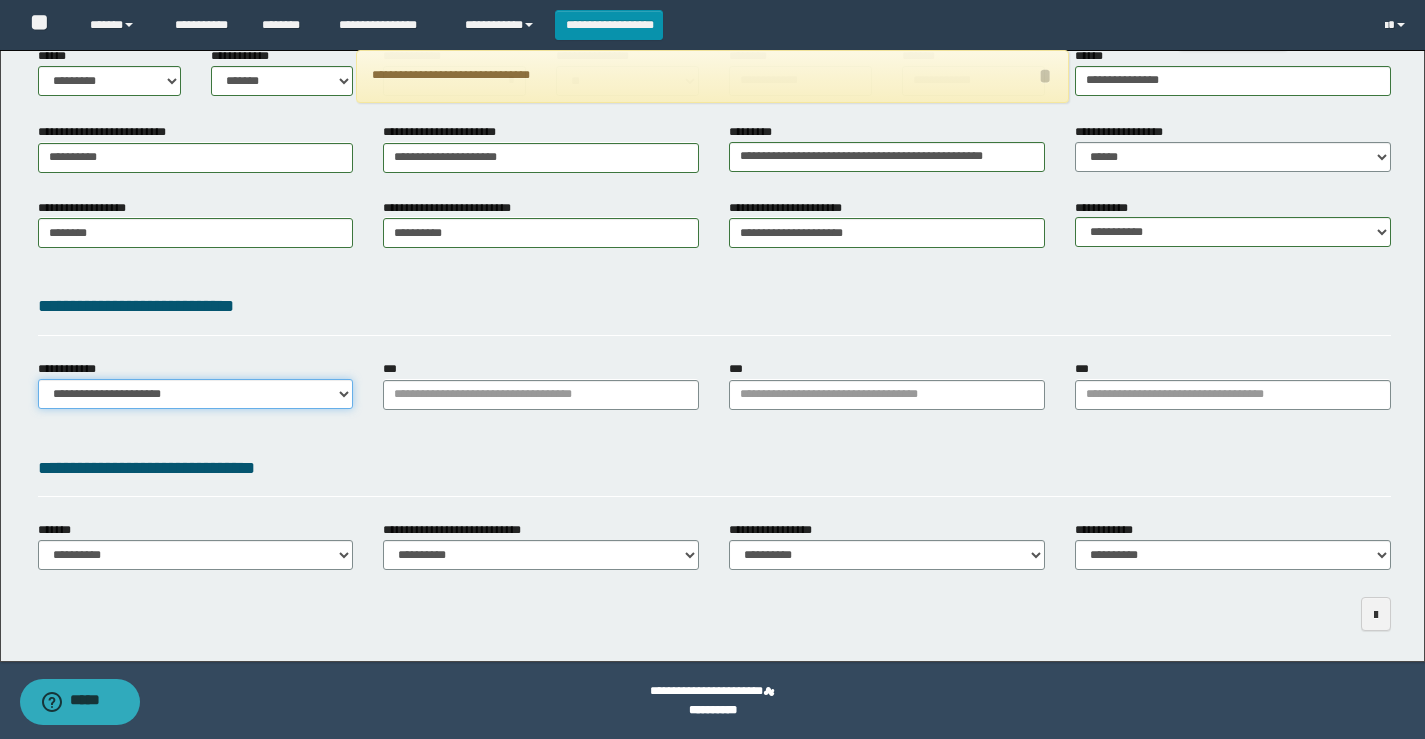 click on "**********" at bounding box center (196, 394) 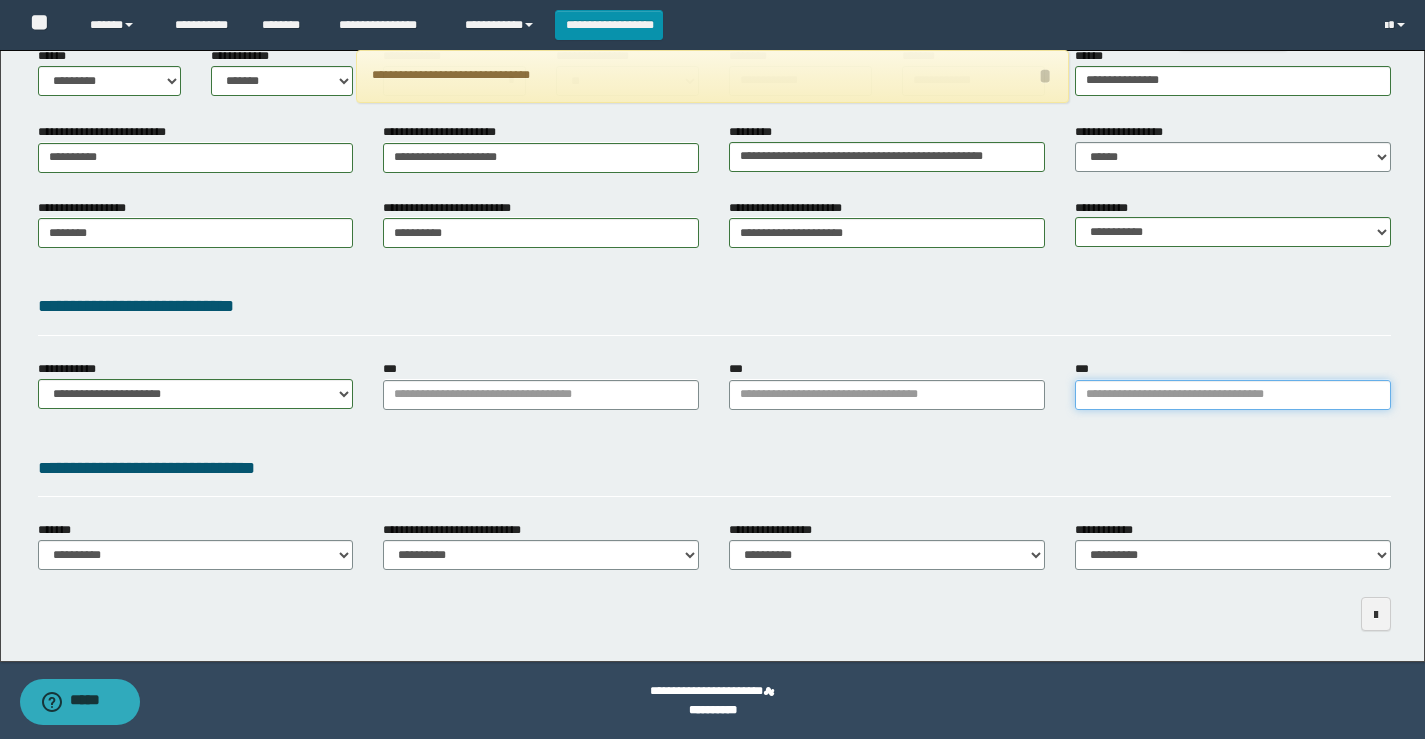 click on "***" at bounding box center [1233, 395] 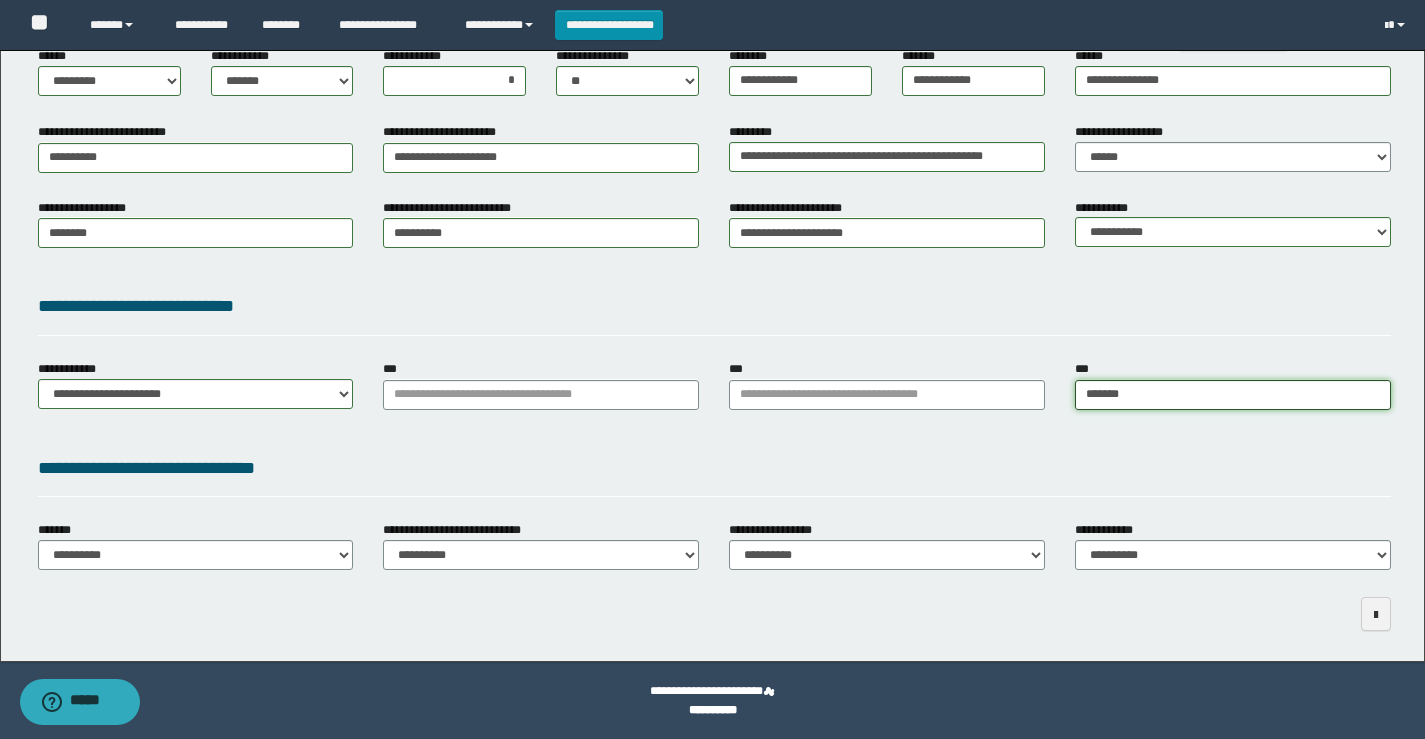 type on "********" 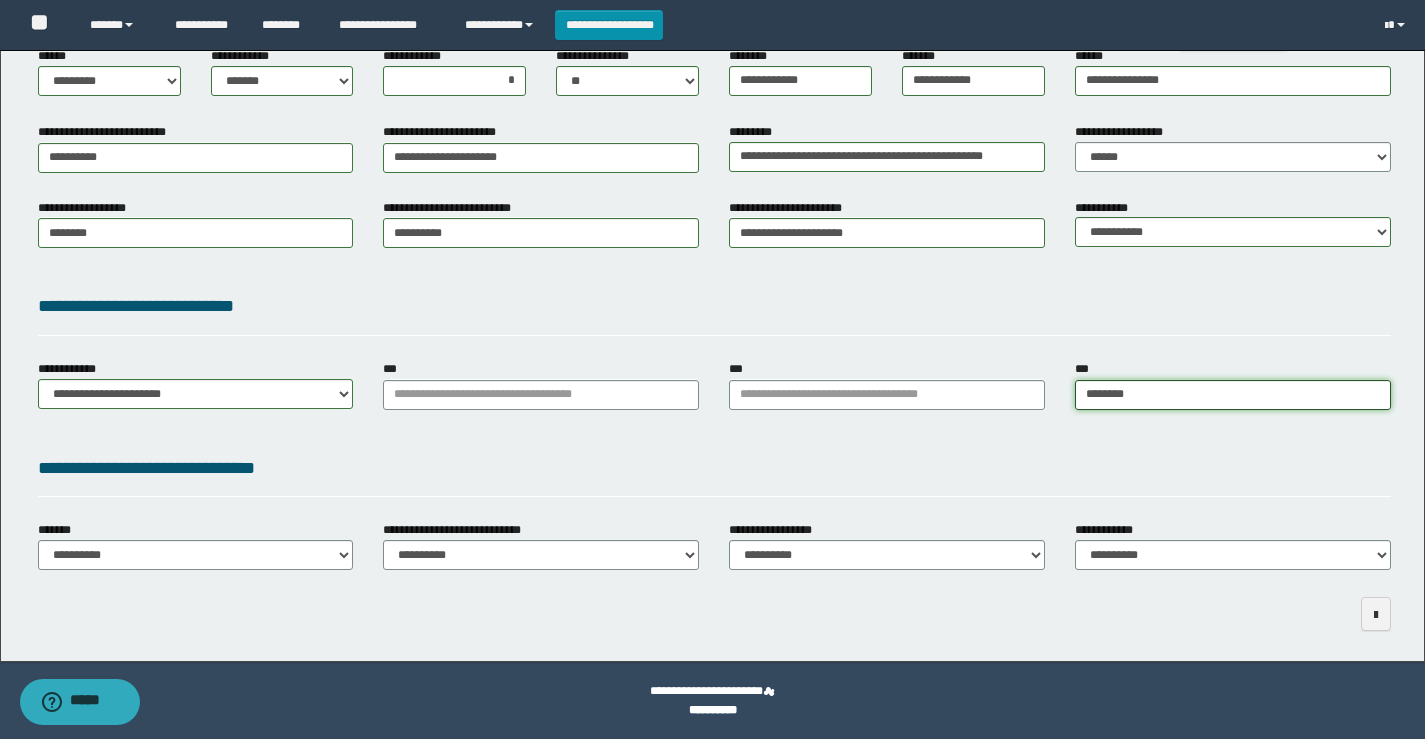 type on "*********" 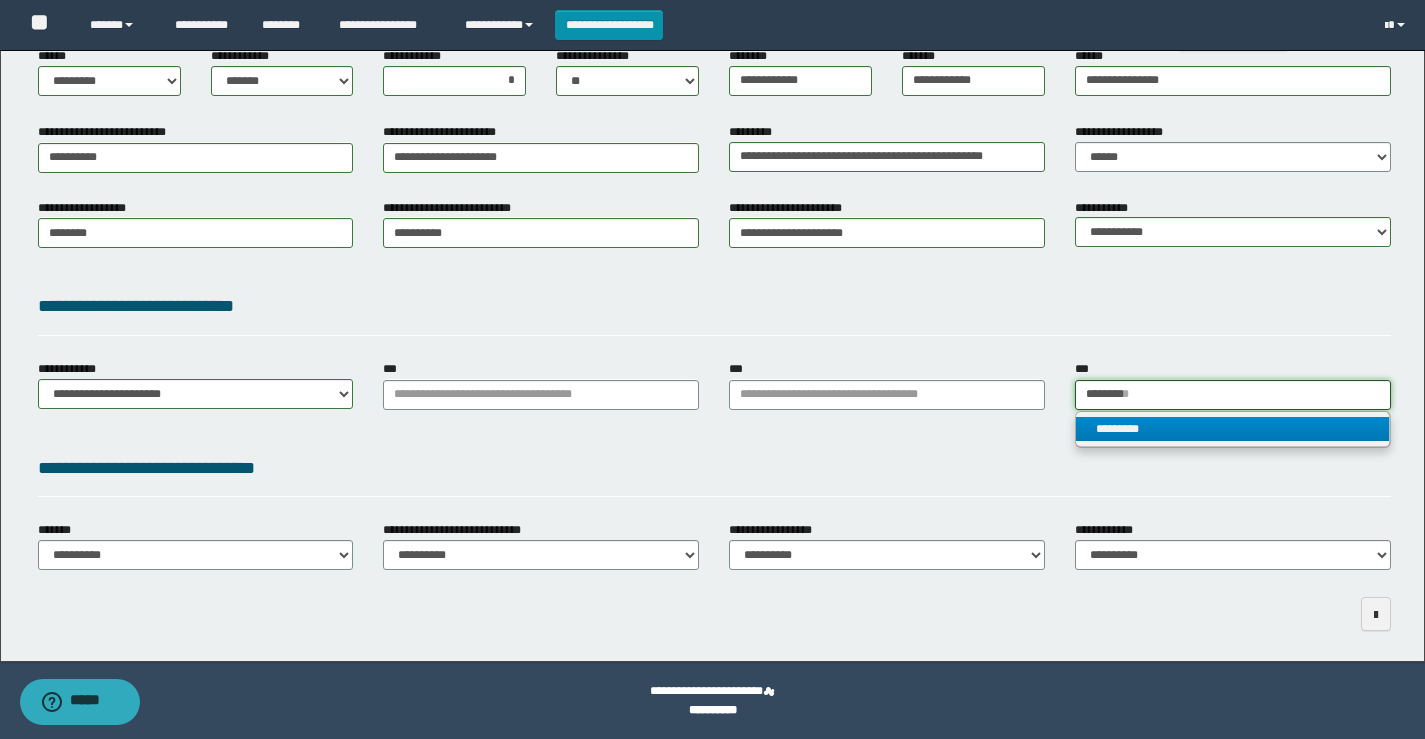 type on "********" 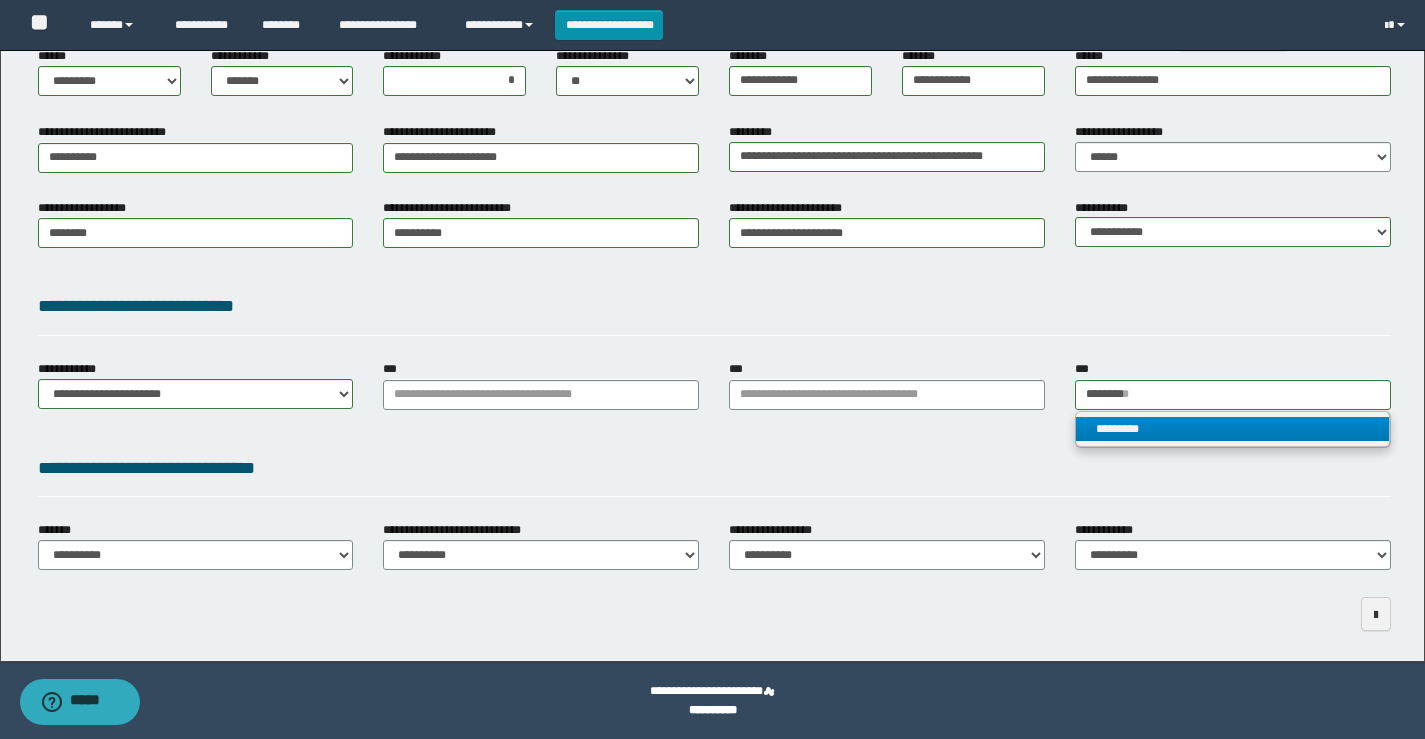 drag, startPoint x: 1200, startPoint y: 422, endPoint x: 980, endPoint y: 423, distance: 220.00227 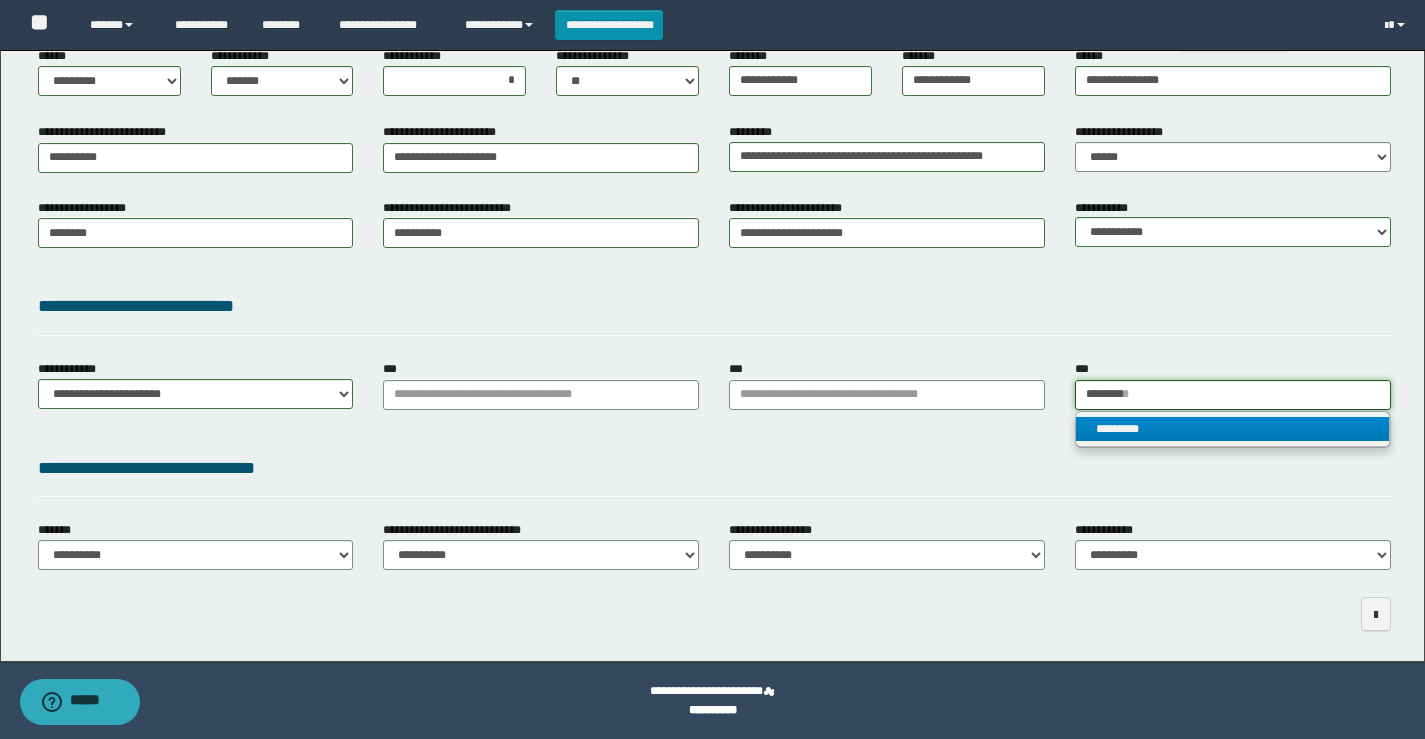 type 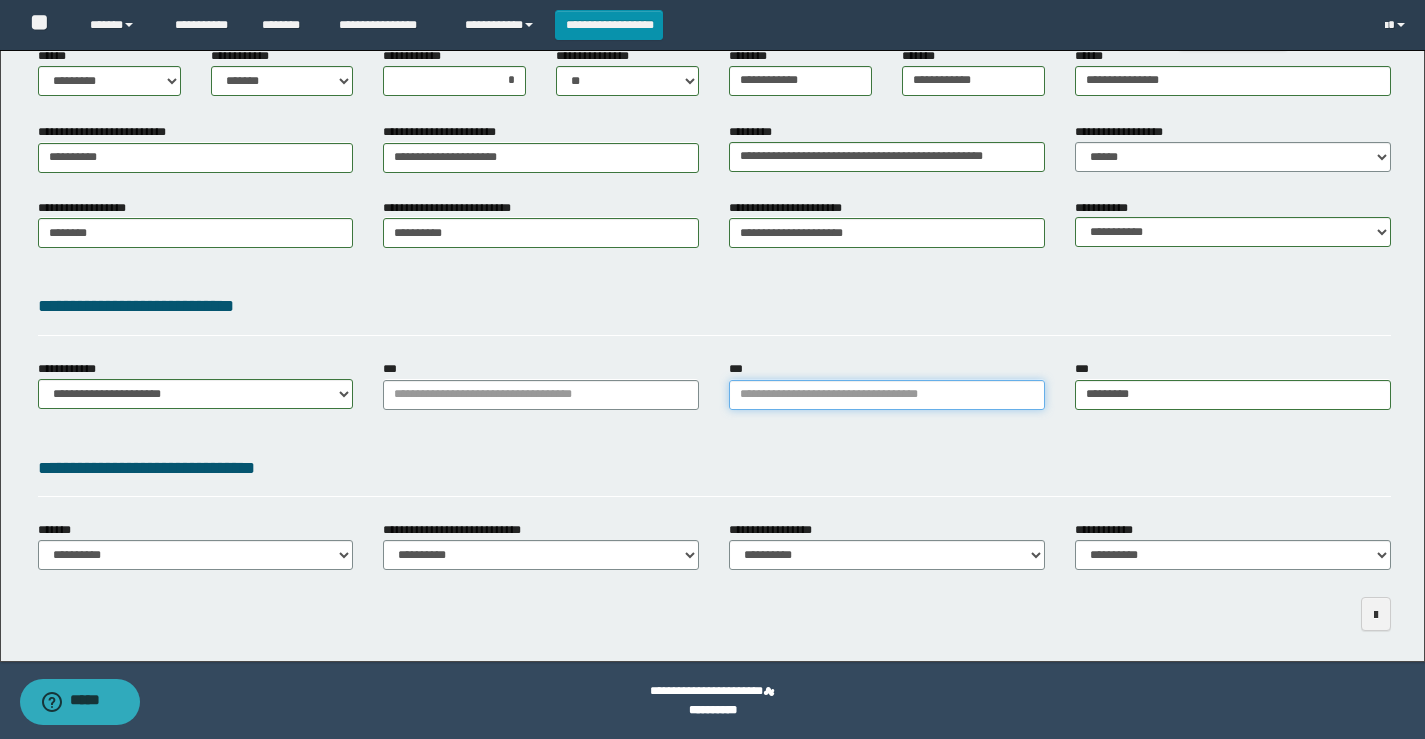 click on "***" at bounding box center (887, 395) 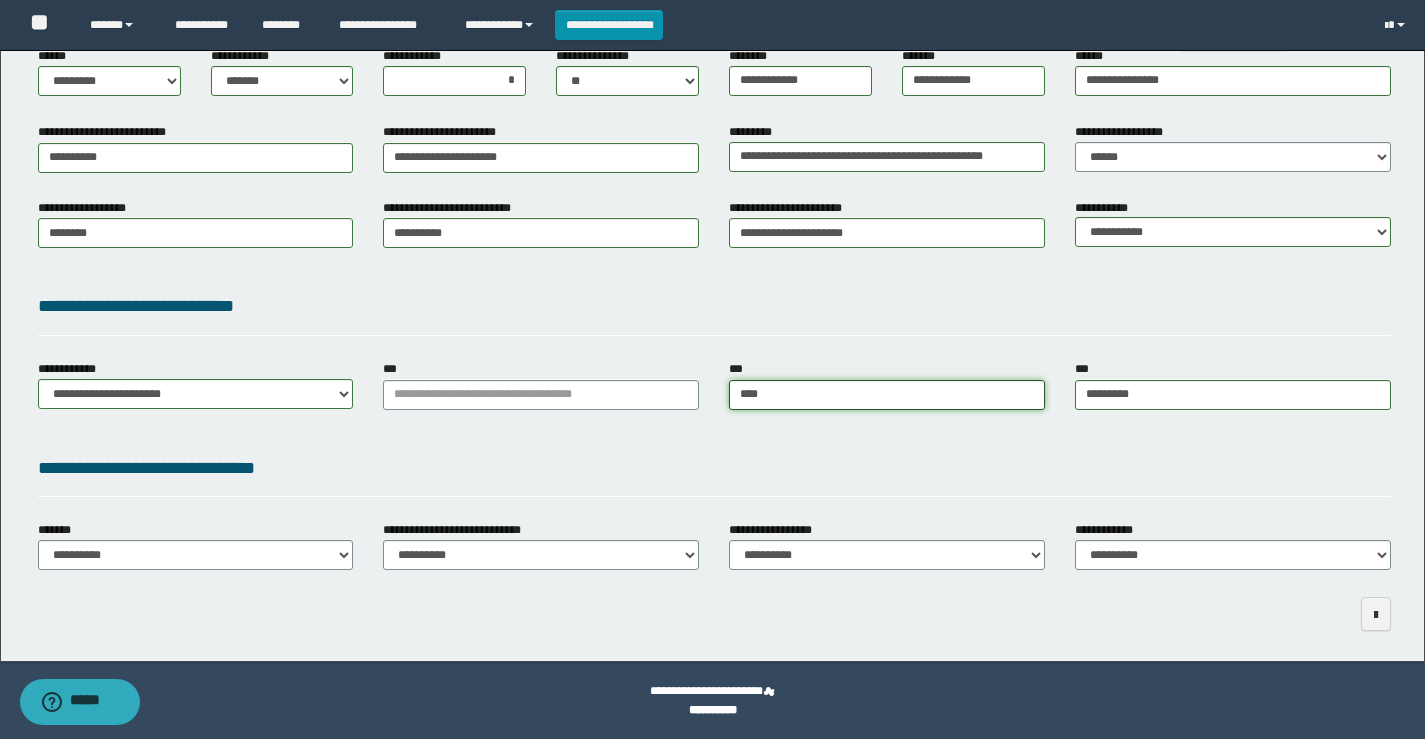type on "*****" 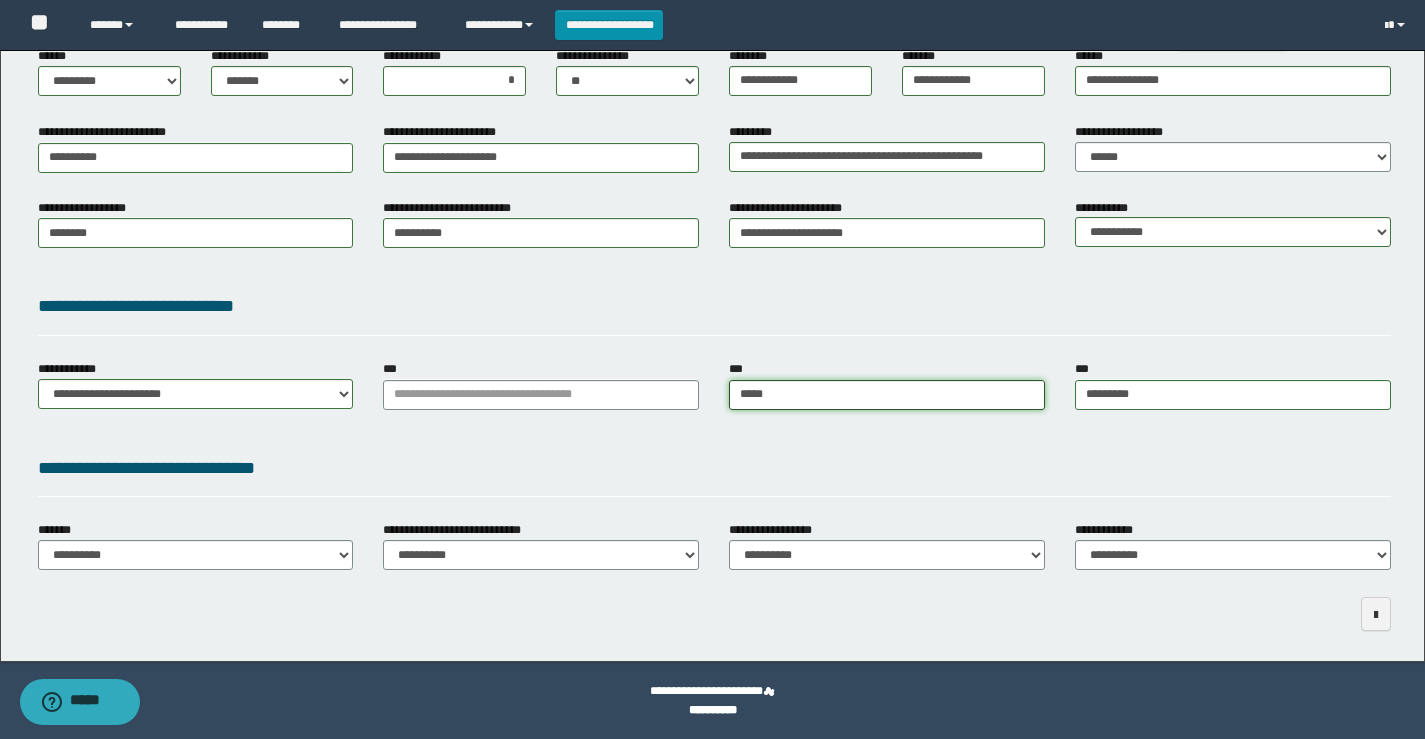 type on "**********" 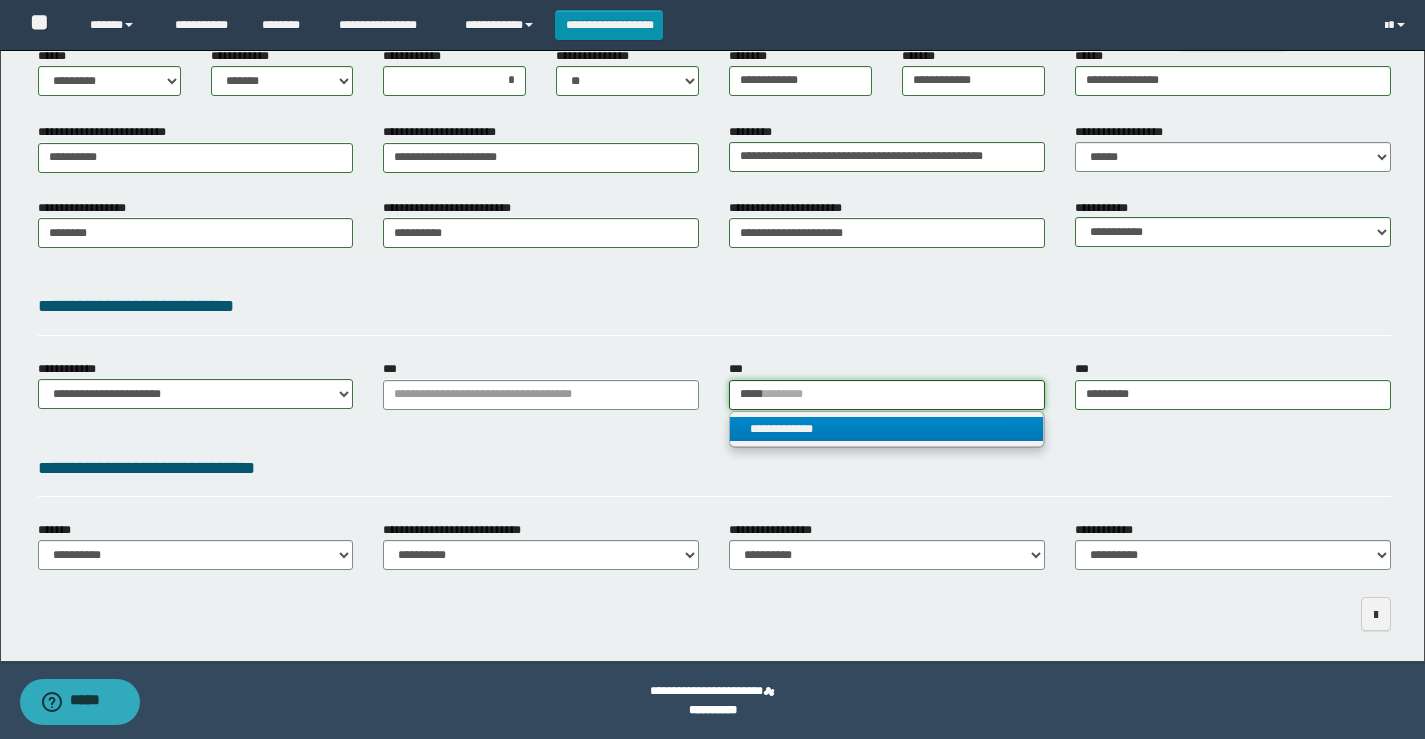 type on "*****" 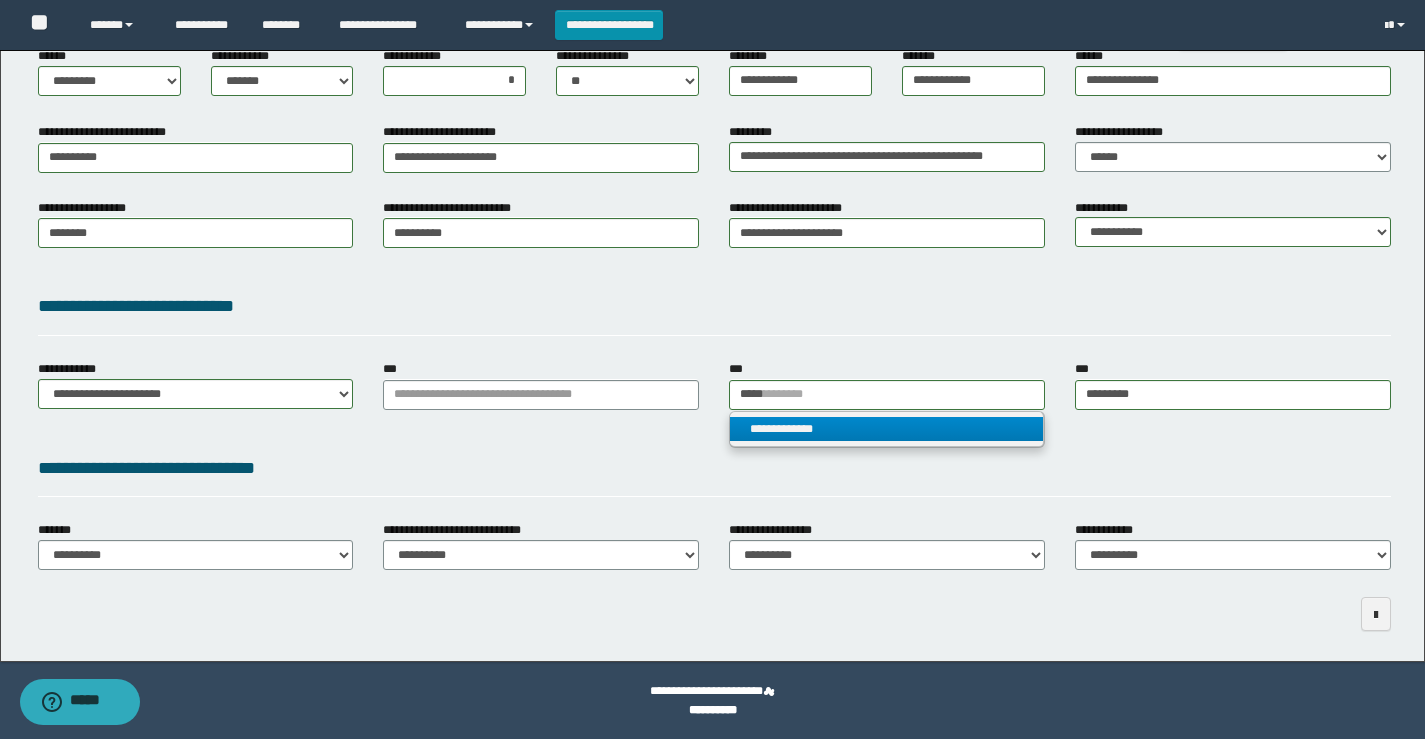 click on "**********" at bounding box center (886, 429) 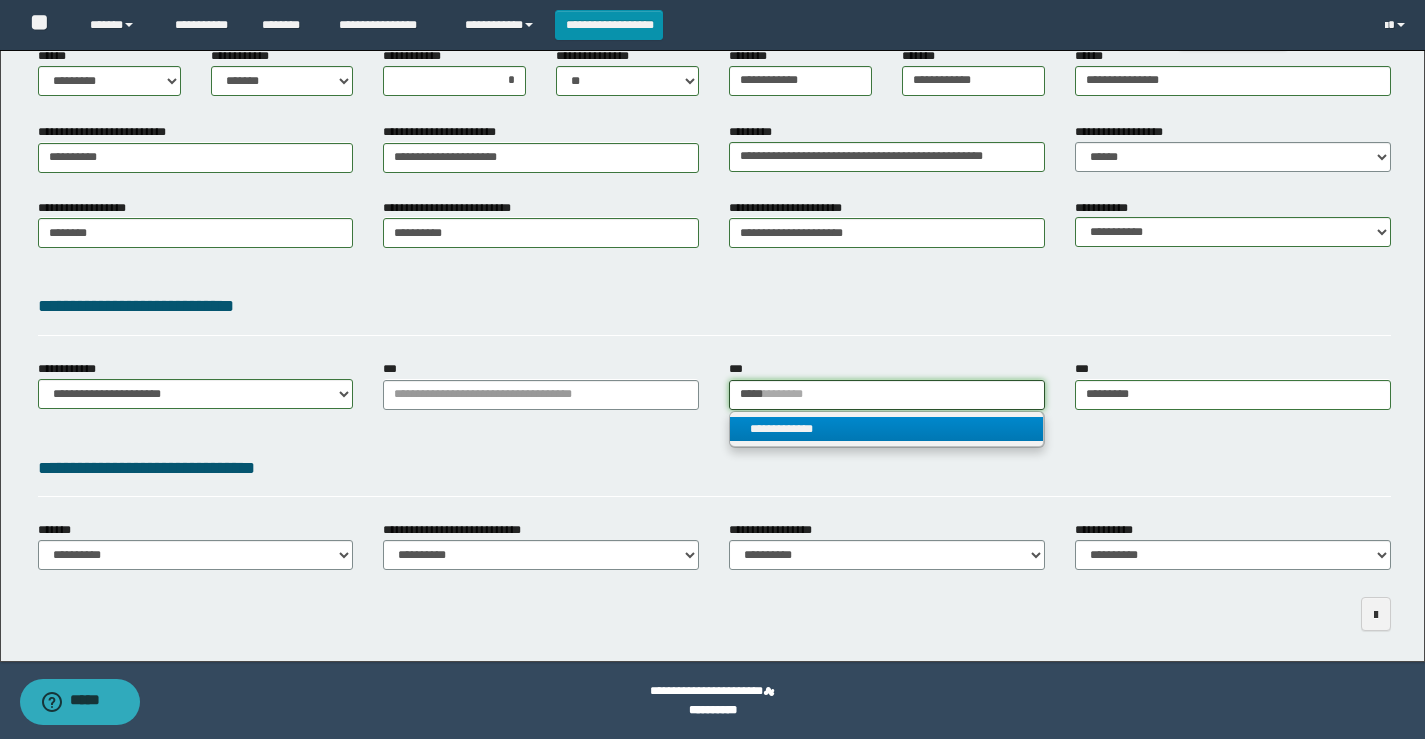 type 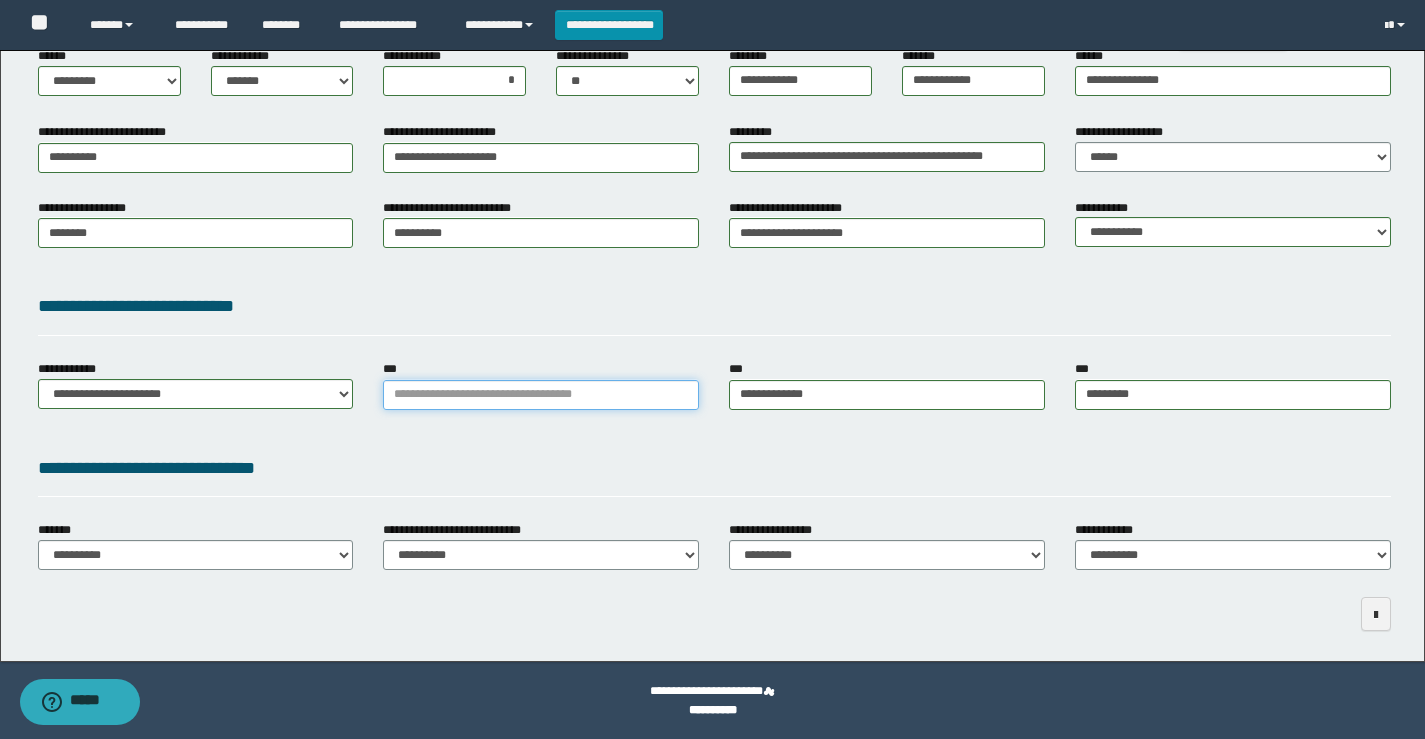 click on "***" at bounding box center (541, 395) 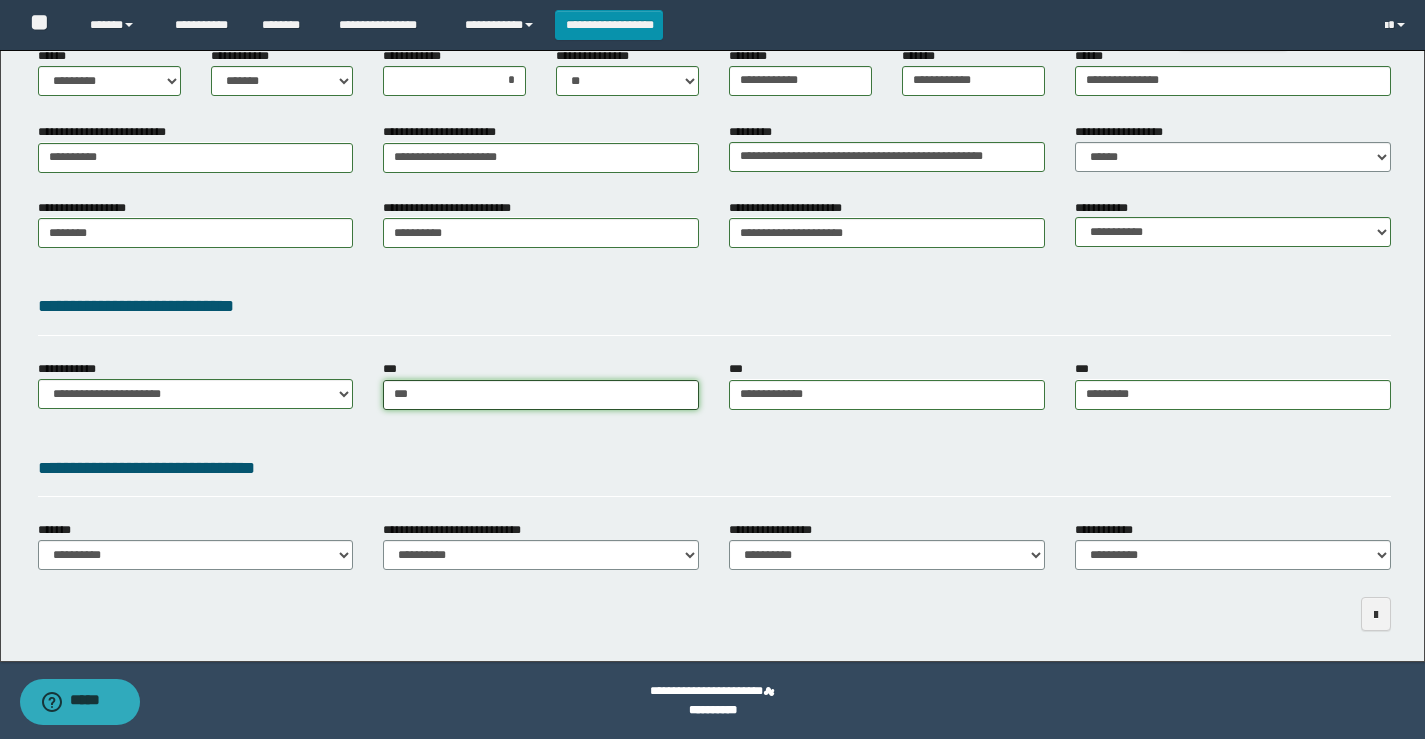 type on "****" 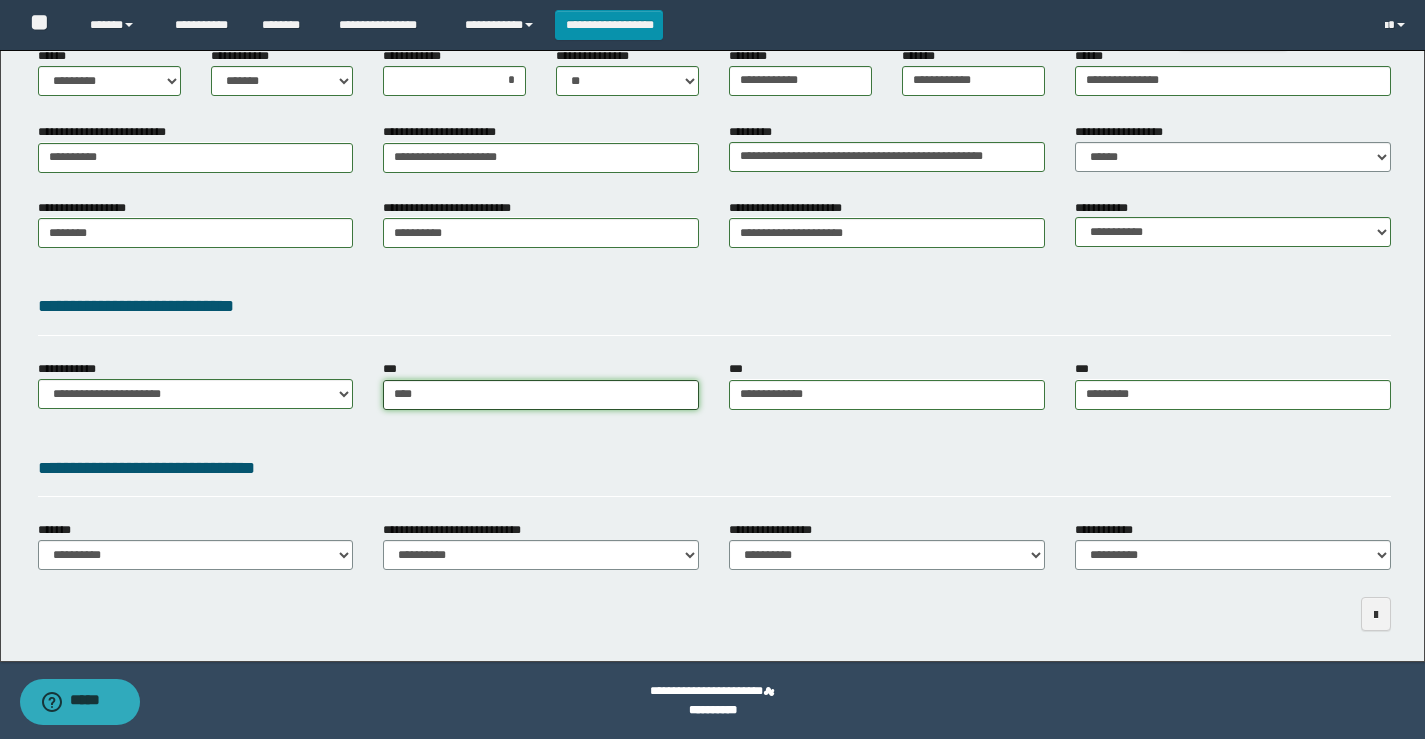 type on "****" 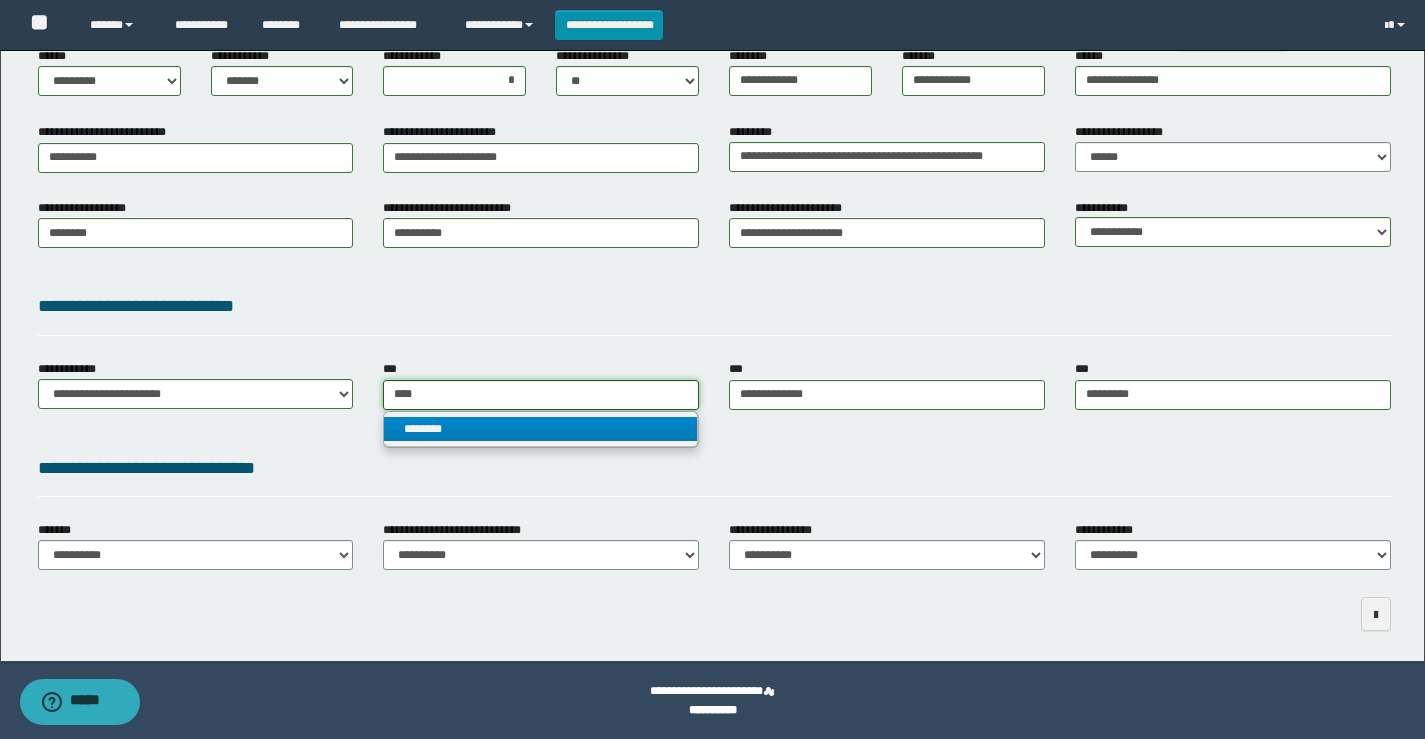 type on "****" 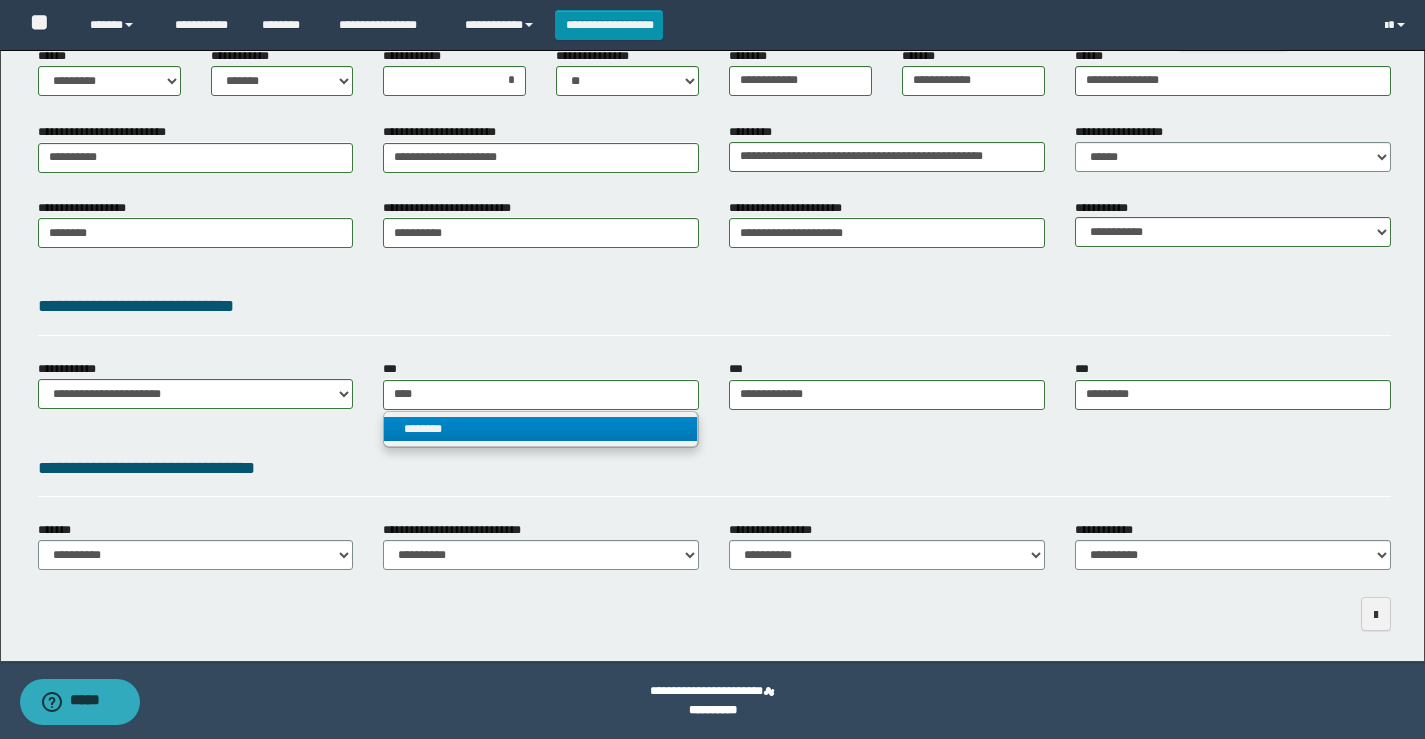 click on "********" at bounding box center [540, 429] 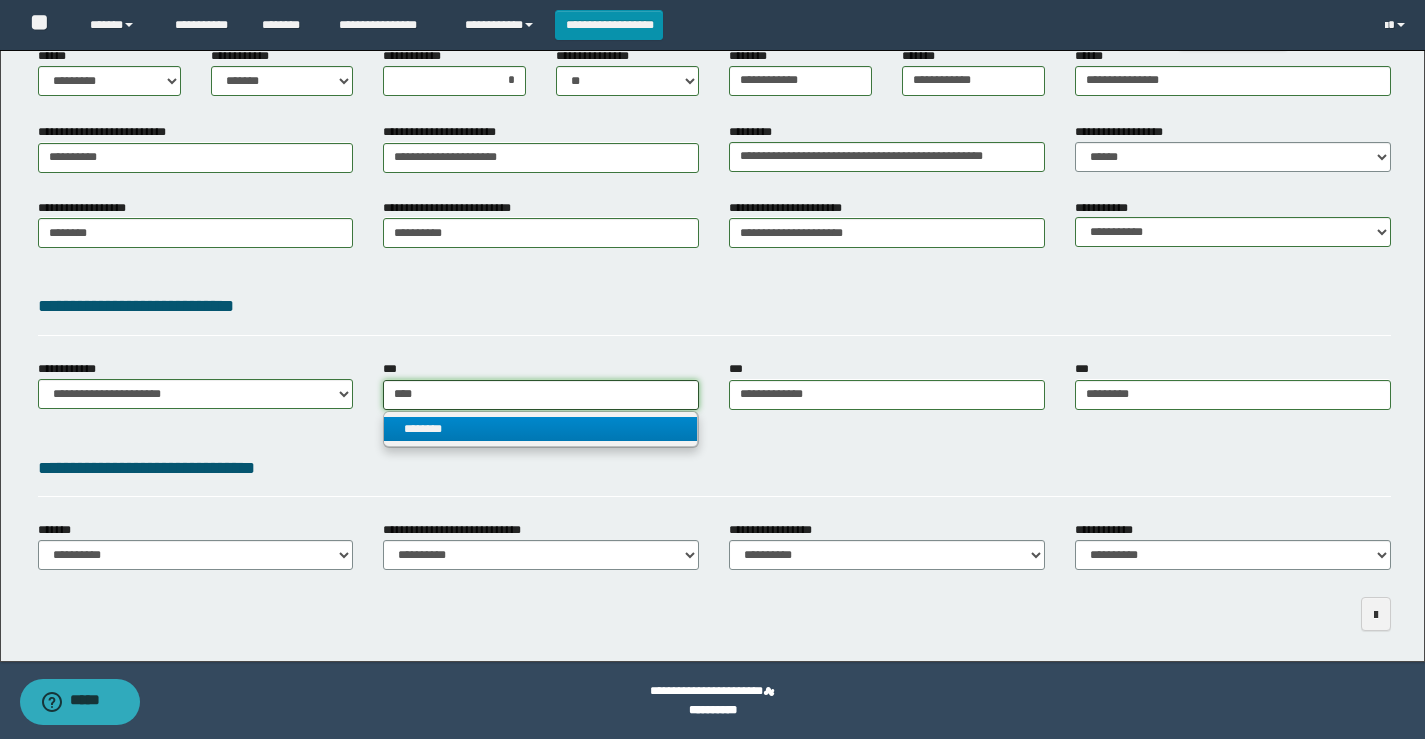 type 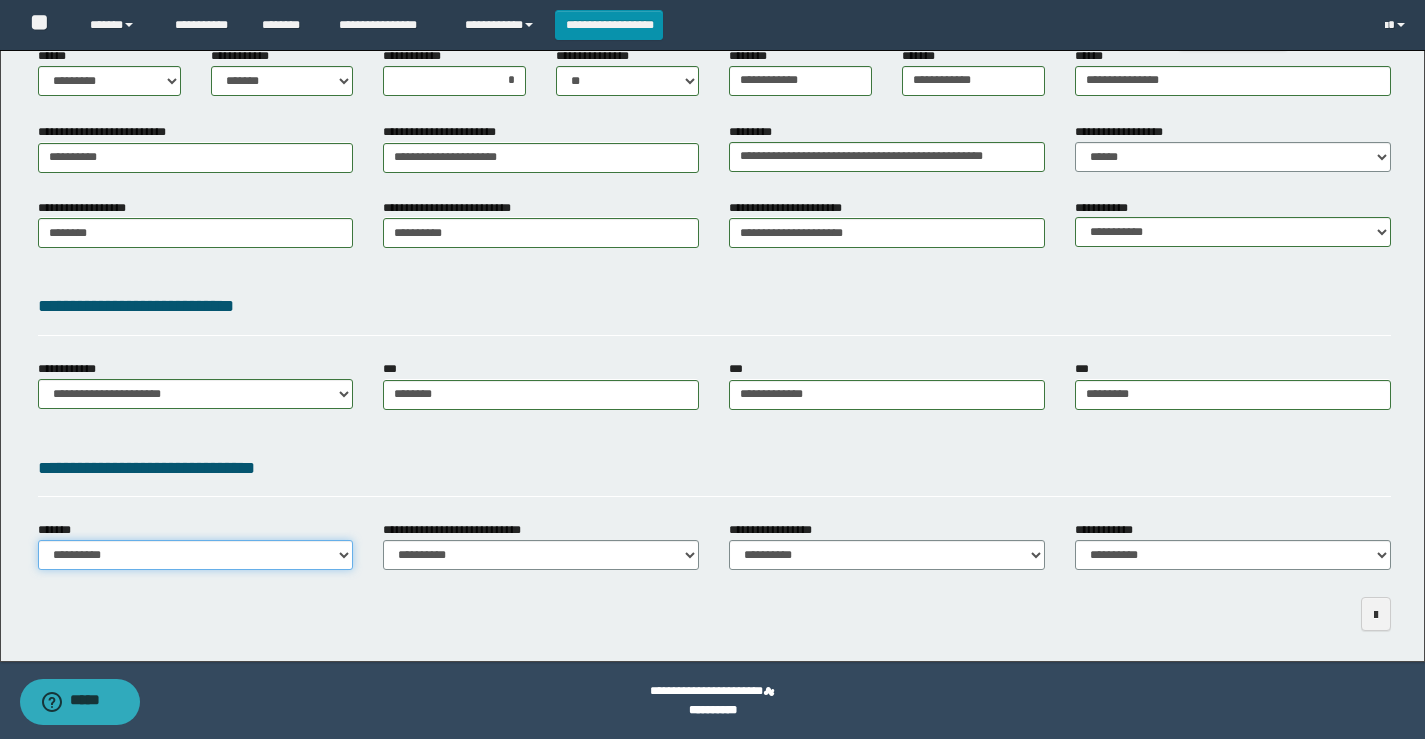 click on "**********" at bounding box center [196, 555] 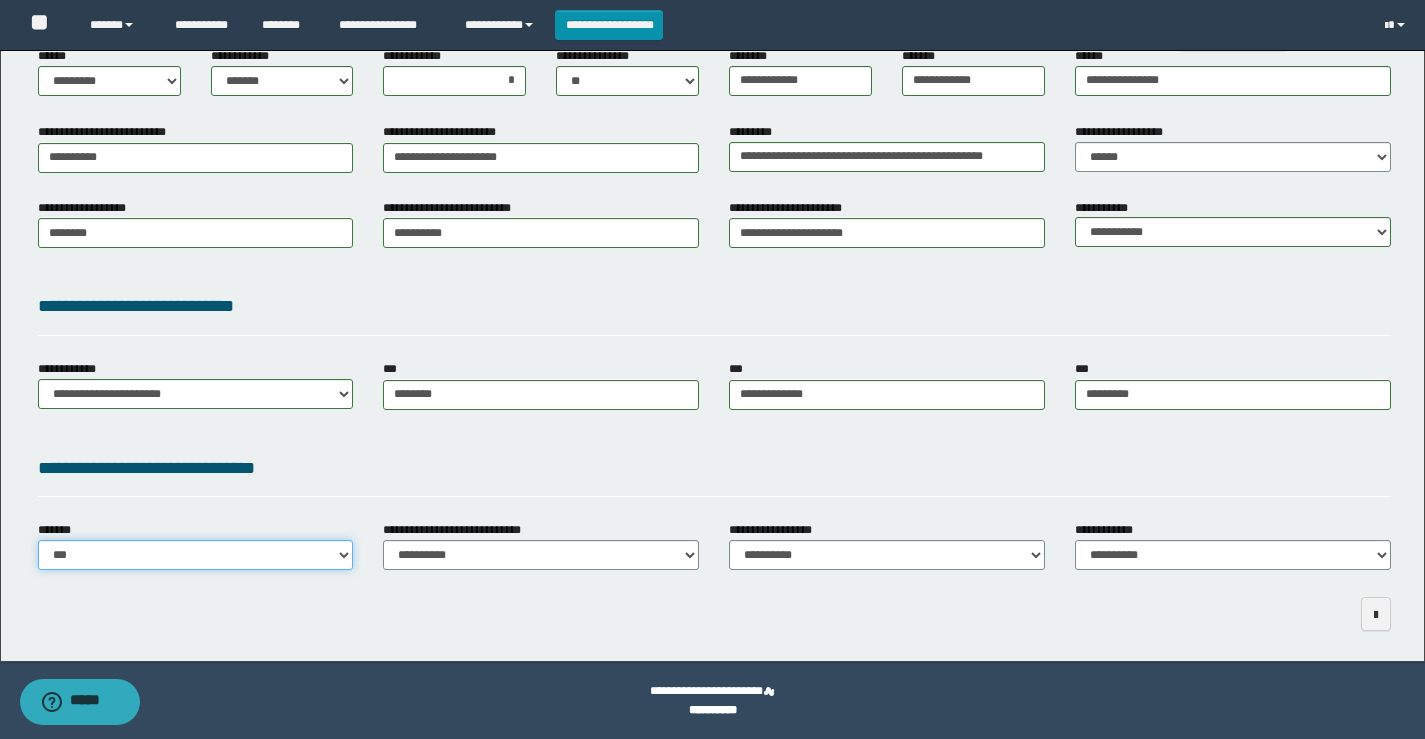 click on "**********" at bounding box center (196, 555) 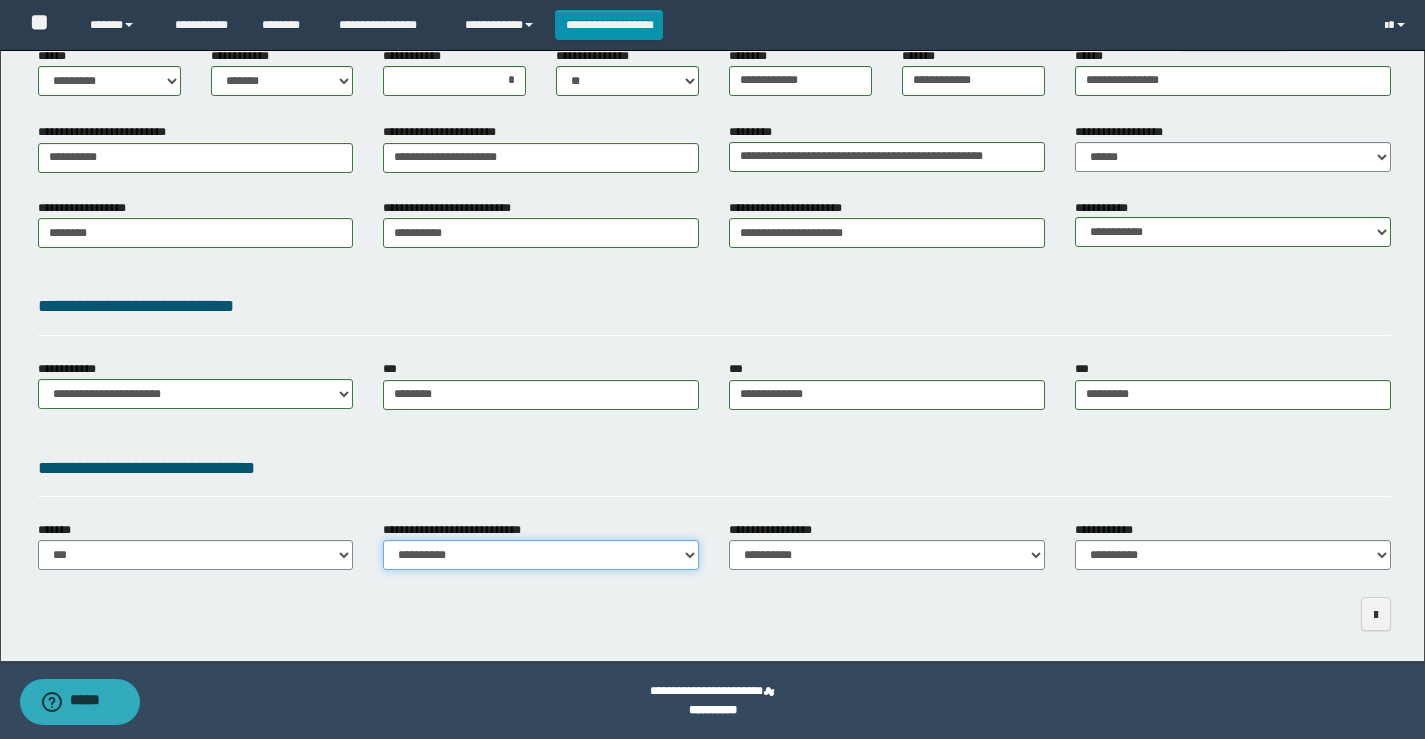 click on "**********" at bounding box center [541, 555] 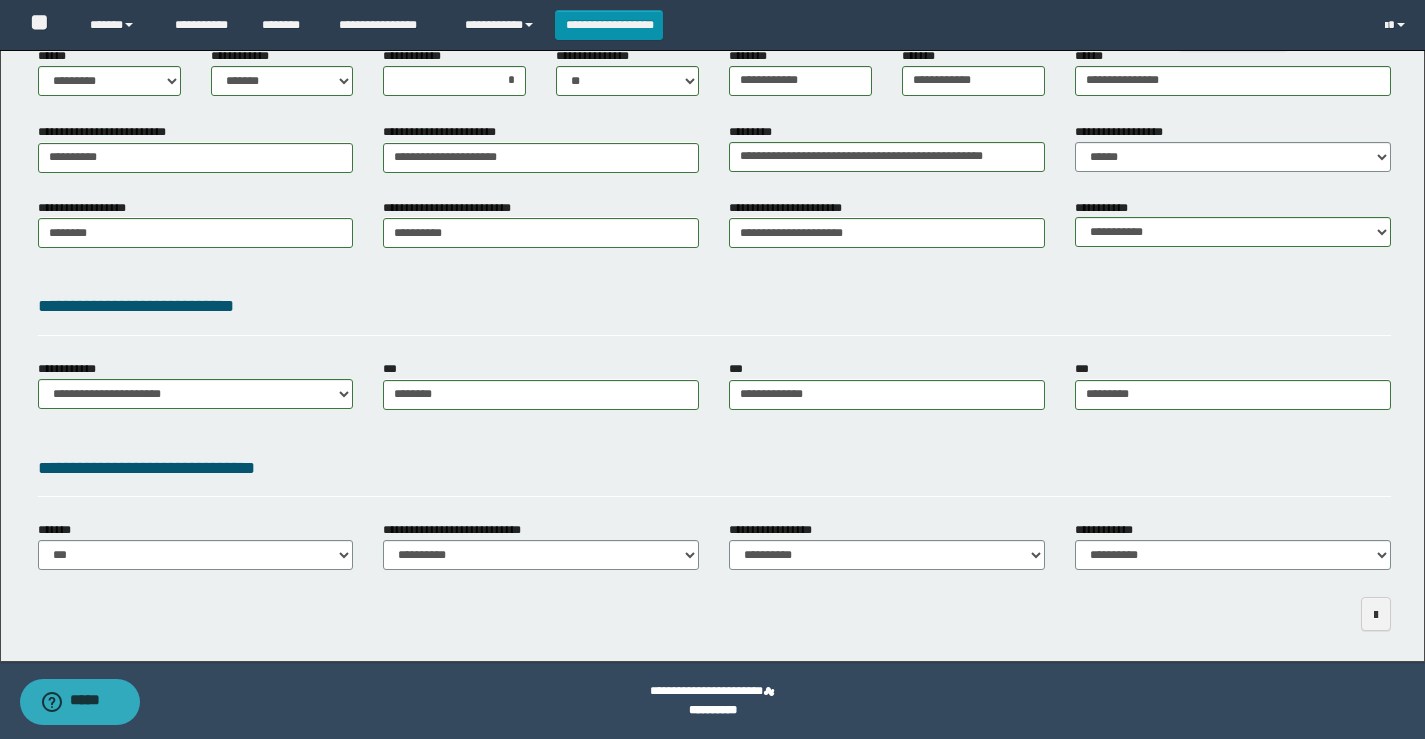 click on "**********" at bounding box center (714, 468) 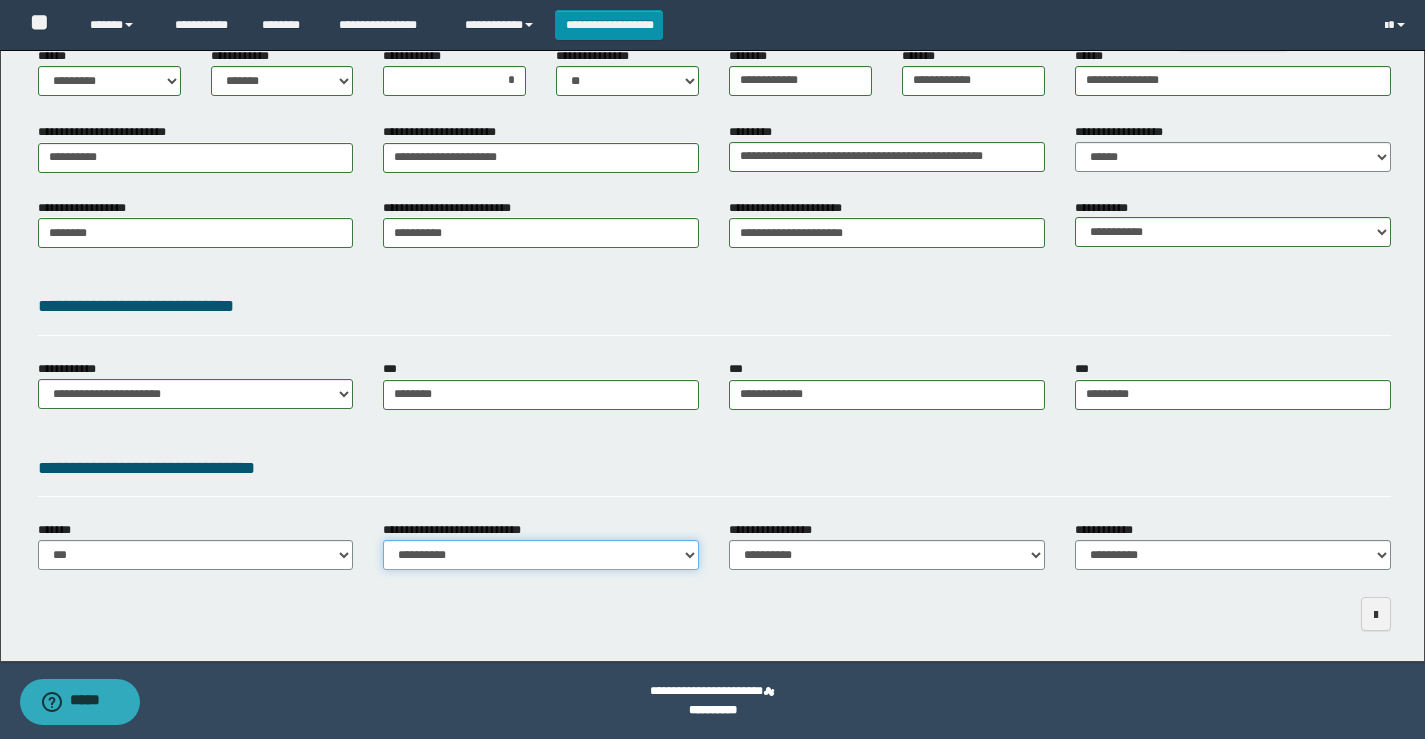 click on "**********" at bounding box center (541, 555) 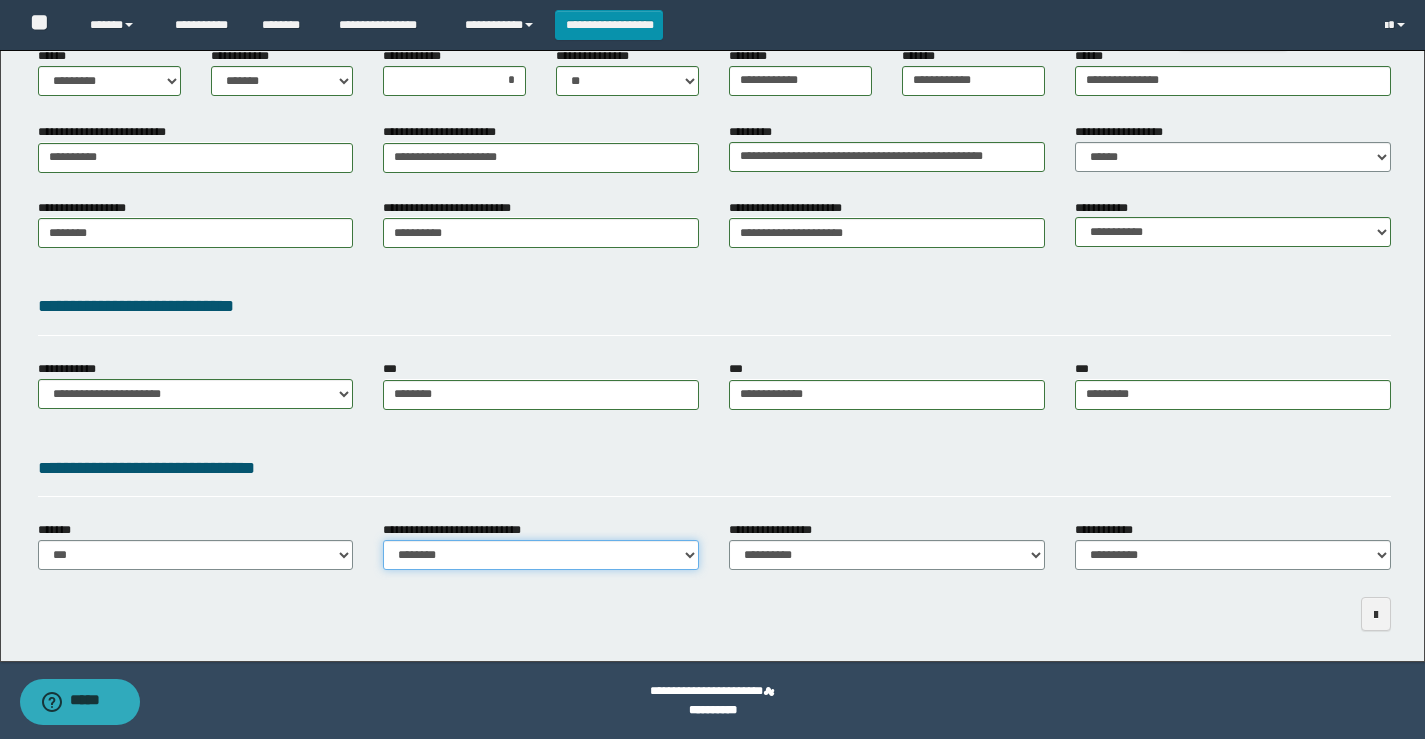 click on "**********" at bounding box center [541, 555] 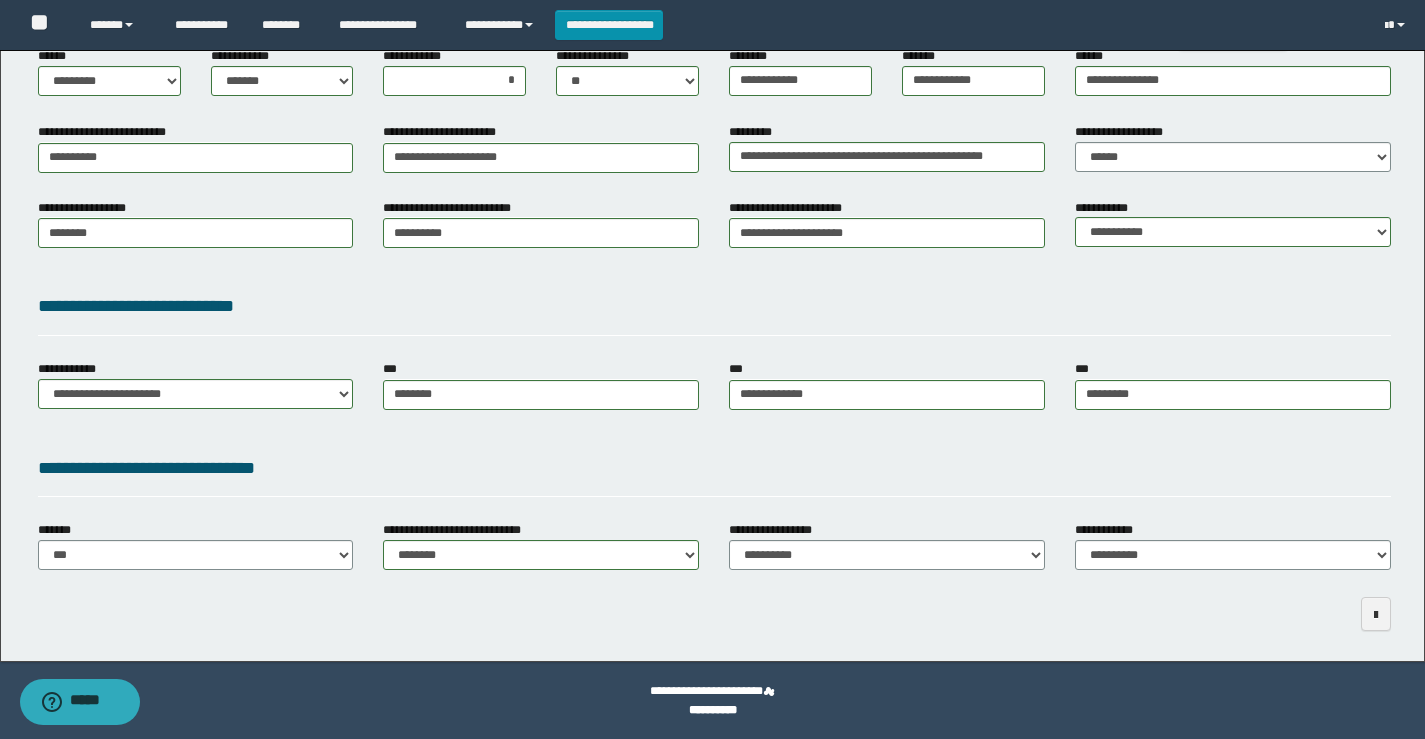 click on "**********" at bounding box center [714, 468] 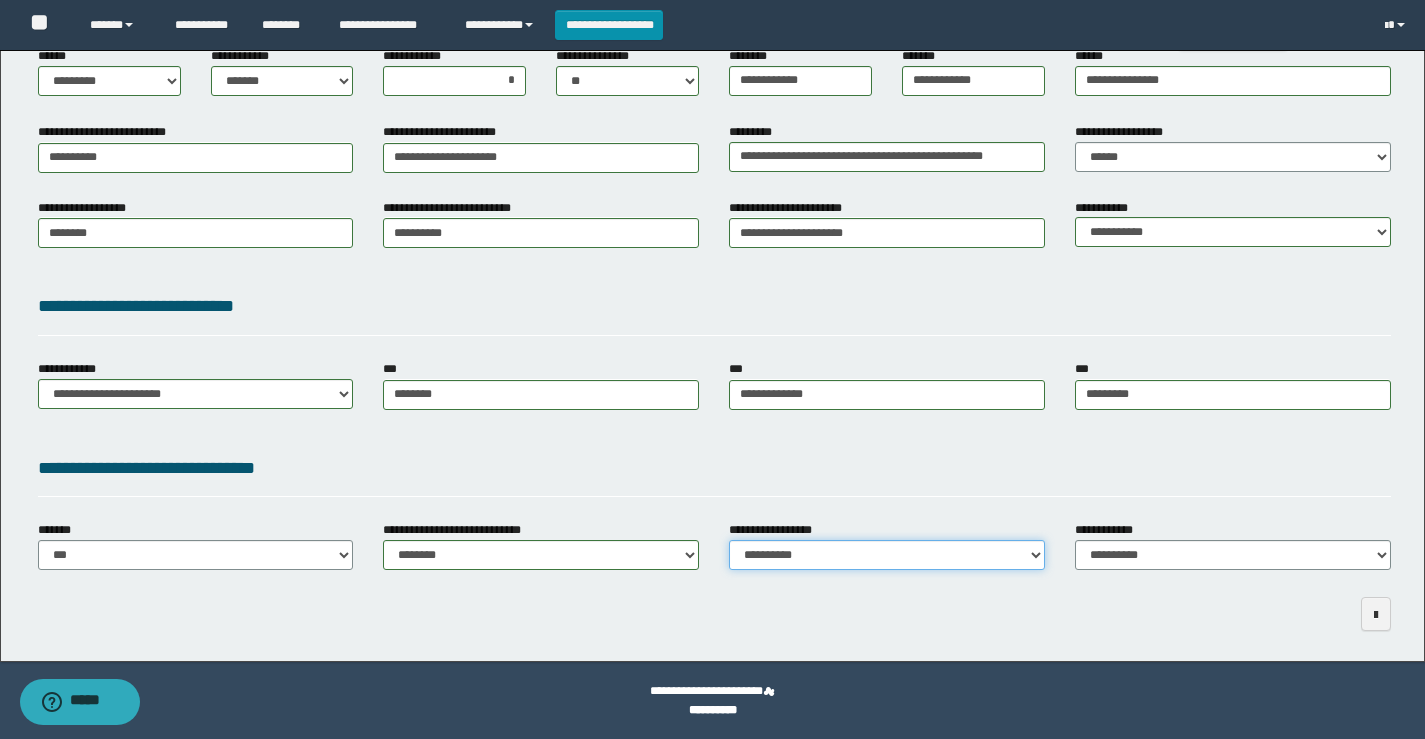 click on "**********" at bounding box center [887, 555] 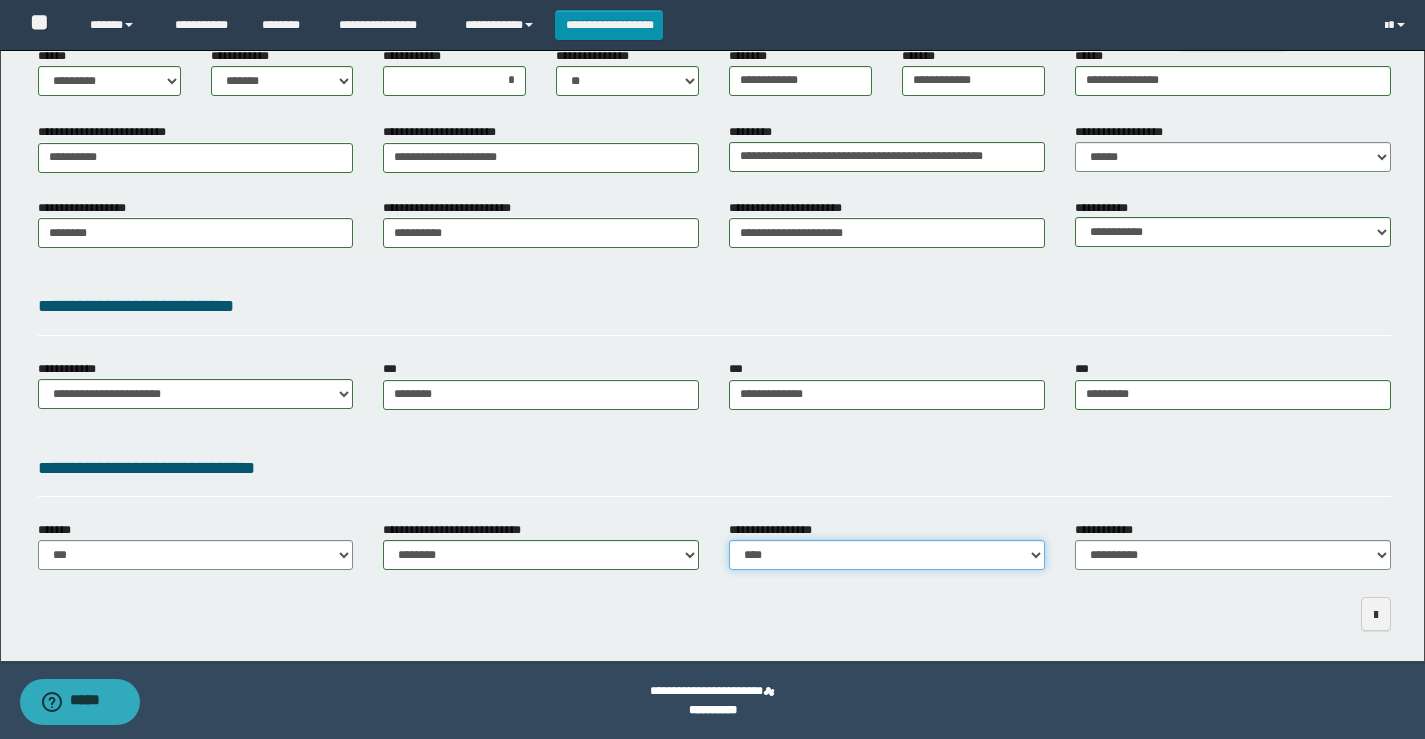 click on "**********" at bounding box center [887, 555] 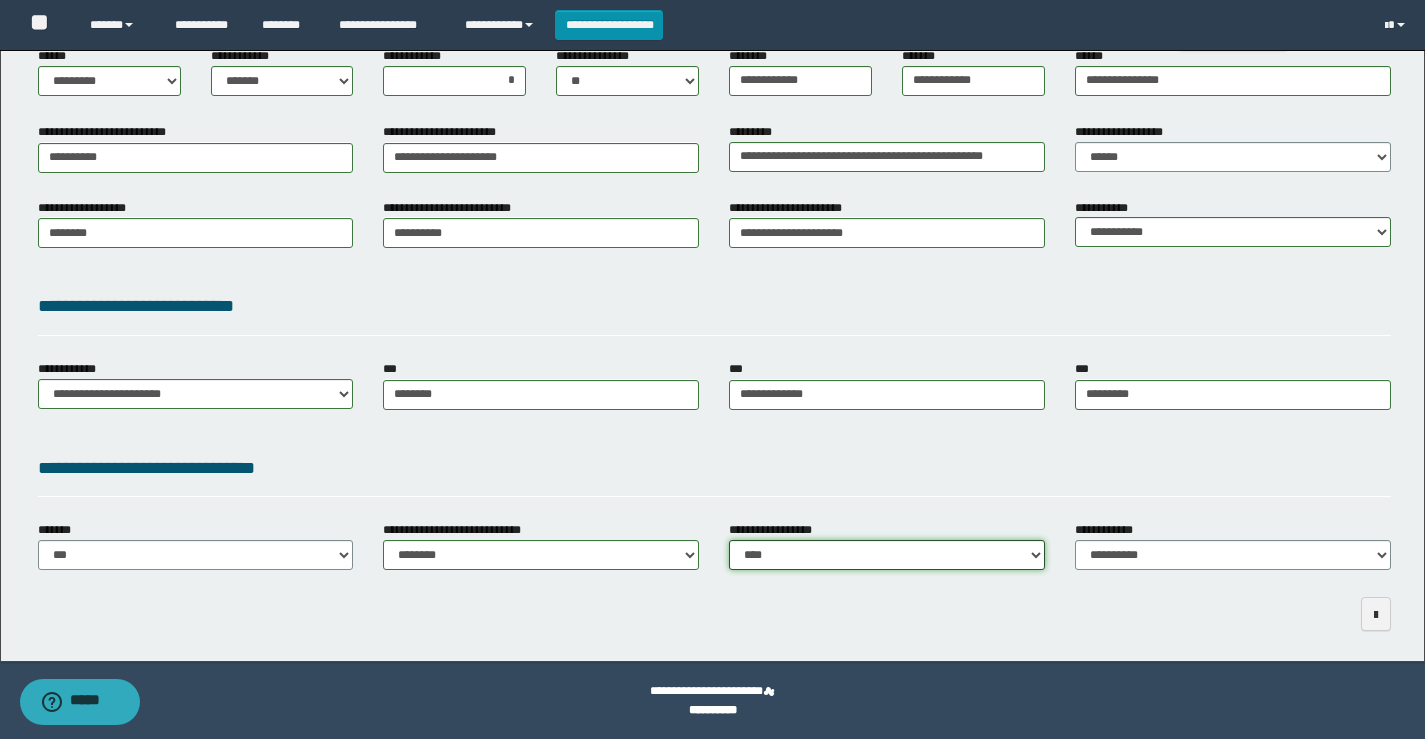 click on "**********" at bounding box center (887, 555) 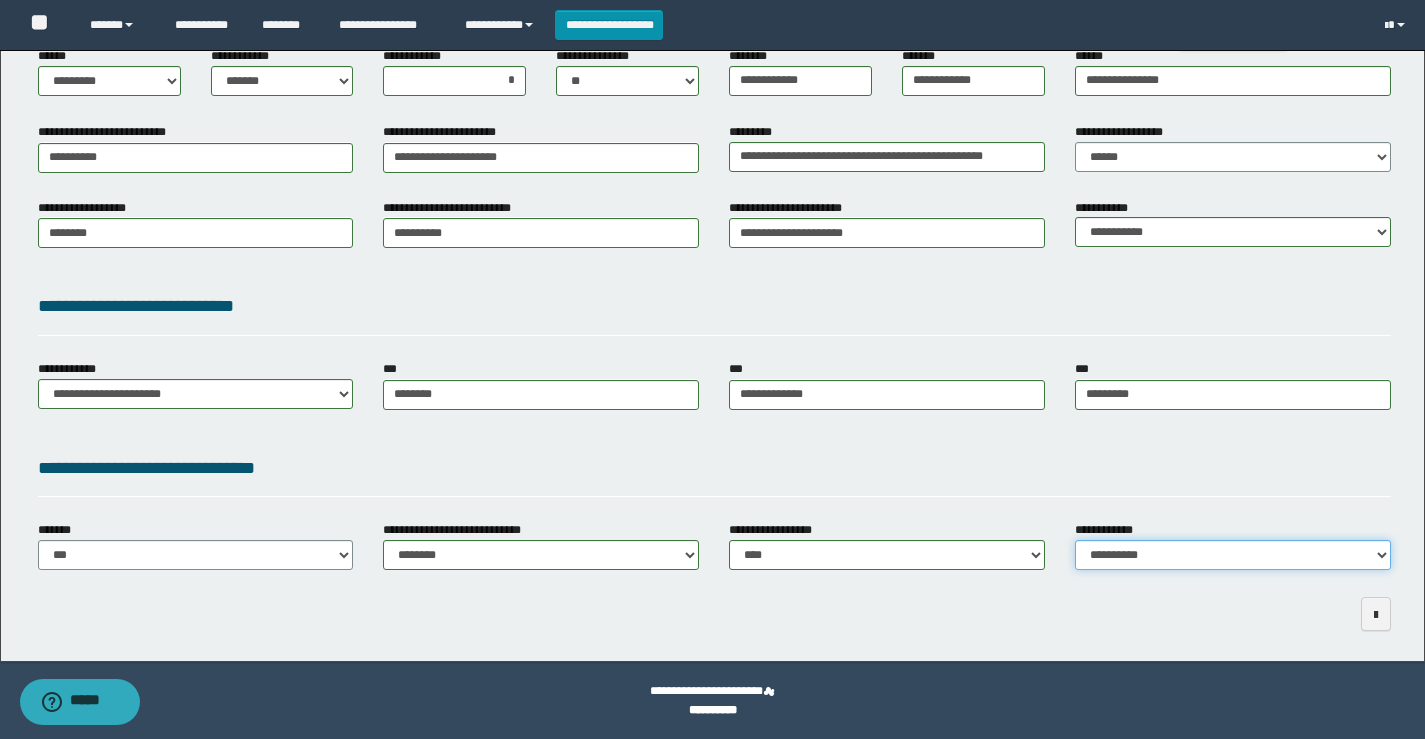 click on "**********" at bounding box center (1233, 555) 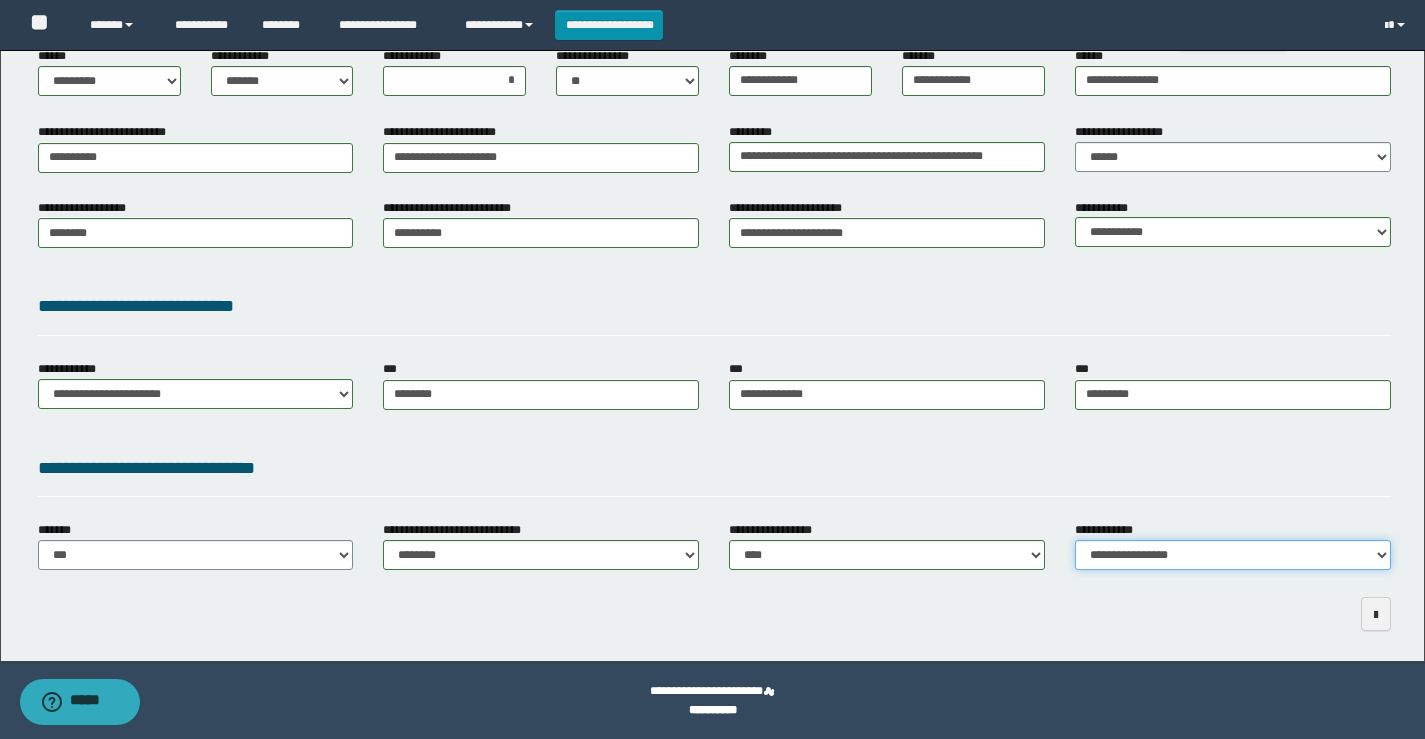 click on "**********" at bounding box center [1233, 555] 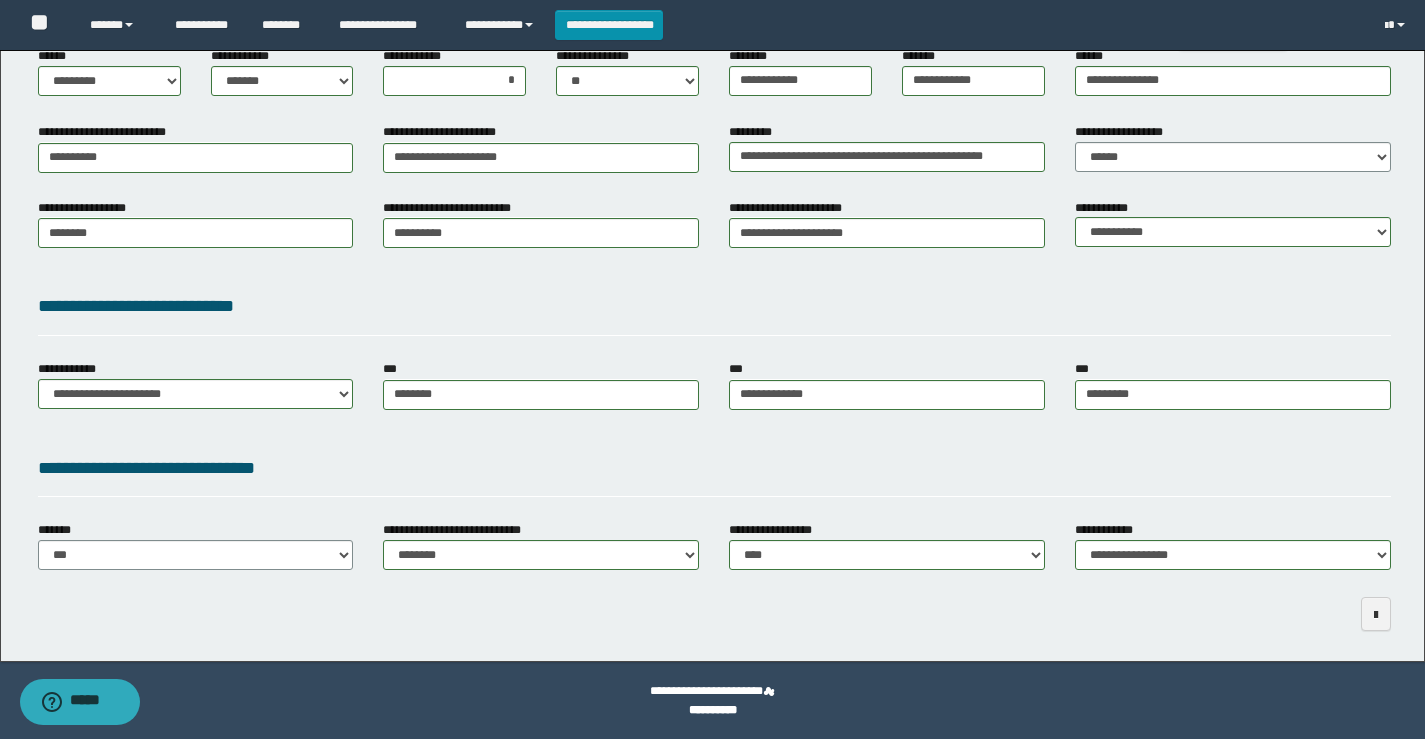 click on "**********" at bounding box center [714, 468] 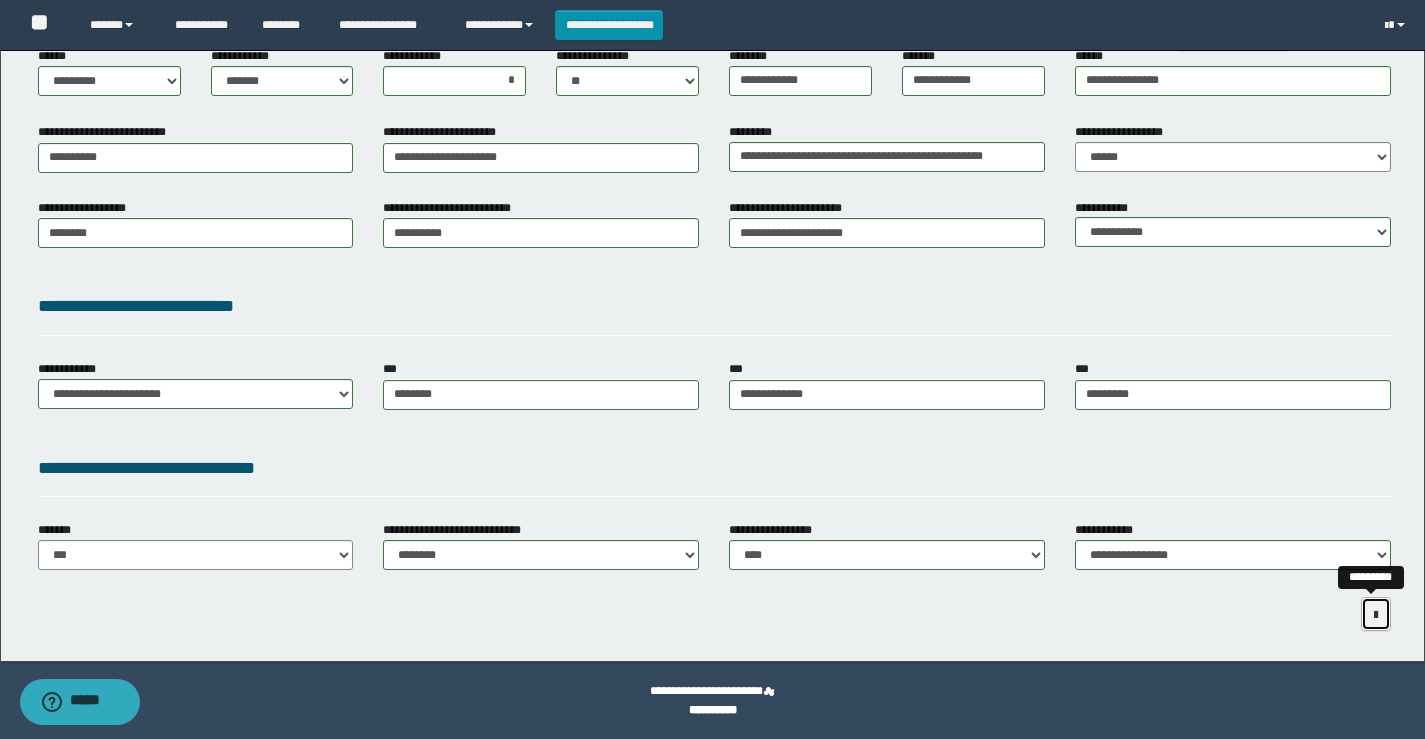 drag, startPoint x: 1371, startPoint y: 616, endPoint x: 1309, endPoint y: 621, distance: 62.201286 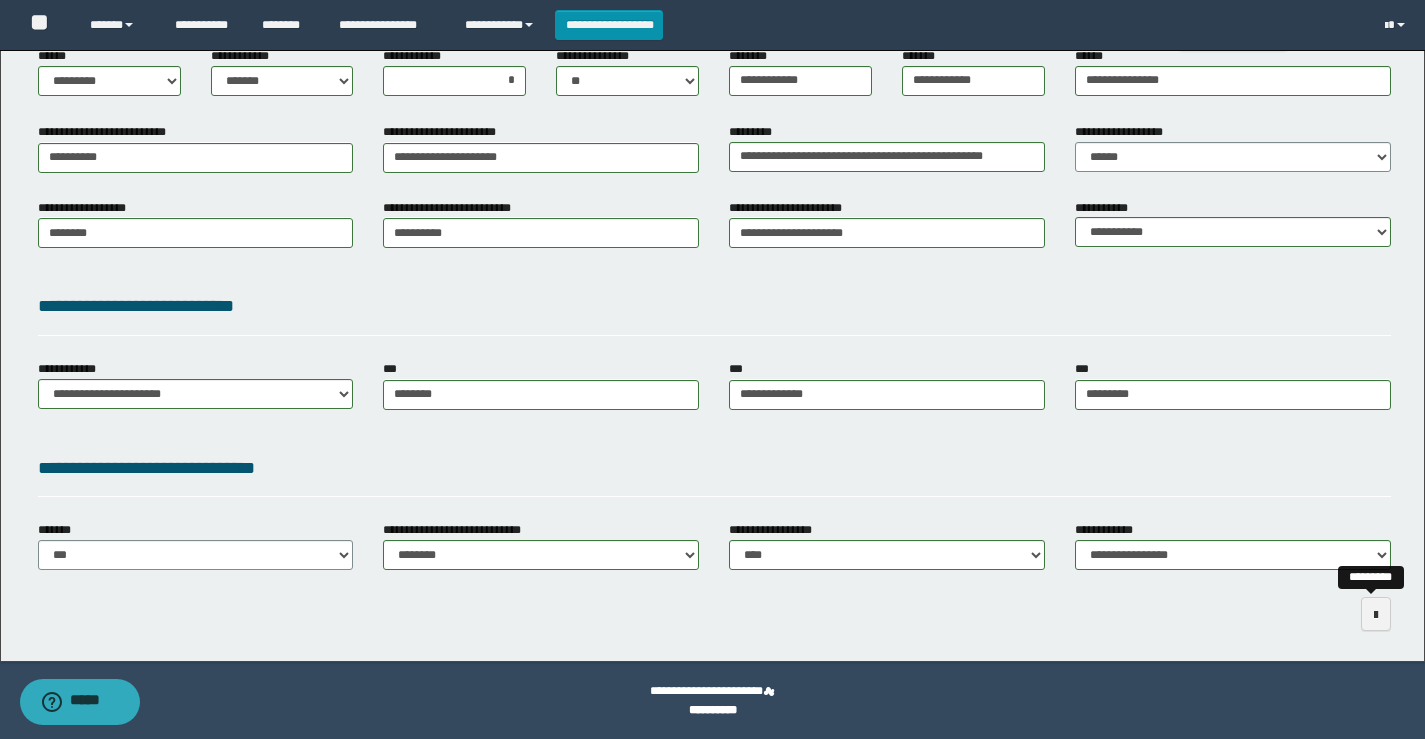 scroll, scrollTop: 0, scrollLeft: 0, axis: both 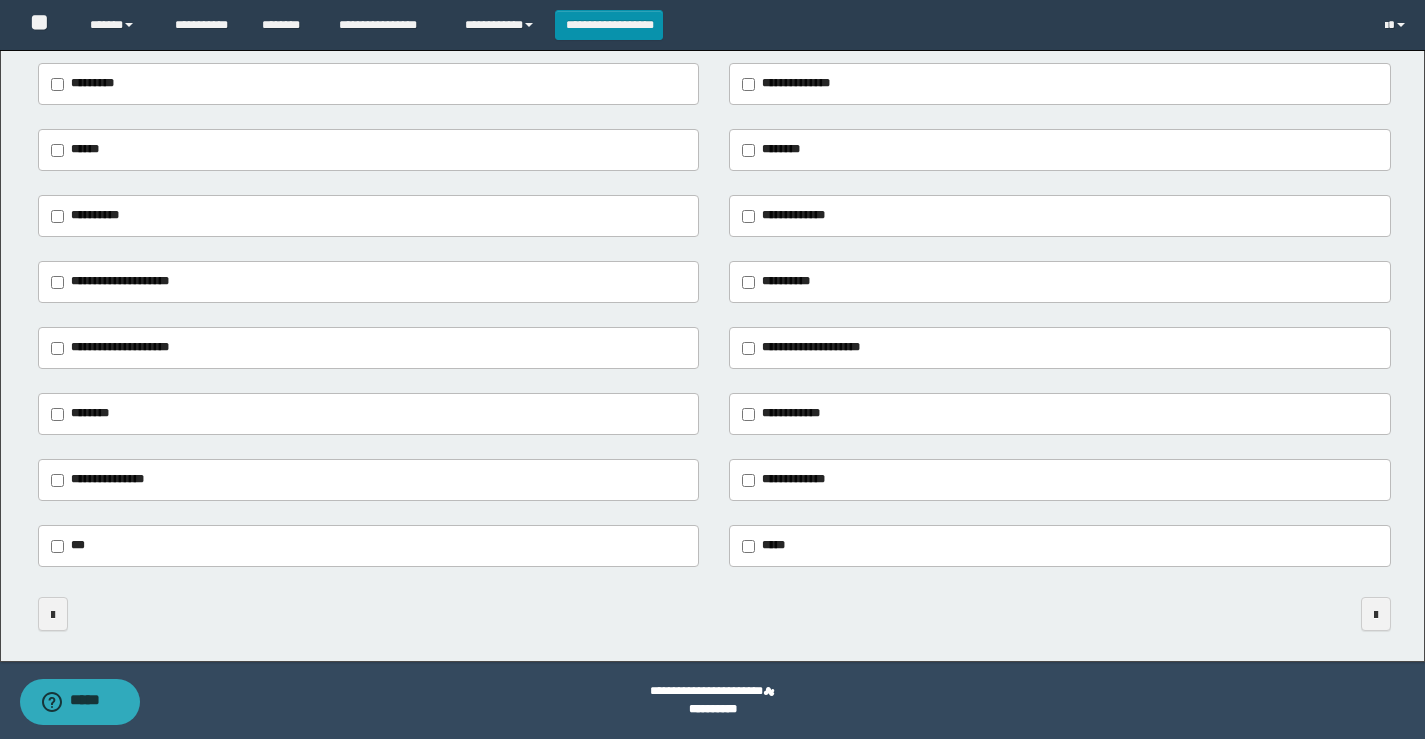 click on "**********" at bounding box center [120, 281] 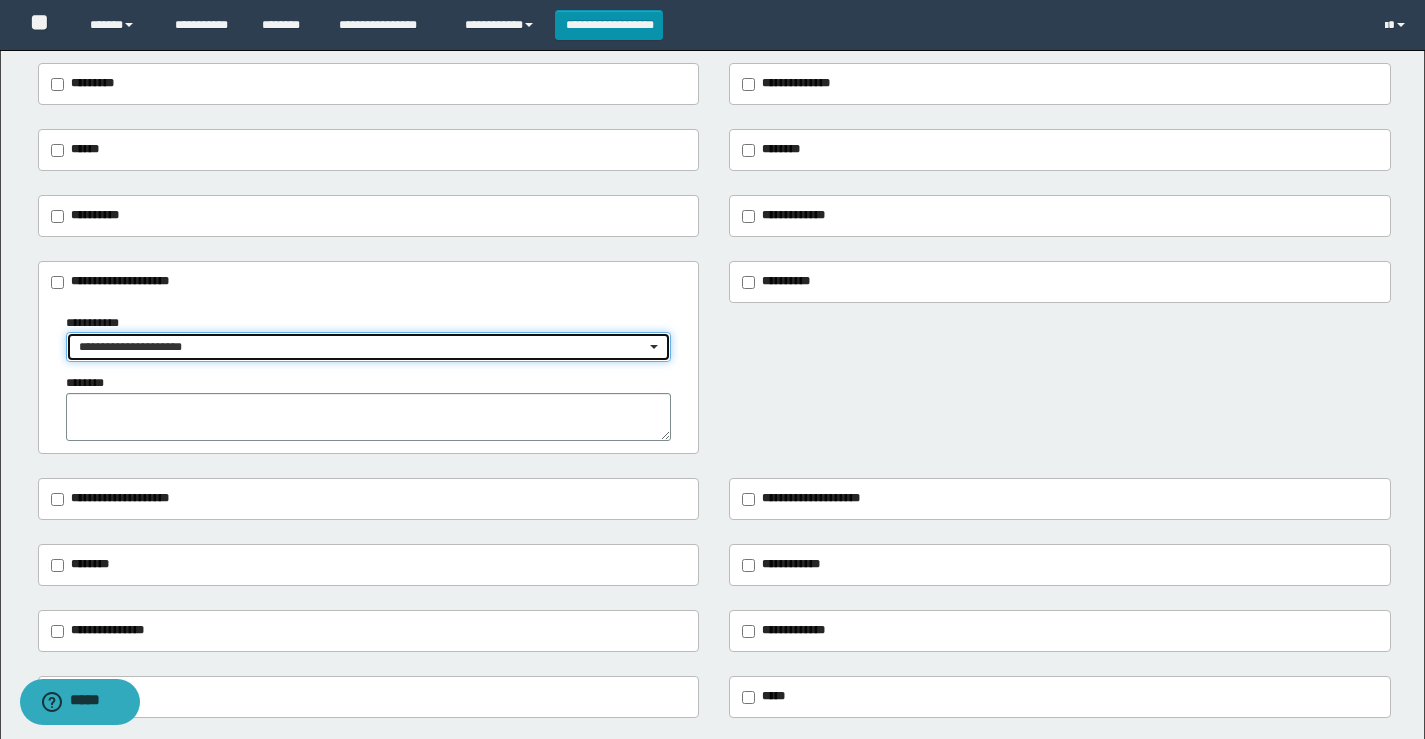 click on "**********" at bounding box center (369, 347) 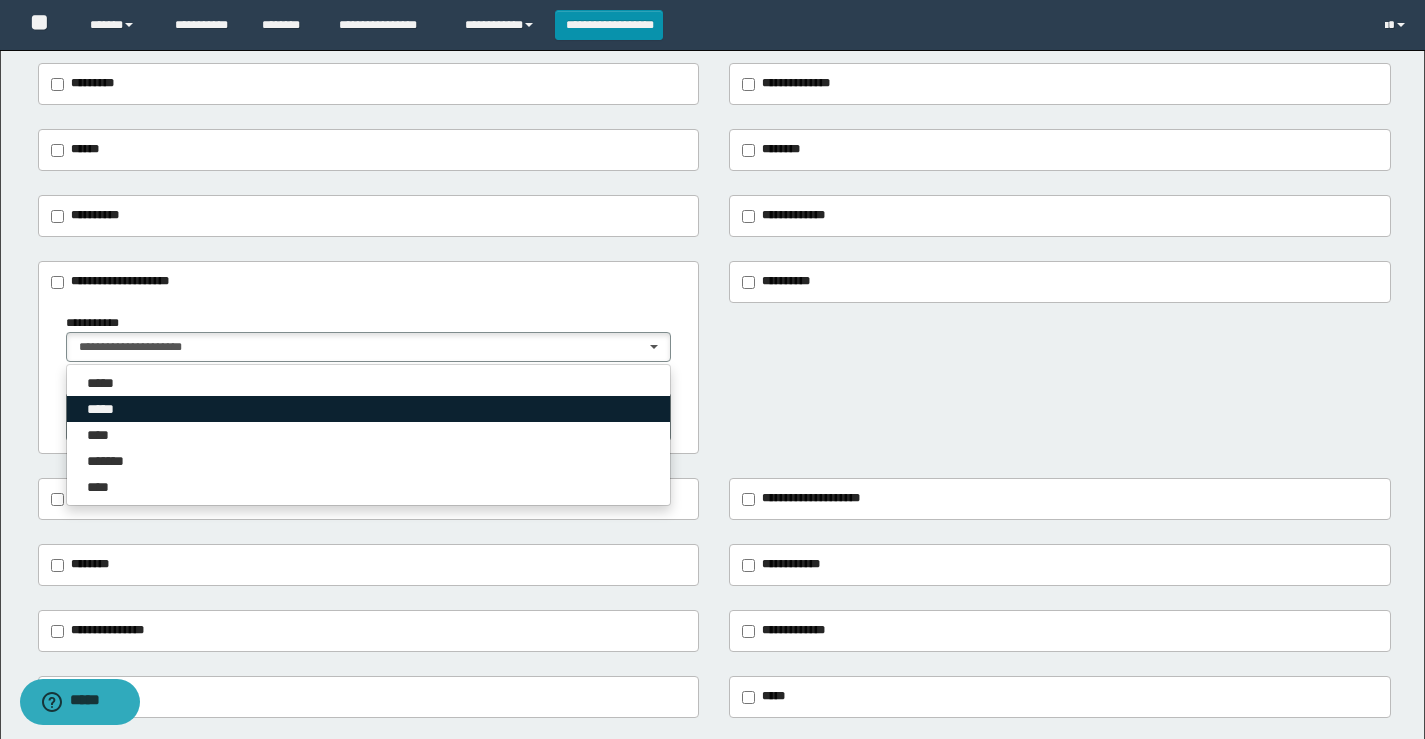 click on "*****" at bounding box center (369, 409) 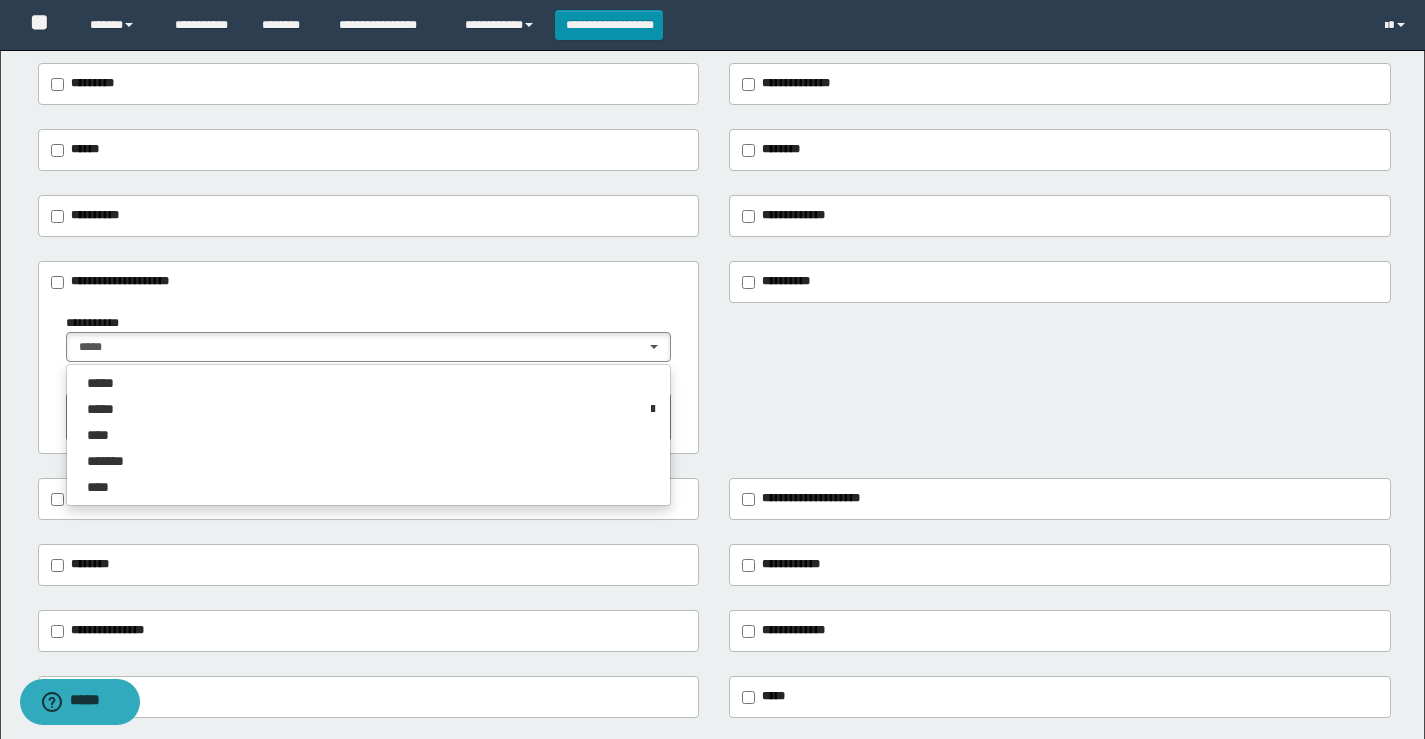 click on "**********" at bounding box center [714, 358] 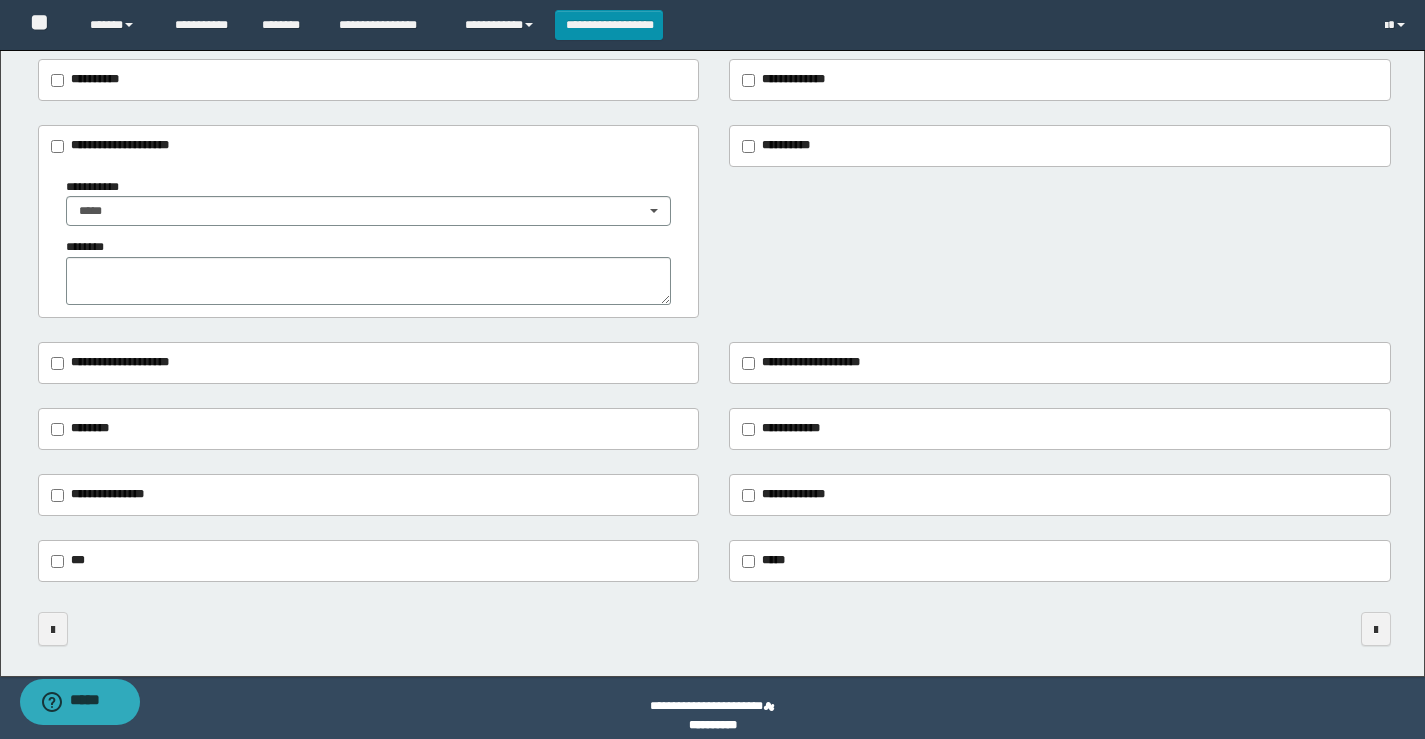 scroll, scrollTop: 404, scrollLeft: 0, axis: vertical 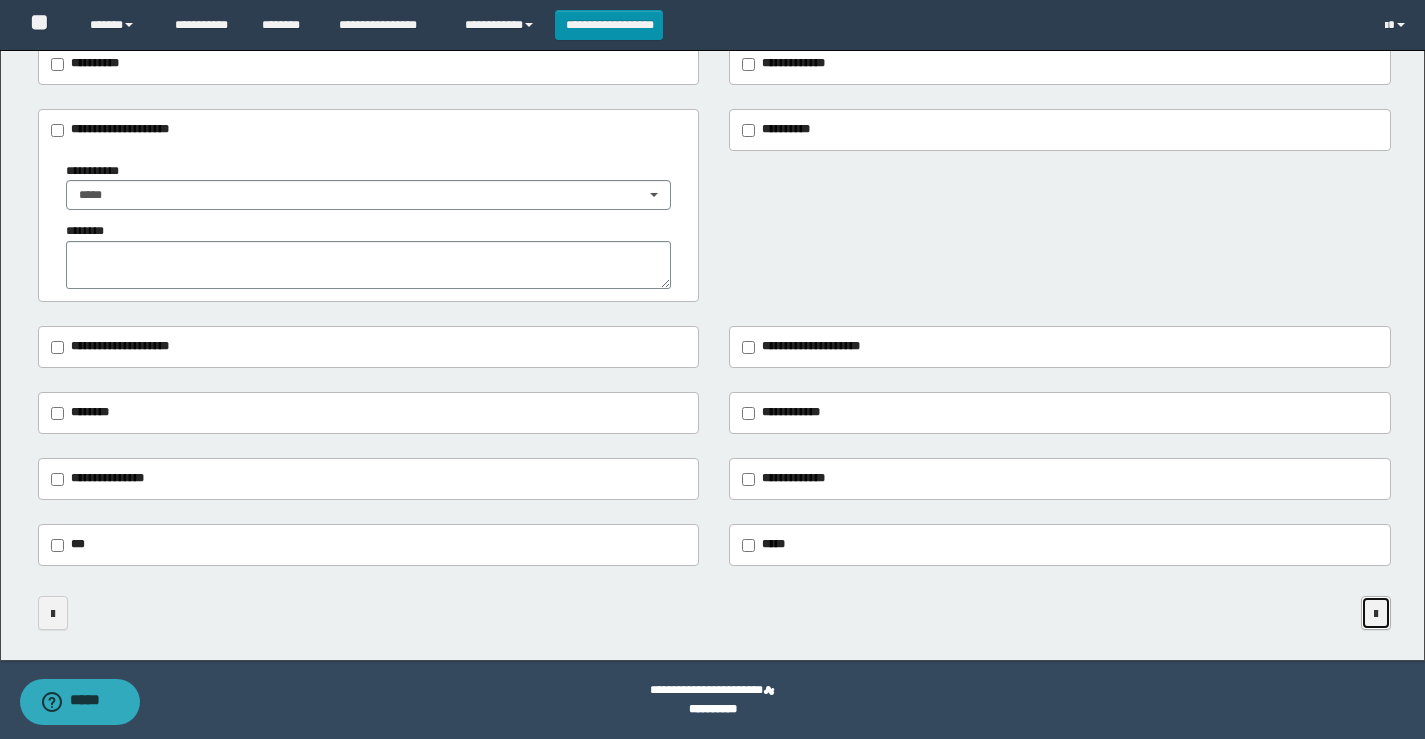 click at bounding box center (1376, 614) 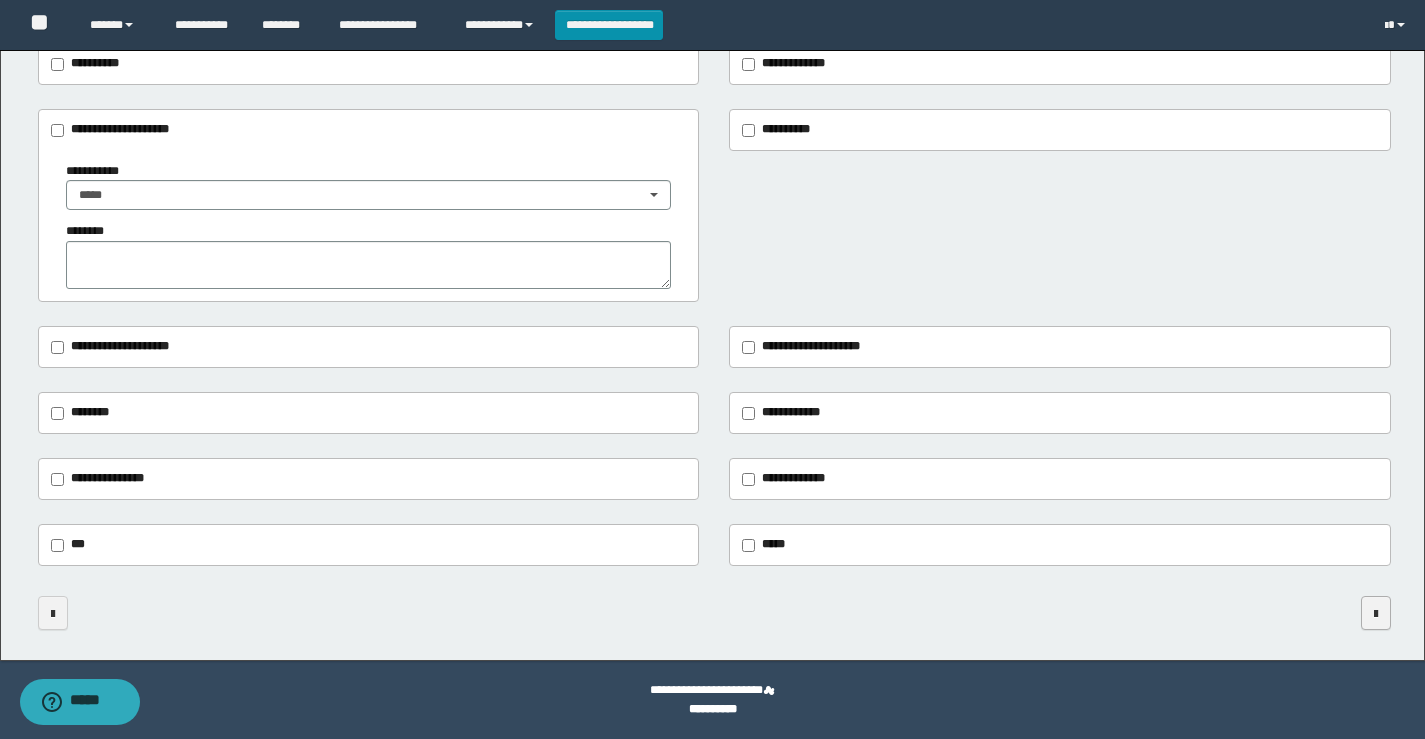 scroll, scrollTop: 0, scrollLeft: 0, axis: both 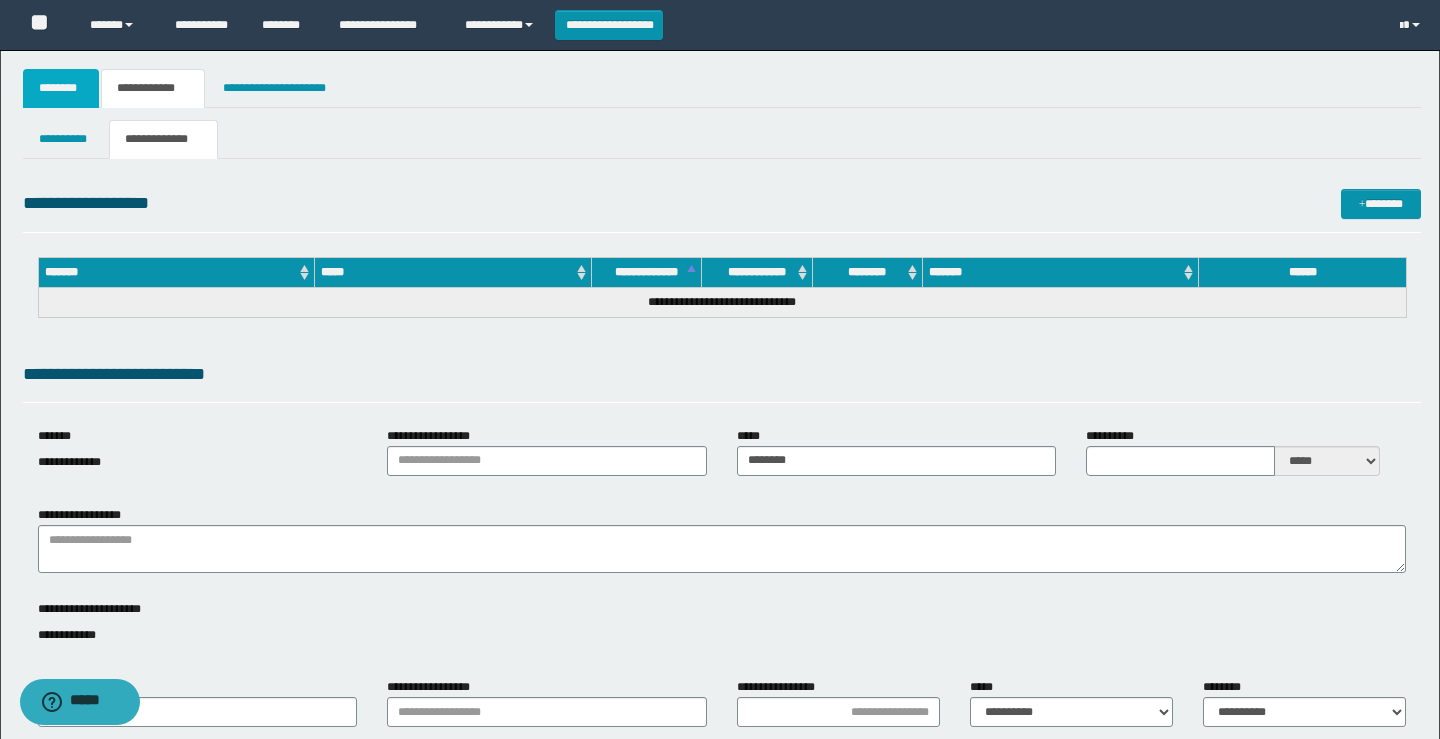 click on "********" at bounding box center (61, 88) 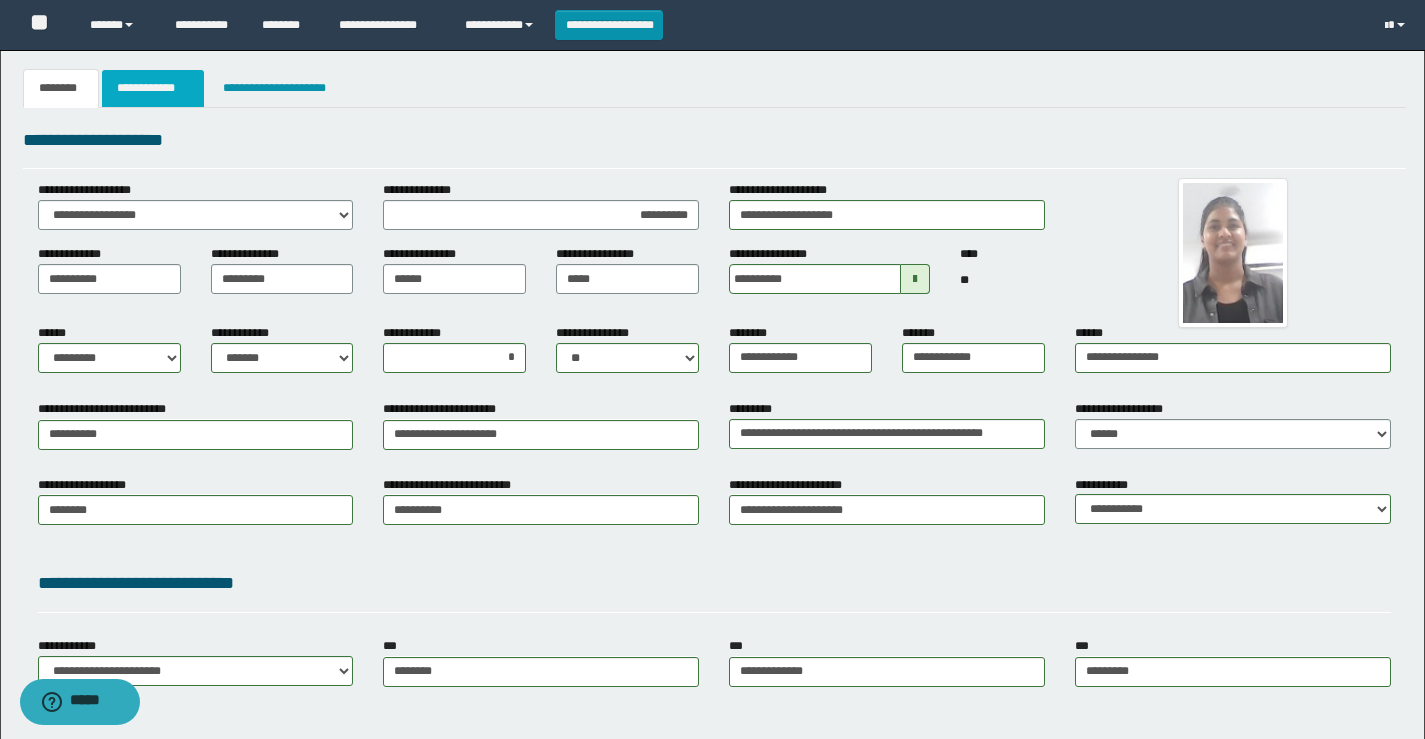 click on "**********" at bounding box center (153, 88) 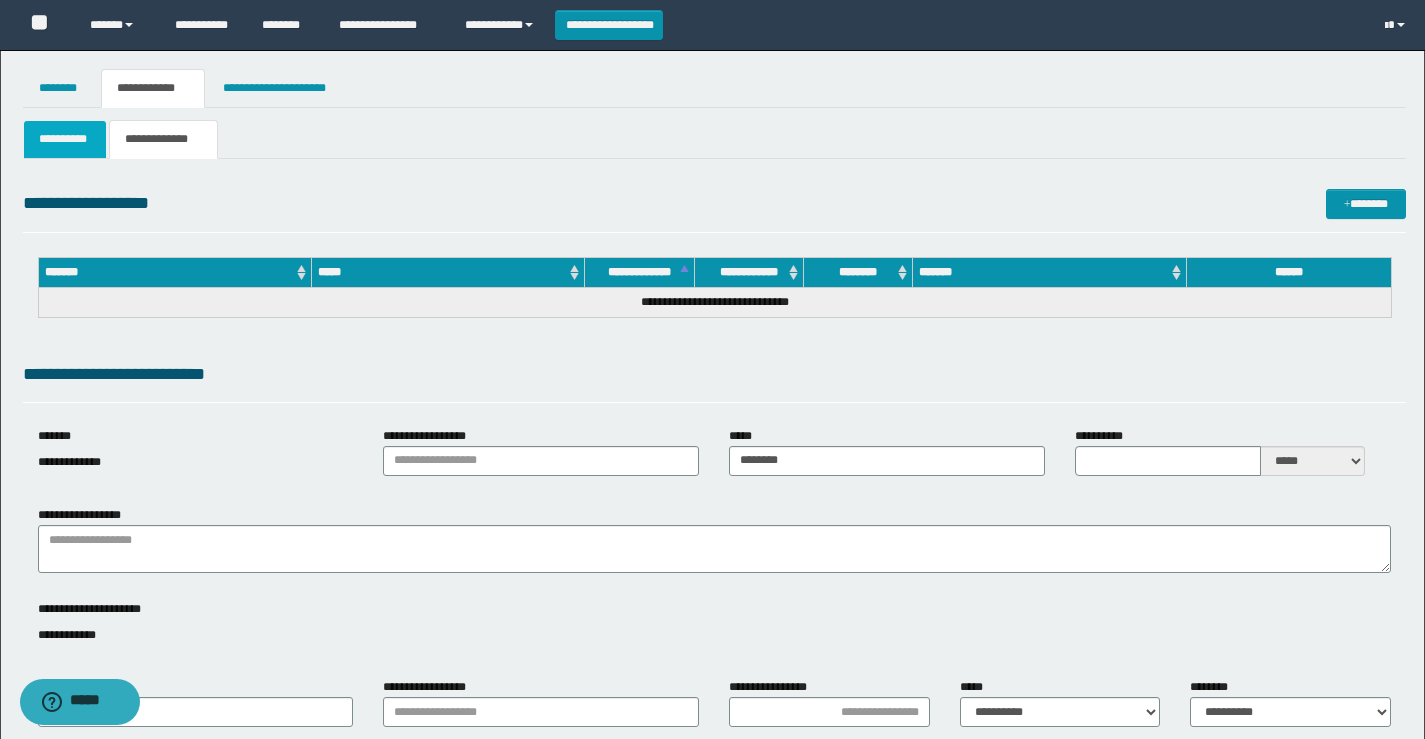 click on "**********" at bounding box center (65, 139) 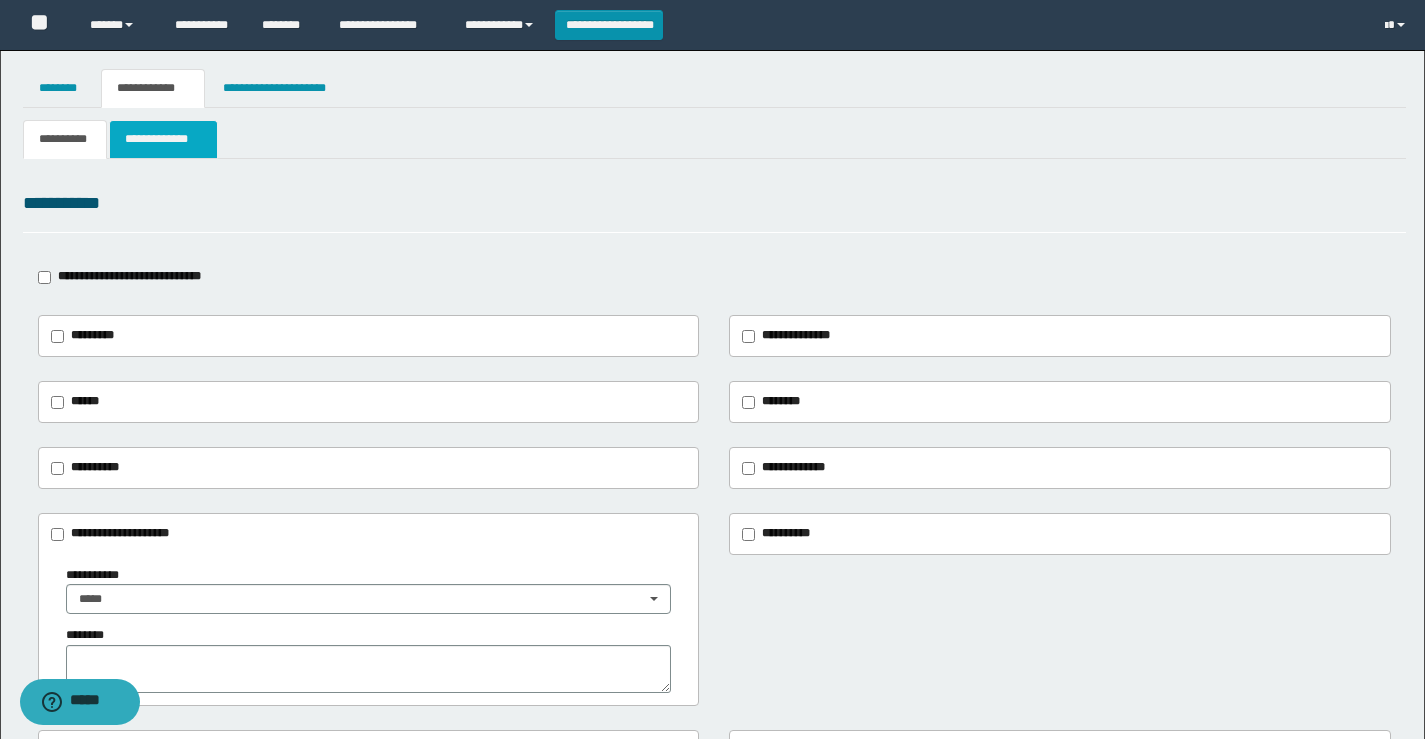 click on "**********" at bounding box center [163, 139] 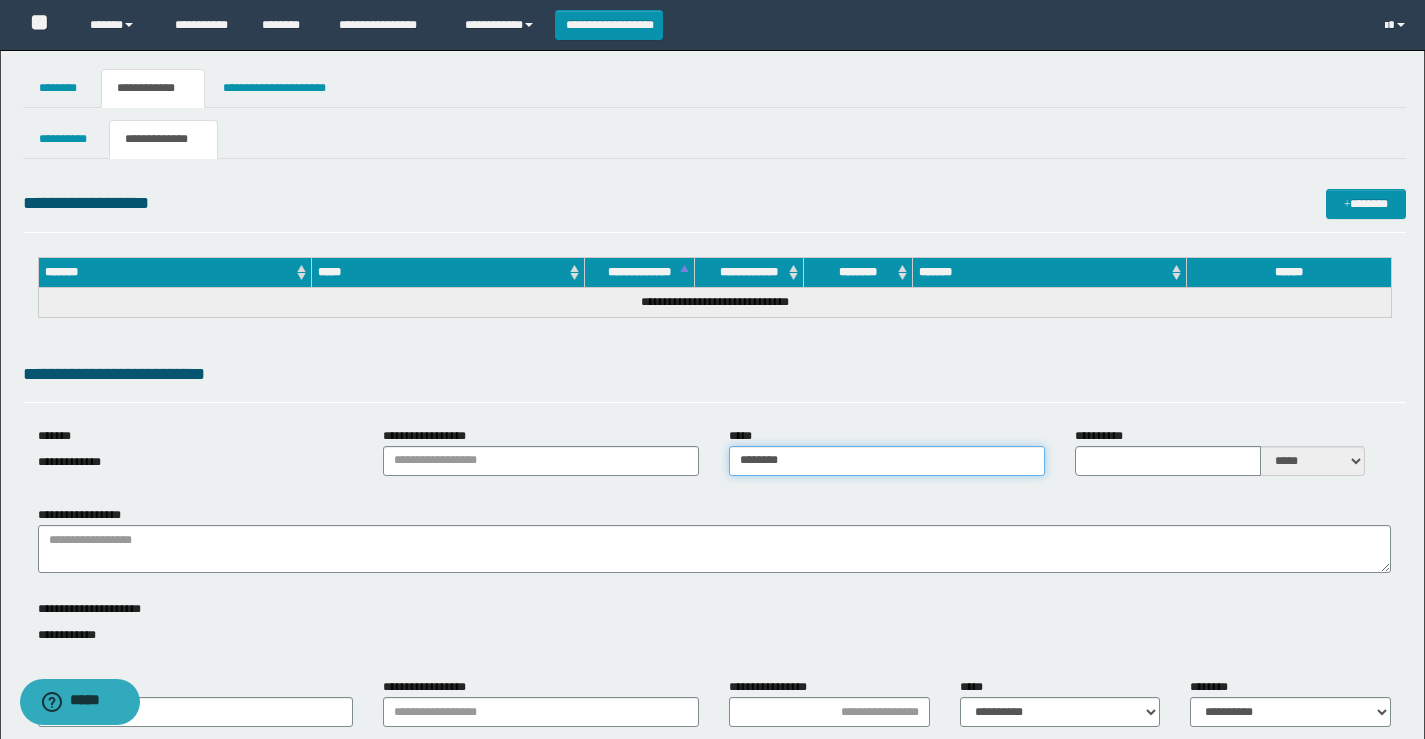 drag, startPoint x: 845, startPoint y: 454, endPoint x: 741, endPoint y: 482, distance: 107.70329 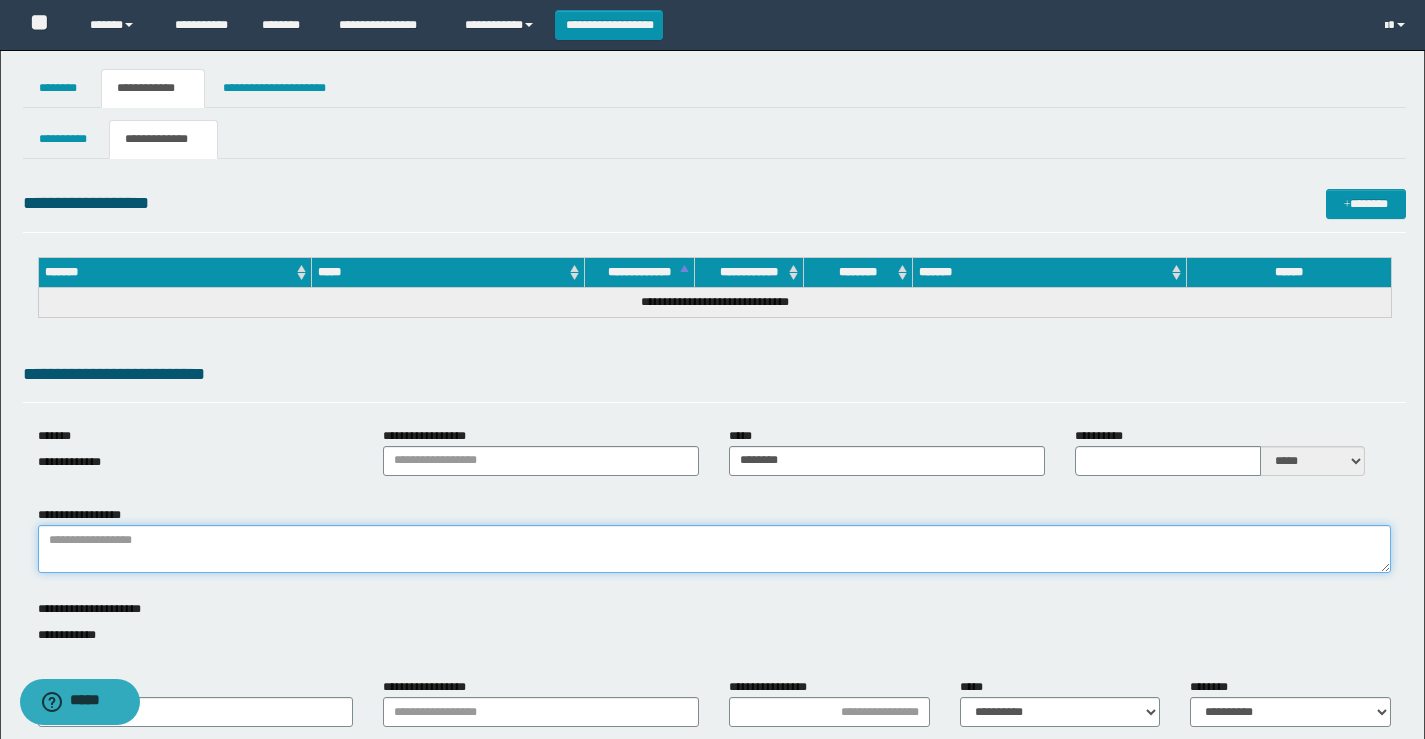 click on "**********" at bounding box center [714, 549] 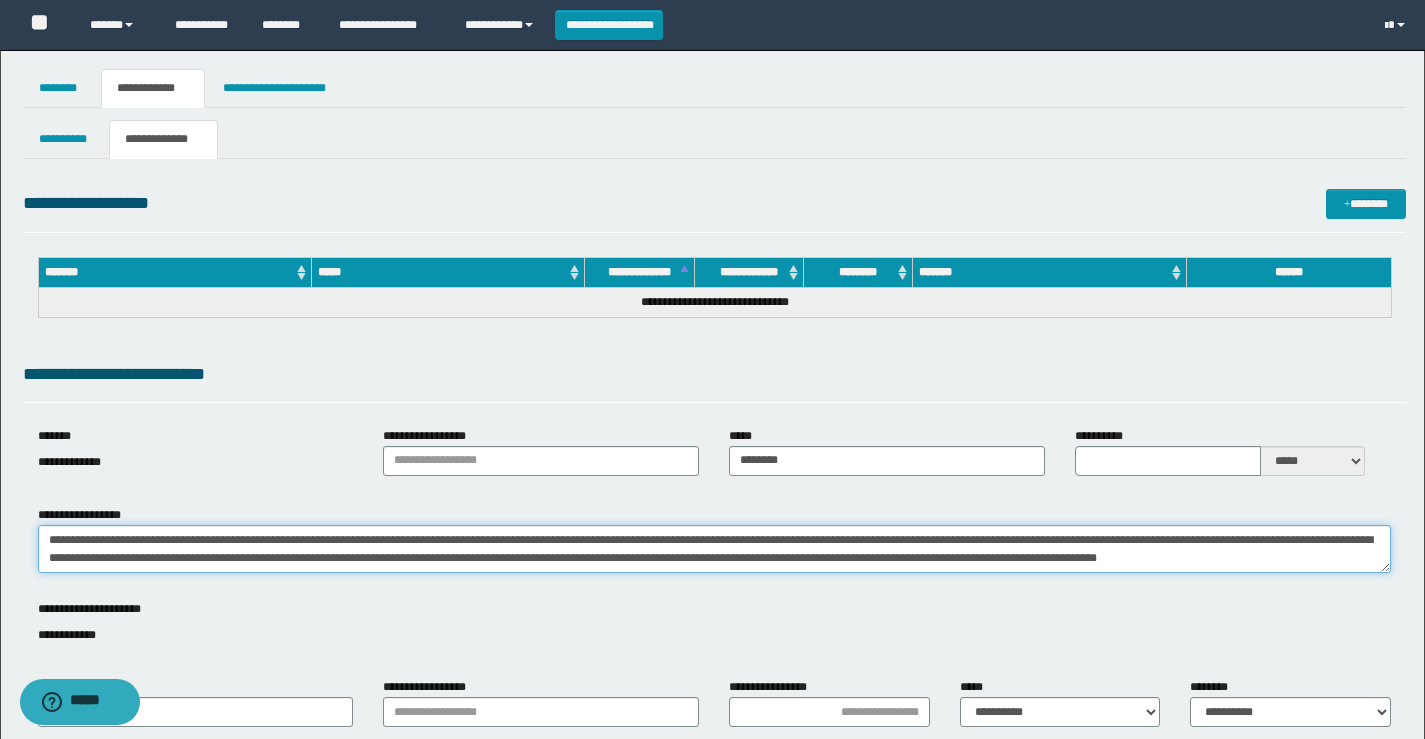 scroll, scrollTop: 54, scrollLeft: 0, axis: vertical 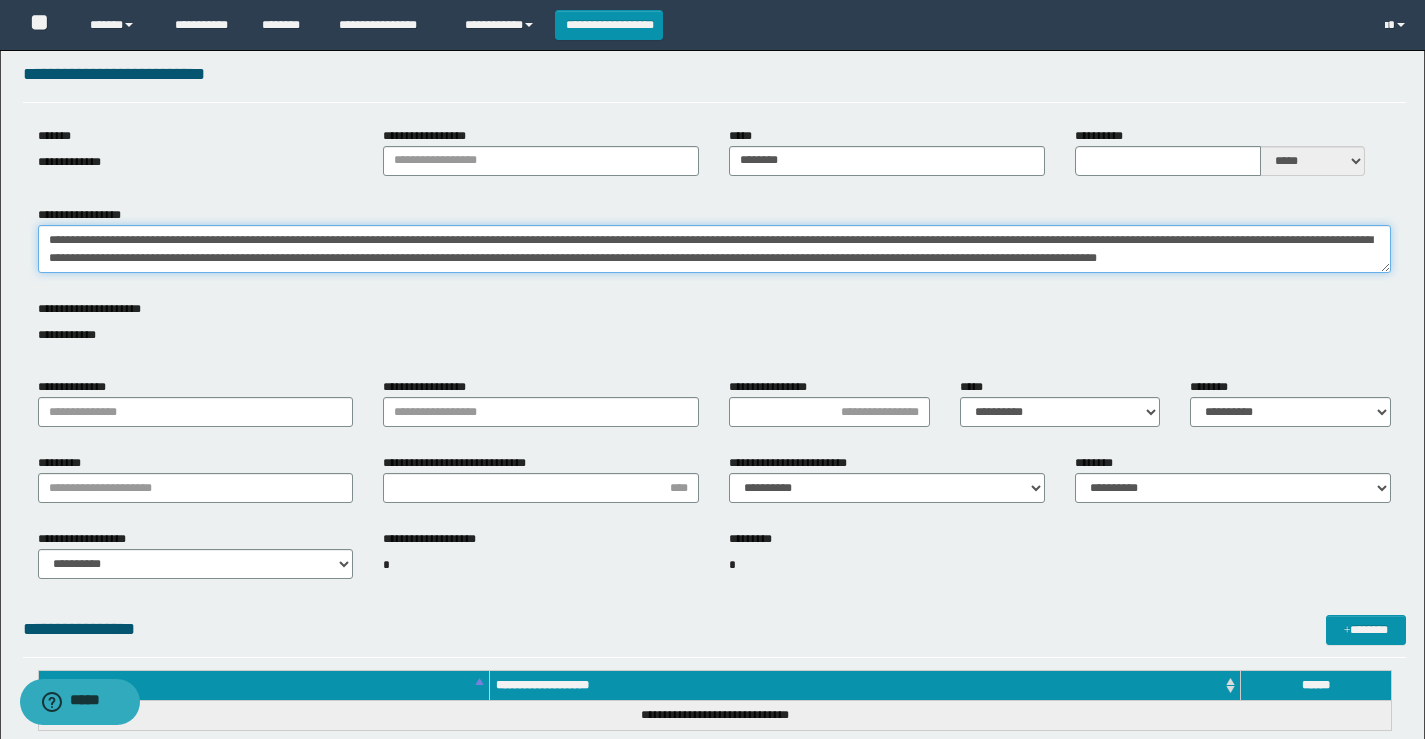type on "**********" 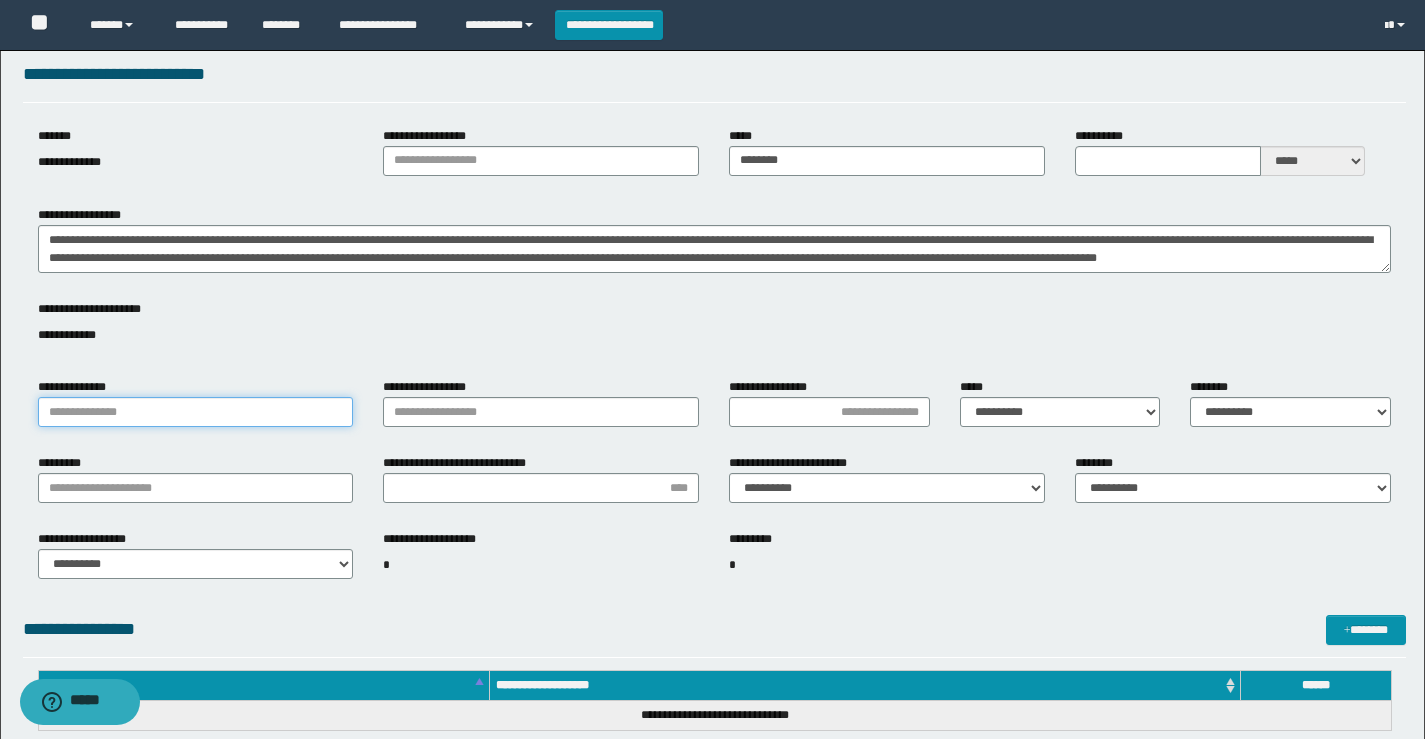 click on "**********" at bounding box center (196, 412) 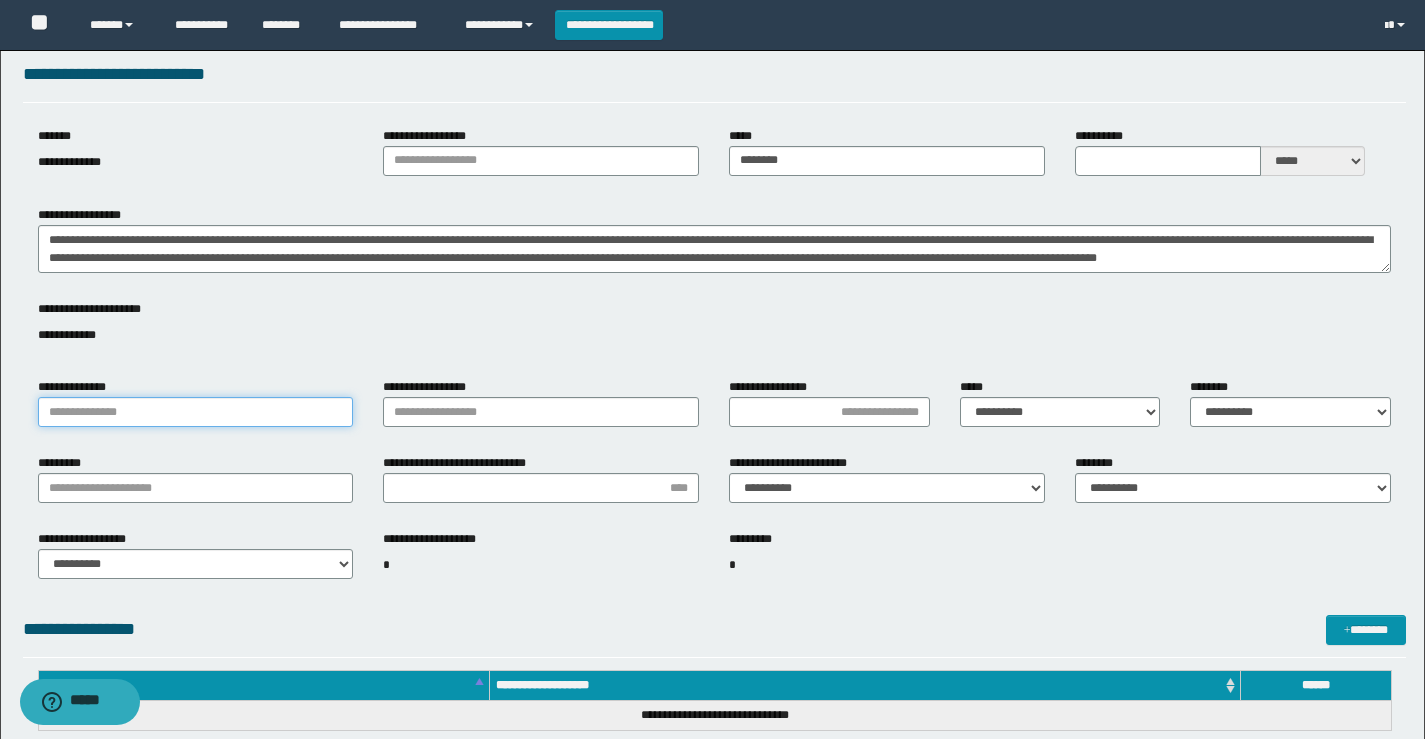 type on "*********" 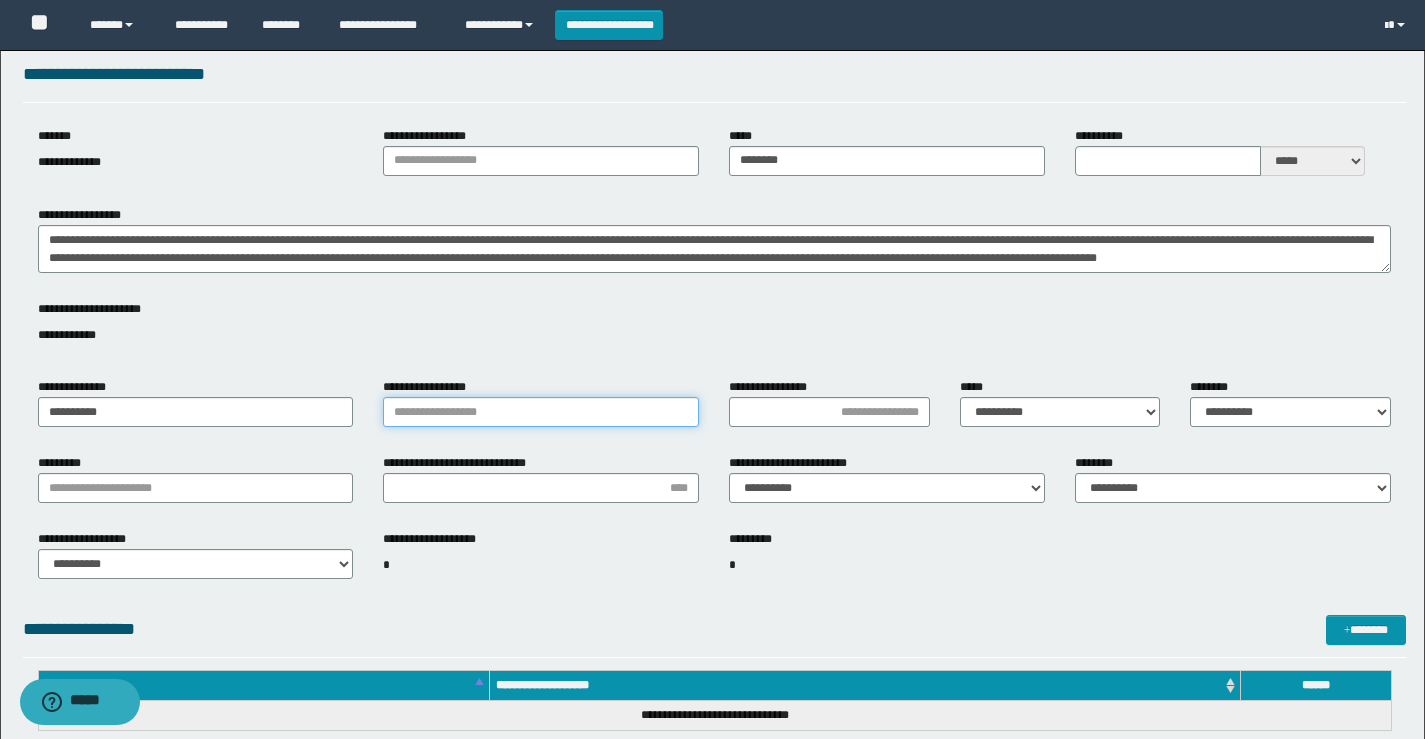 click on "**********" at bounding box center (541, 412) 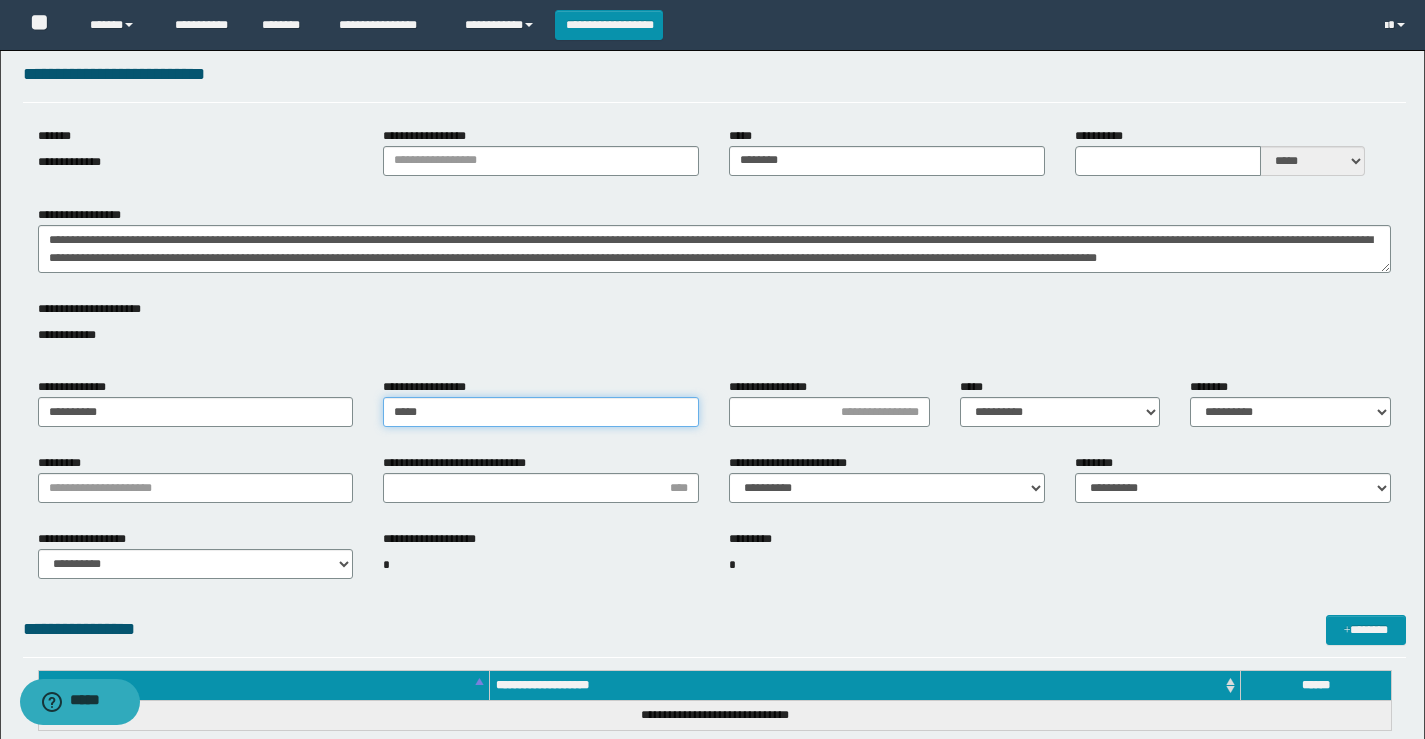 type on "**********" 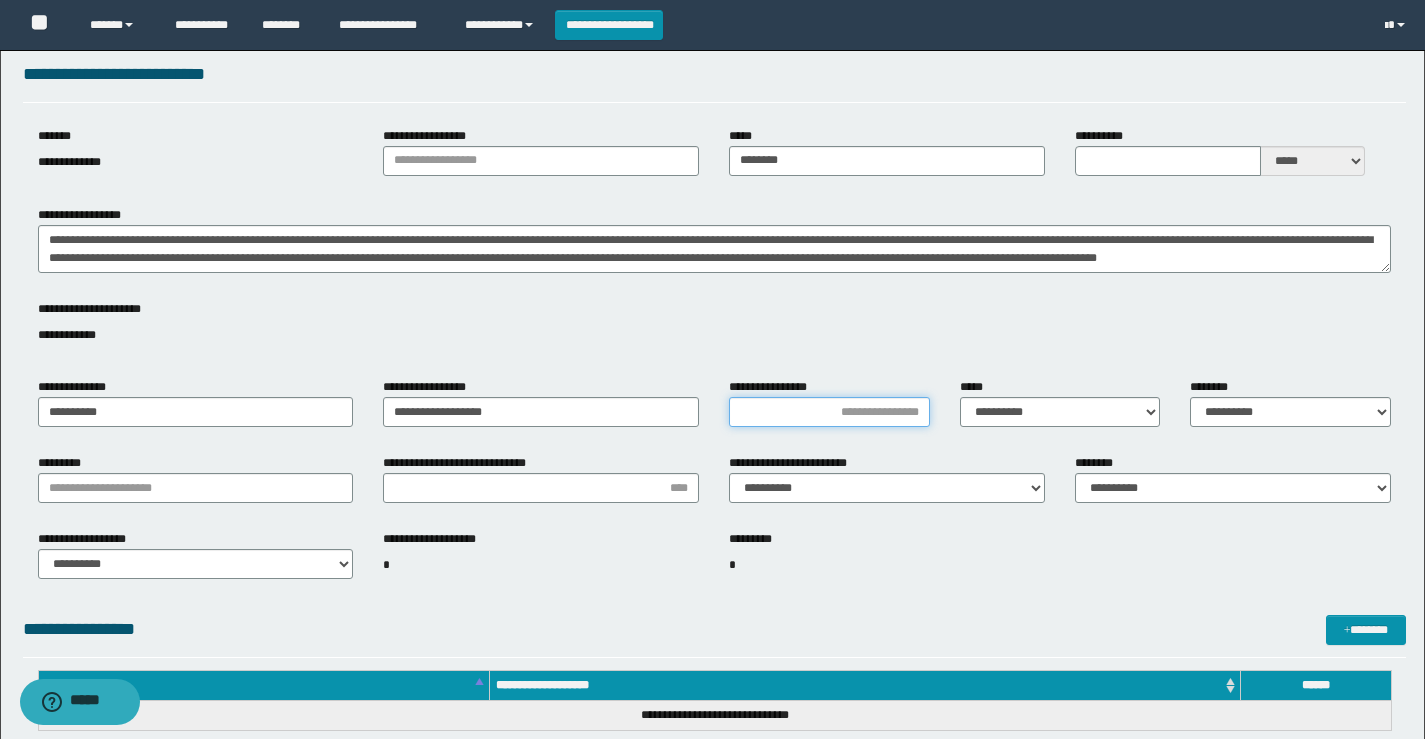 click on "**********" at bounding box center (829, 412) 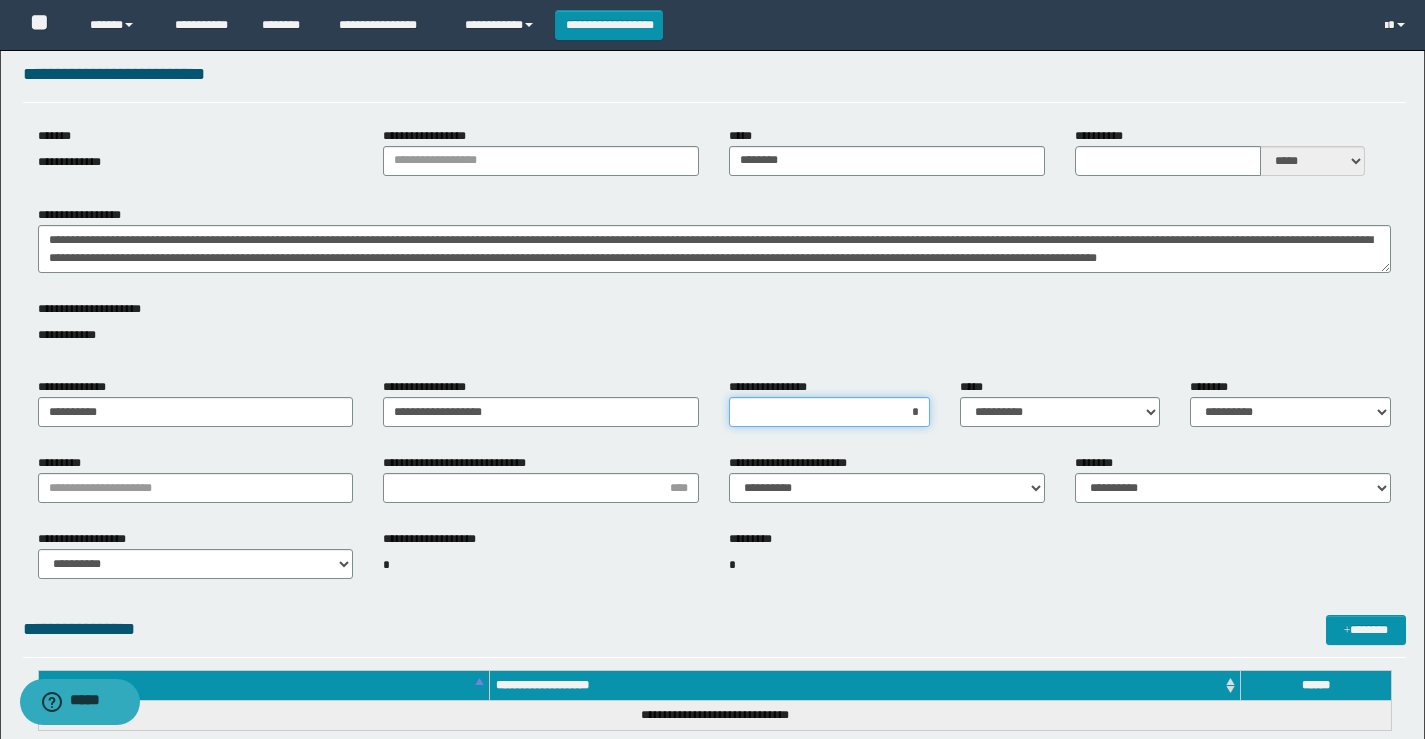 type on "**" 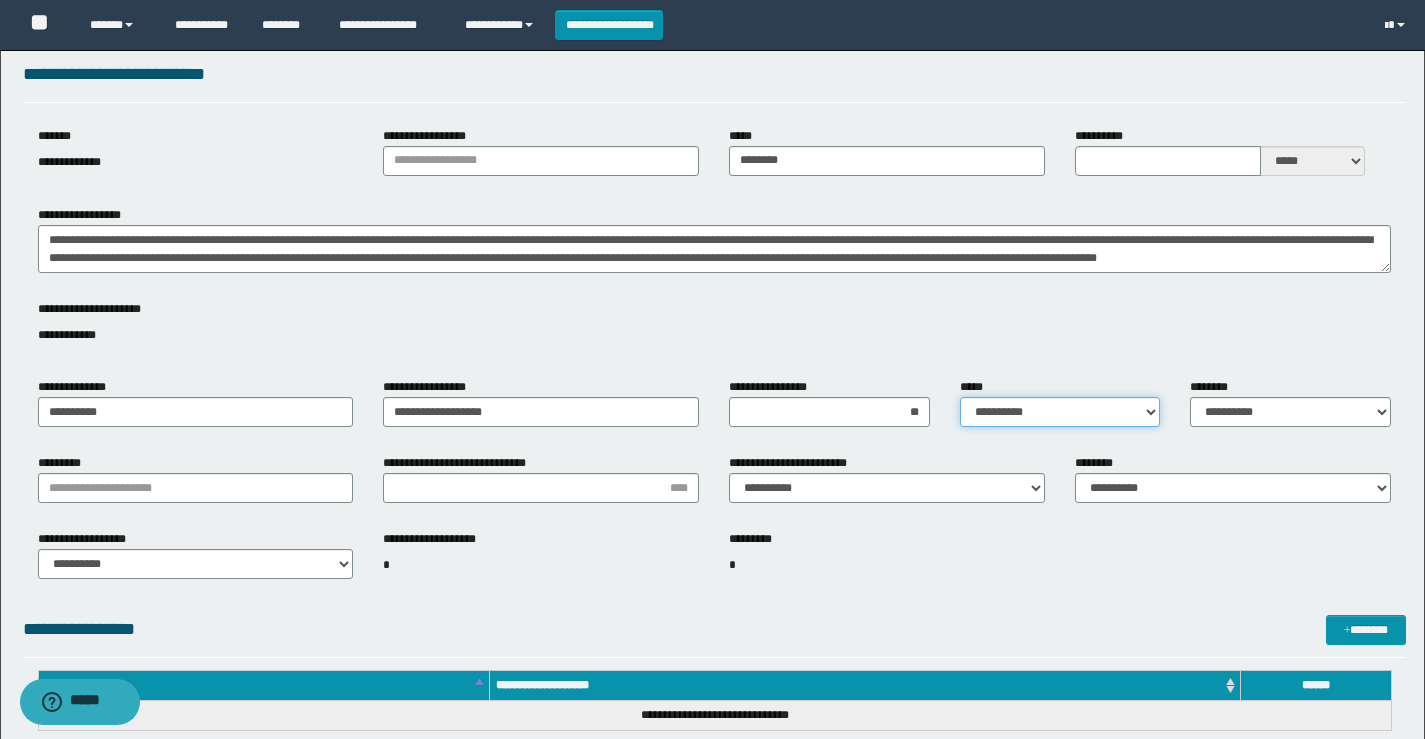 click on "**********" at bounding box center [1060, 412] 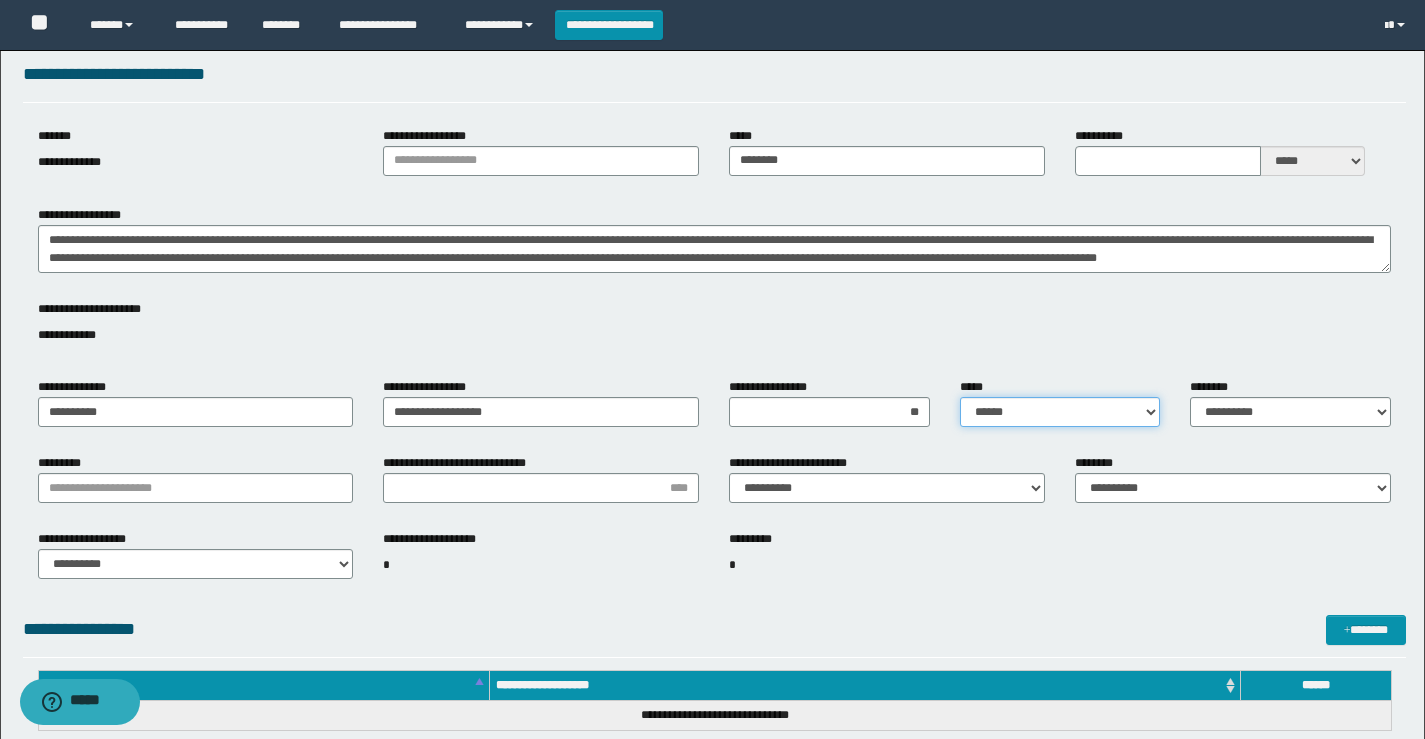 click on "**********" at bounding box center [1060, 412] 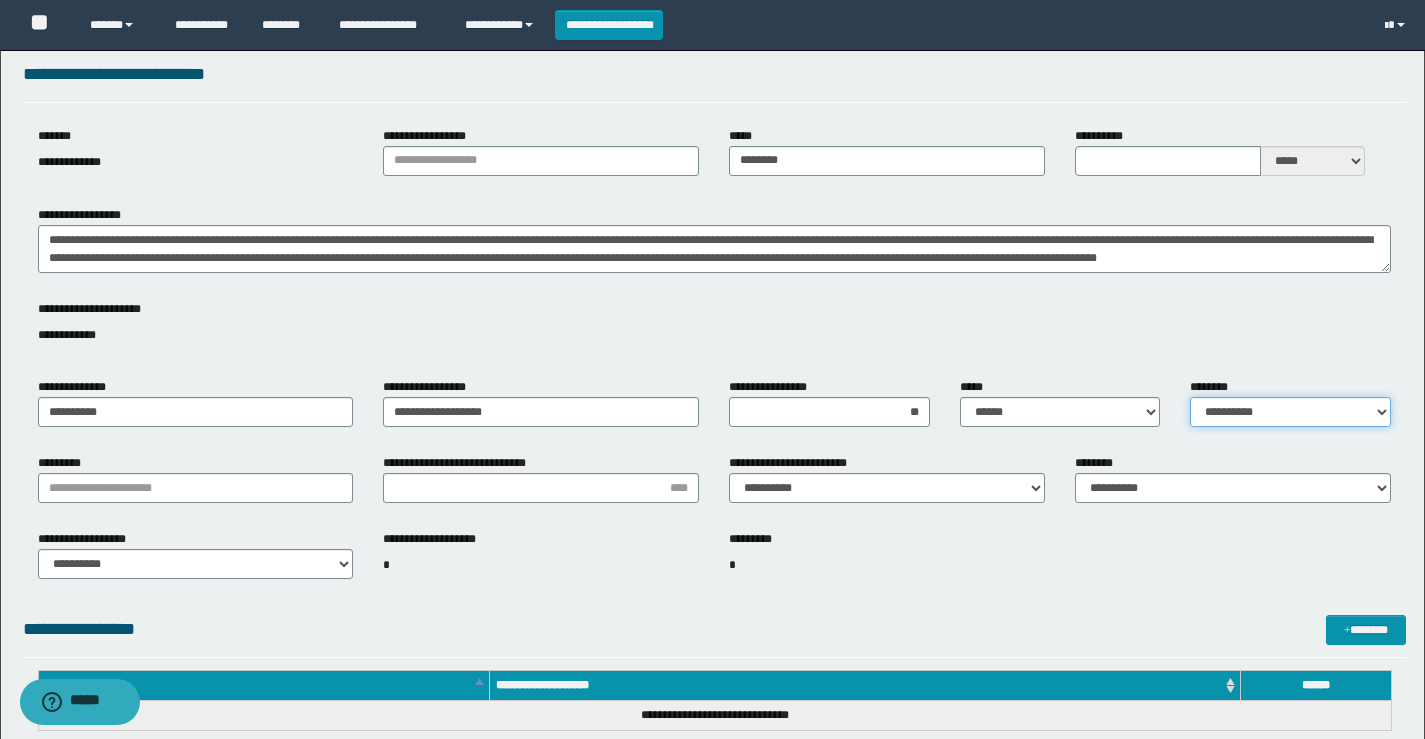 click on "**********" at bounding box center [1290, 412] 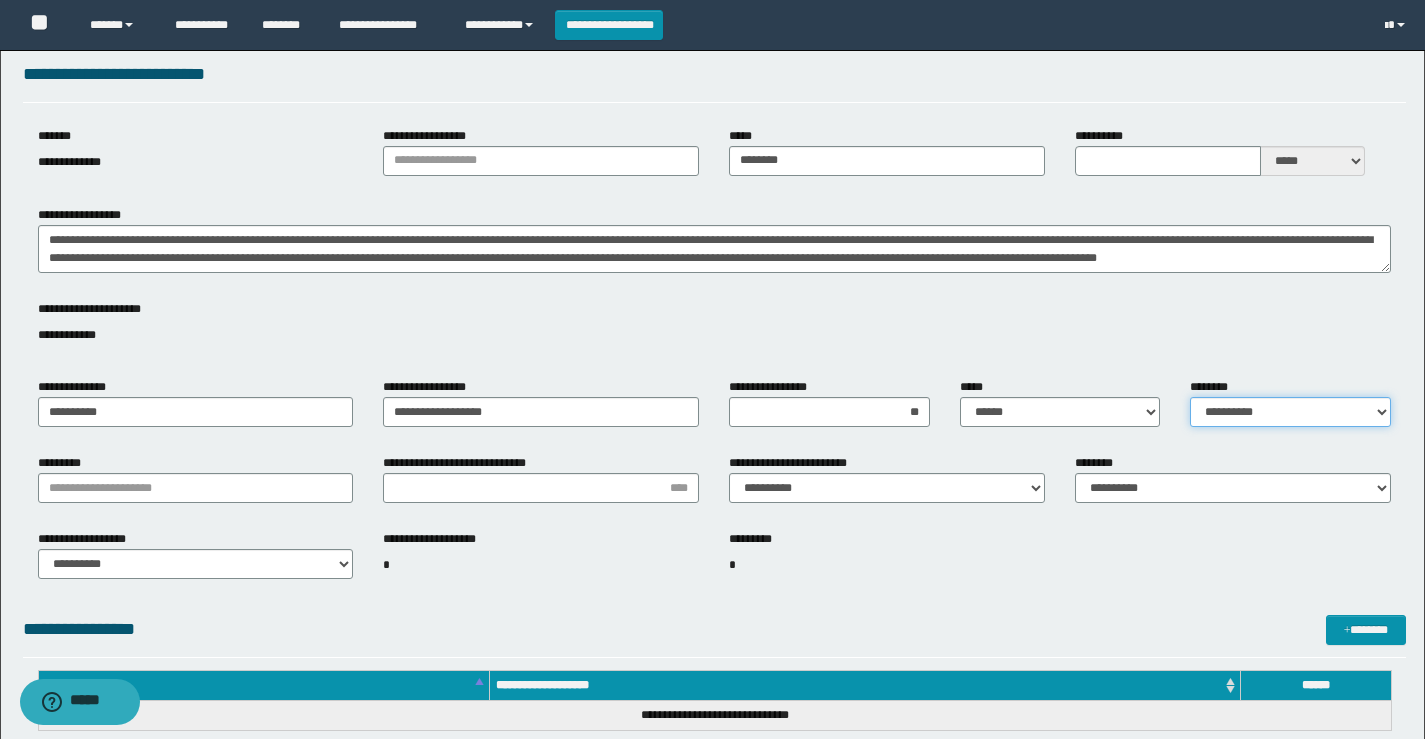 select on "*" 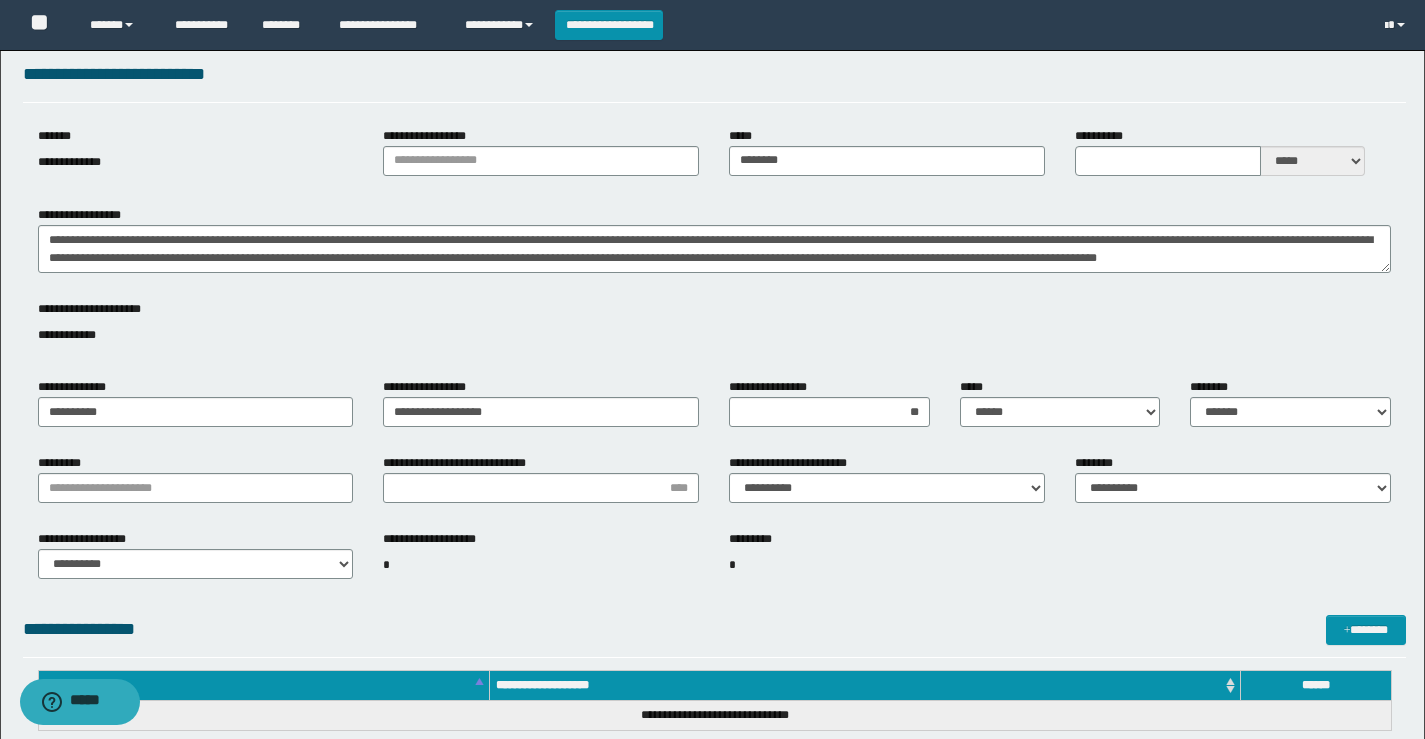 click on "*********" at bounding box center [196, 478] 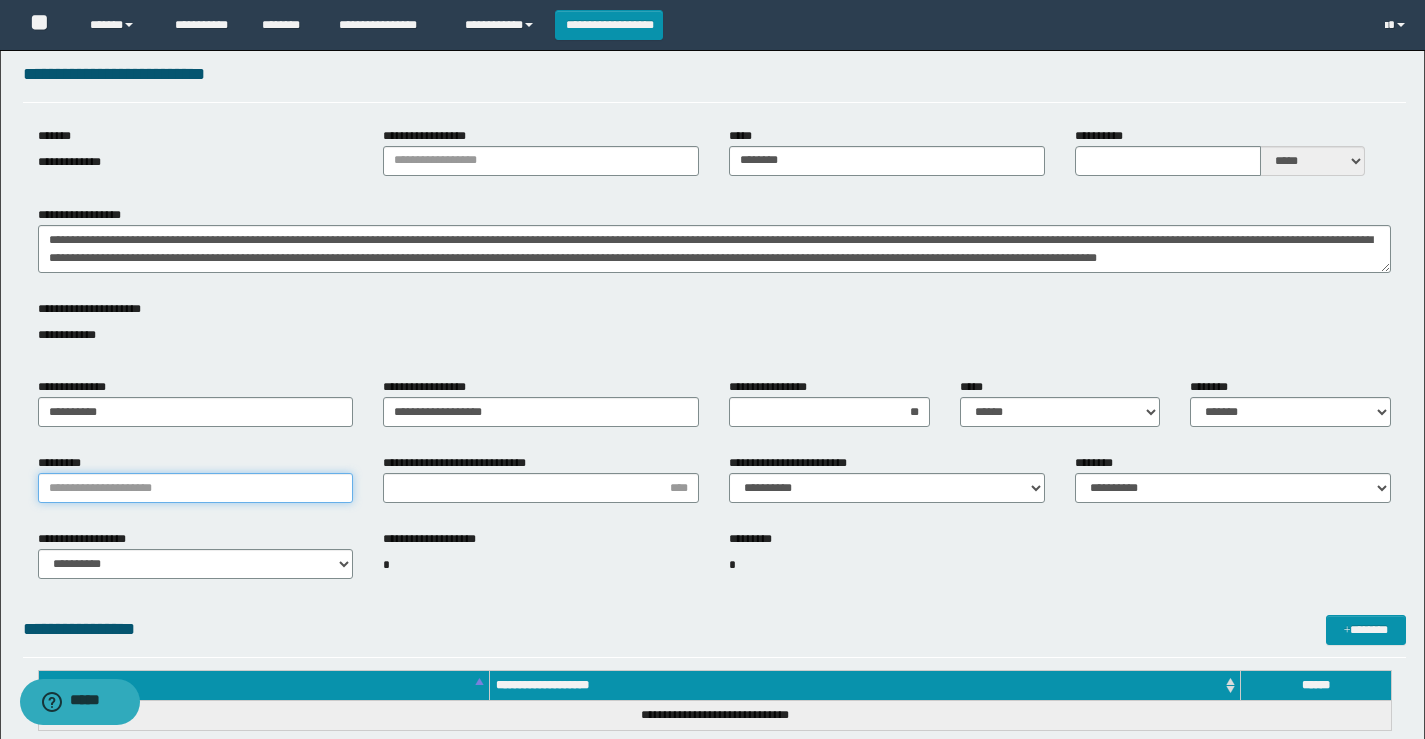 click on "*********" at bounding box center [196, 488] 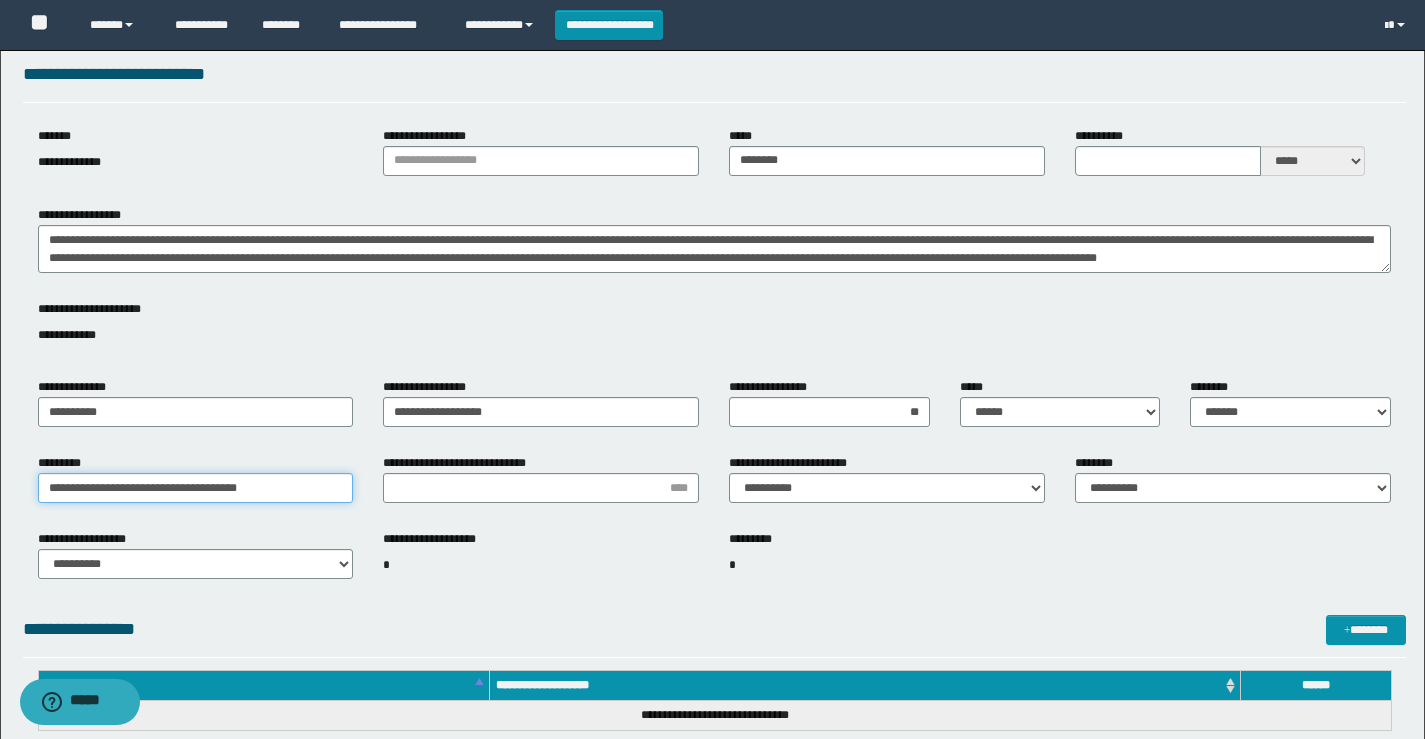 type on "**********" 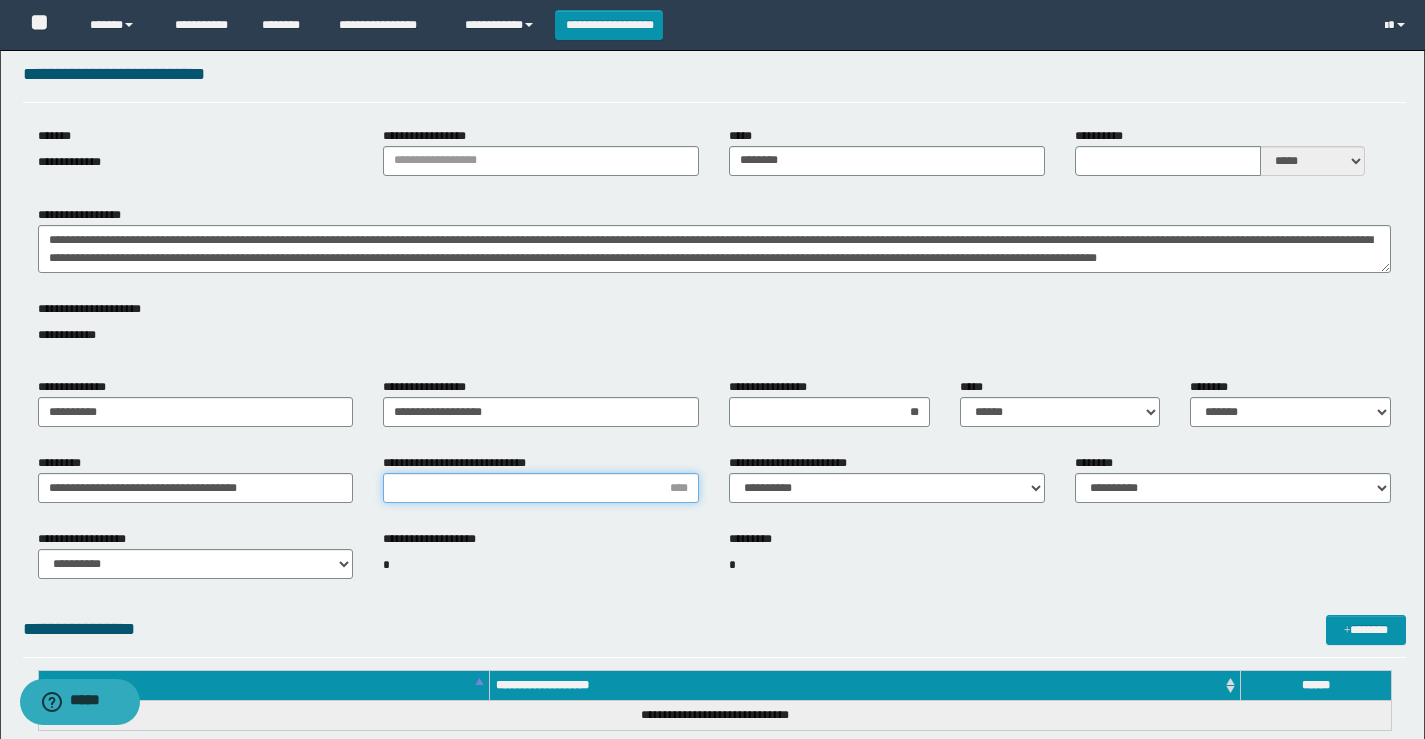 click on "**********" at bounding box center [541, 488] 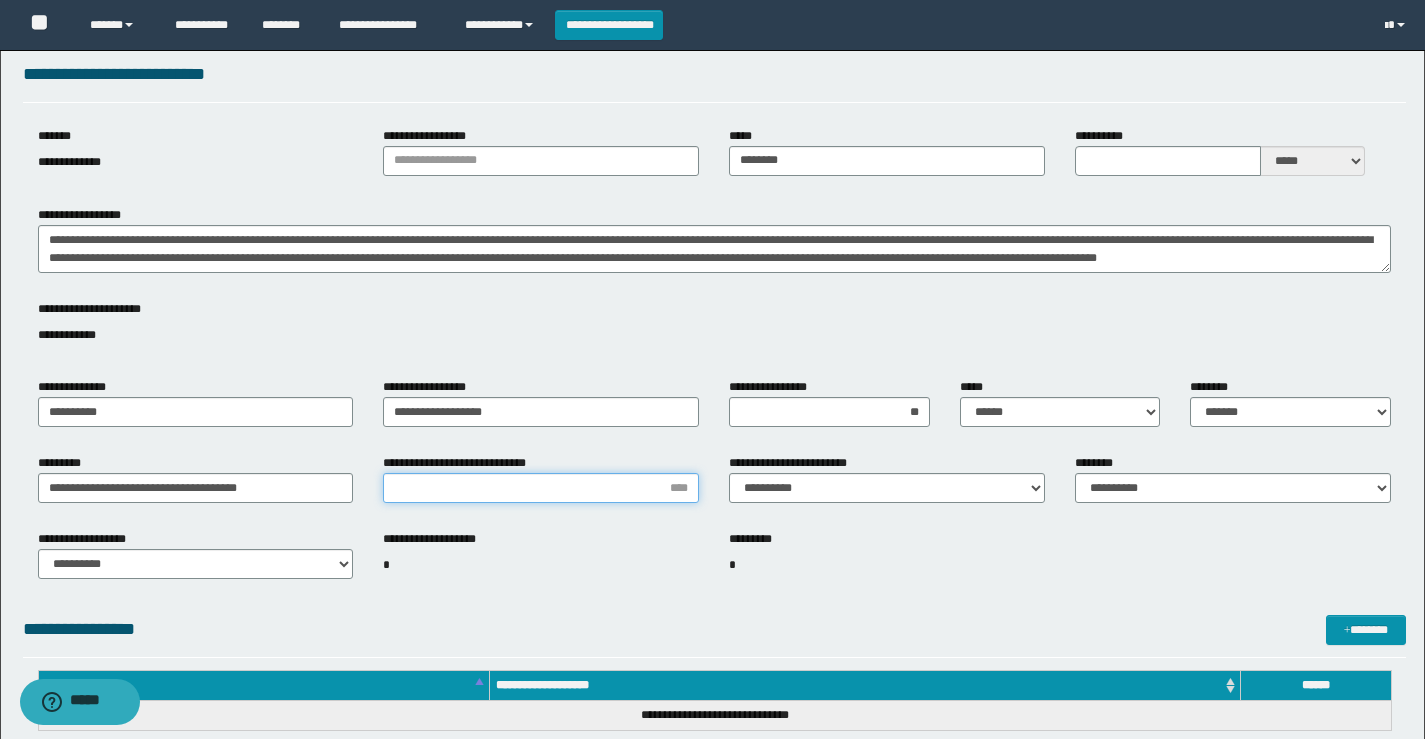 type on "*" 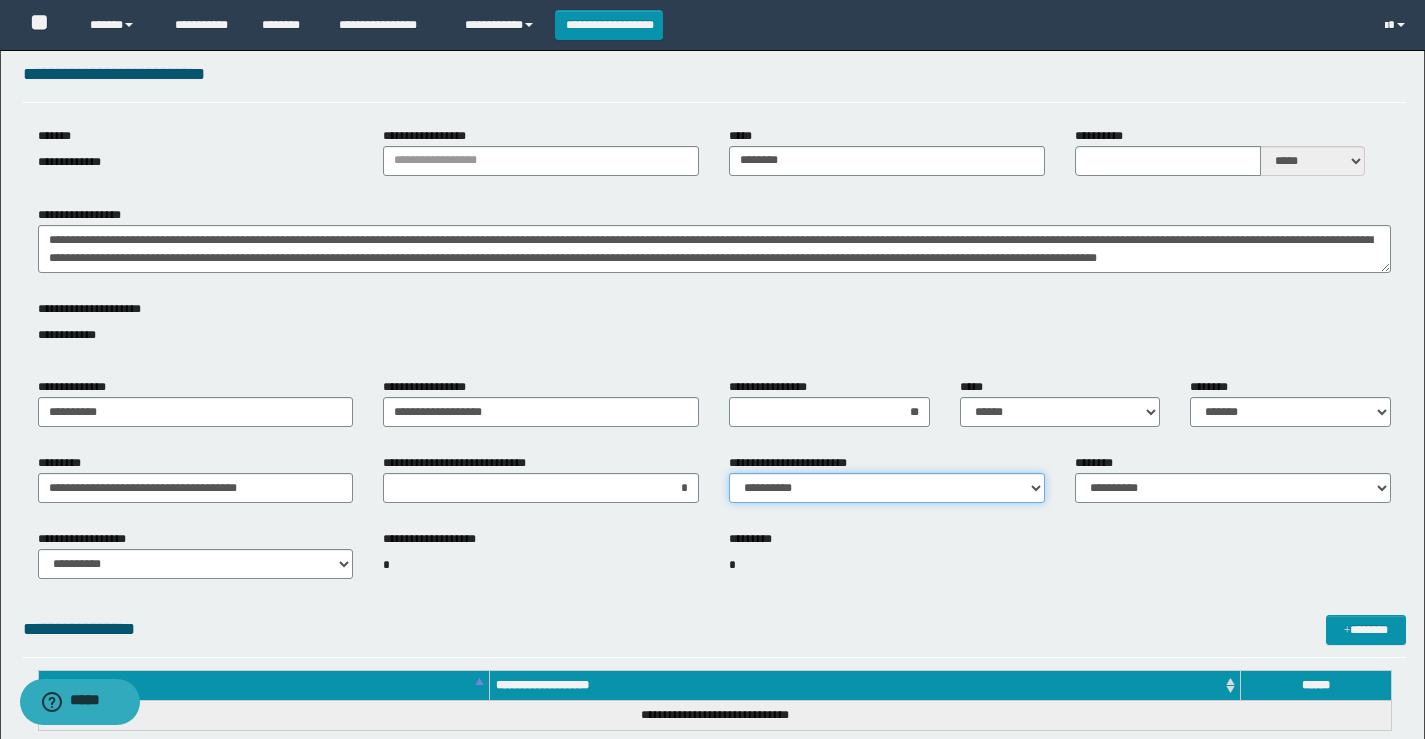 click on "**********" at bounding box center [887, 488] 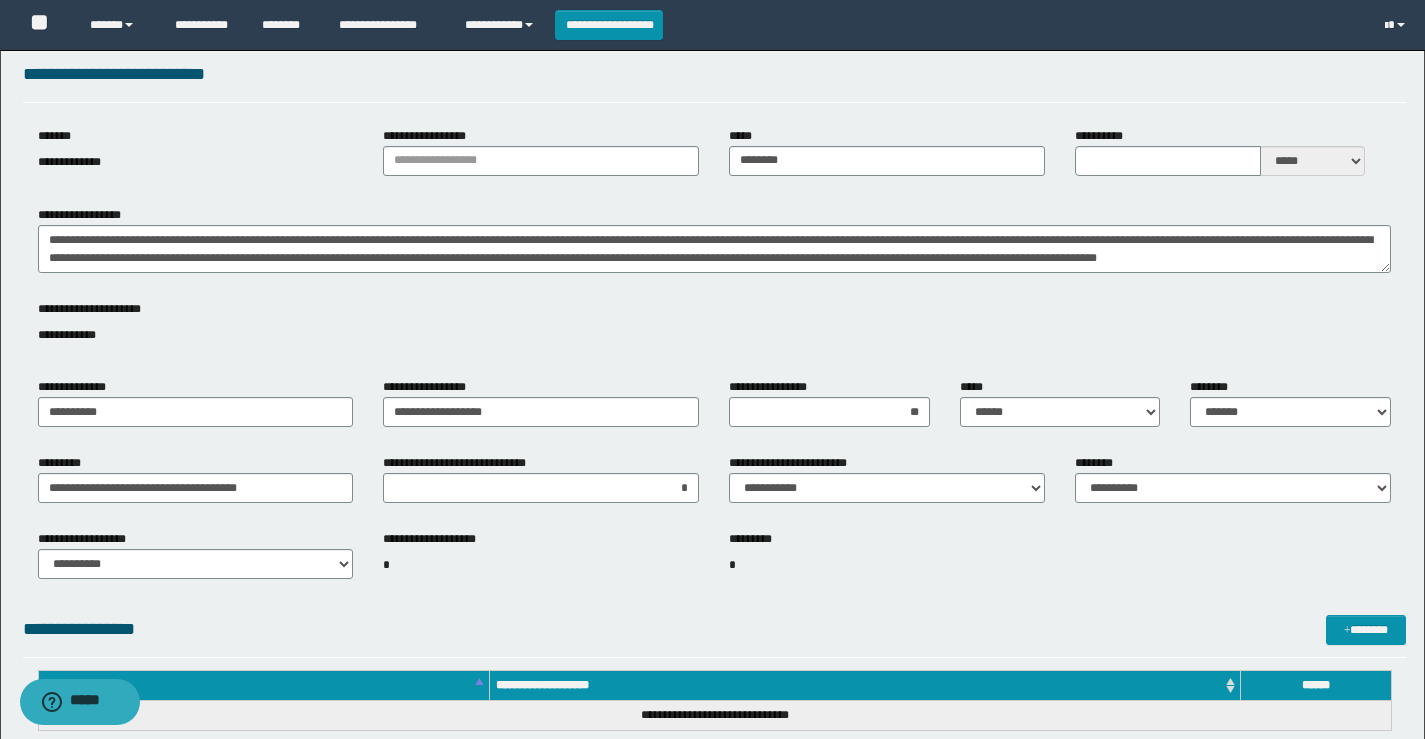 scroll, scrollTop: 200, scrollLeft: 0, axis: vertical 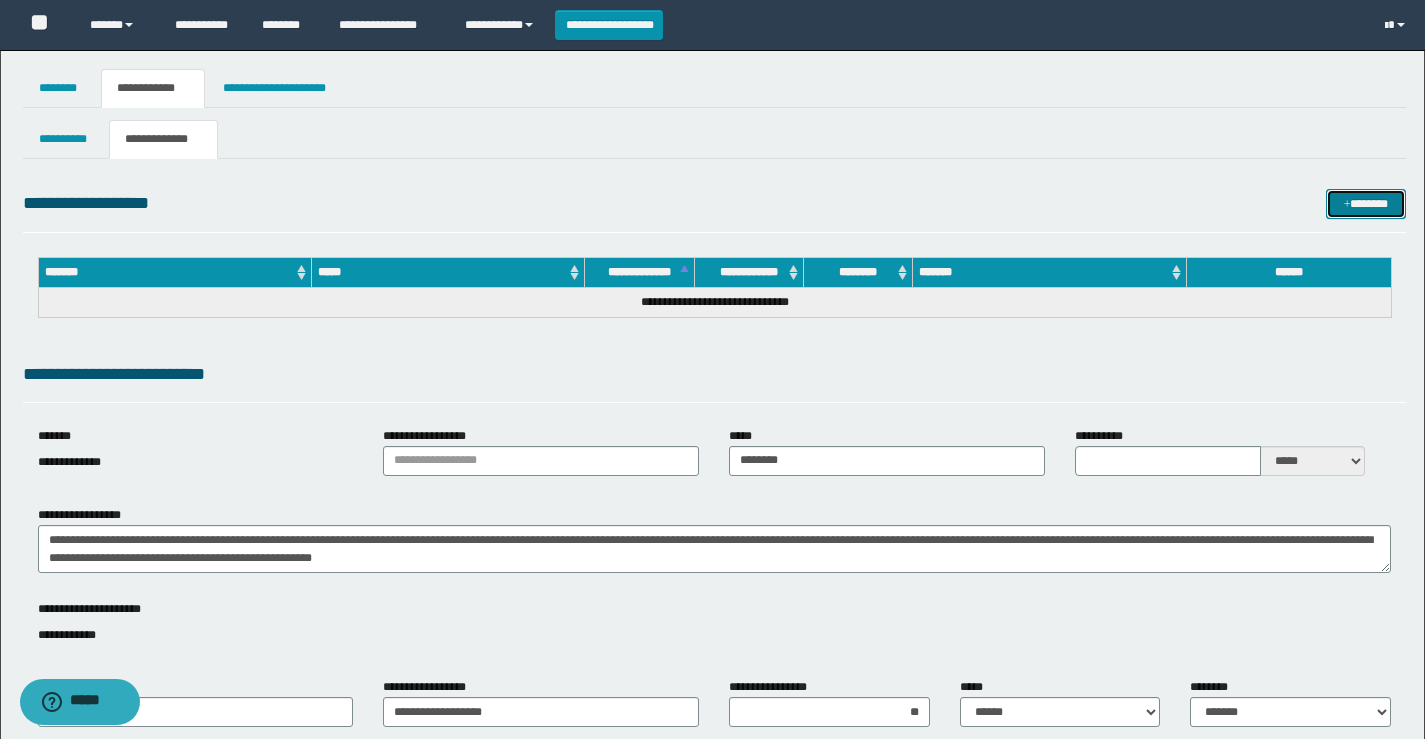 click on "*******" at bounding box center [1366, 204] 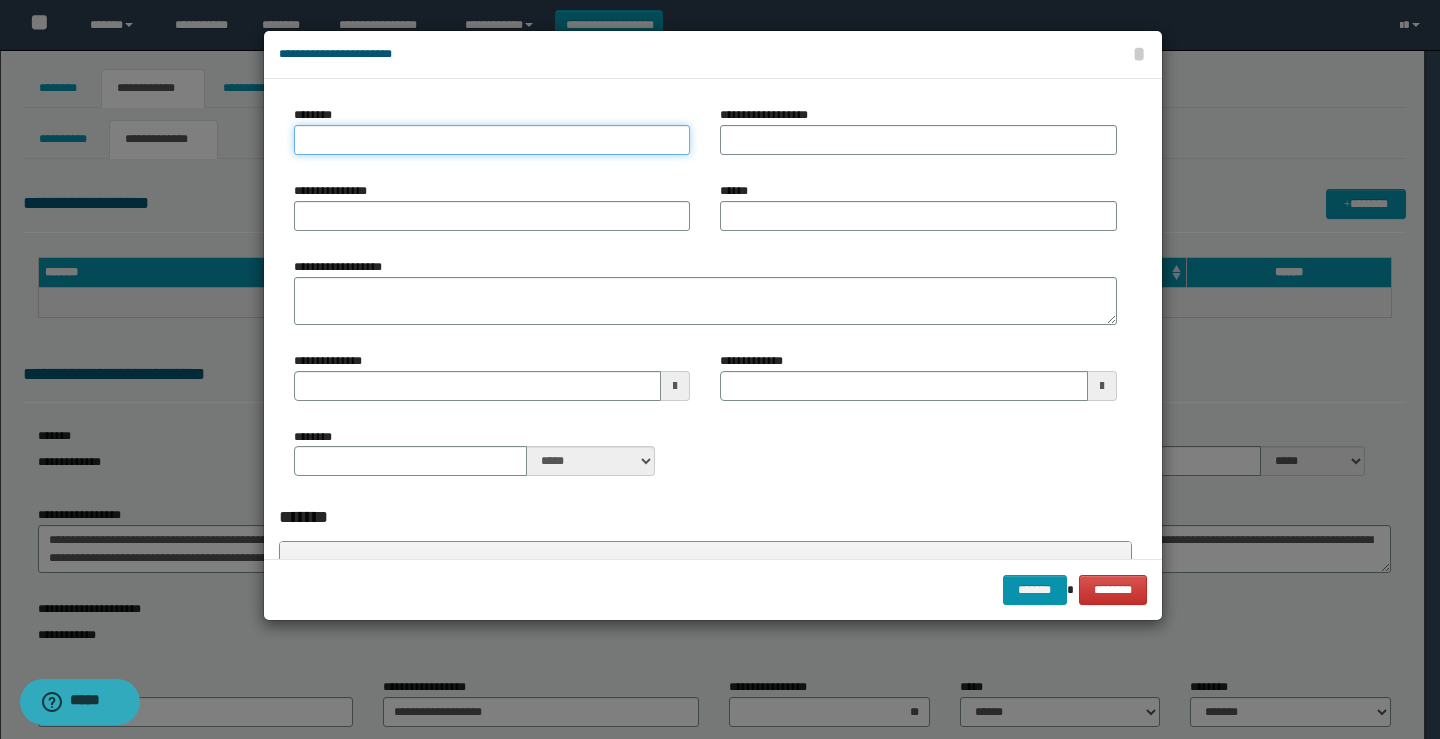 click on "********" at bounding box center (492, 140) 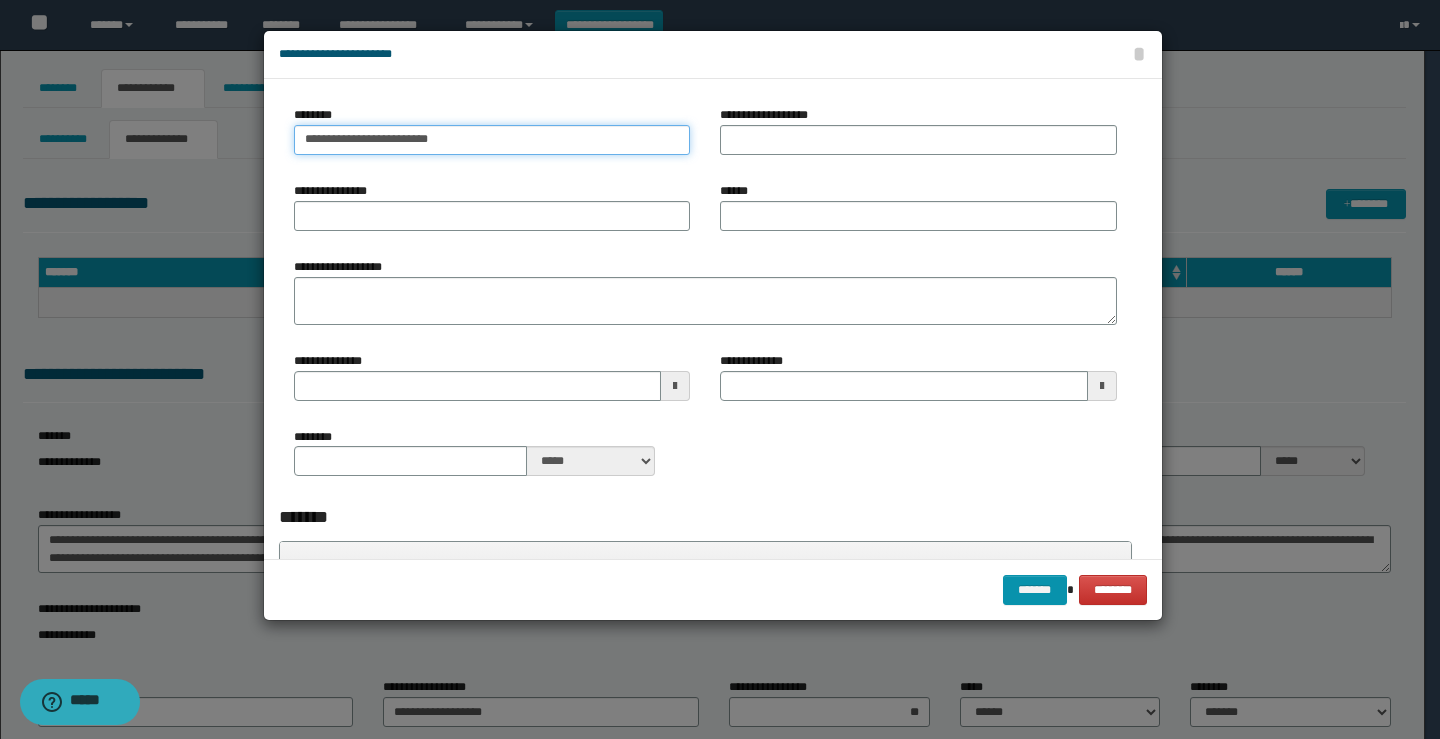 type on "**********" 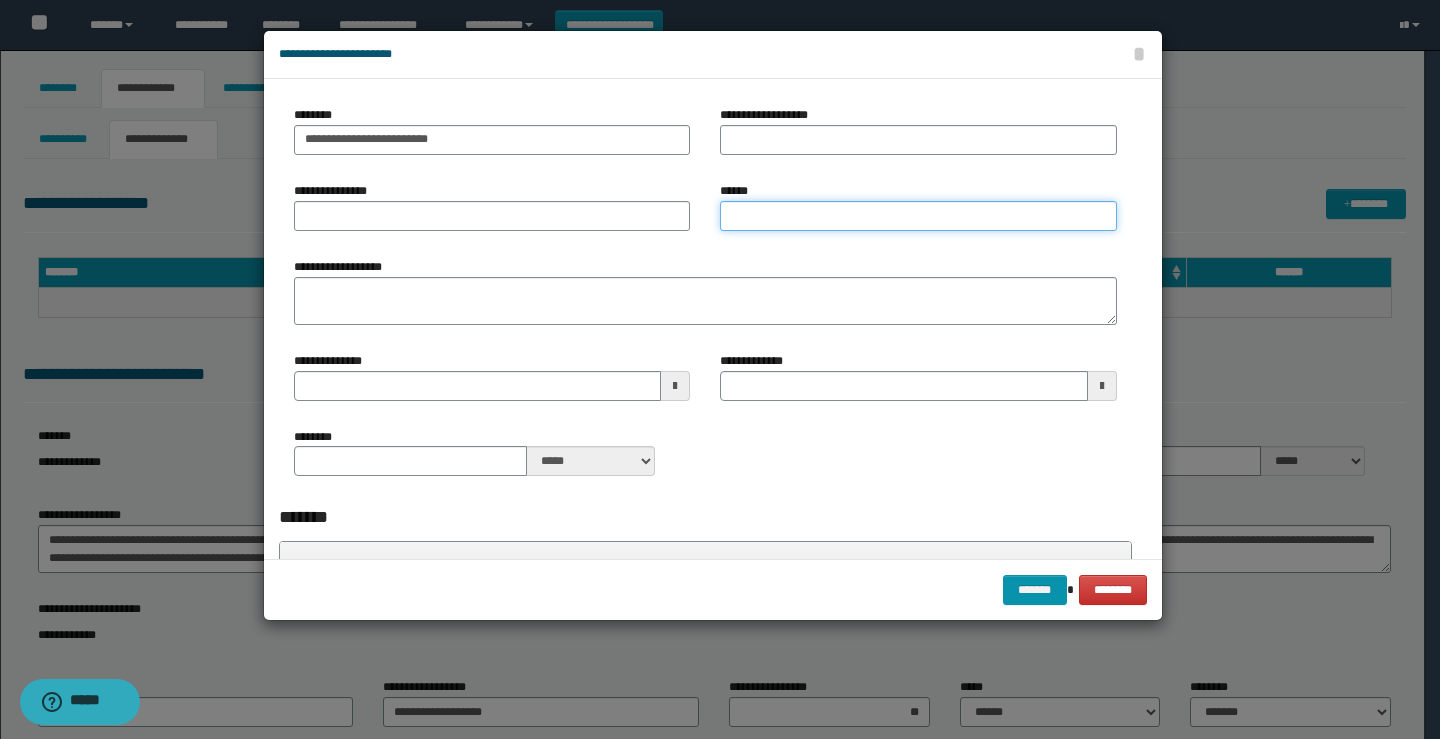 click on "******" at bounding box center (918, 216) 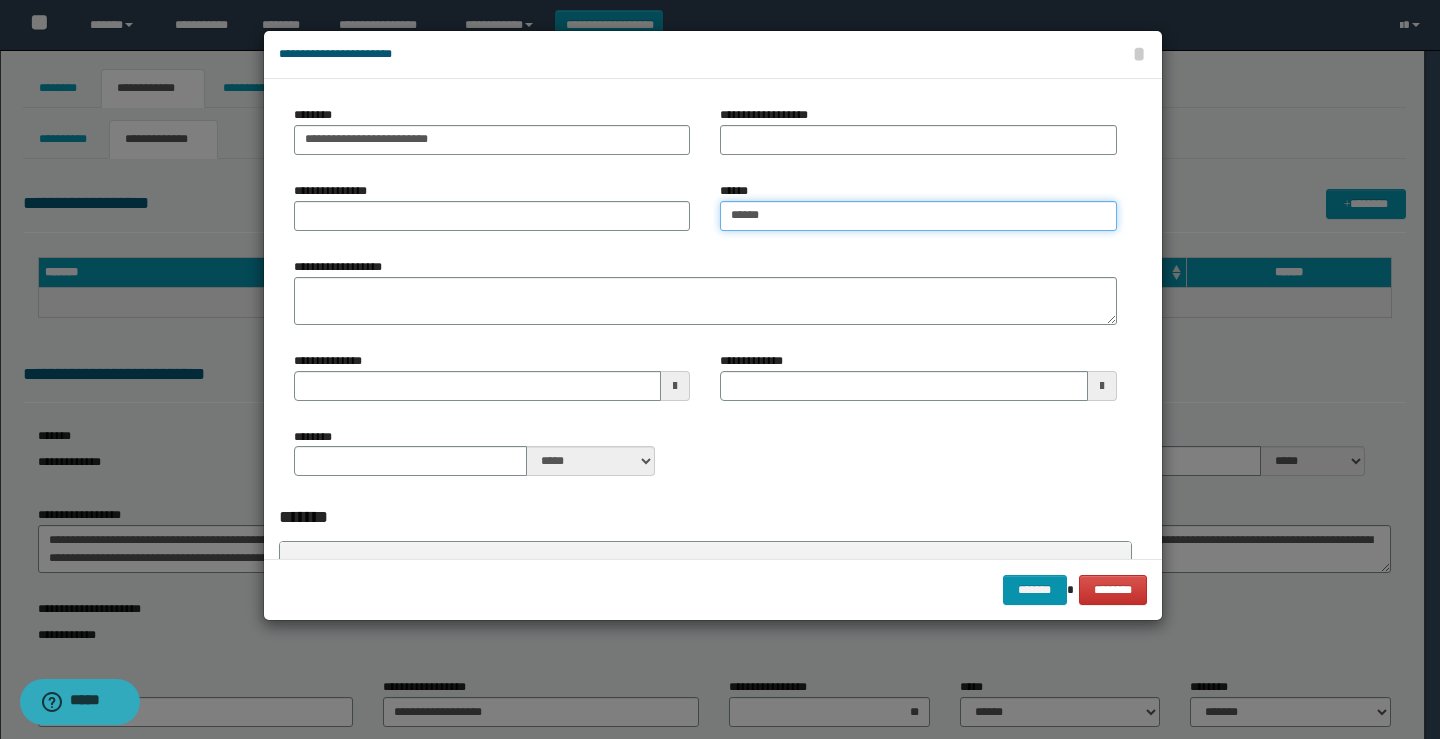 type on "*******" 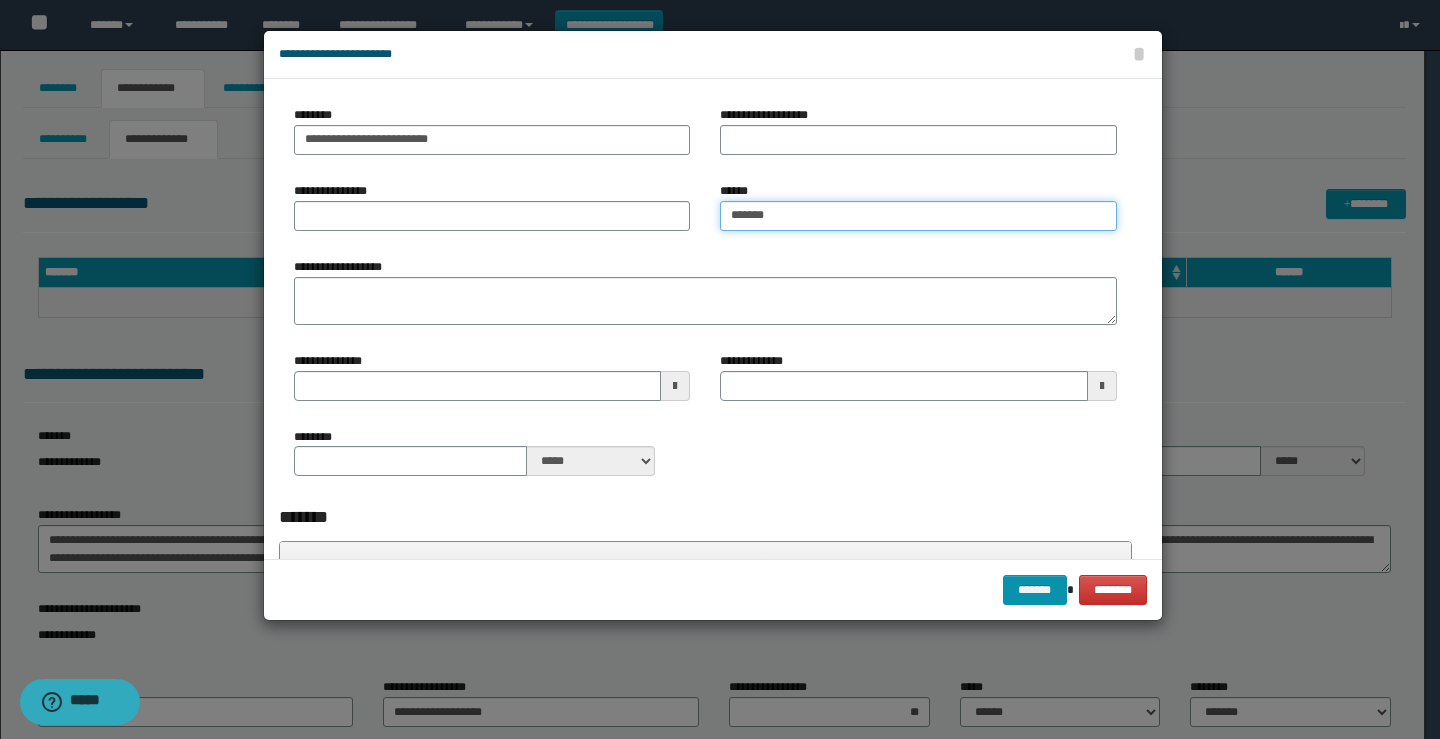 type 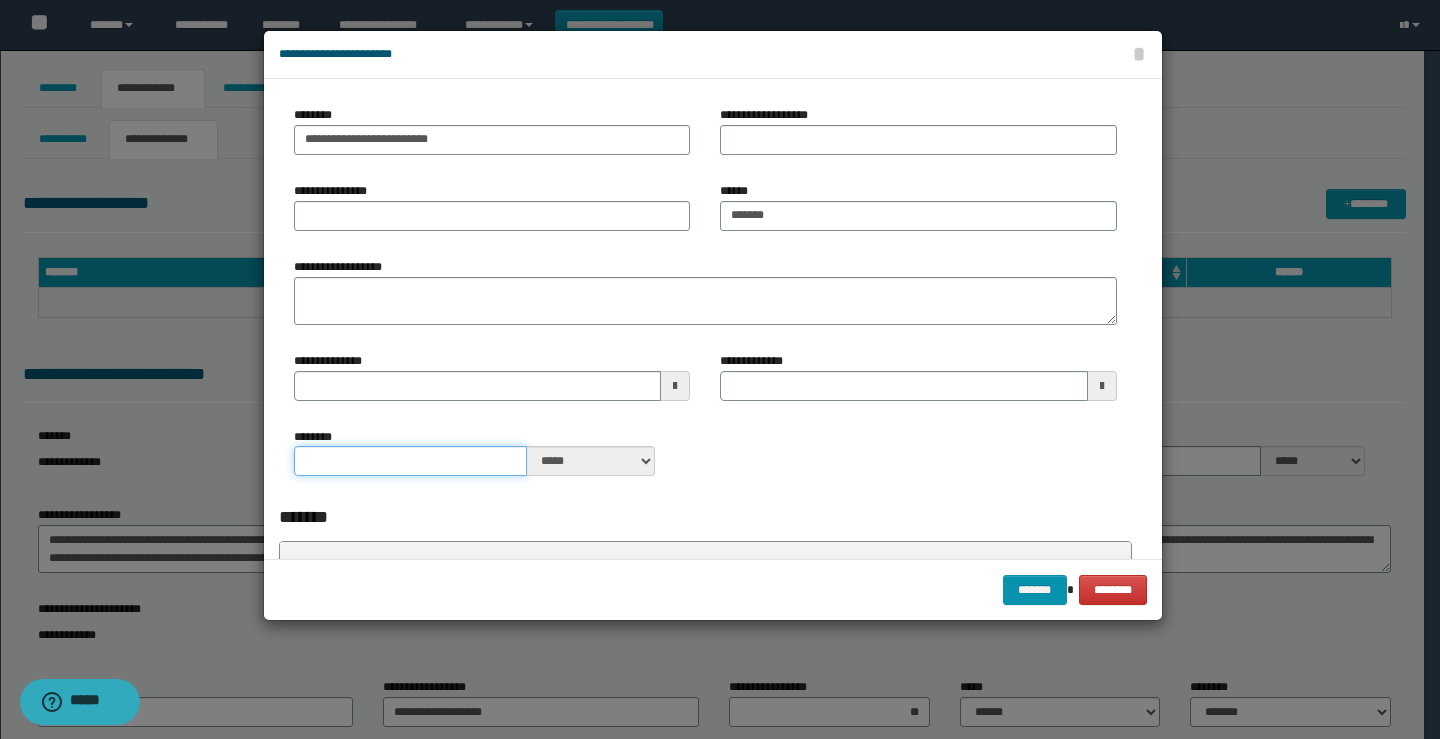 click on "********" at bounding box center [411, 461] 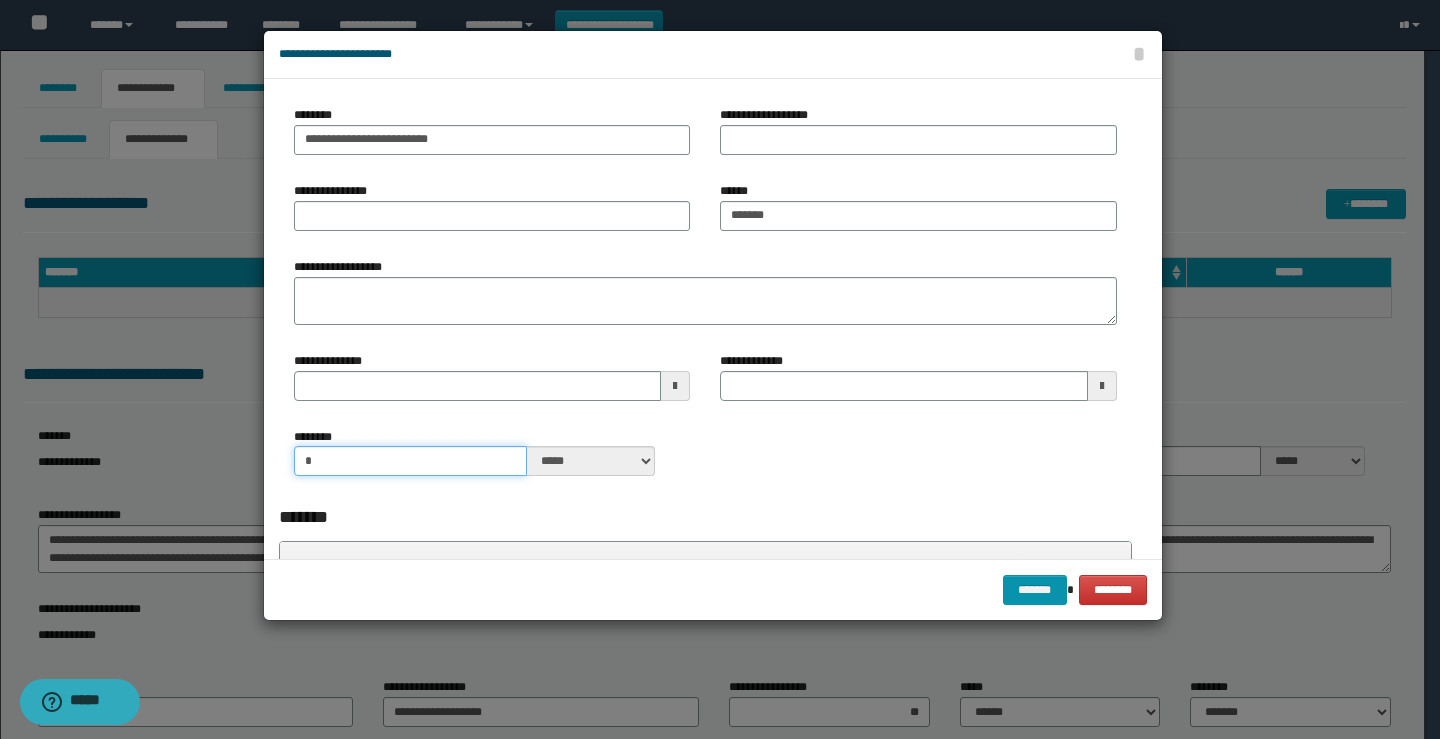 type on "*" 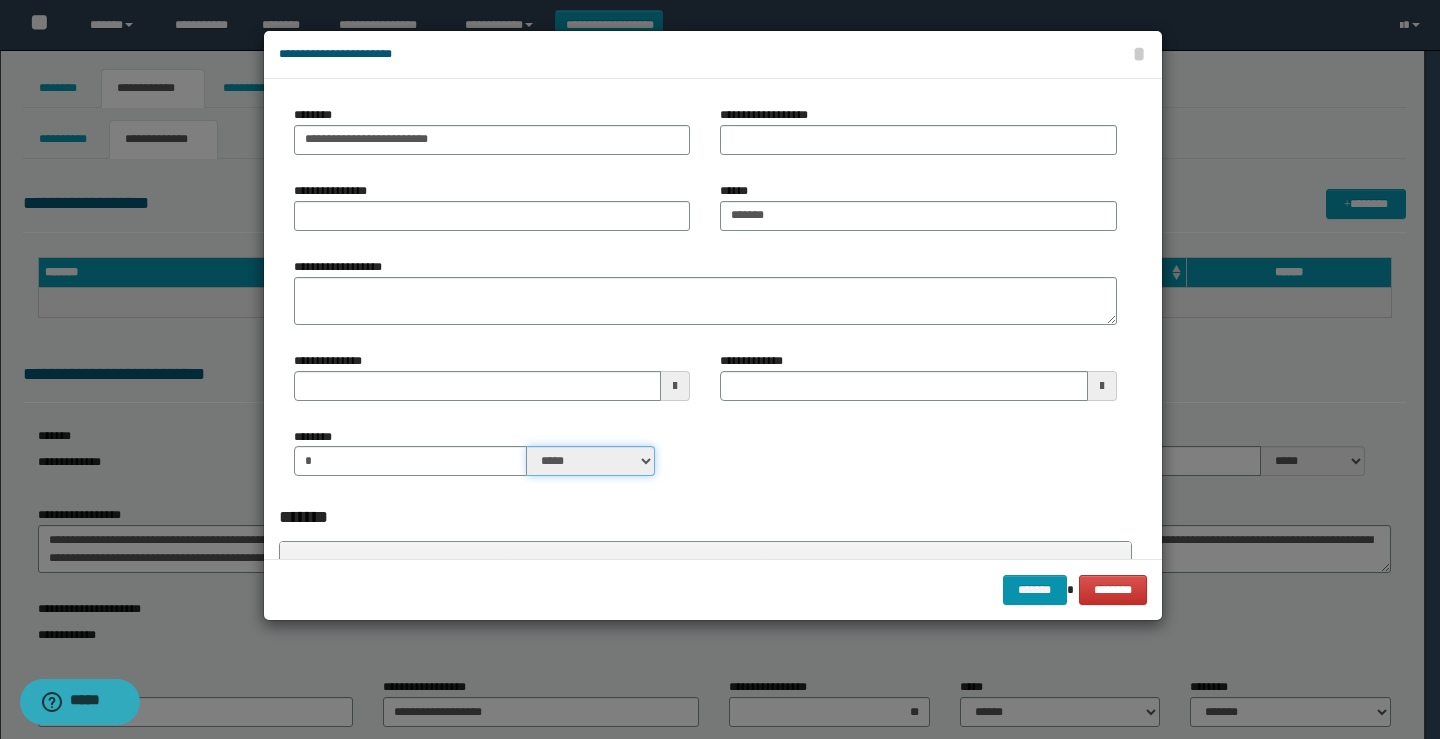 click on "*****
****" at bounding box center [591, 461] 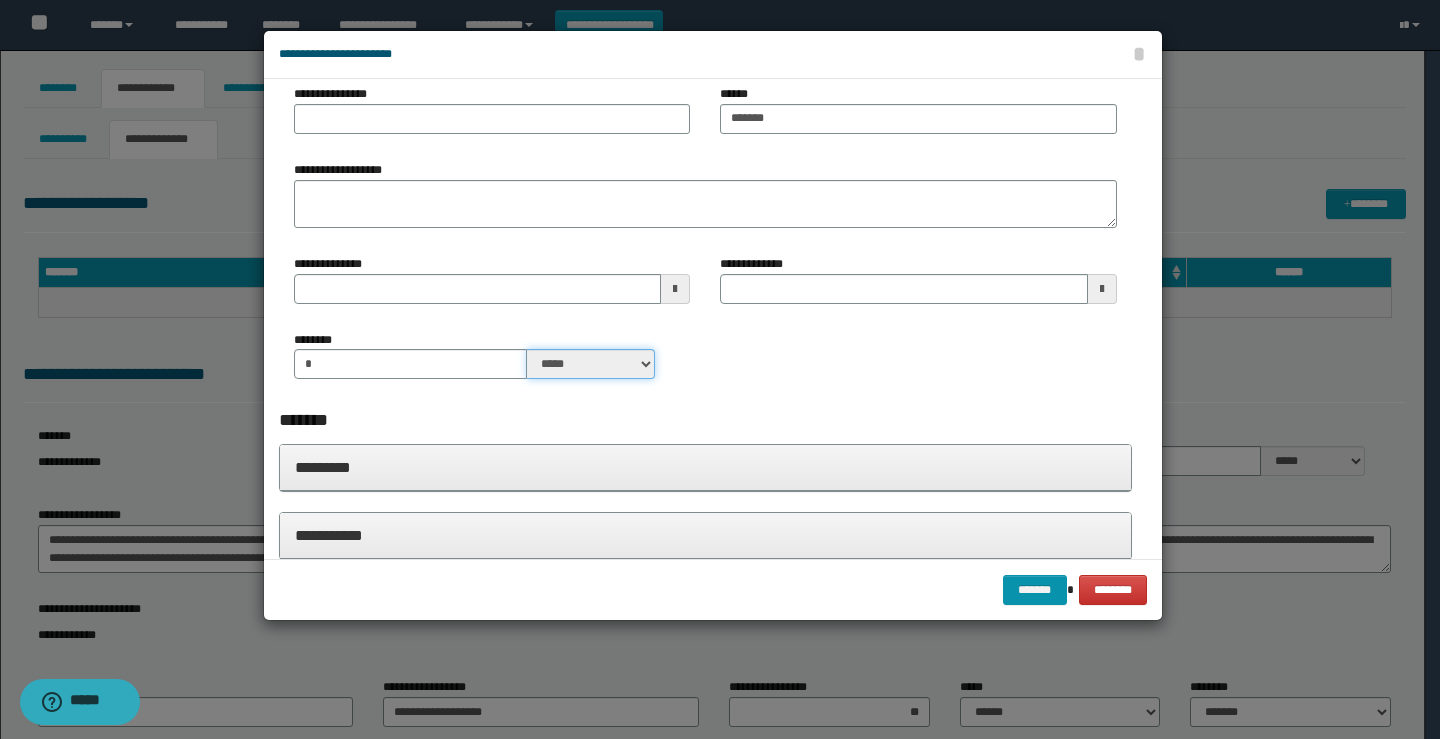 scroll, scrollTop: 300, scrollLeft: 0, axis: vertical 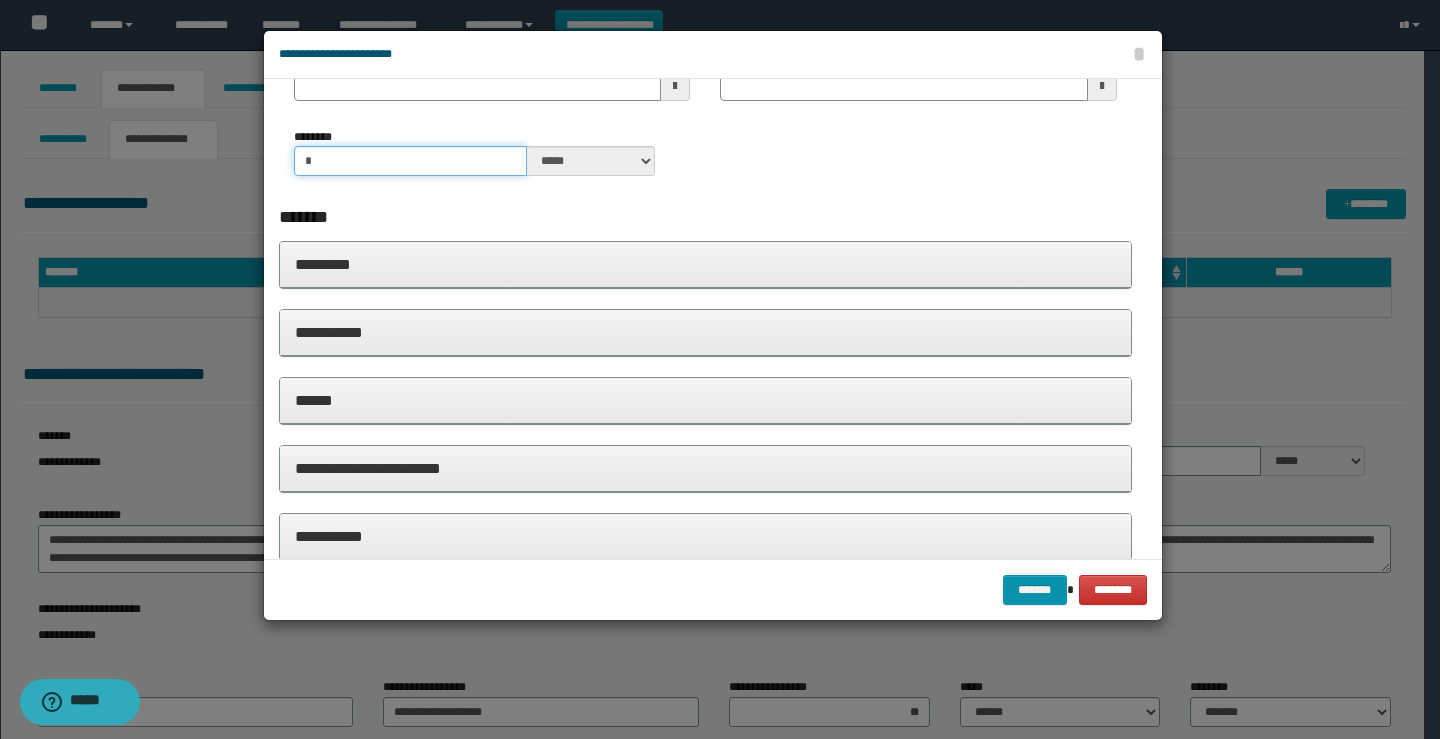 click on "*" at bounding box center (411, 161) 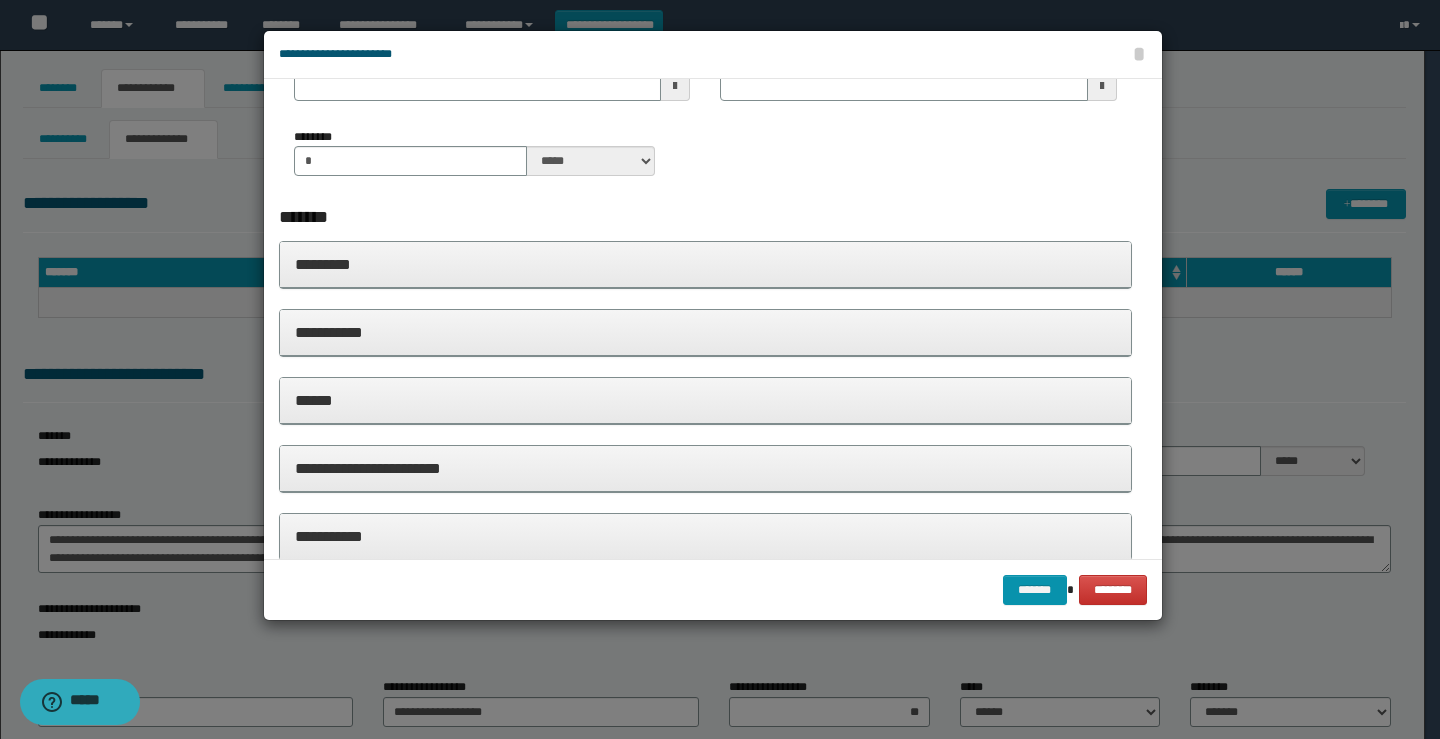 click on "**********" at bounding box center (705, 332) 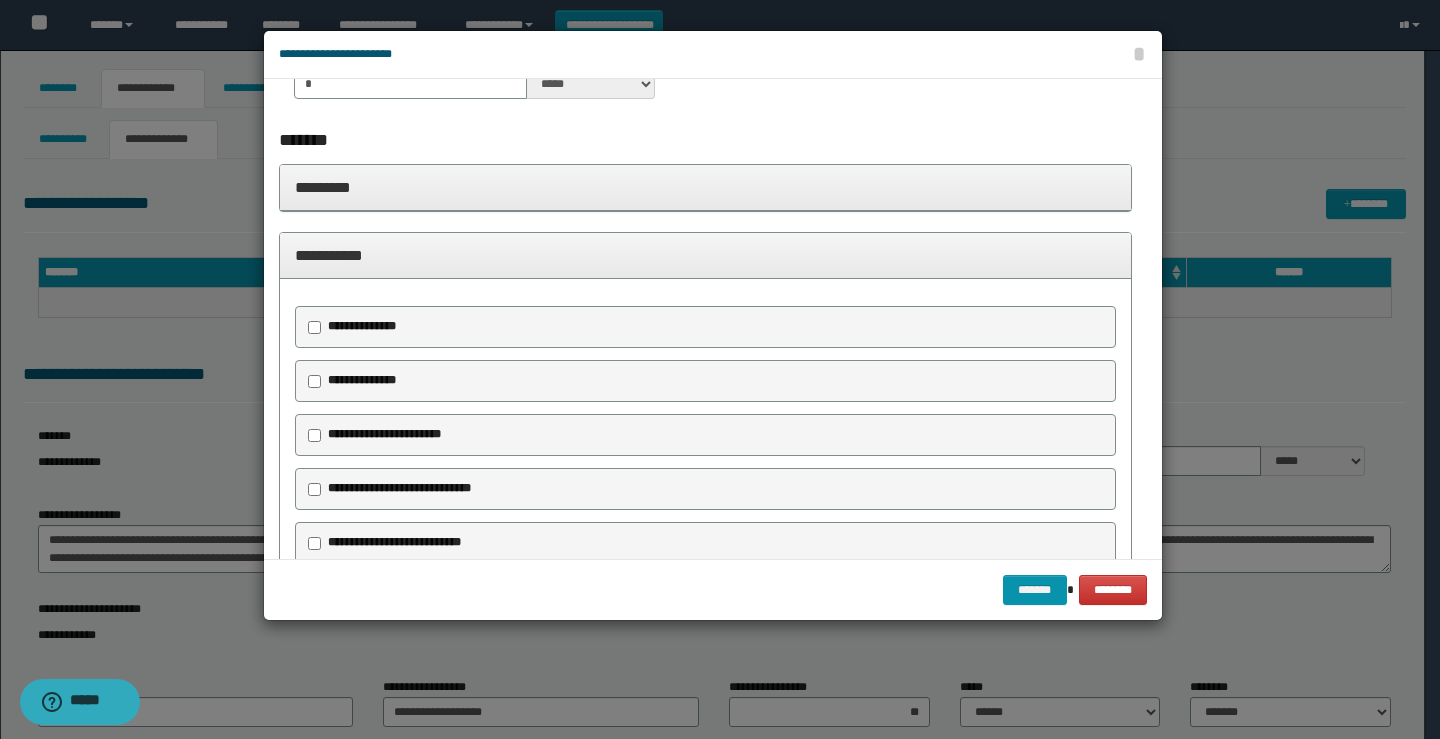 scroll, scrollTop: 600, scrollLeft: 0, axis: vertical 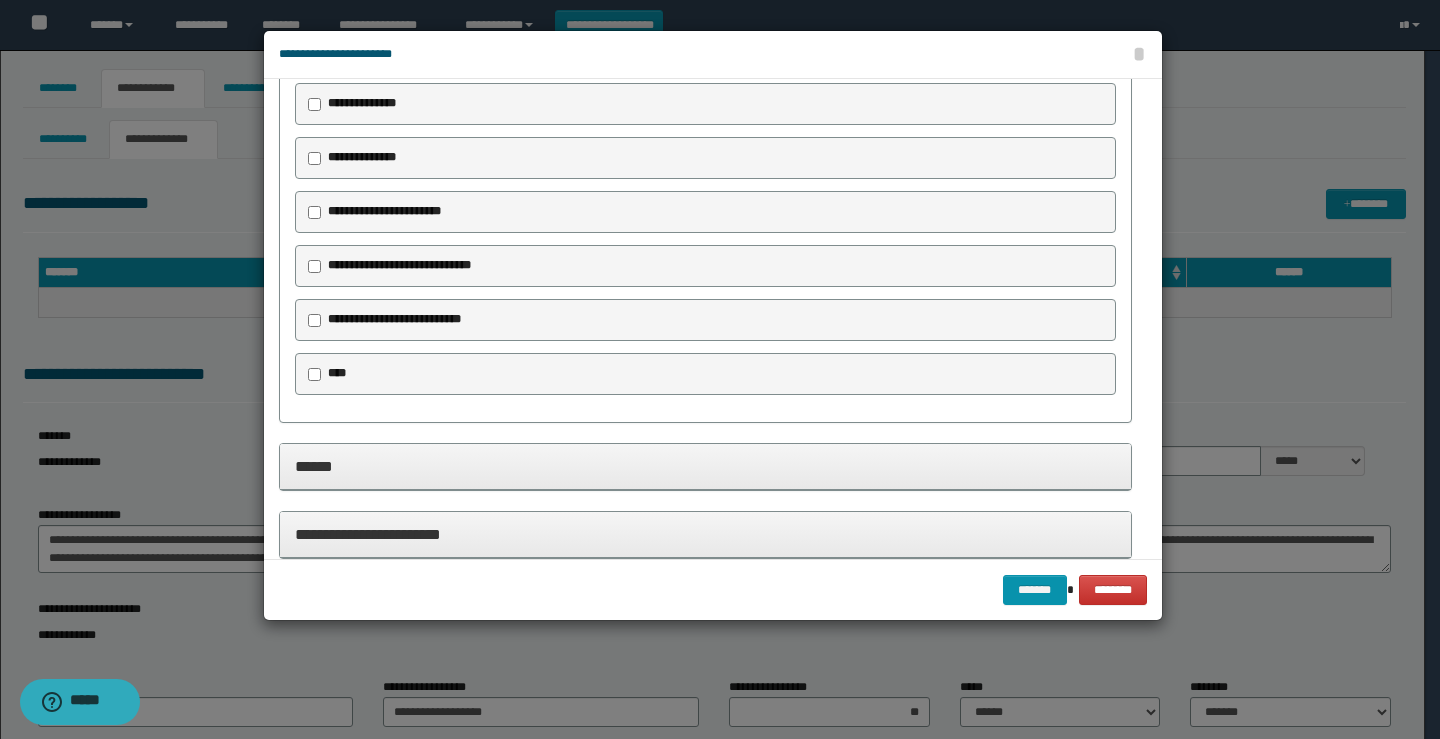 click on "**********" at bounding box center (387, 212) 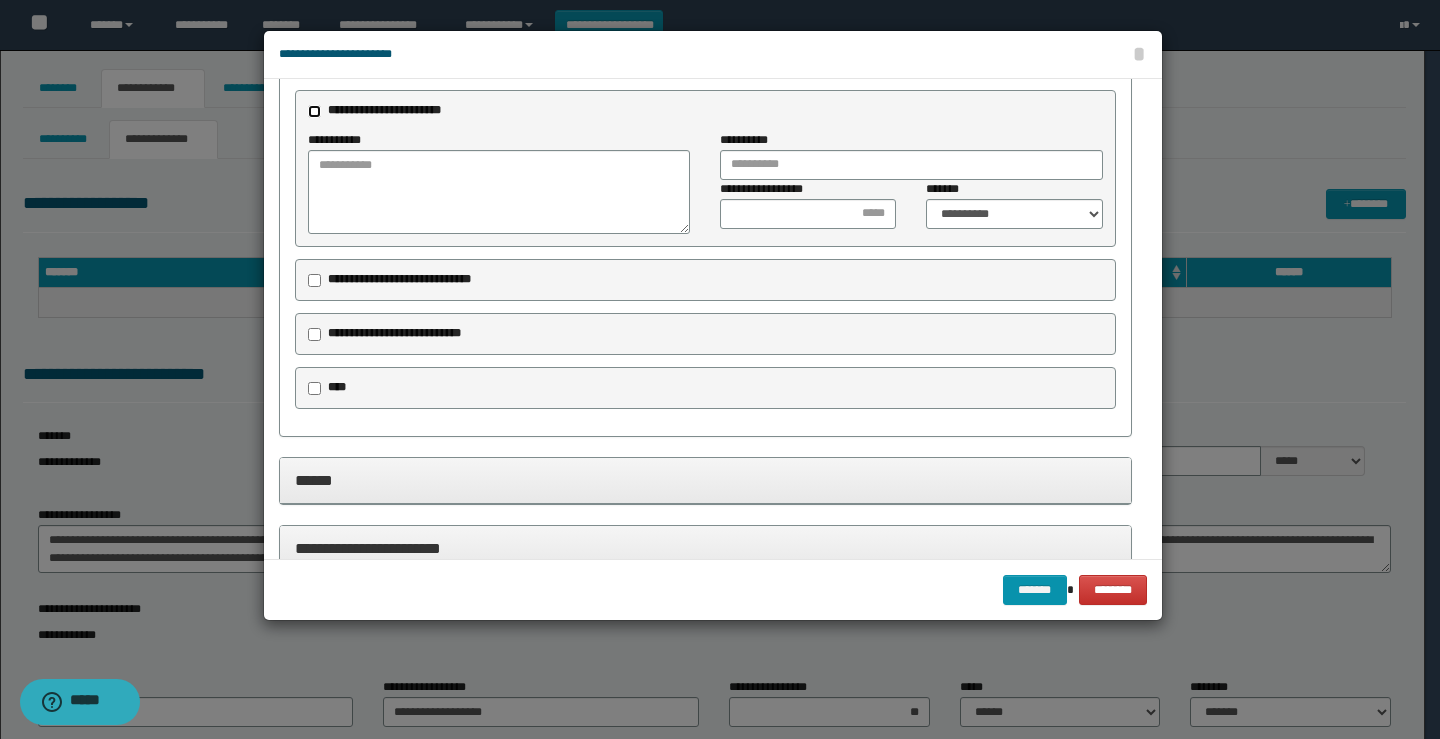 scroll, scrollTop: 954, scrollLeft: 0, axis: vertical 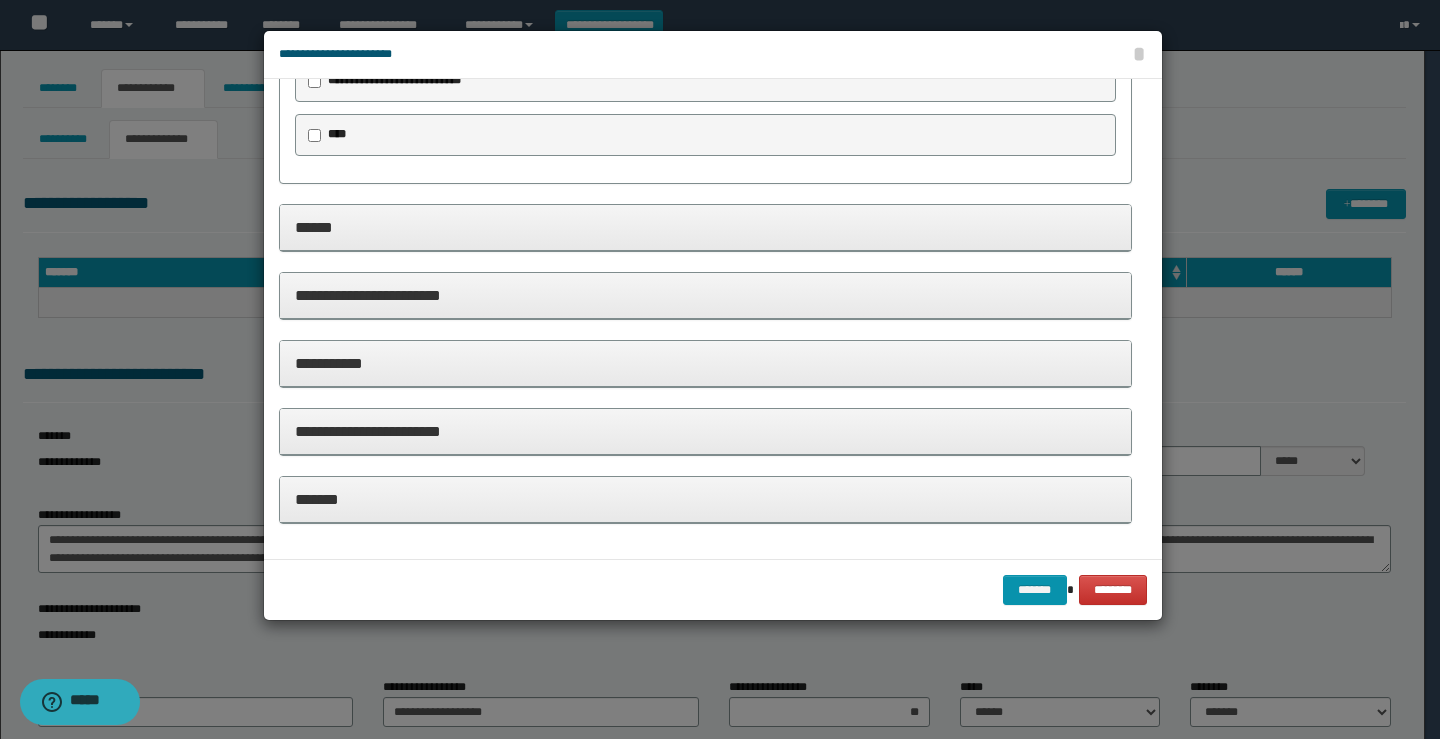 click on "******" at bounding box center [705, 228] 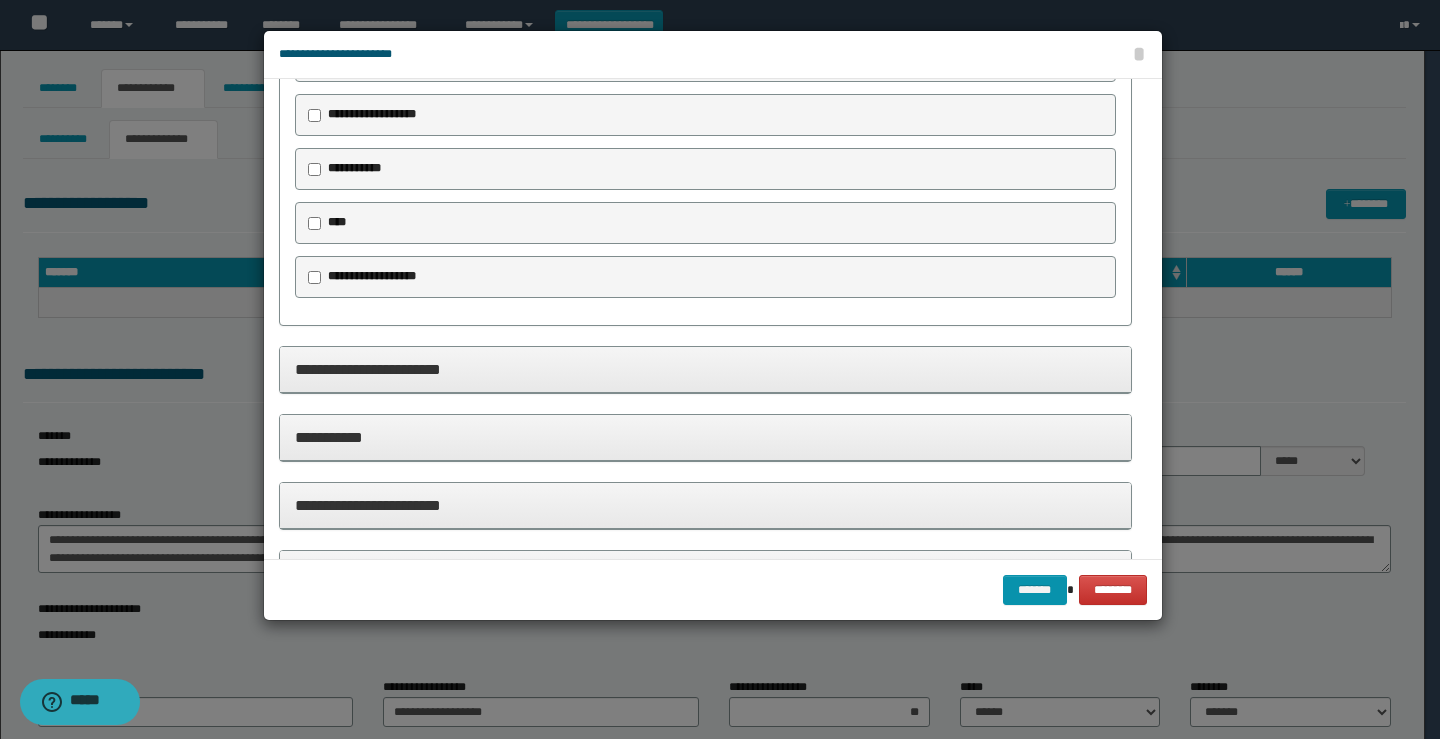 scroll, scrollTop: 1428, scrollLeft: 0, axis: vertical 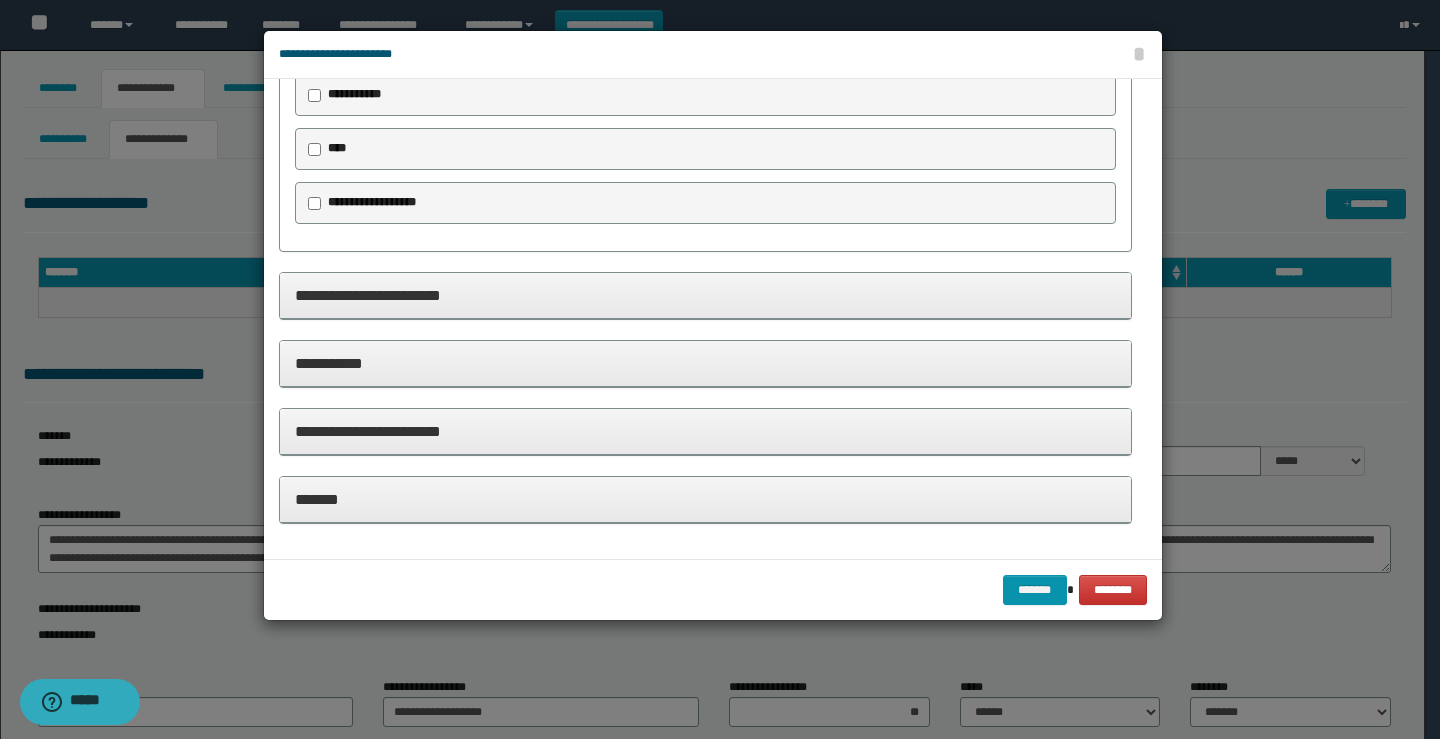 click on "**********" at bounding box center (705, 296) 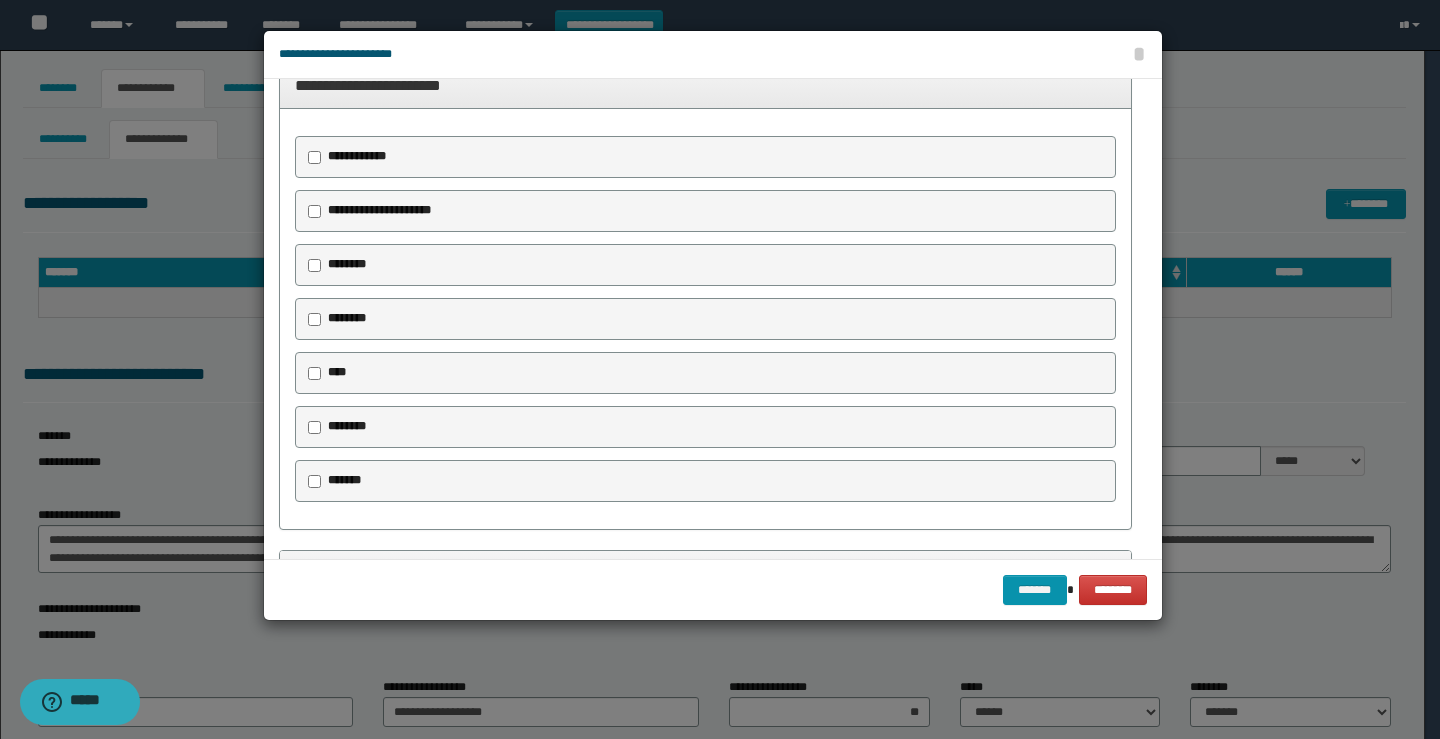 scroll, scrollTop: 1628, scrollLeft: 0, axis: vertical 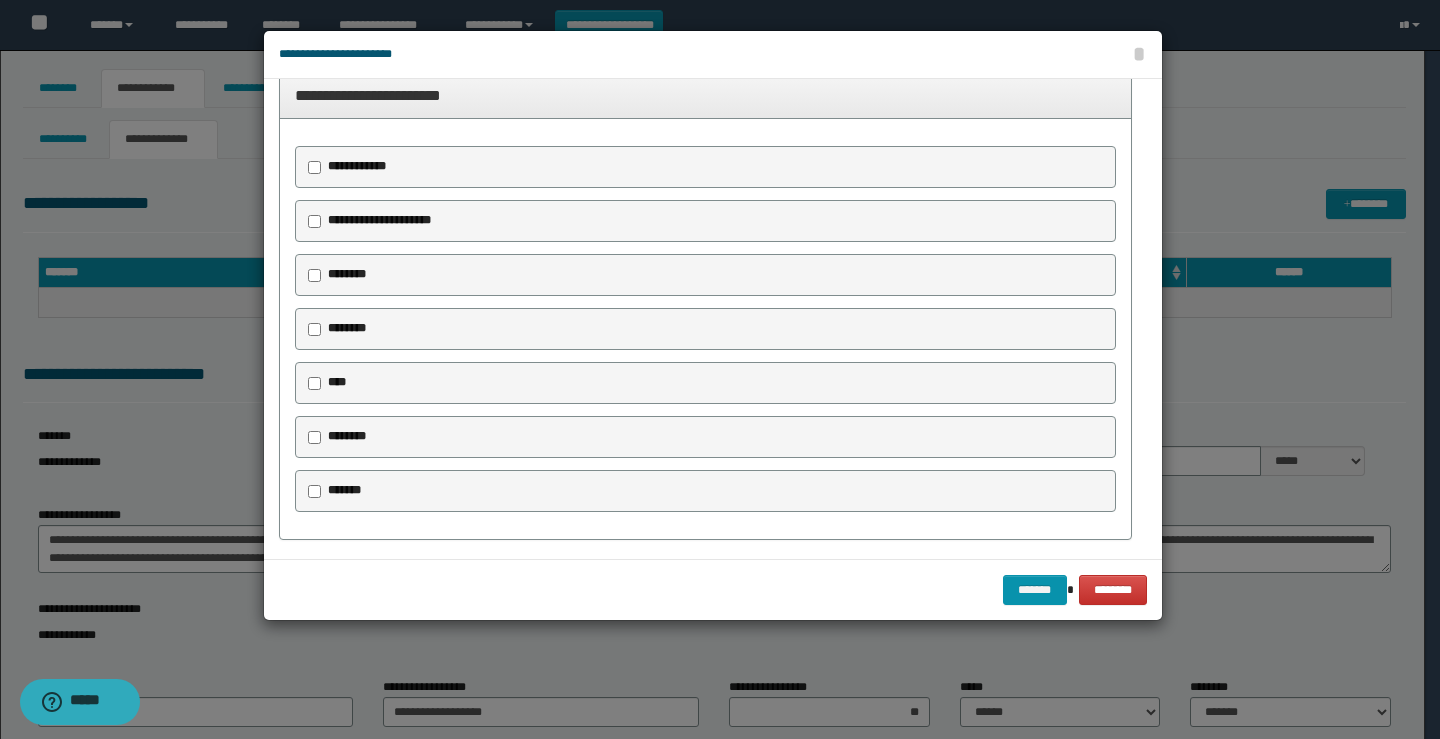 click on "********" at bounding box center [347, 274] 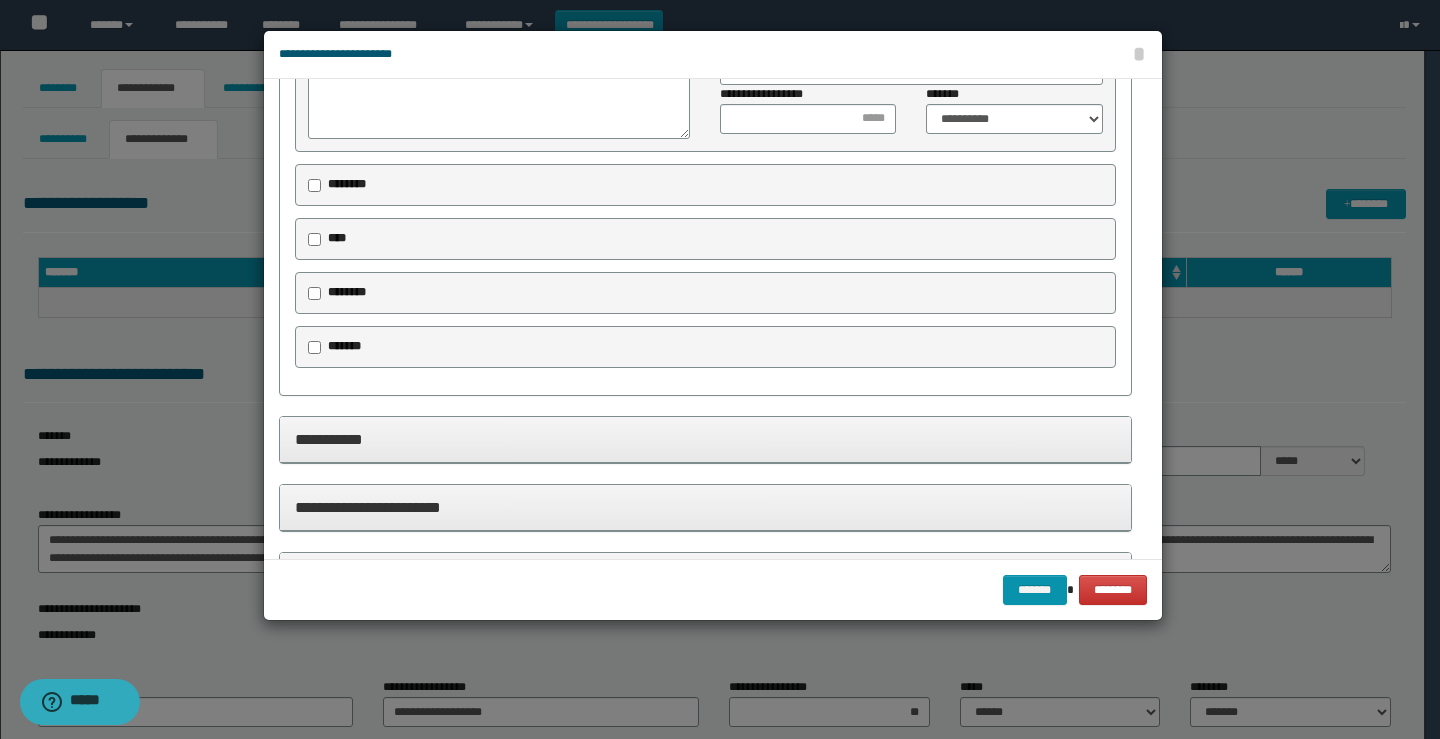scroll, scrollTop: 1928, scrollLeft: 0, axis: vertical 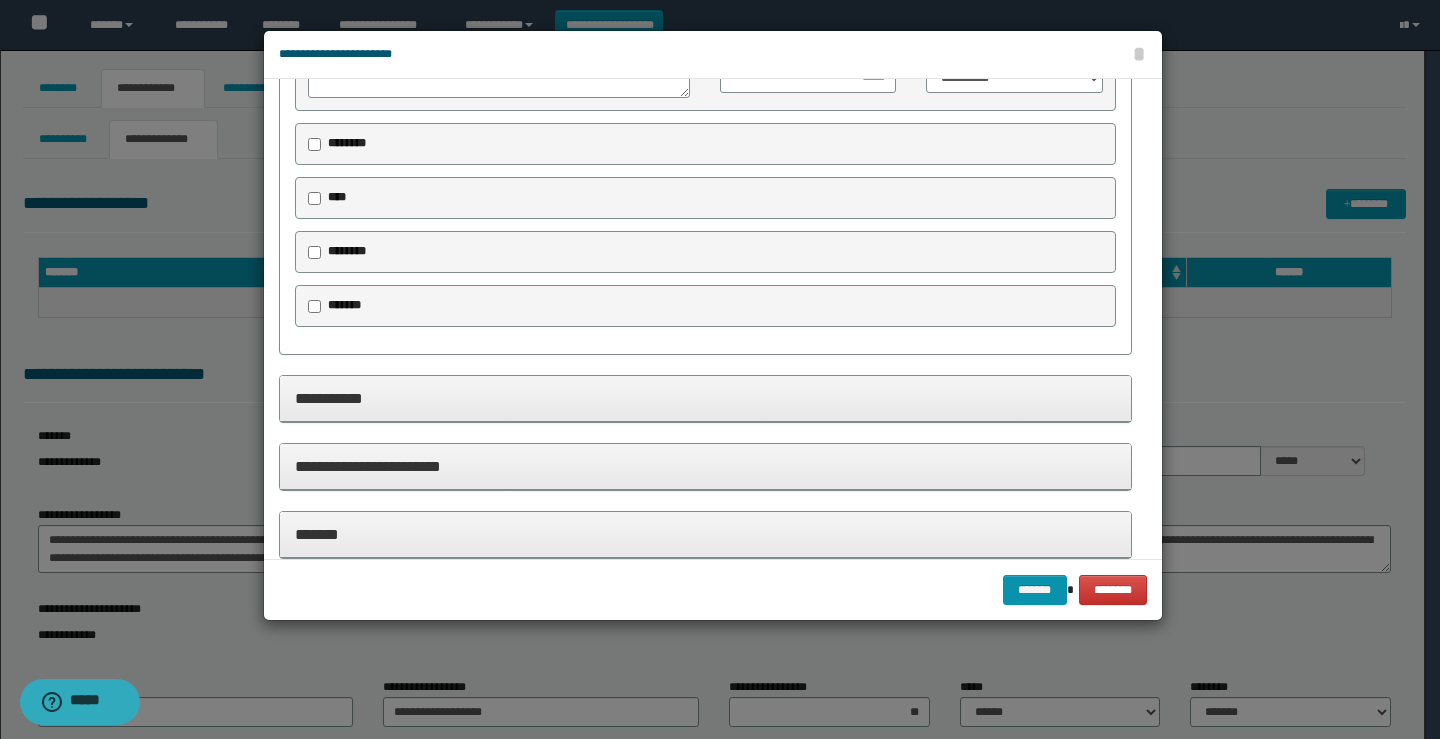 click on "********" at bounding box center [347, 143] 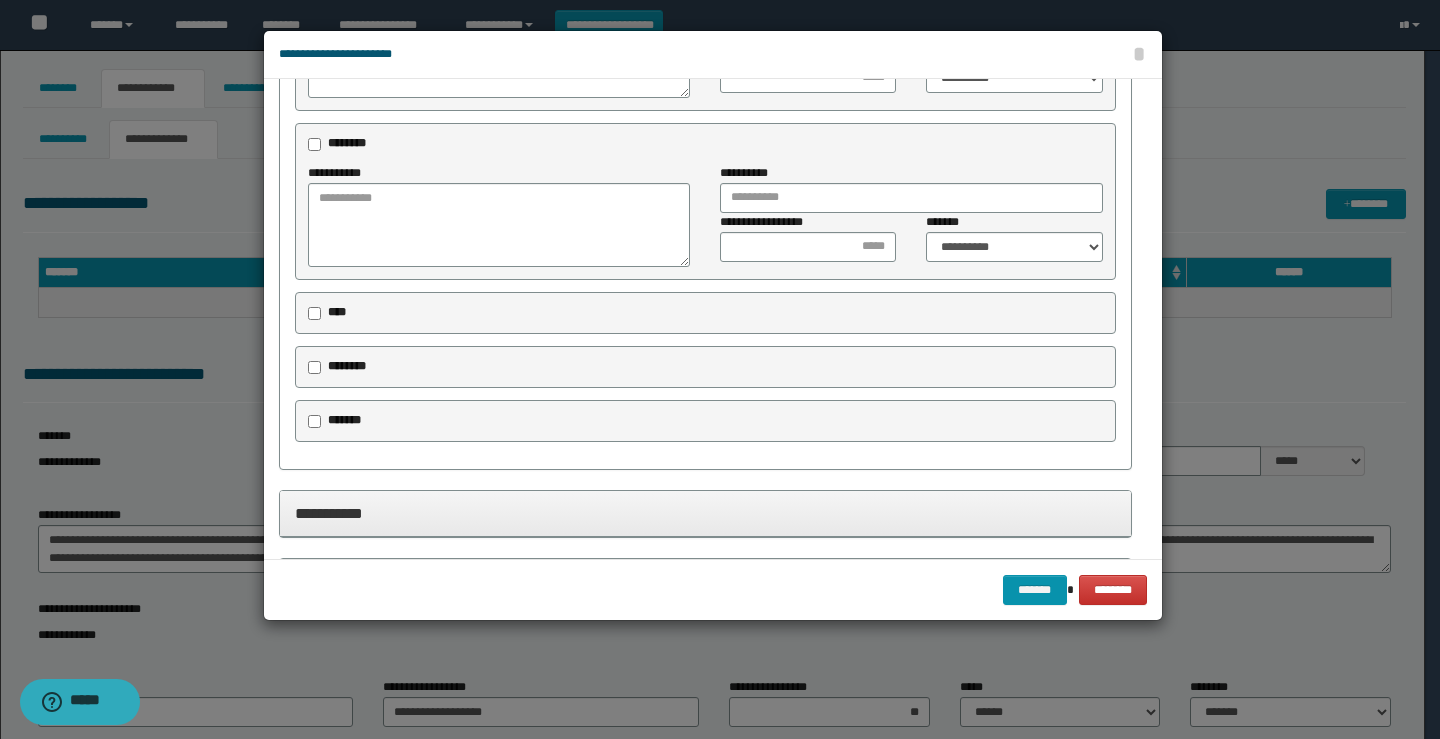 click on "*******" at bounding box center [344, 420] 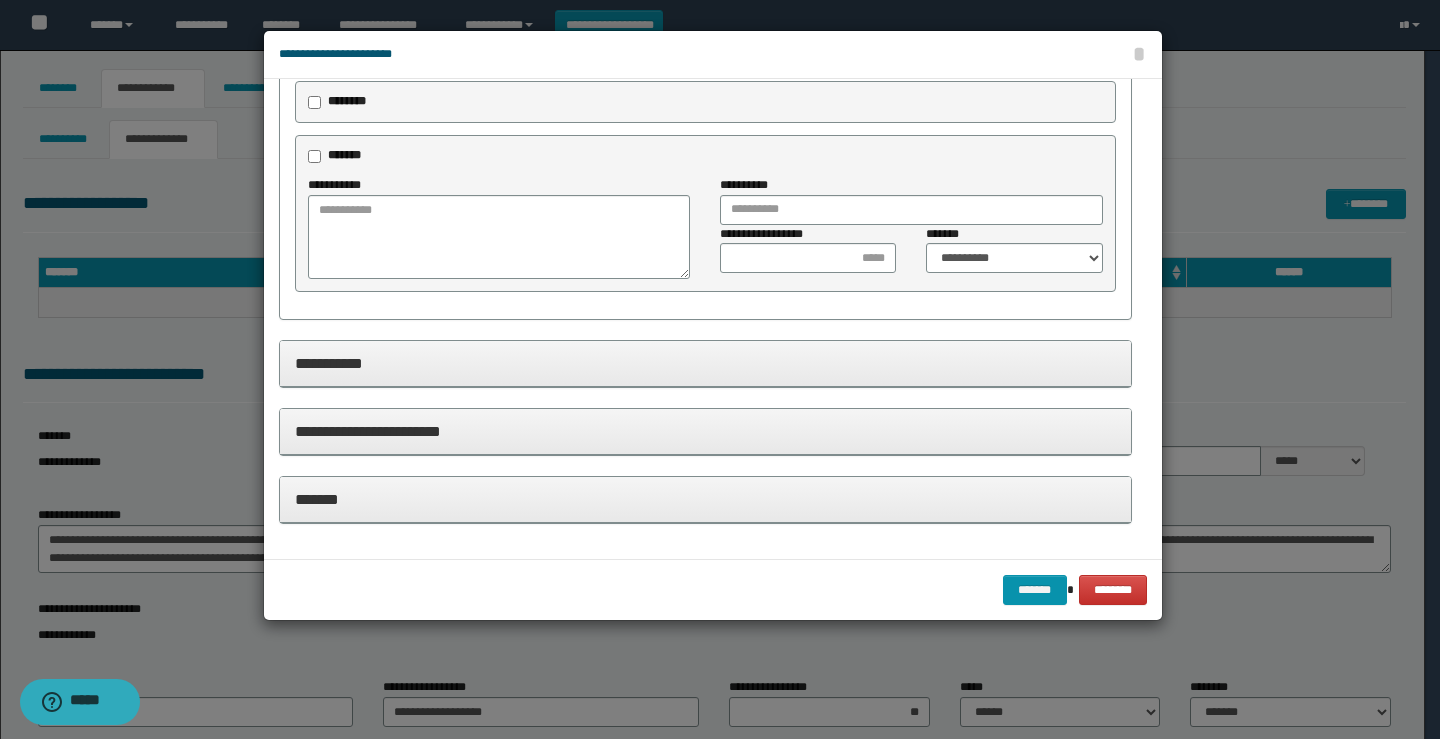 click on "**********" at bounding box center [705, 363] 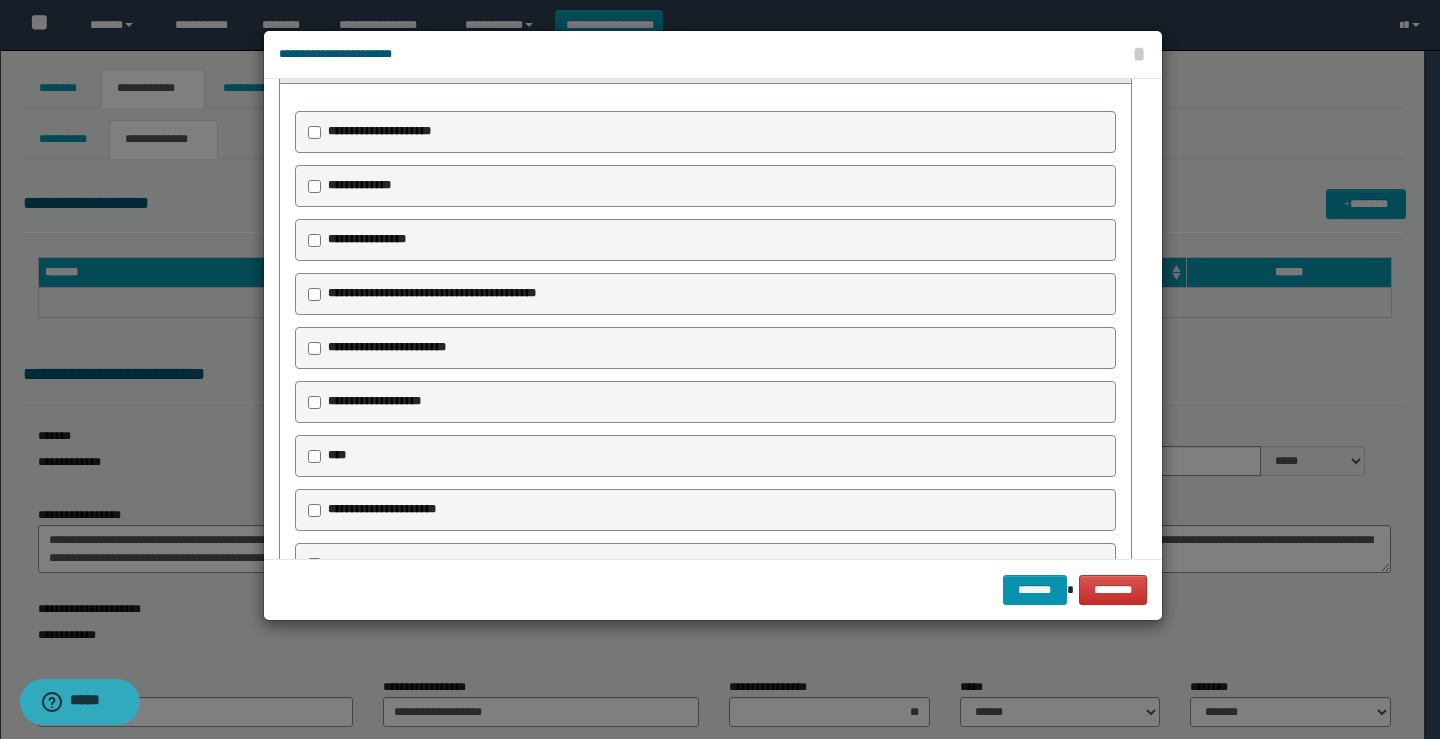 scroll, scrollTop: 2393, scrollLeft: 0, axis: vertical 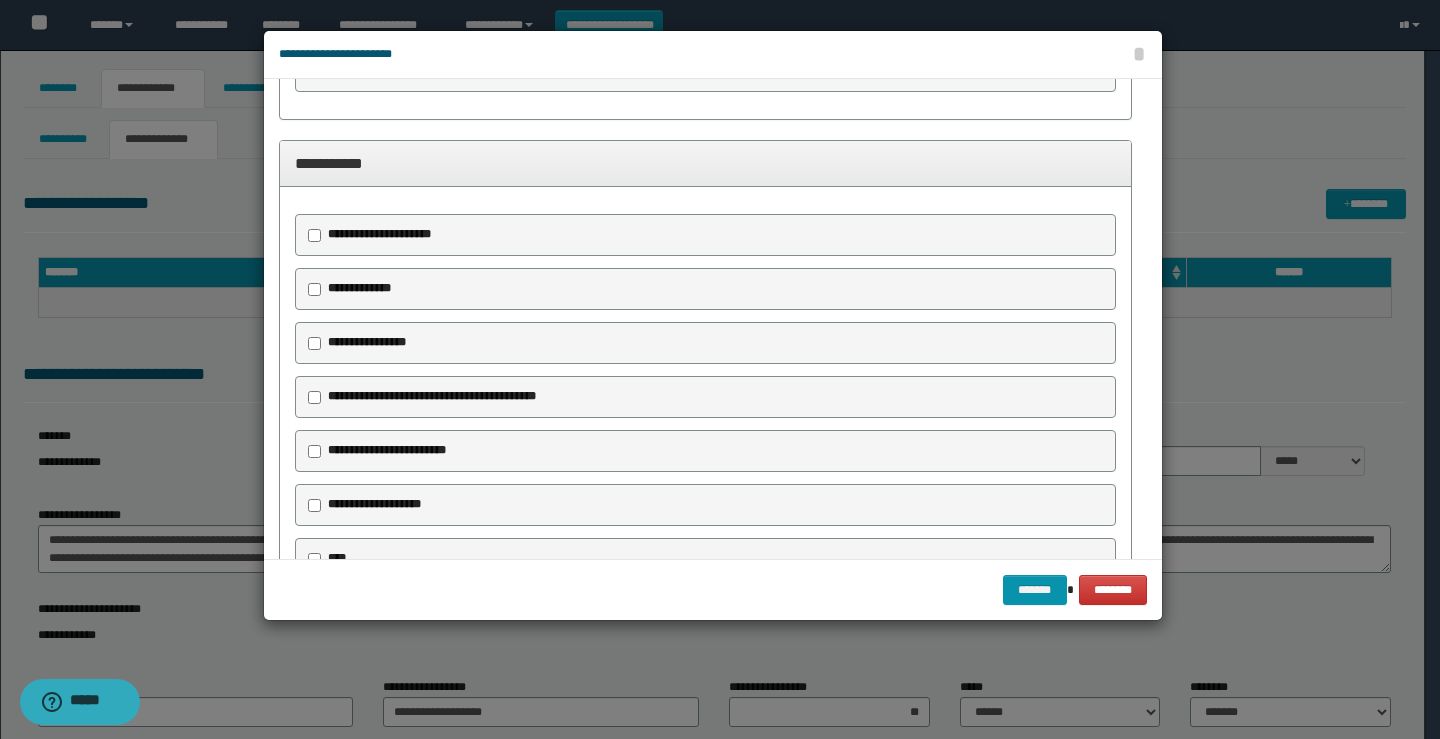 click on "**********" at bounding box center [379, 234] 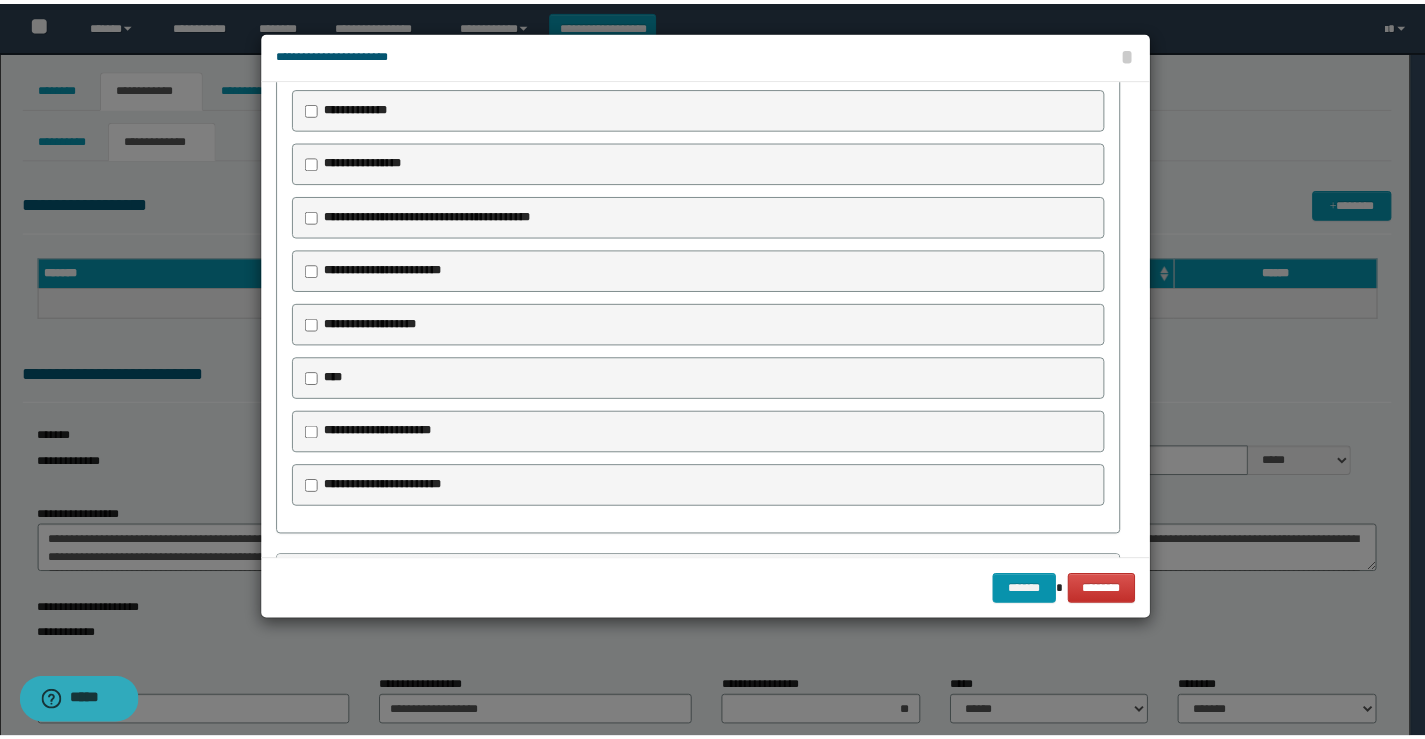 scroll, scrollTop: 2693, scrollLeft: 0, axis: vertical 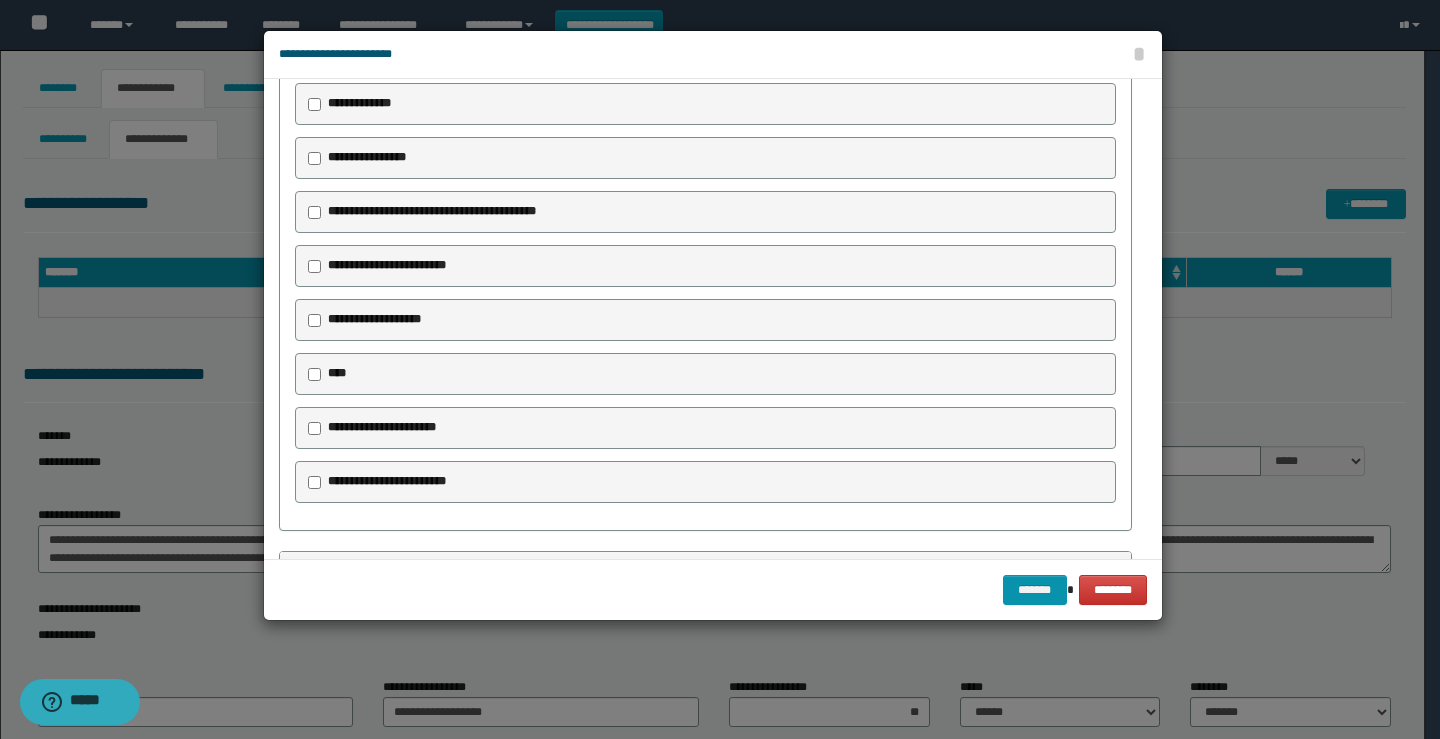 click on "**********" at bounding box center [374, 319] 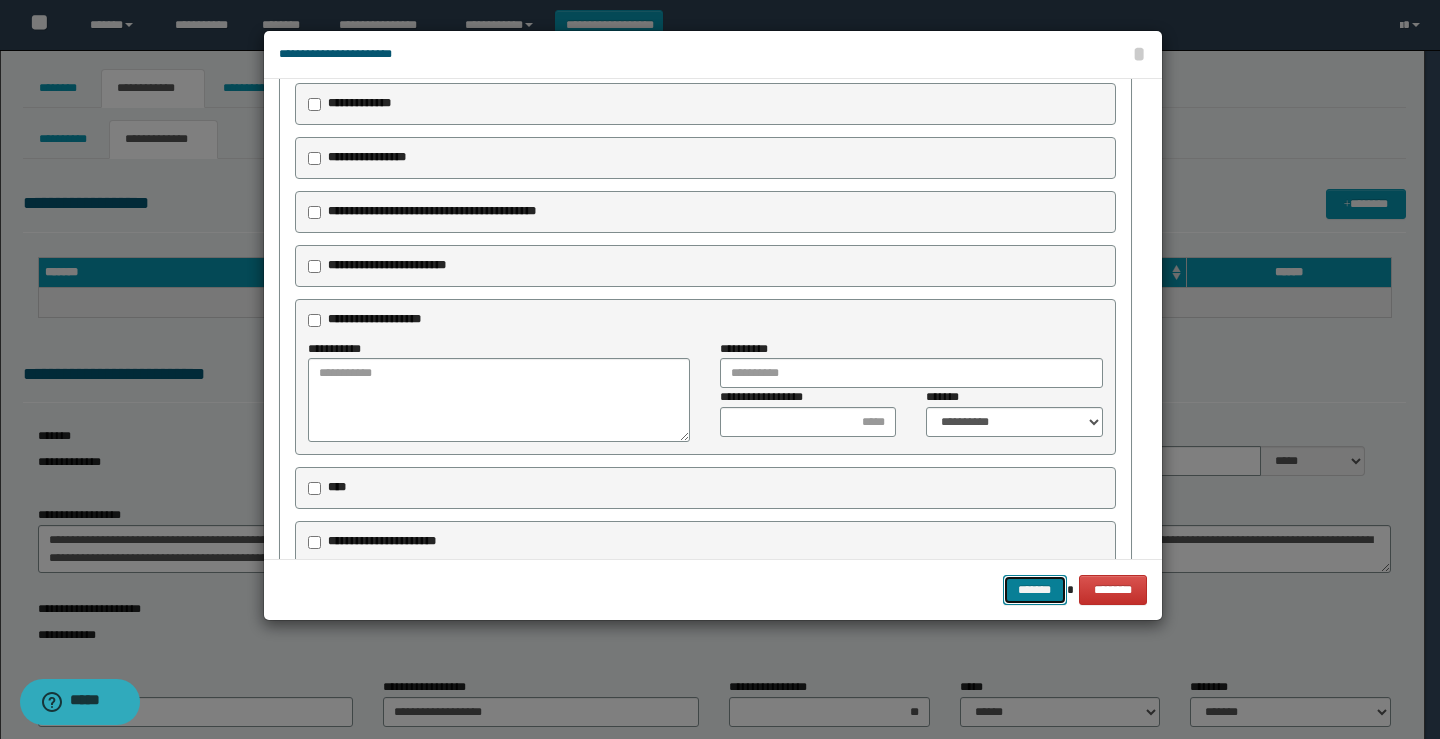 click on "*******" at bounding box center [1035, 590] 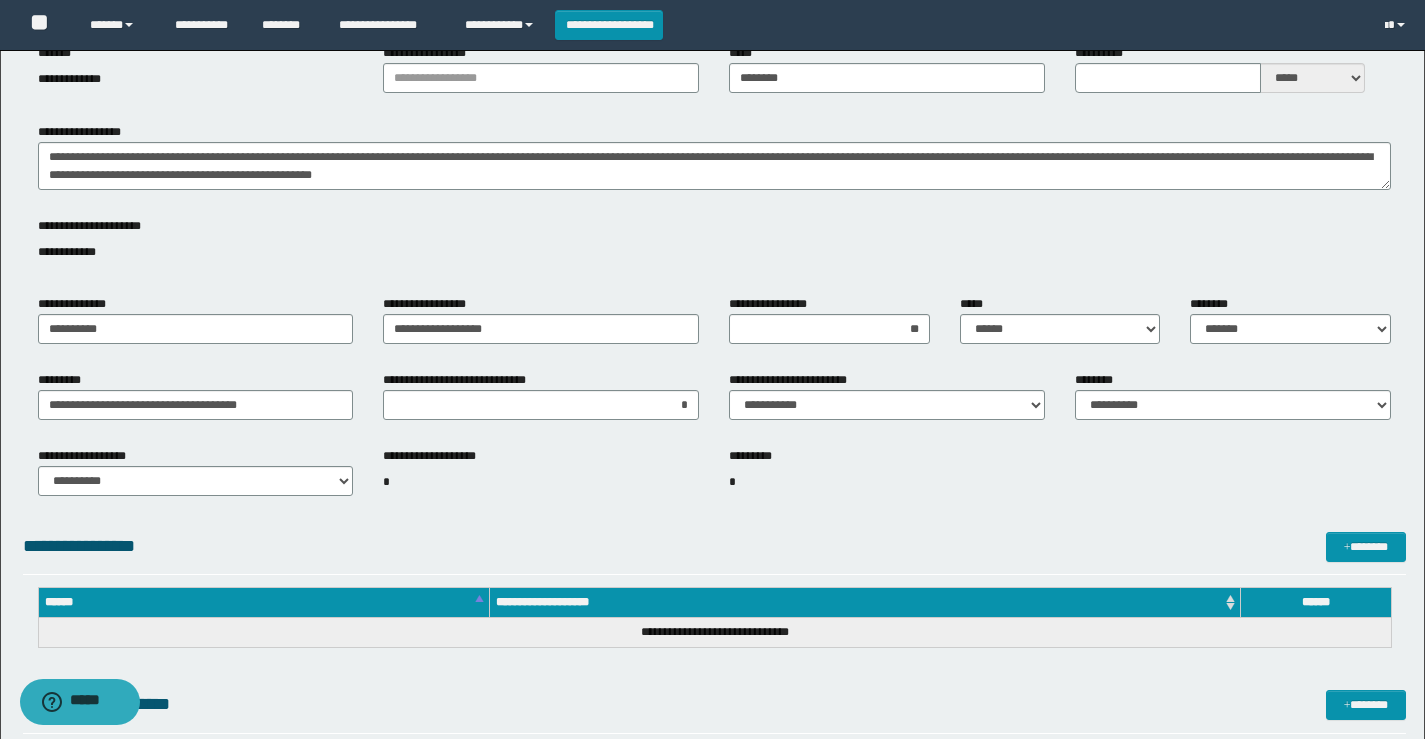 scroll, scrollTop: 500, scrollLeft: 0, axis: vertical 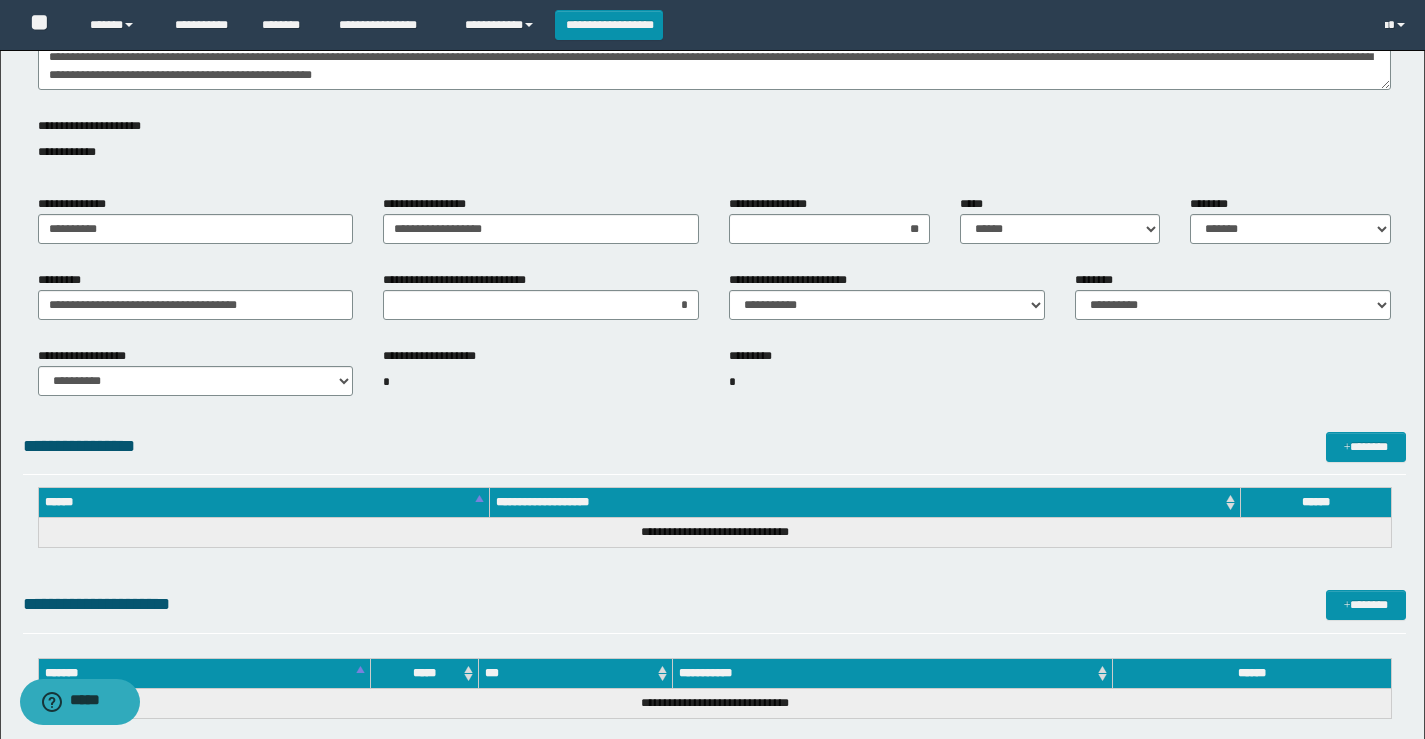 click on "*********
*" at bounding box center [887, 380] 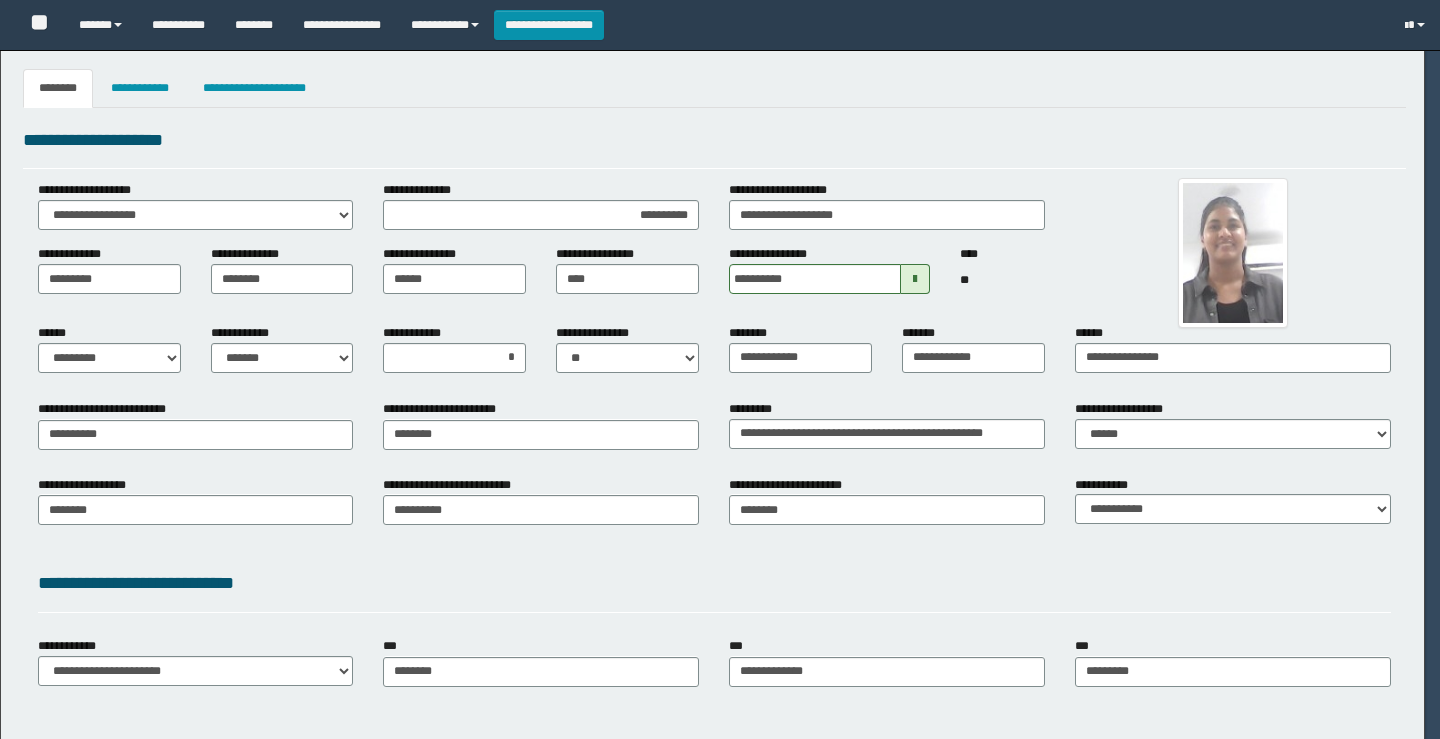 select on "*" 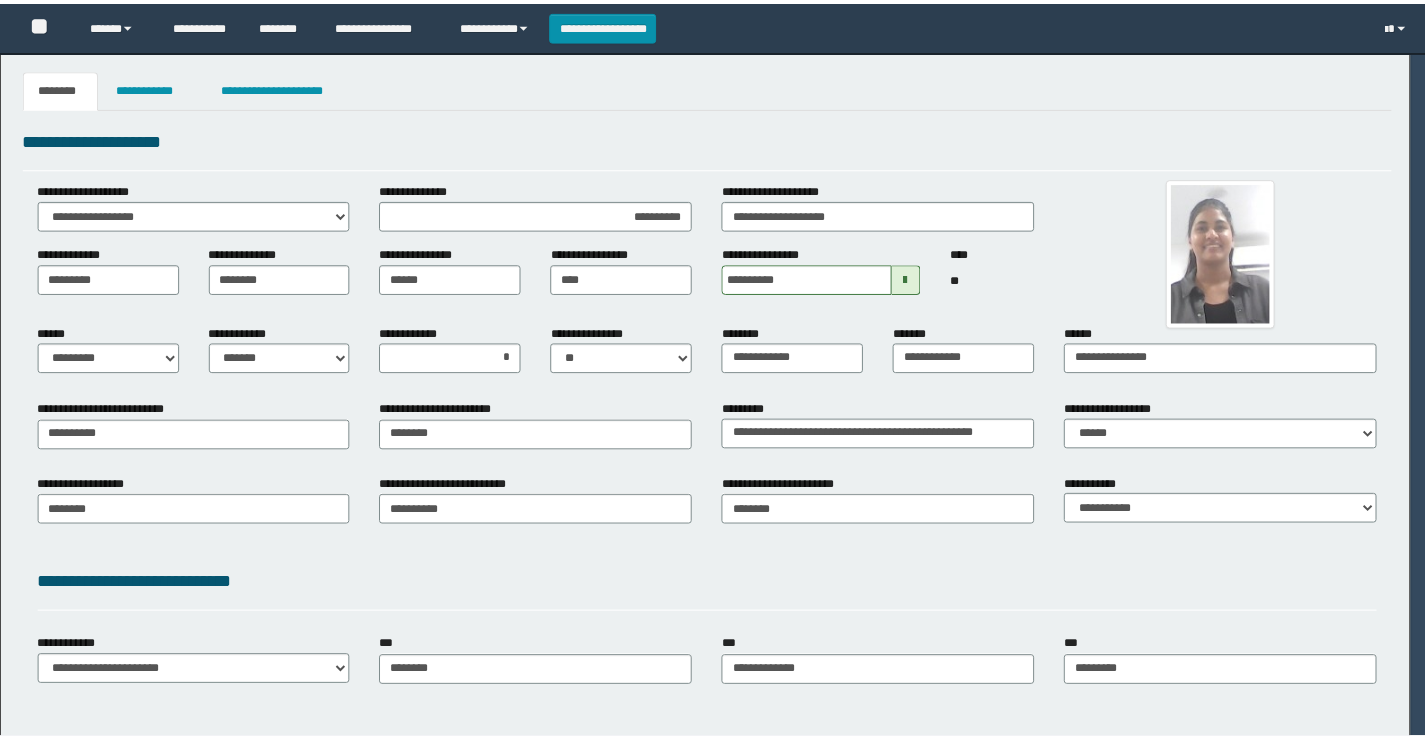 scroll, scrollTop: 0, scrollLeft: 0, axis: both 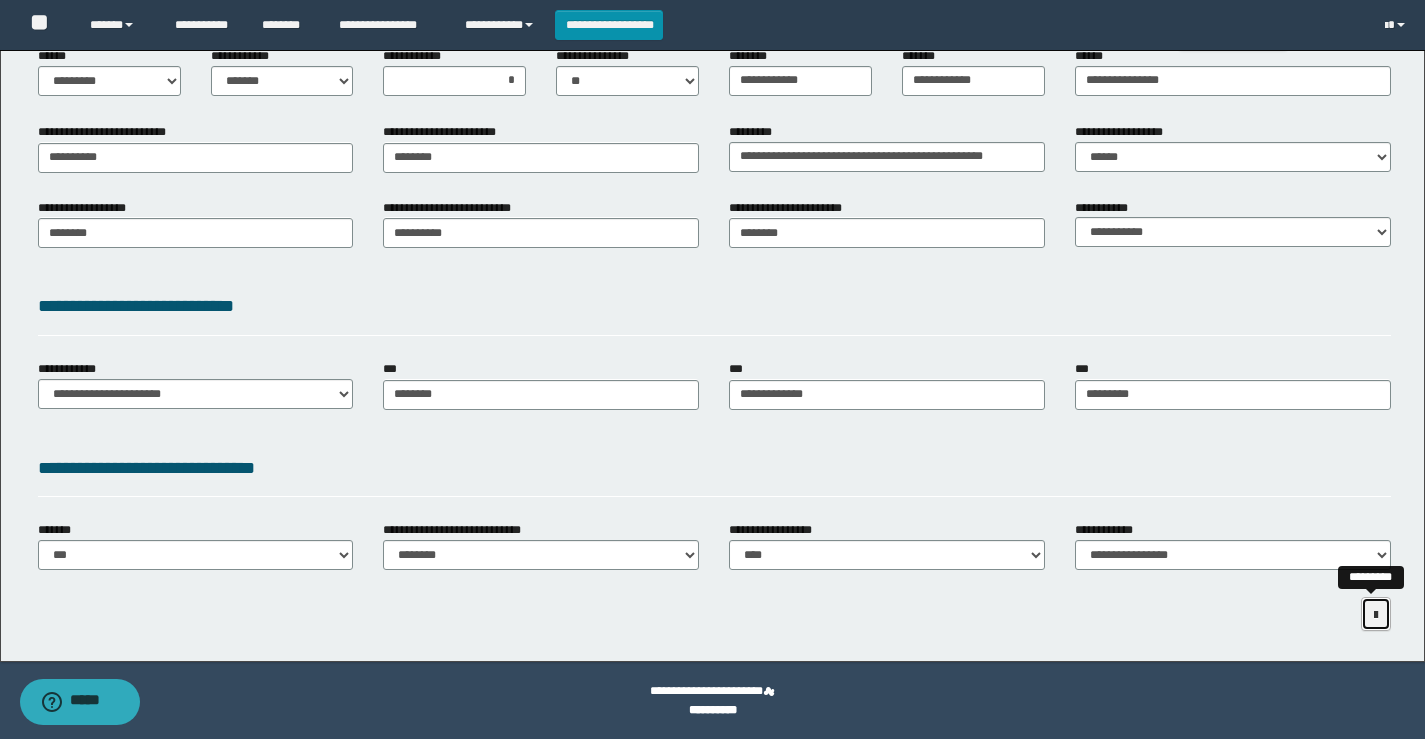 click at bounding box center [1376, 615] 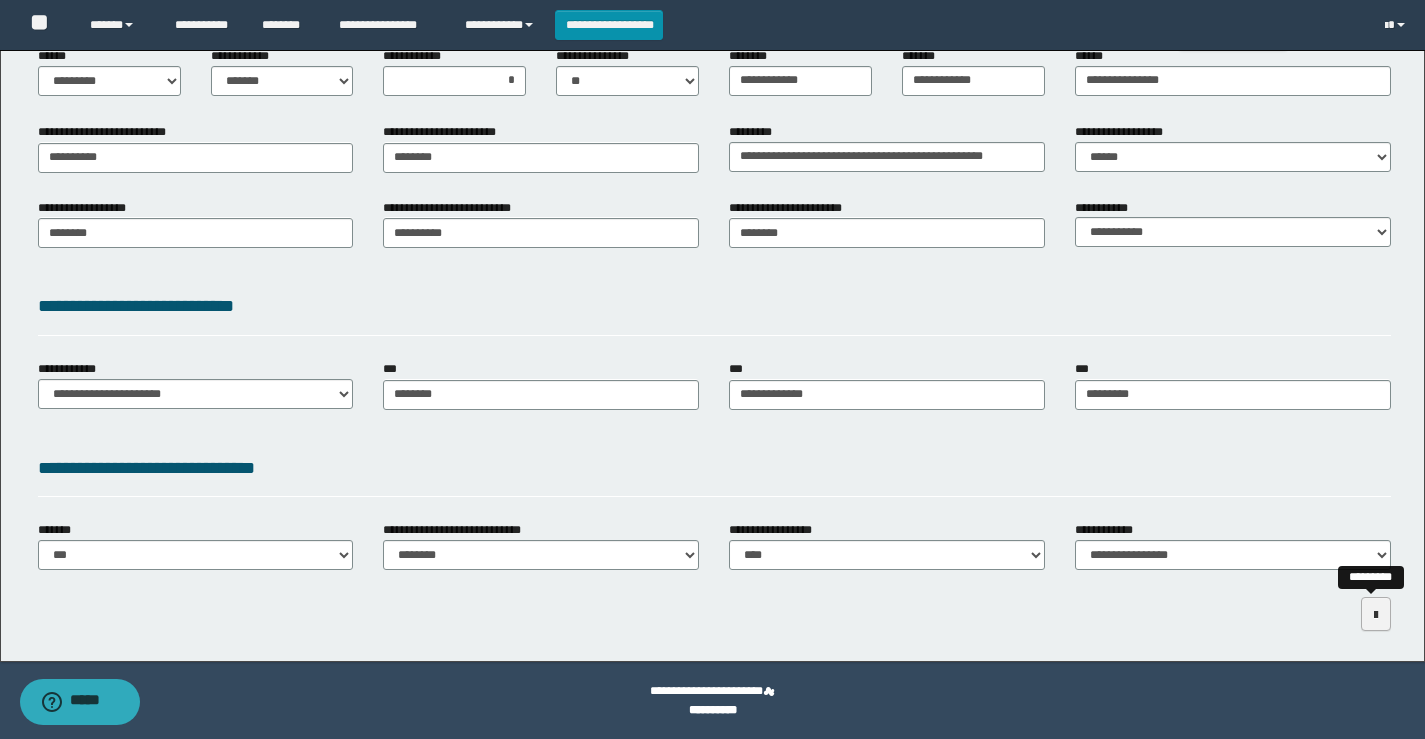 scroll, scrollTop: 0, scrollLeft: 0, axis: both 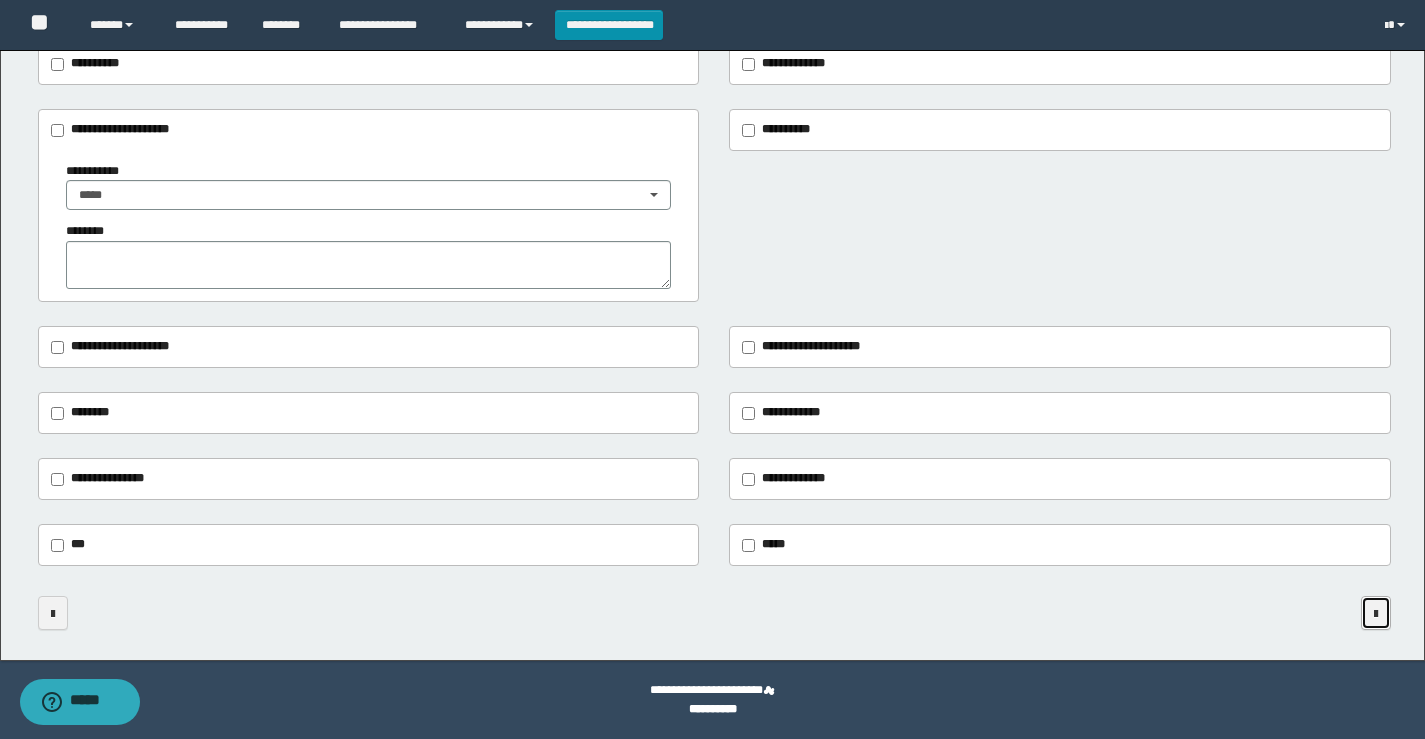 click at bounding box center (1376, 613) 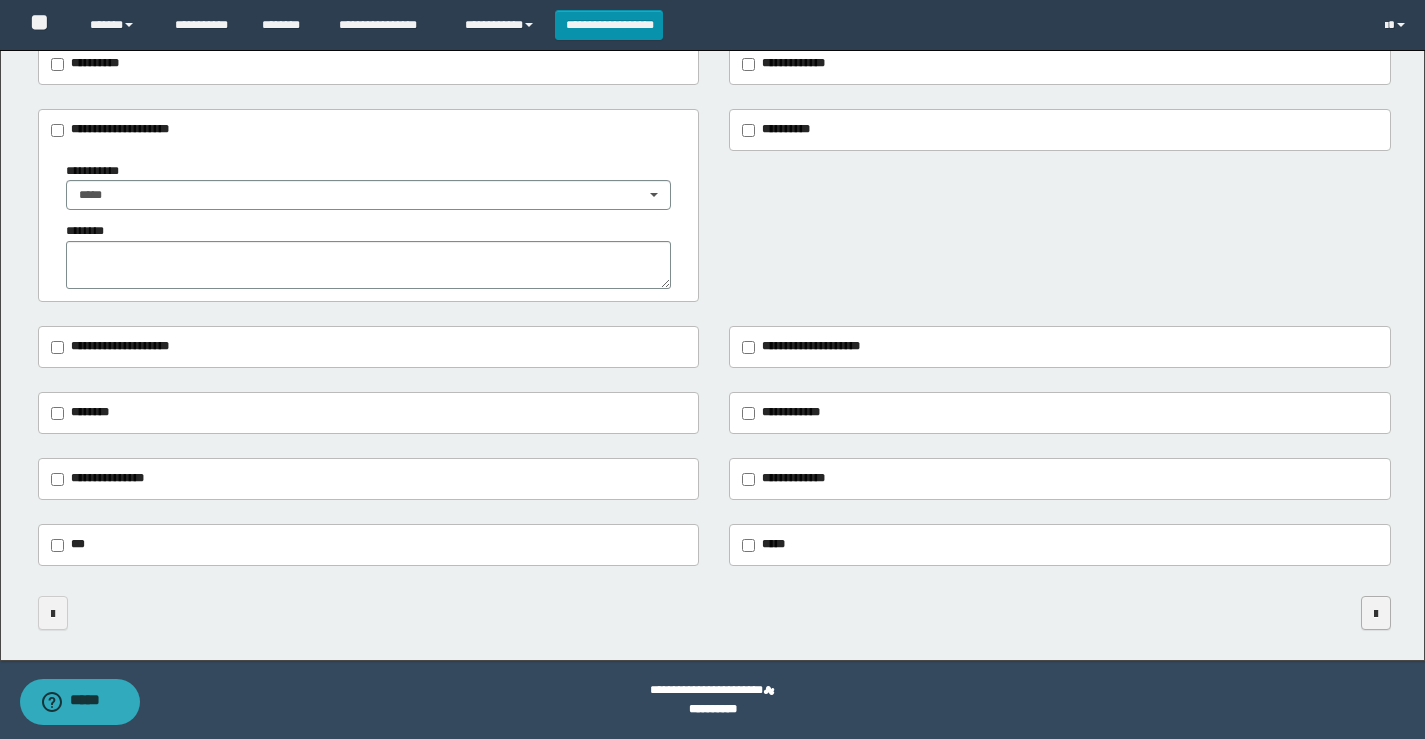 scroll, scrollTop: 0, scrollLeft: 0, axis: both 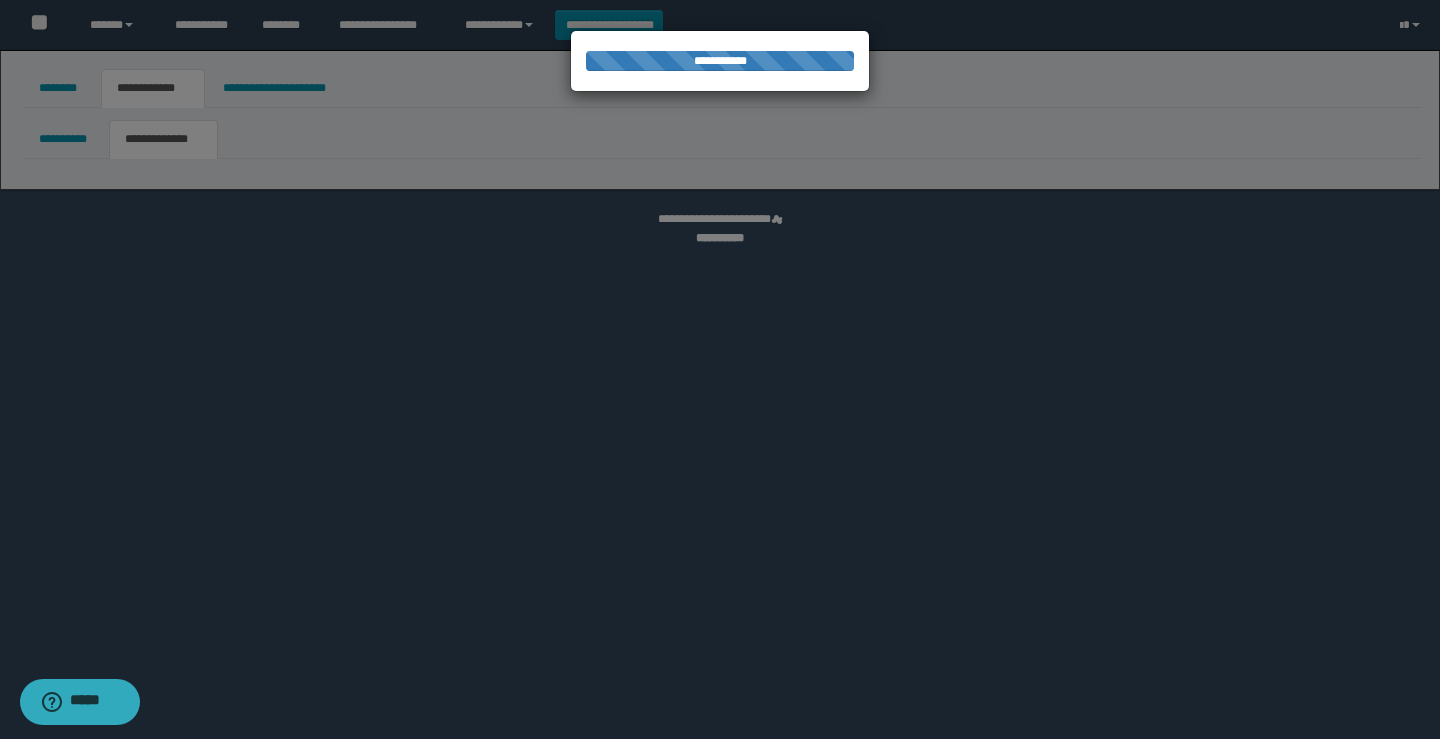select on "*" 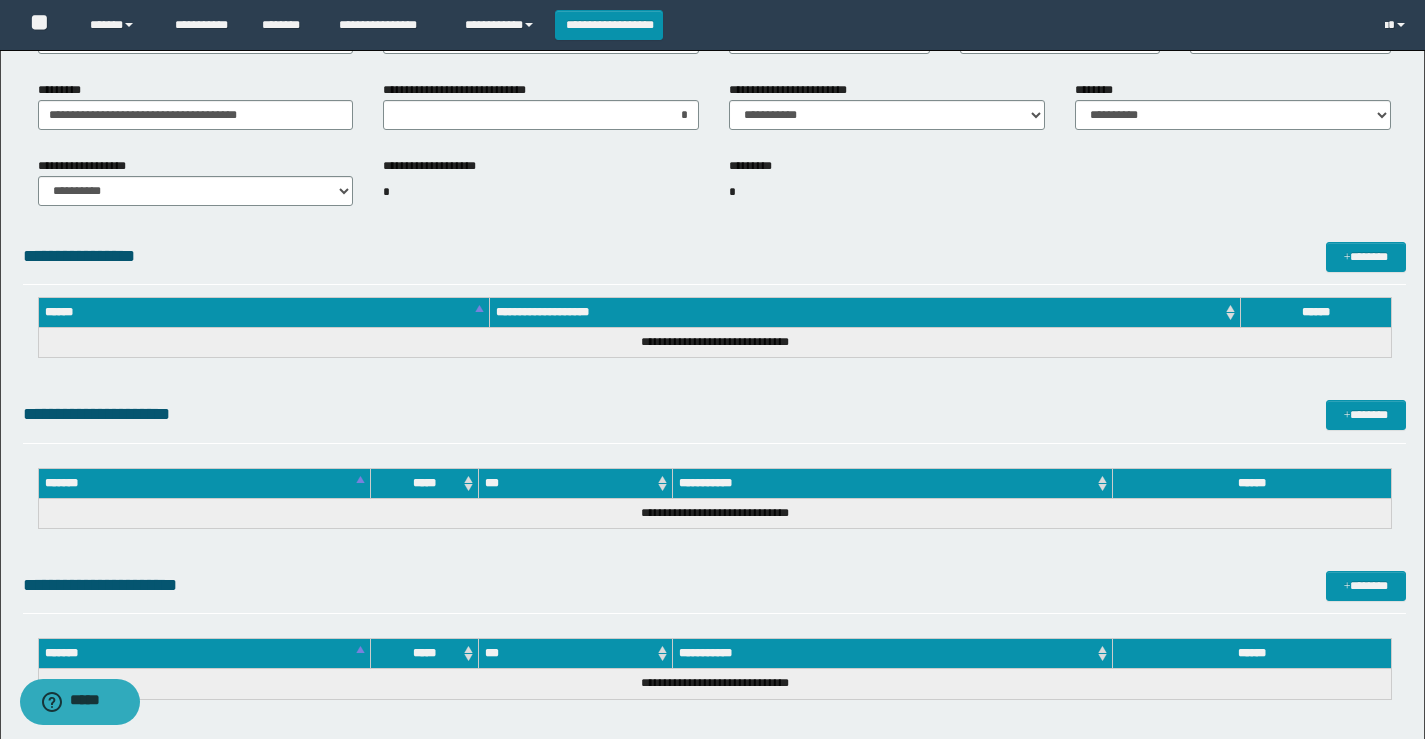 scroll, scrollTop: 1000, scrollLeft: 0, axis: vertical 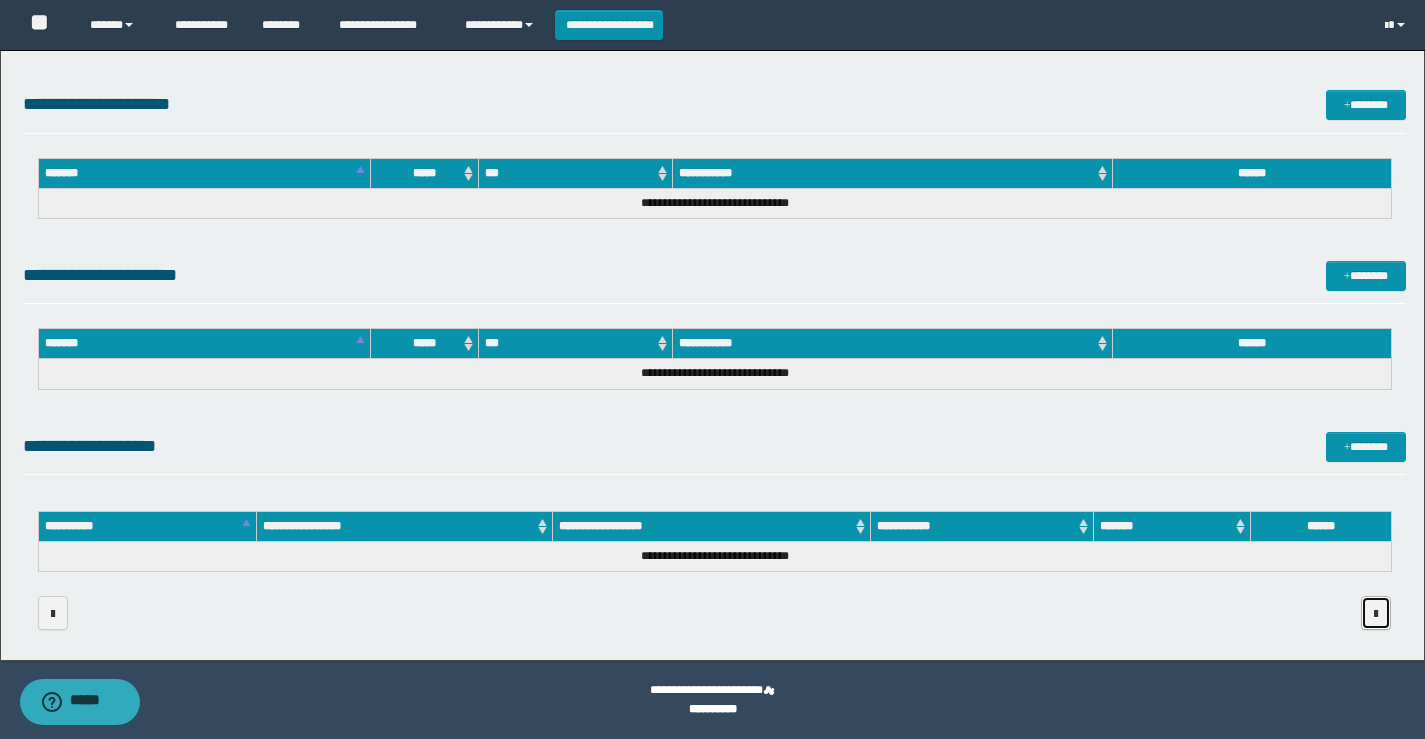 click at bounding box center [1376, 613] 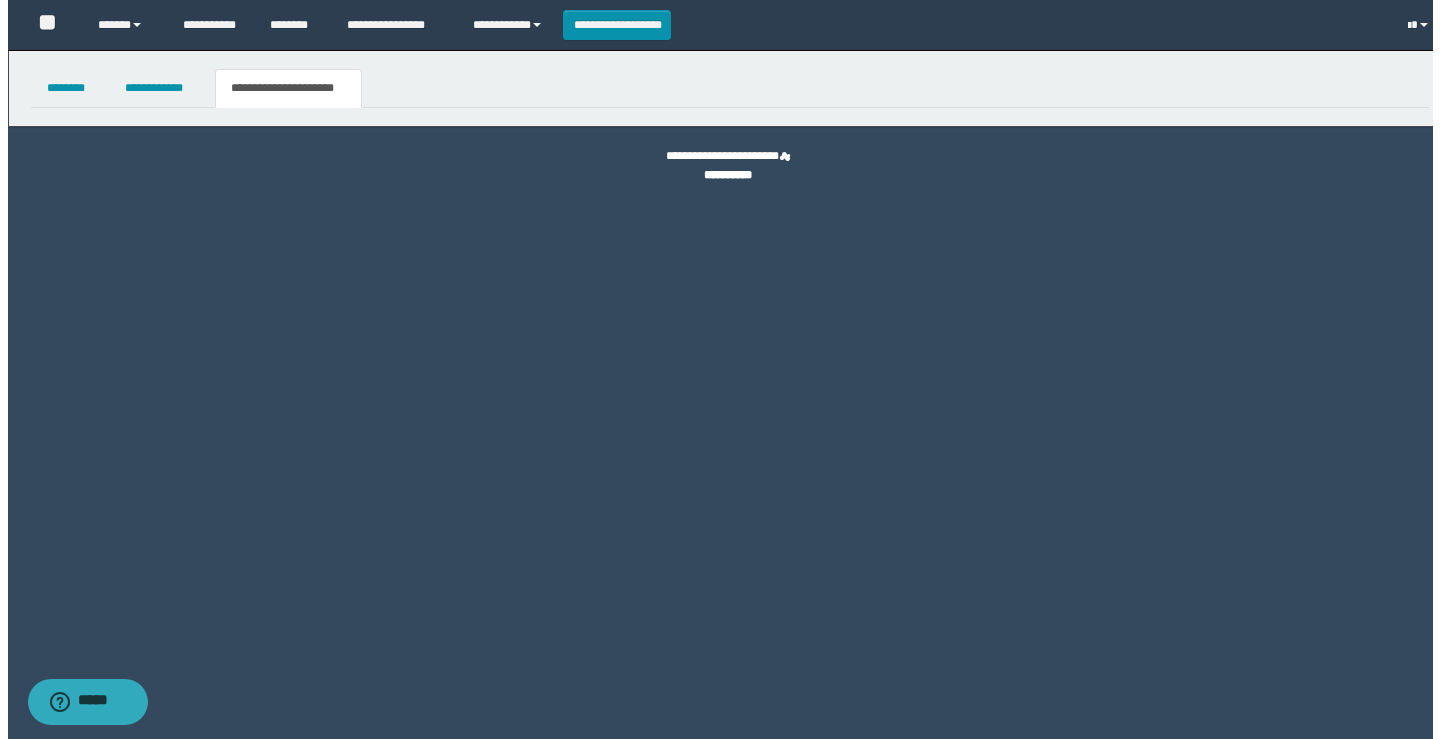 scroll, scrollTop: 0, scrollLeft: 0, axis: both 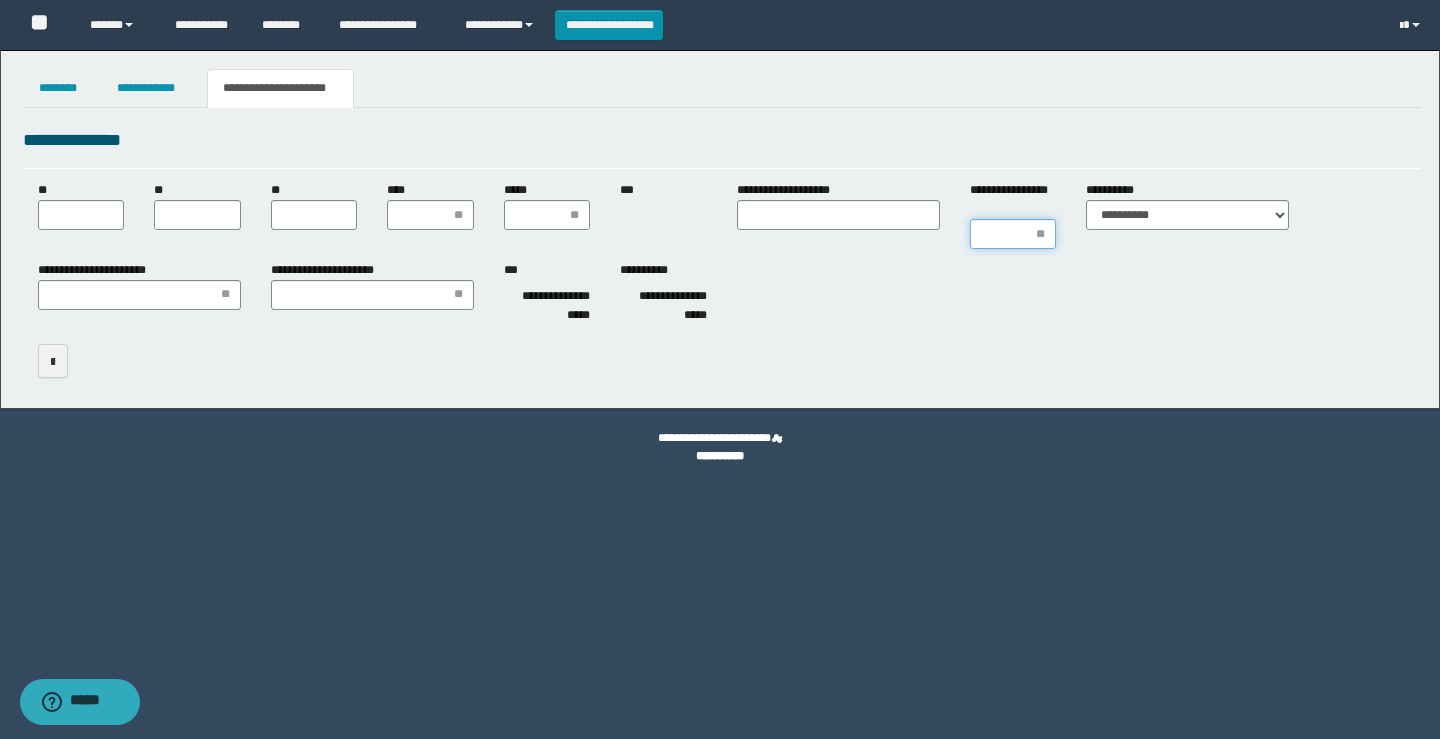 click on "**********" at bounding box center (1013, 234) 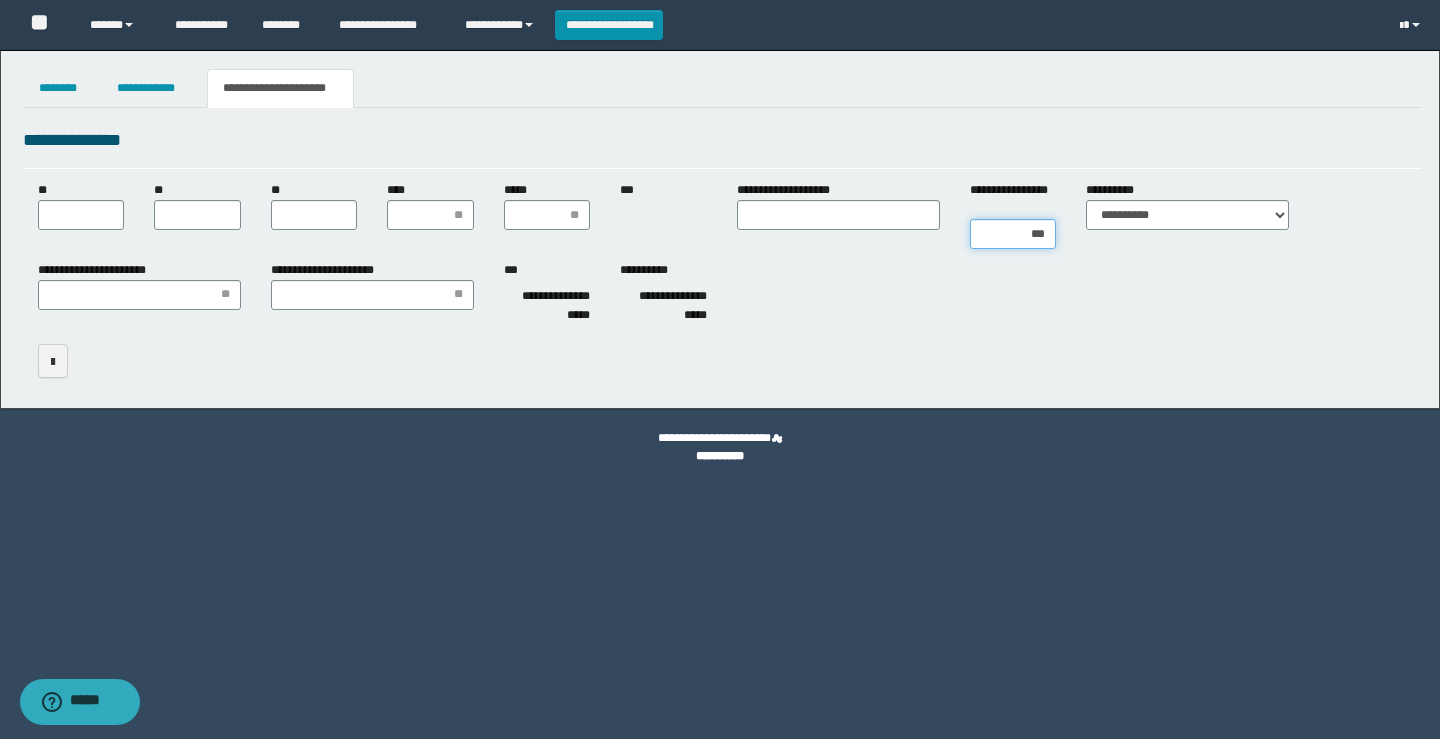 type on "****" 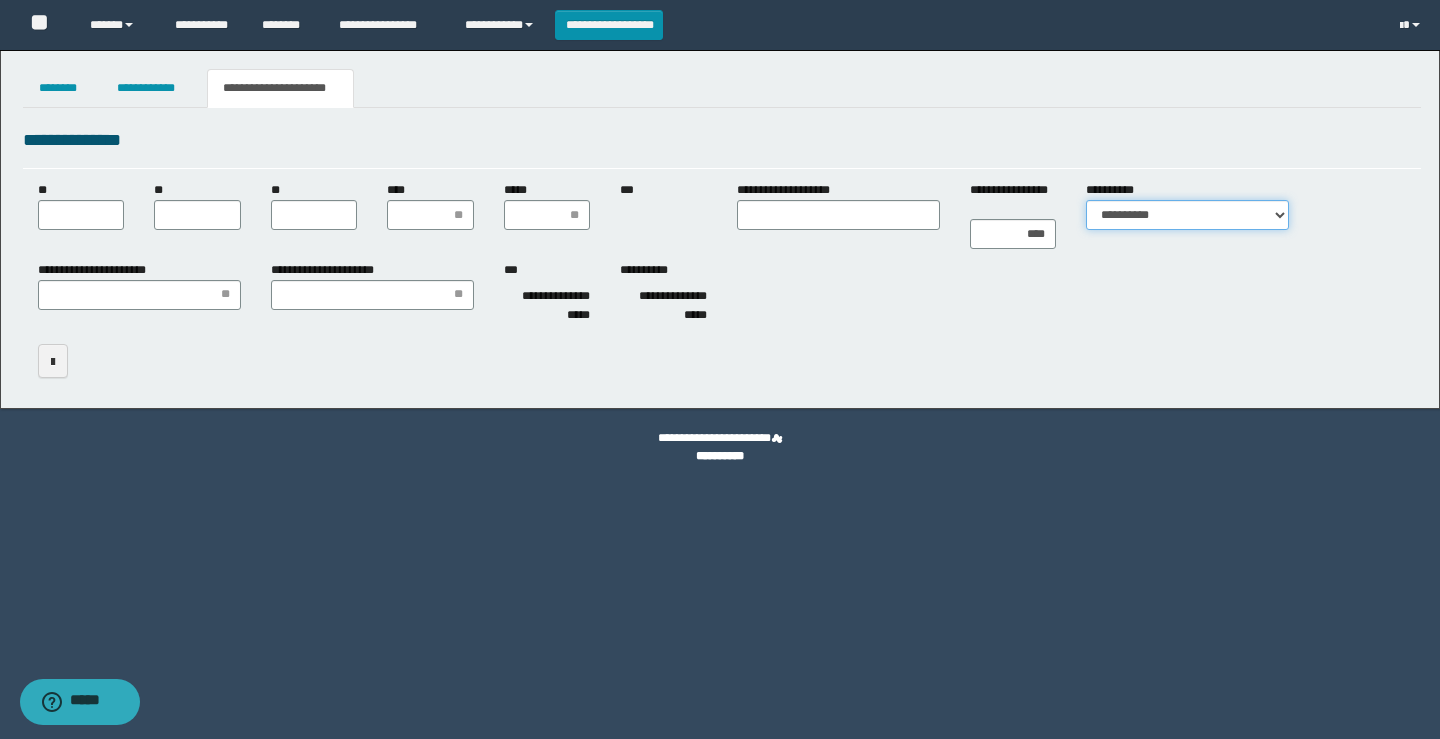 click on "**********" at bounding box center [1187, 215] 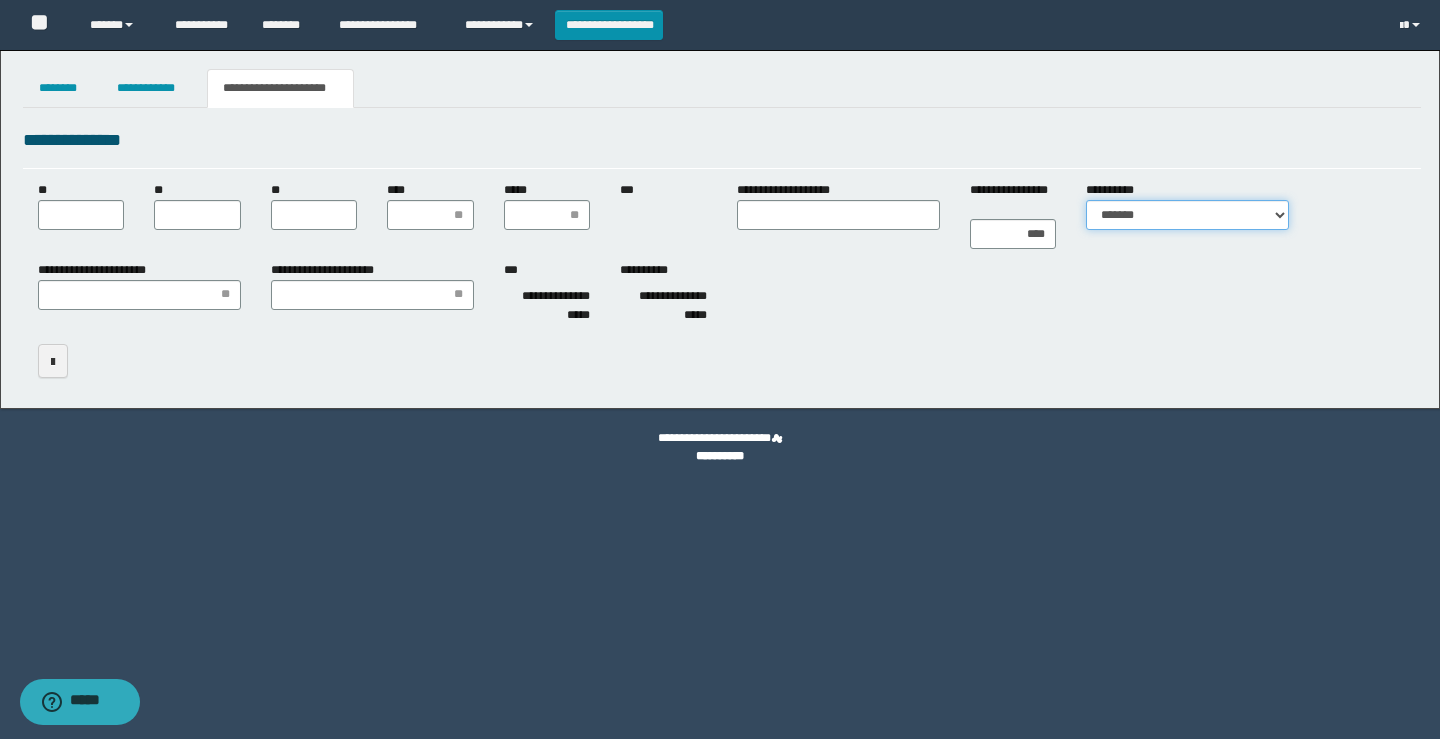 type 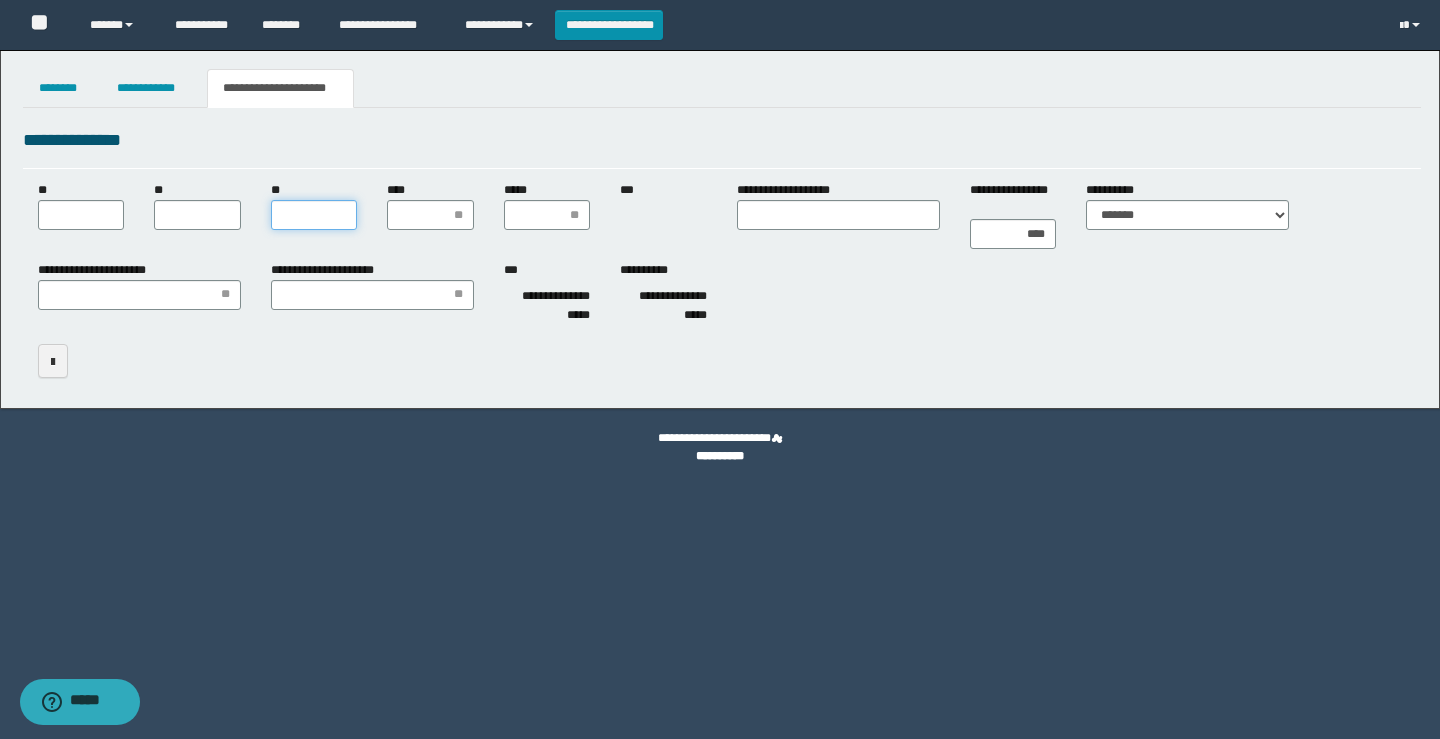 click on "**" at bounding box center [314, 215] 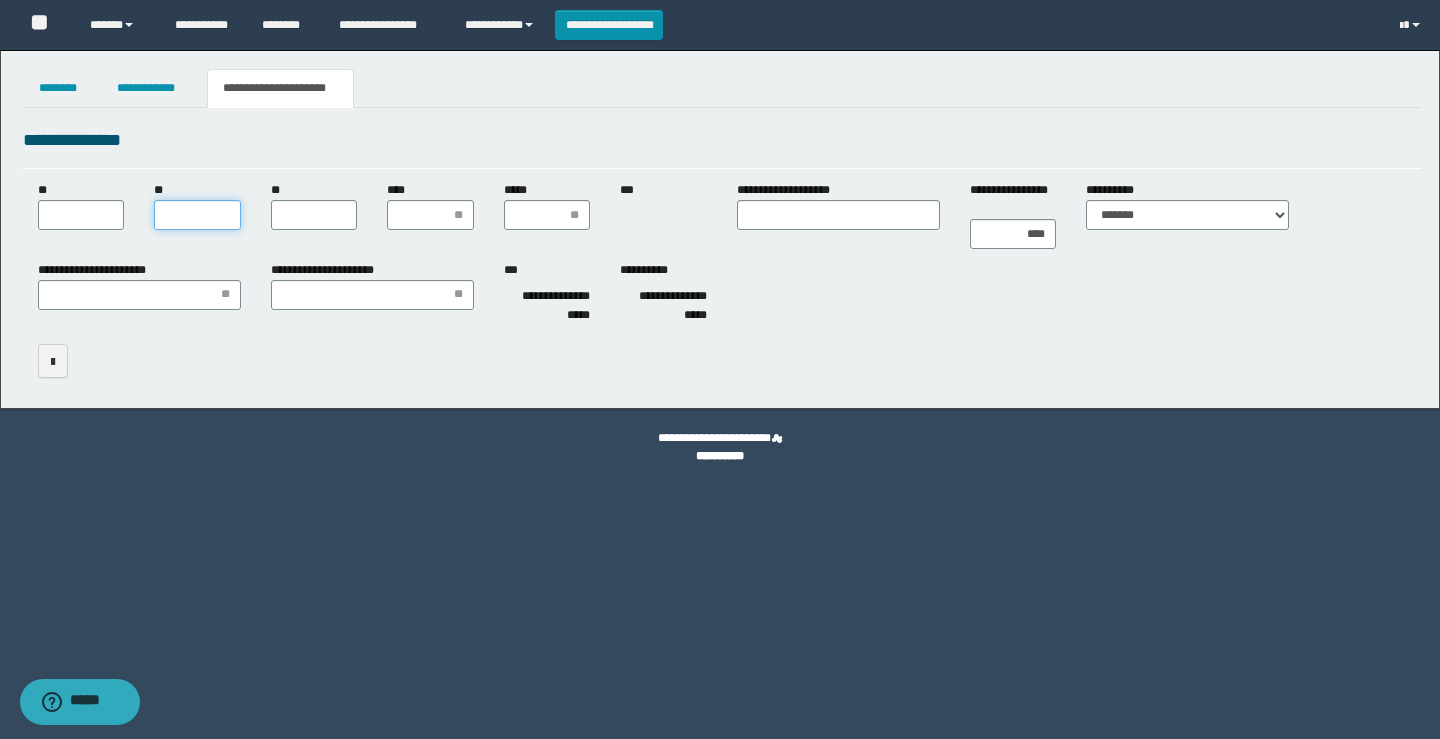 drag, startPoint x: 193, startPoint y: 215, endPoint x: 215, endPoint y: 256, distance: 46.52956 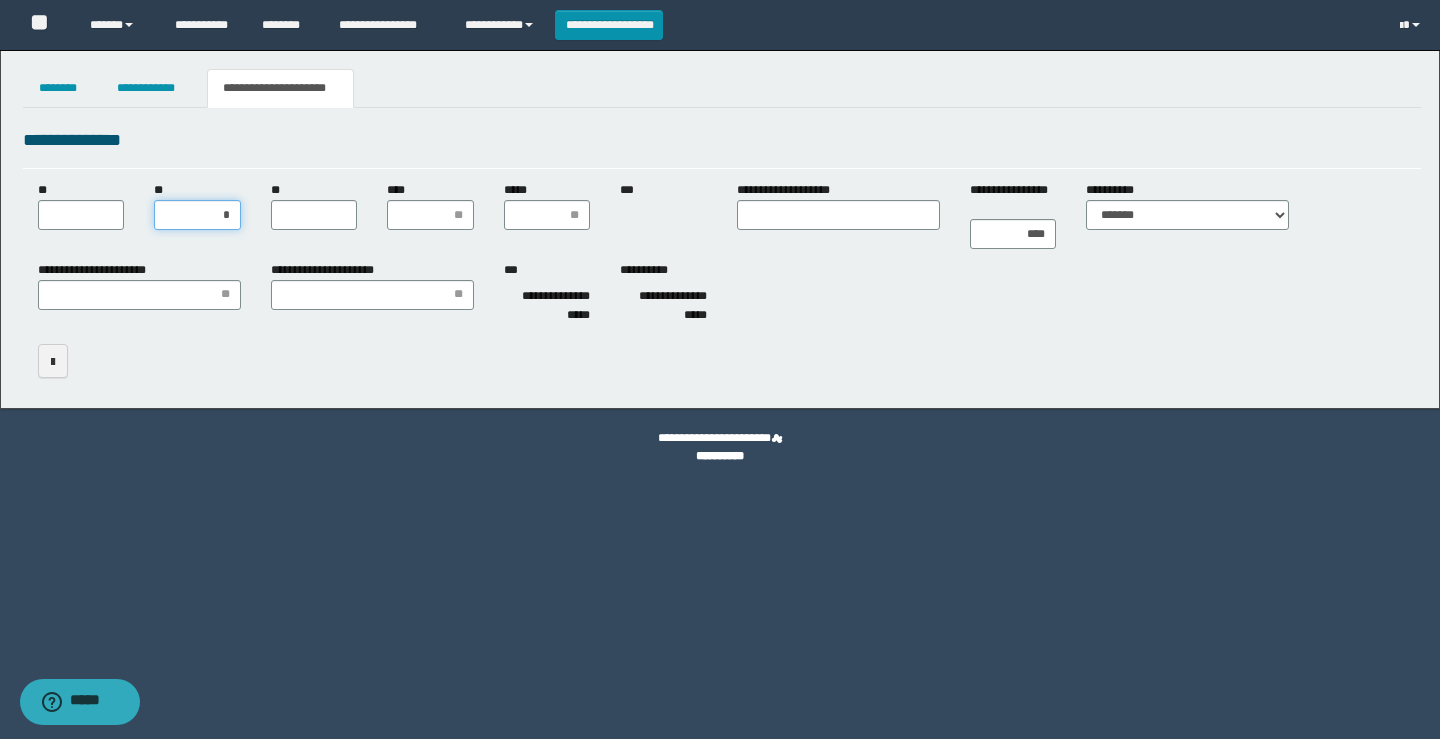 type on "**" 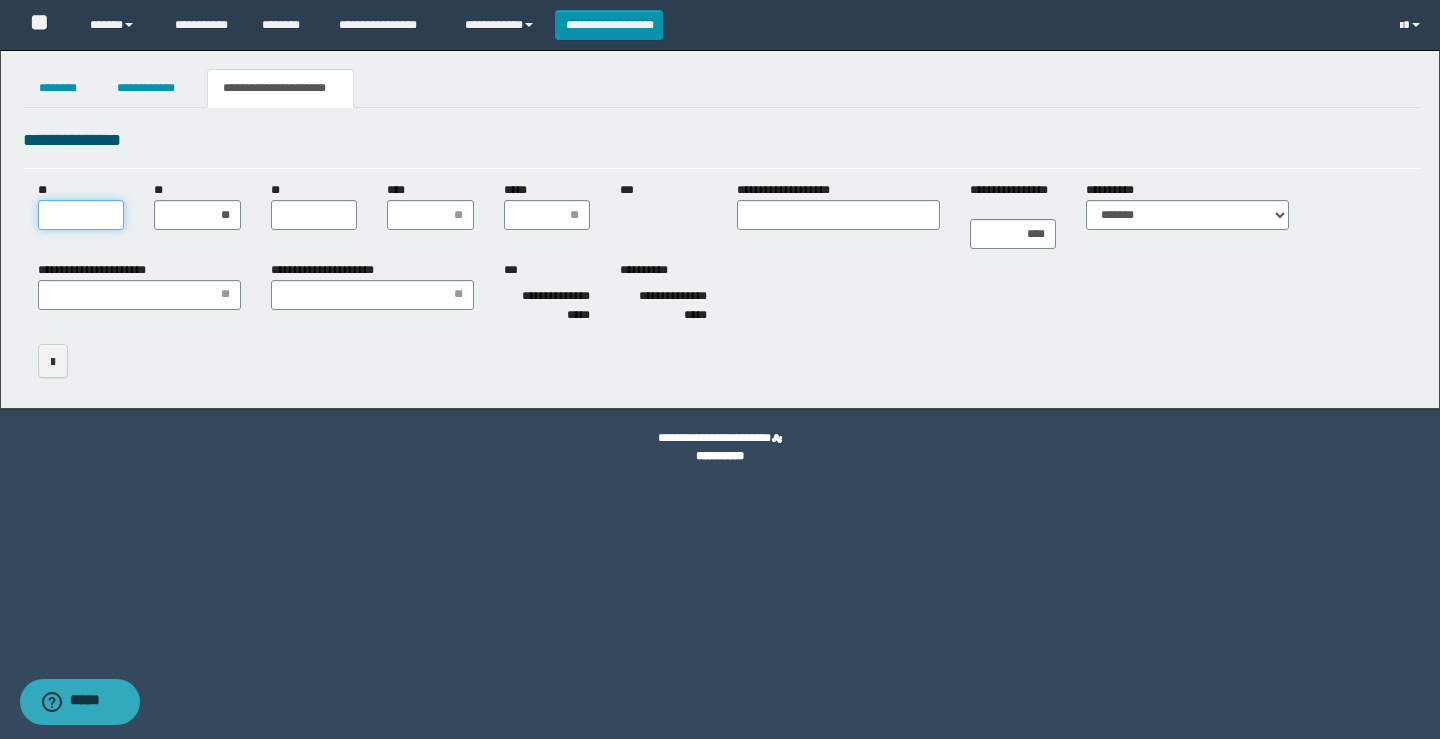 click on "**" at bounding box center (81, 215) 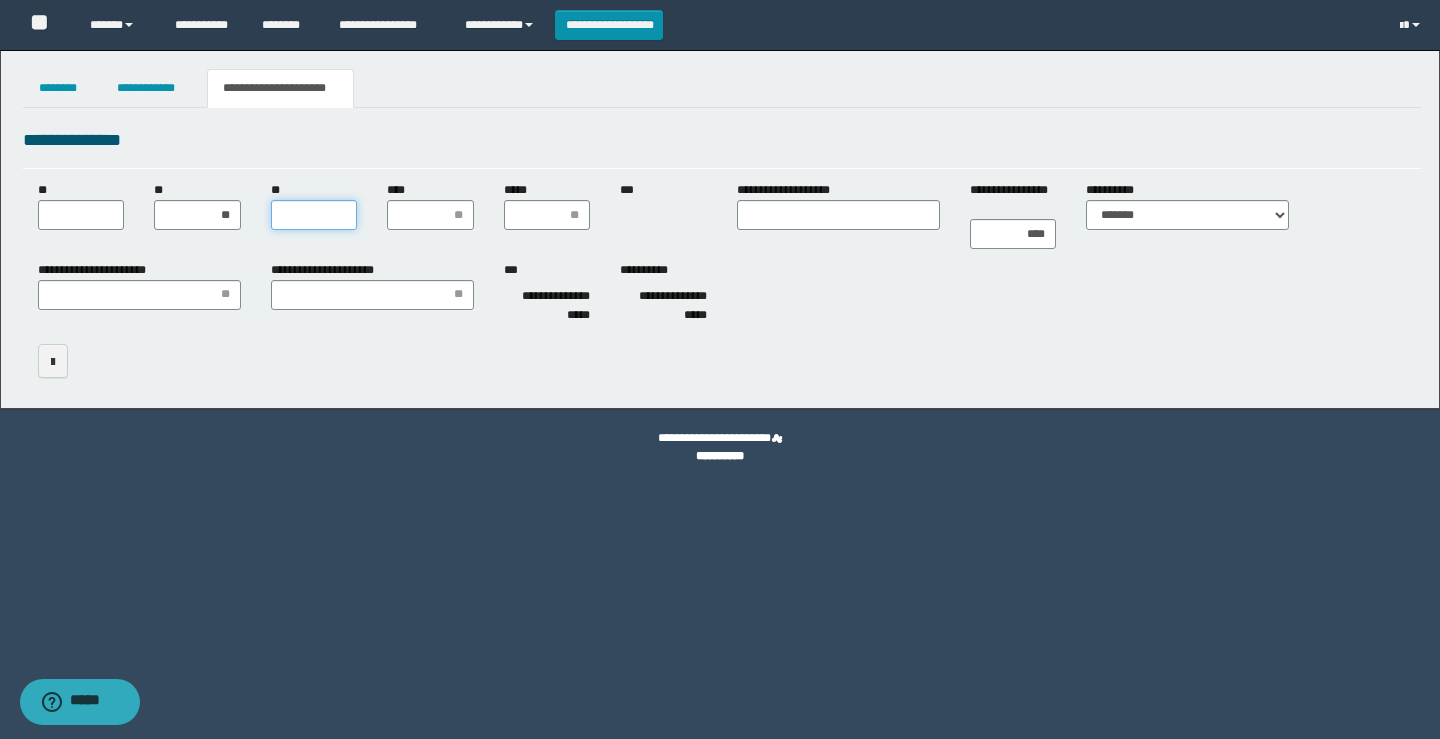 click on "**" at bounding box center (314, 215) 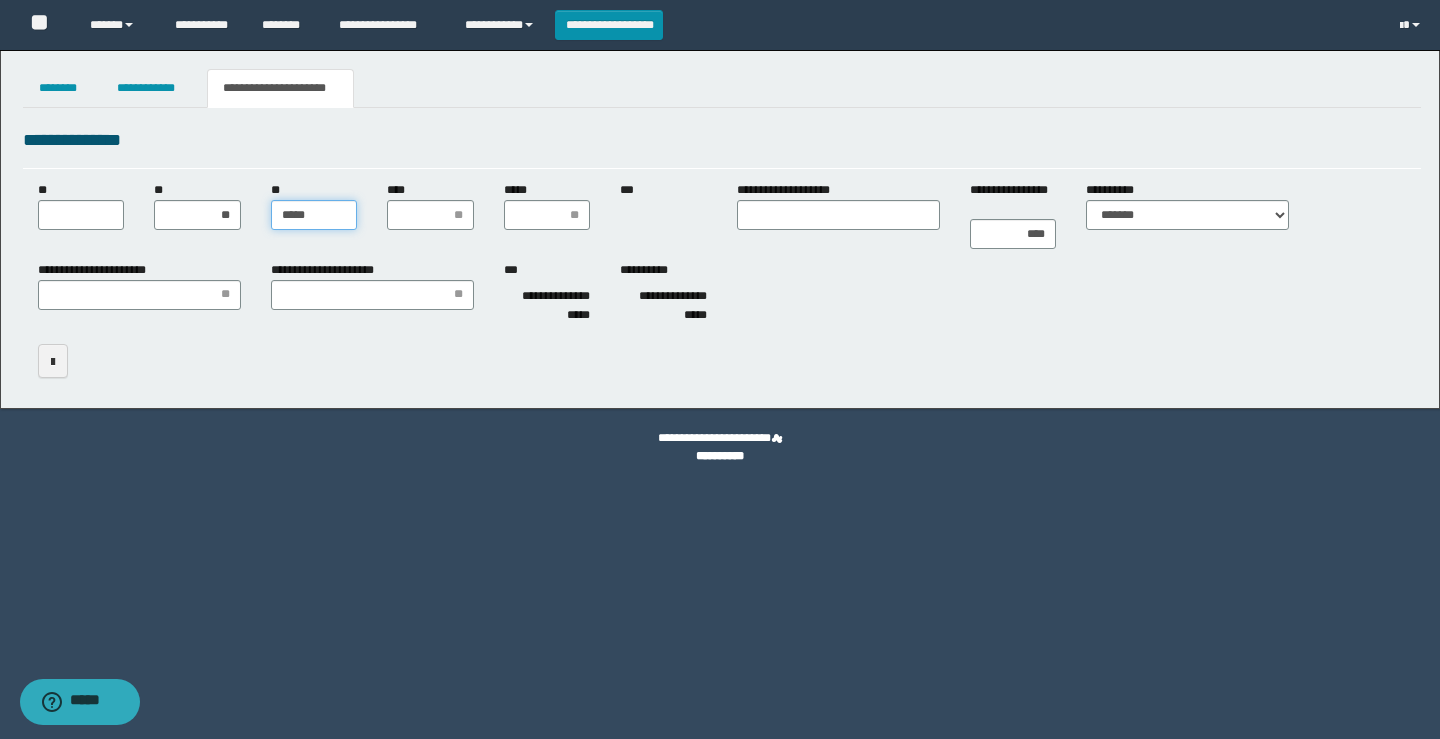 type on "*****" 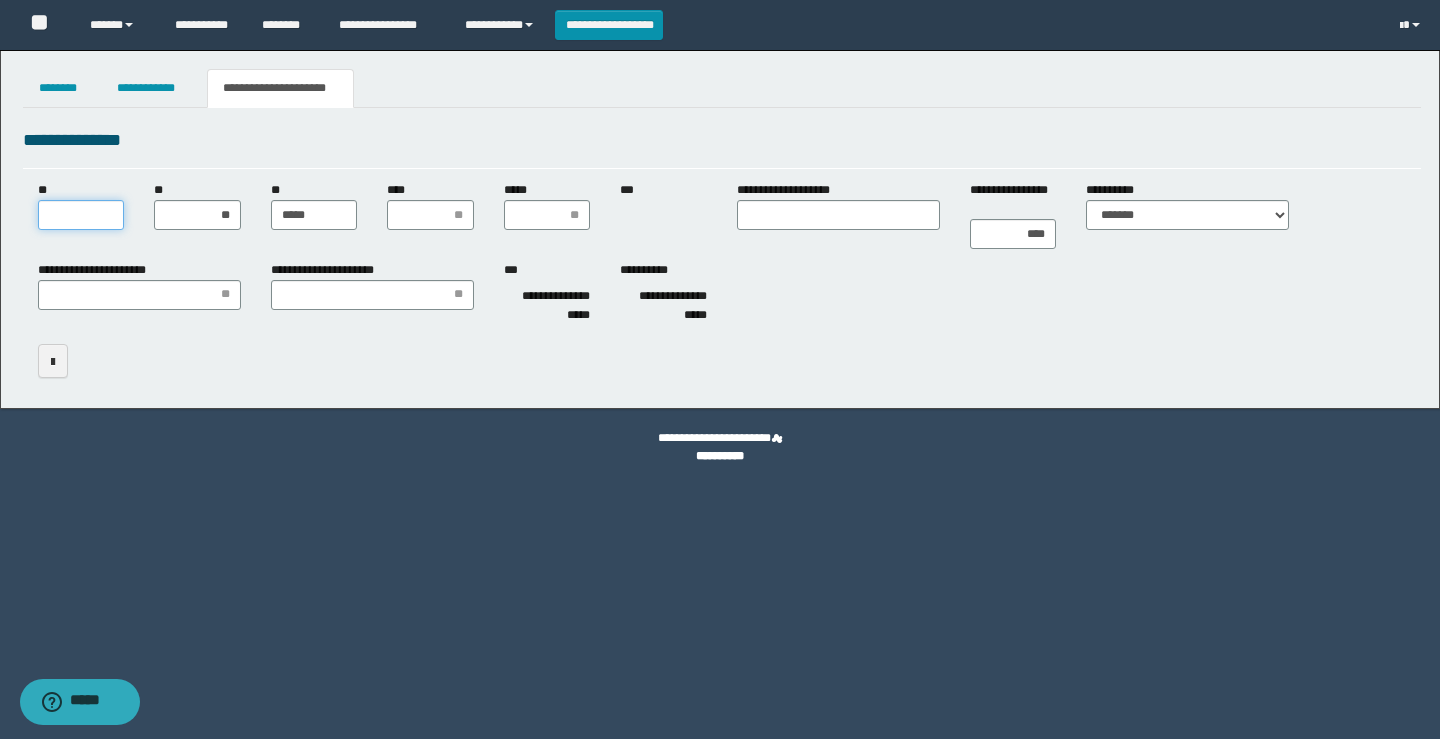 click on "**" at bounding box center [81, 215] 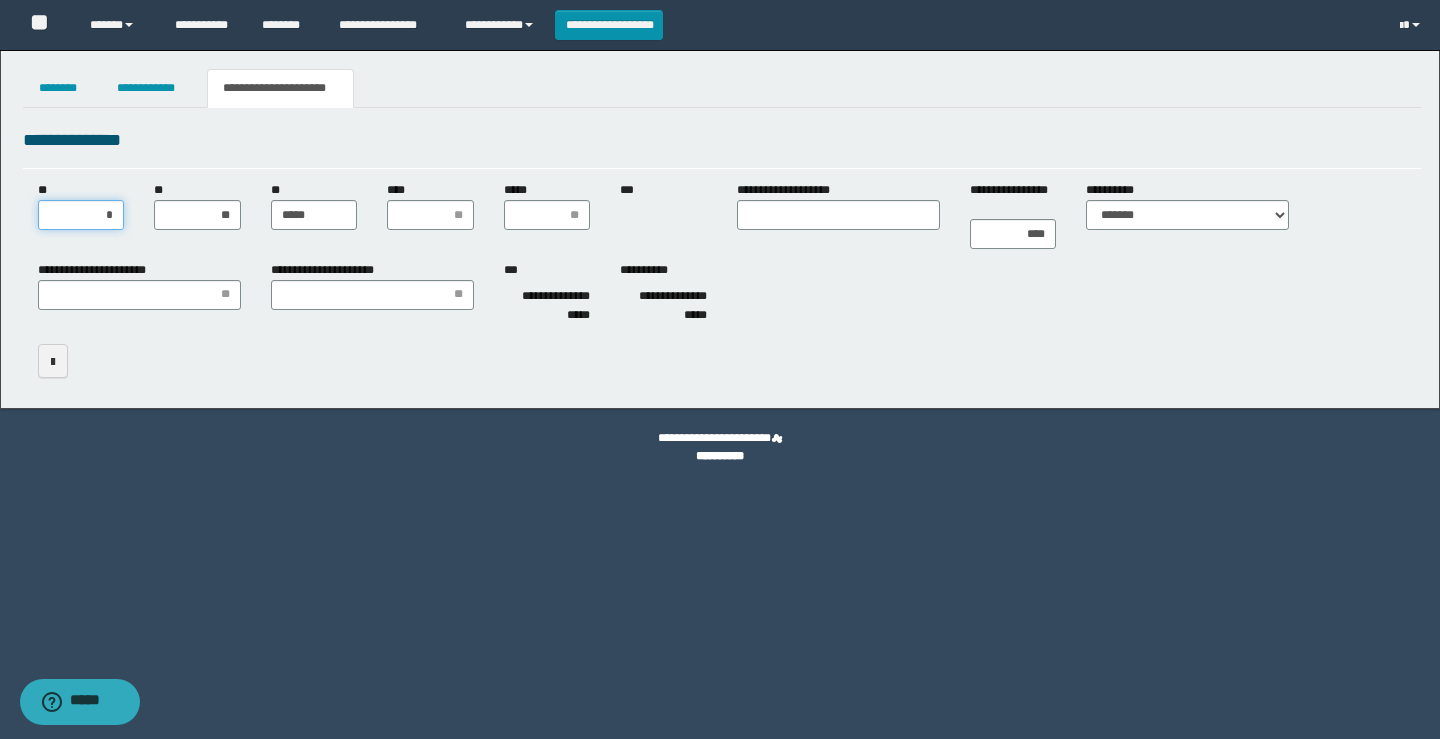 type on "**" 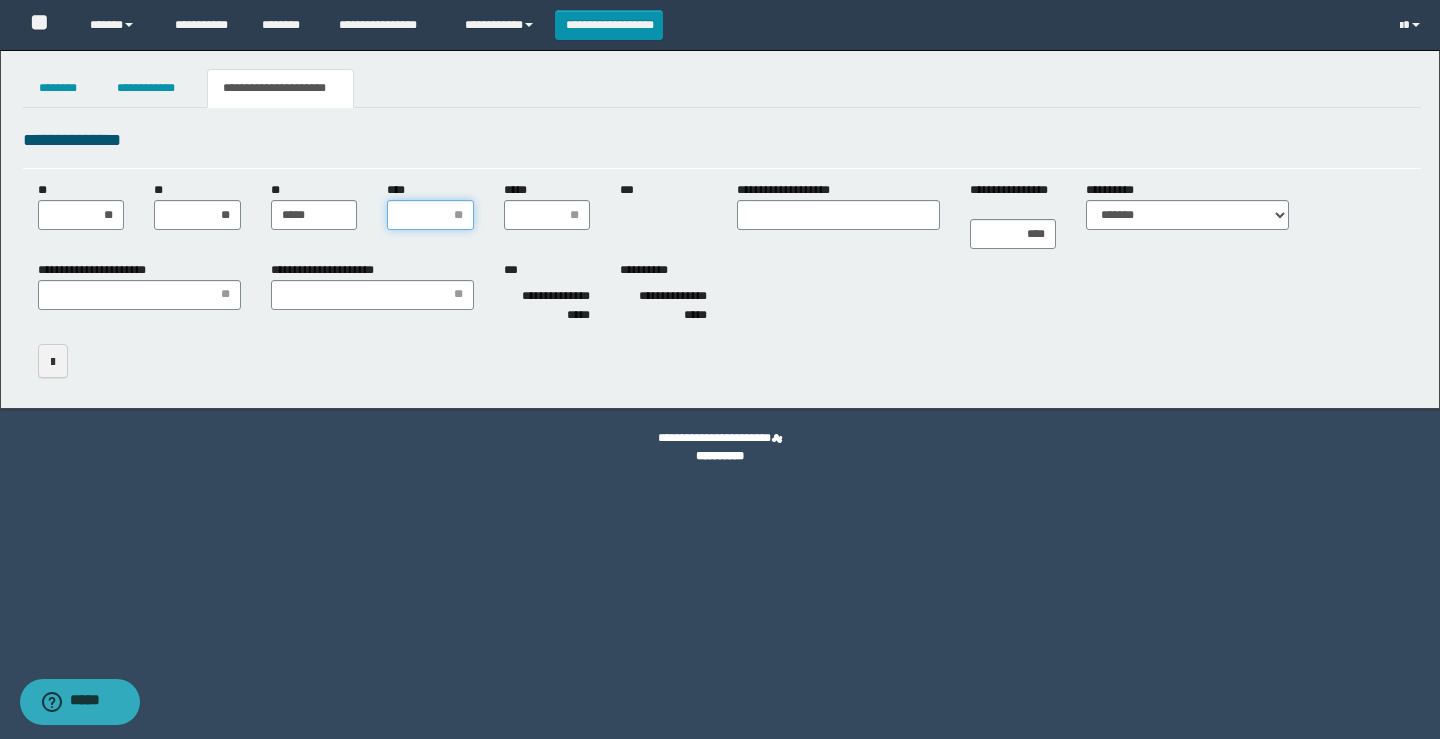 click on "****" at bounding box center (430, 215) 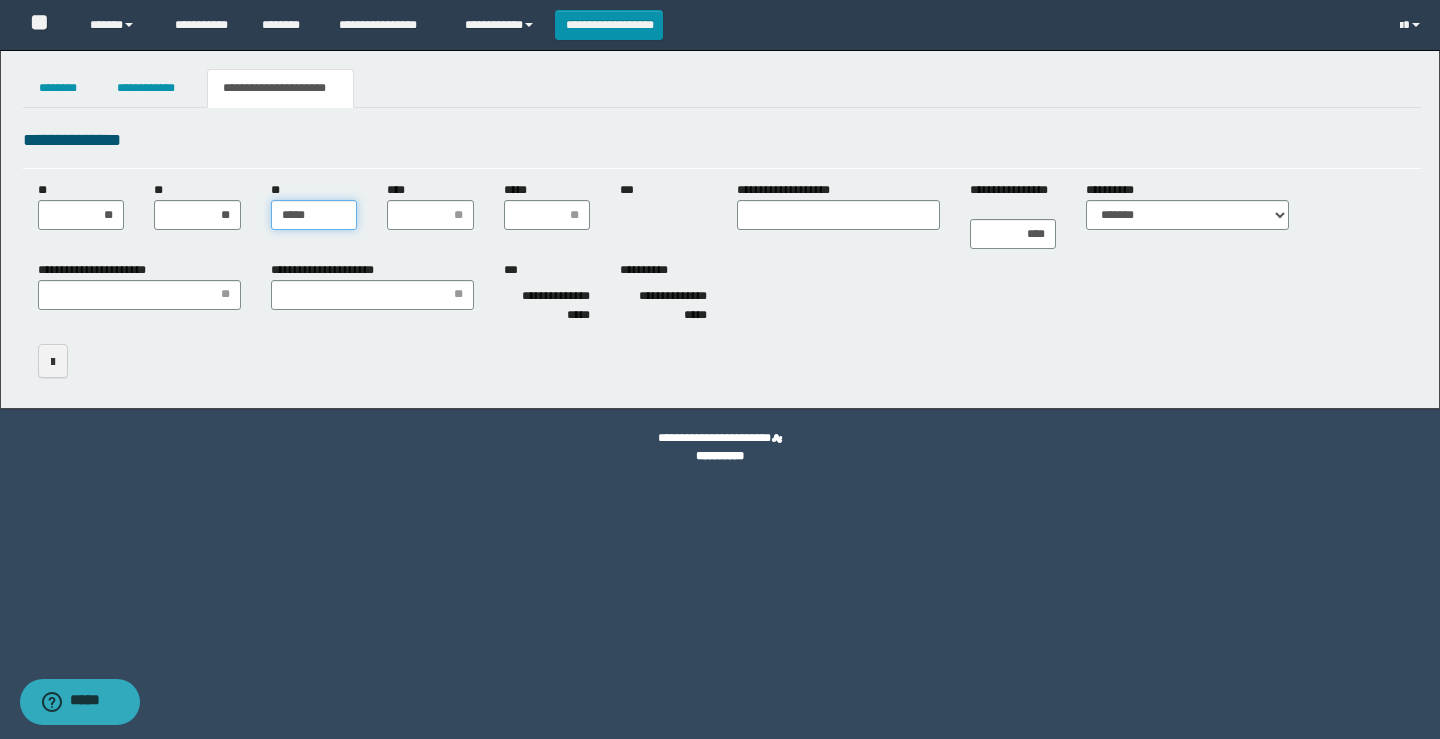 click on "*****" at bounding box center (314, 215) 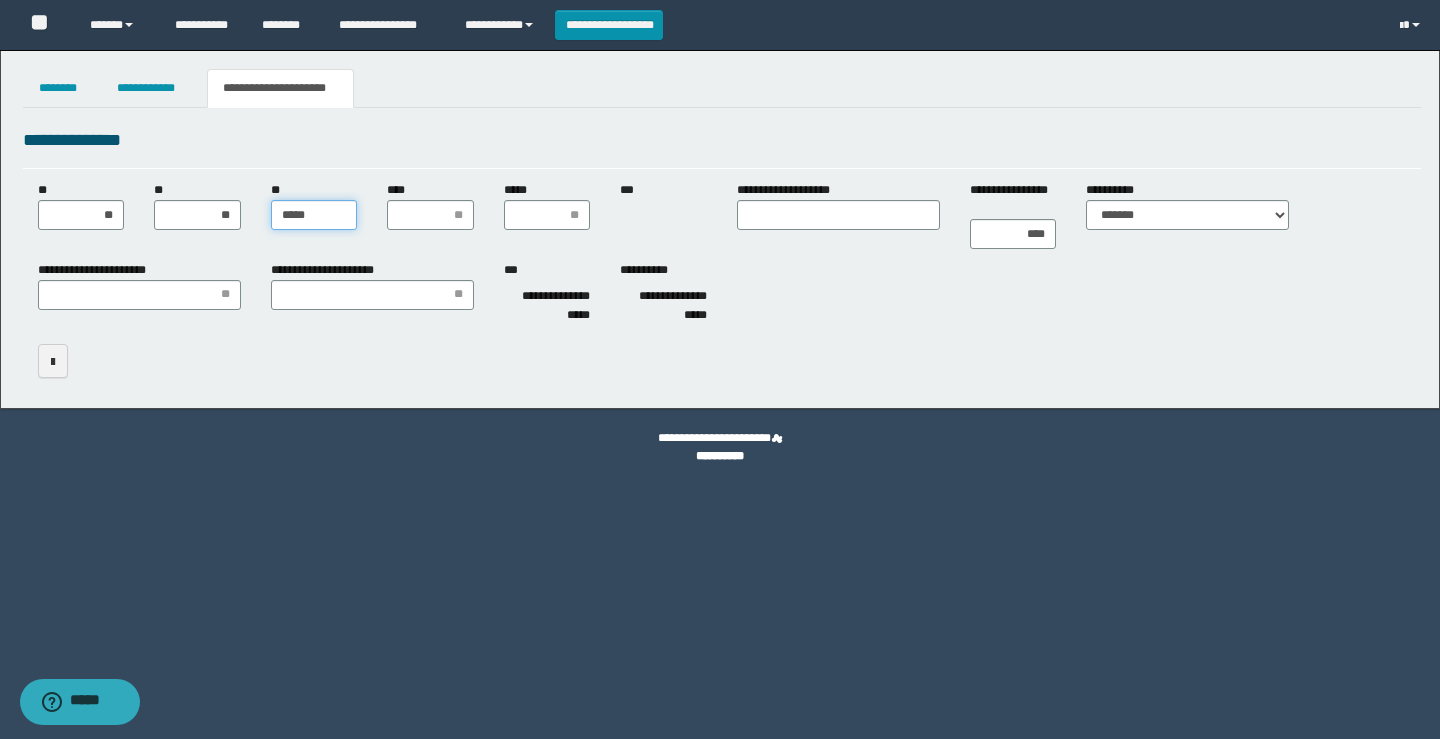 click on "*****" at bounding box center [314, 215] 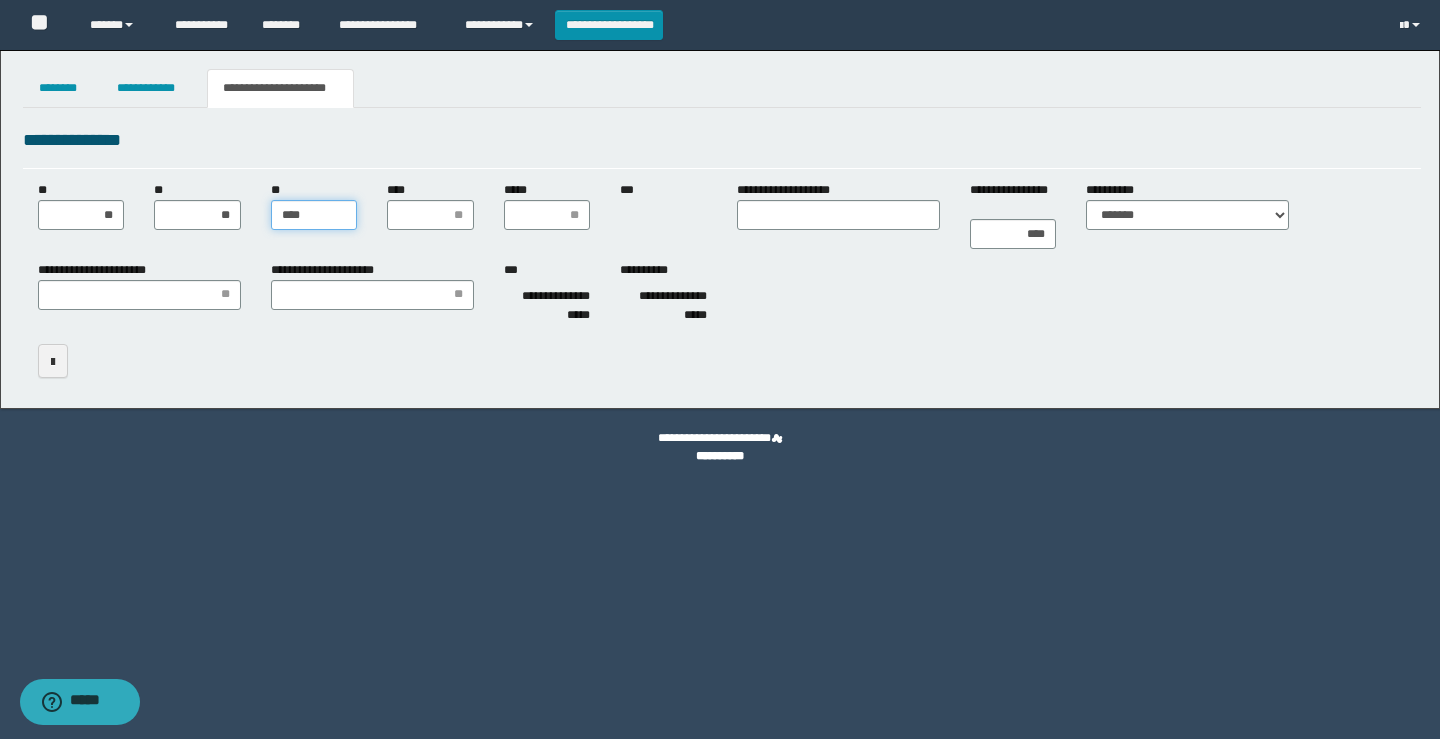 click on "****" at bounding box center [314, 215] 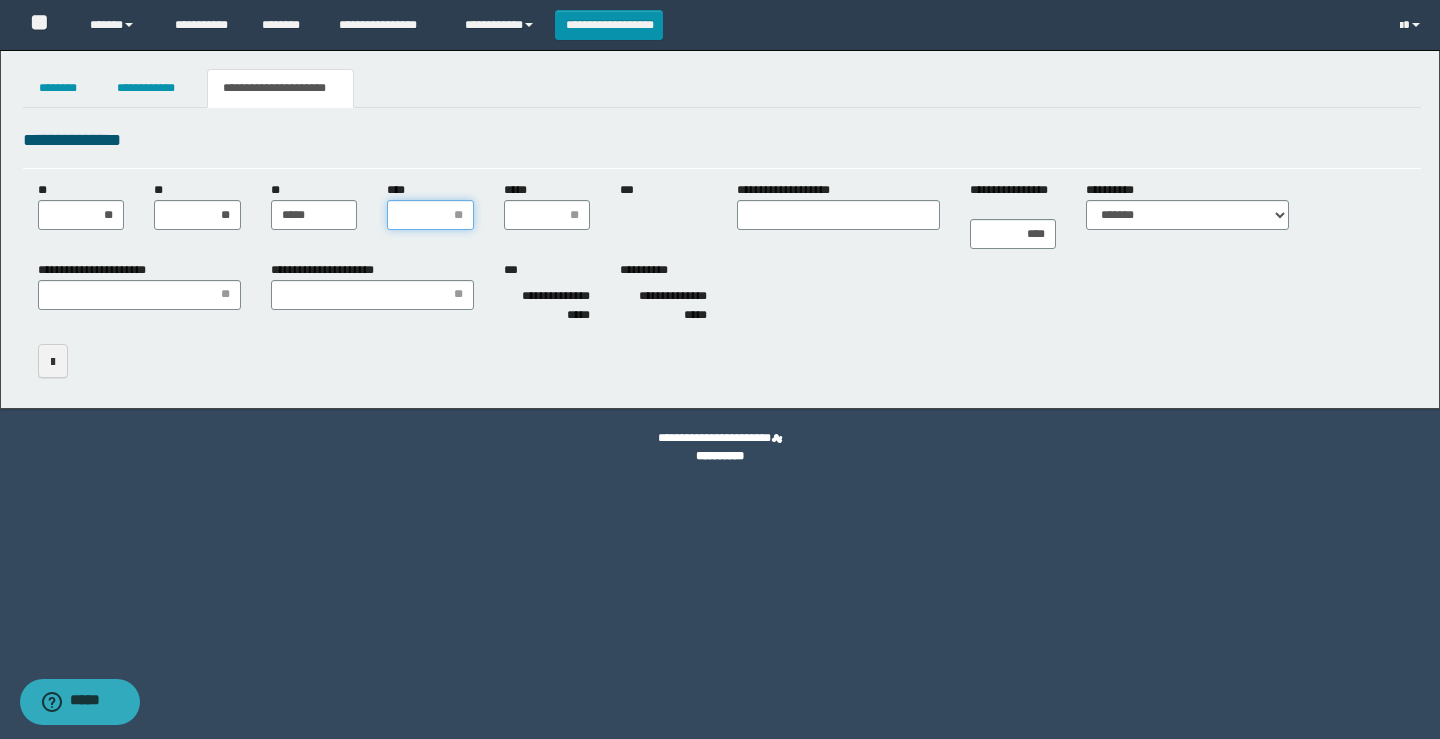 click on "****" at bounding box center (430, 215) 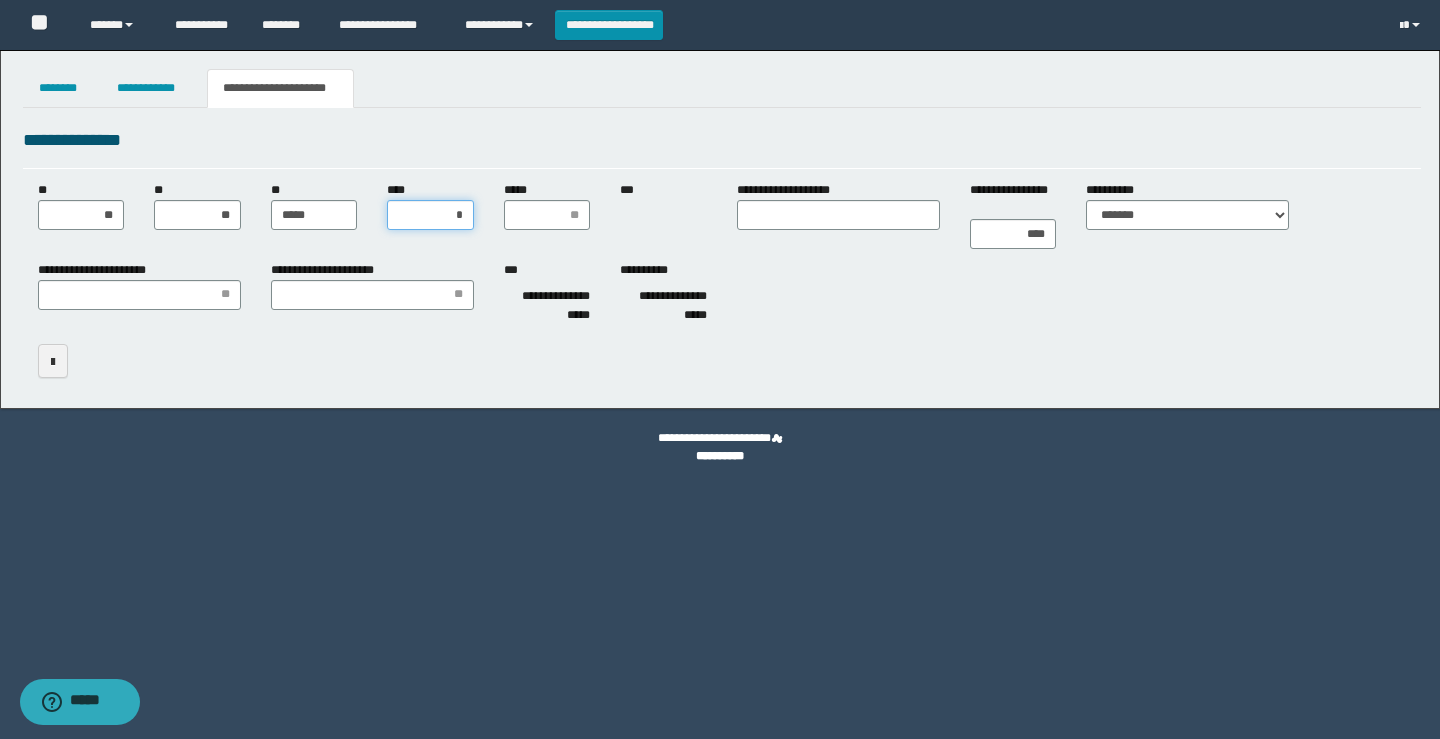 type on "**" 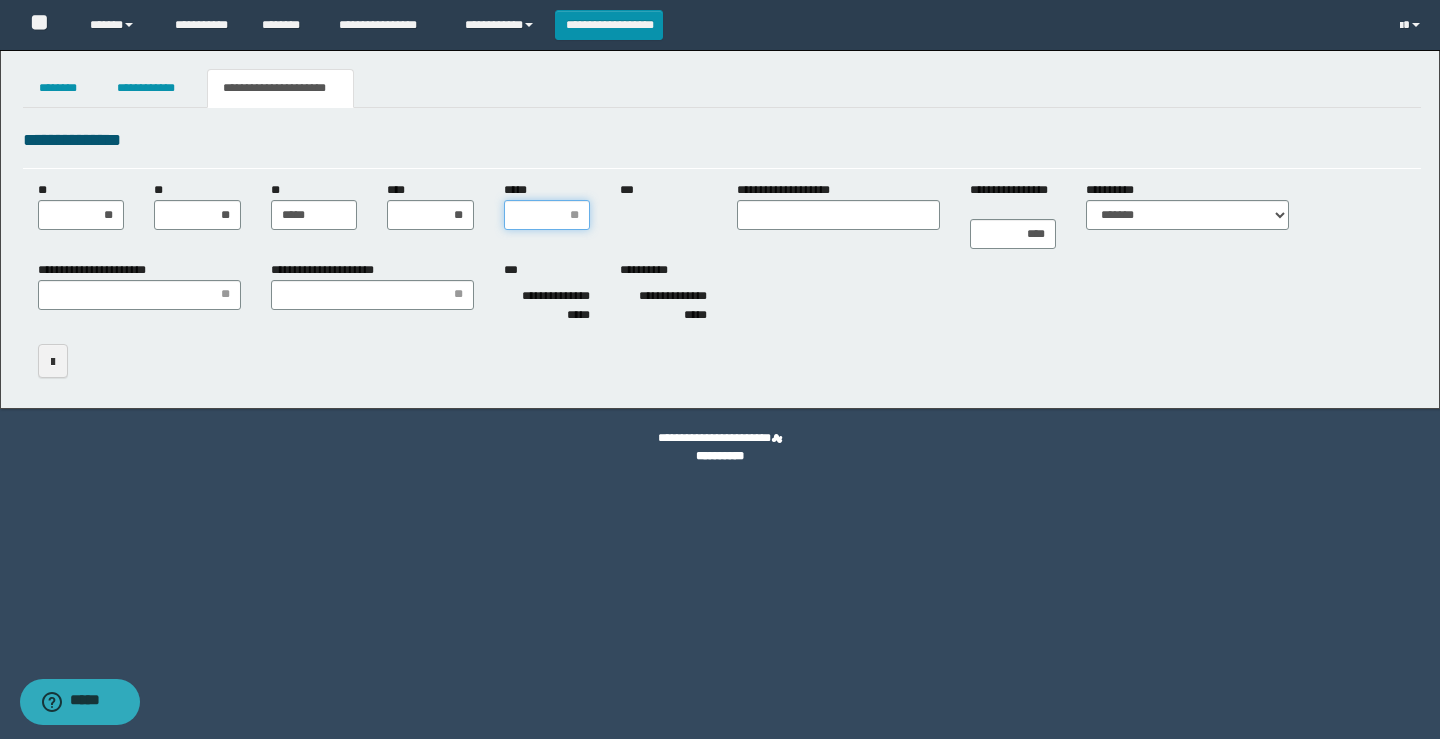 click on "*****" at bounding box center (547, 215) 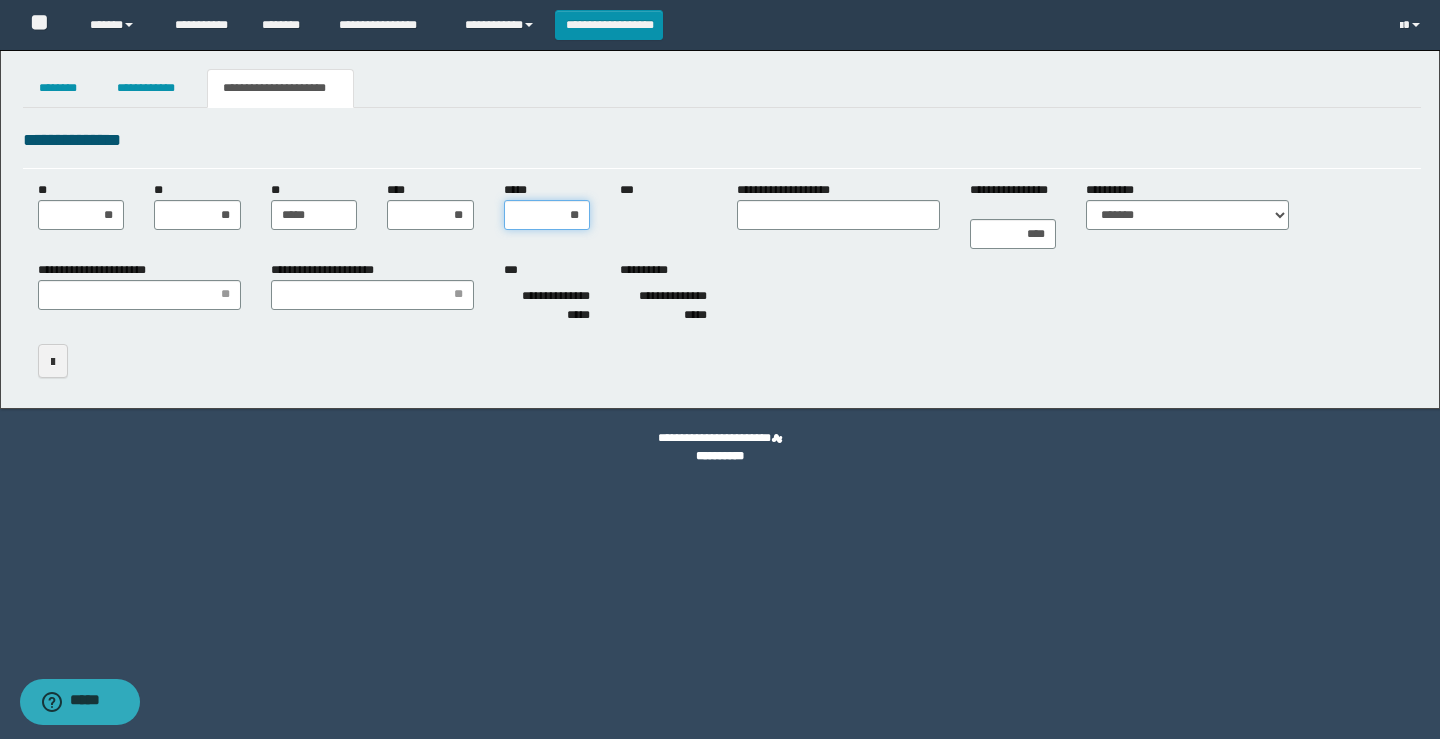 type on "***" 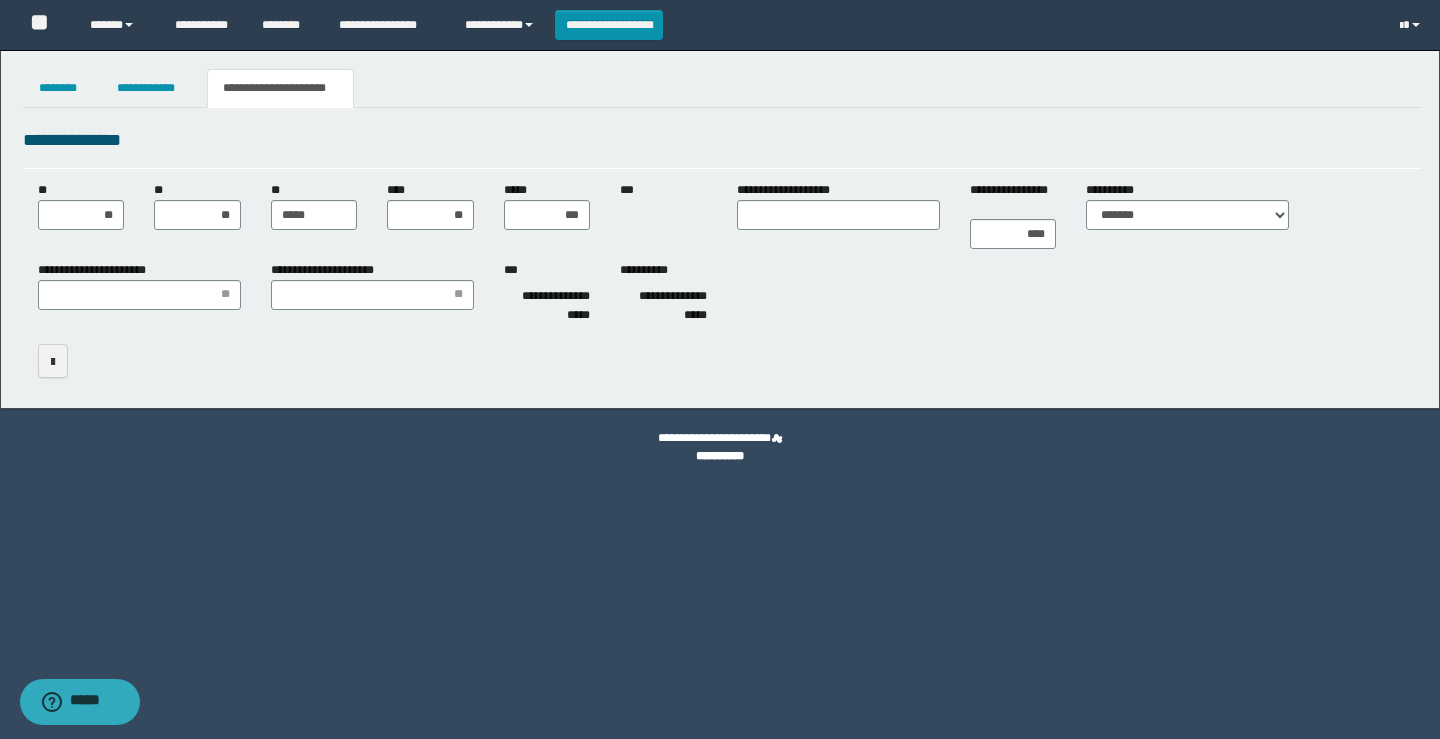click on "**********" at bounding box center [722, 215] 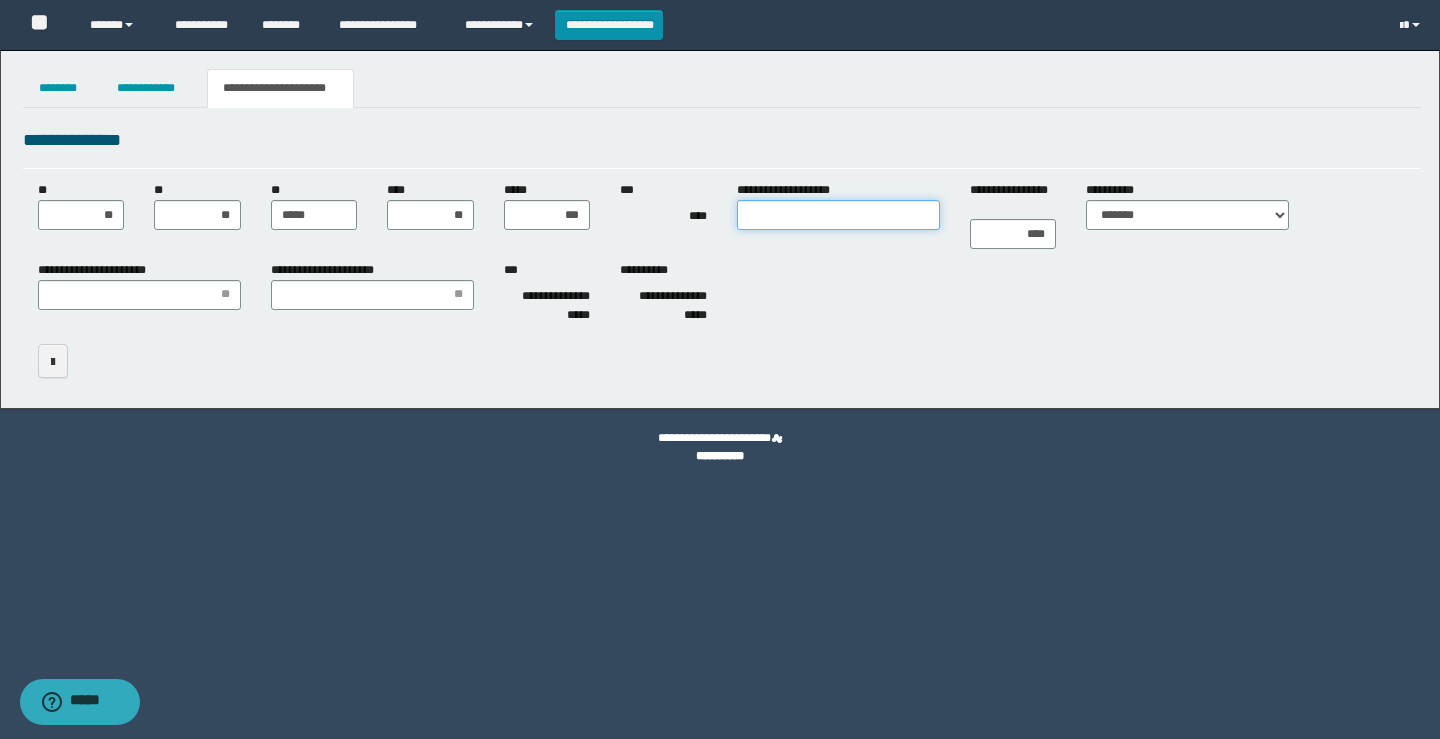 click on "**********" at bounding box center [838, 215] 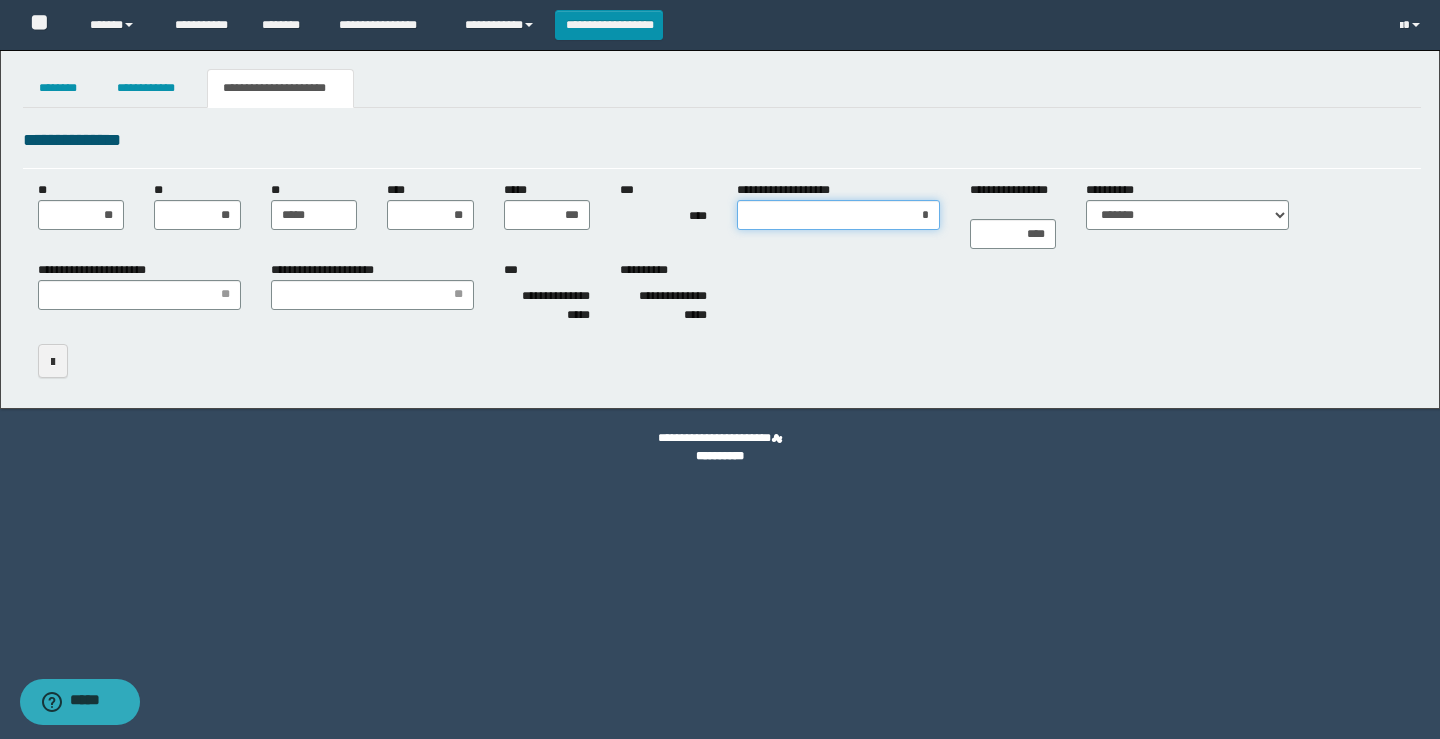 type on "**" 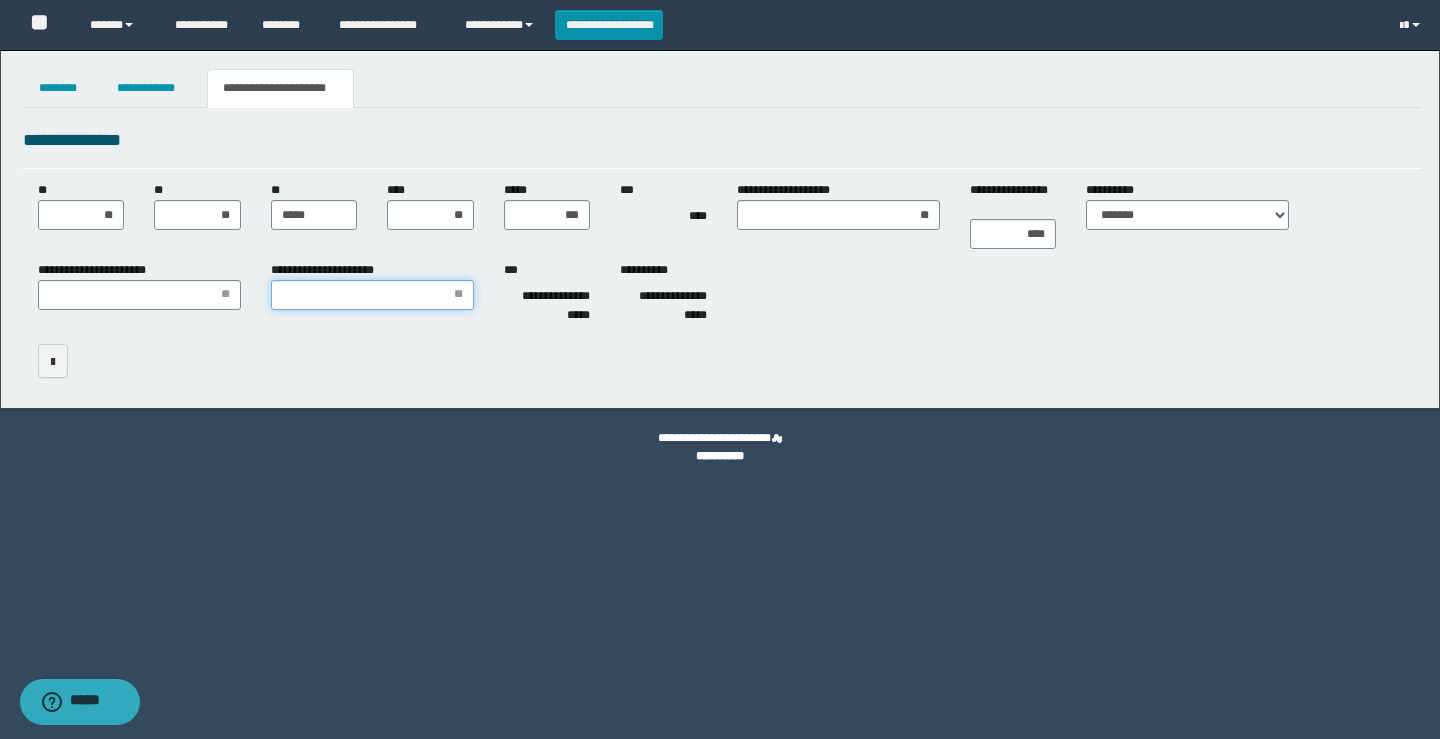 click on "**********" at bounding box center (372, 295) 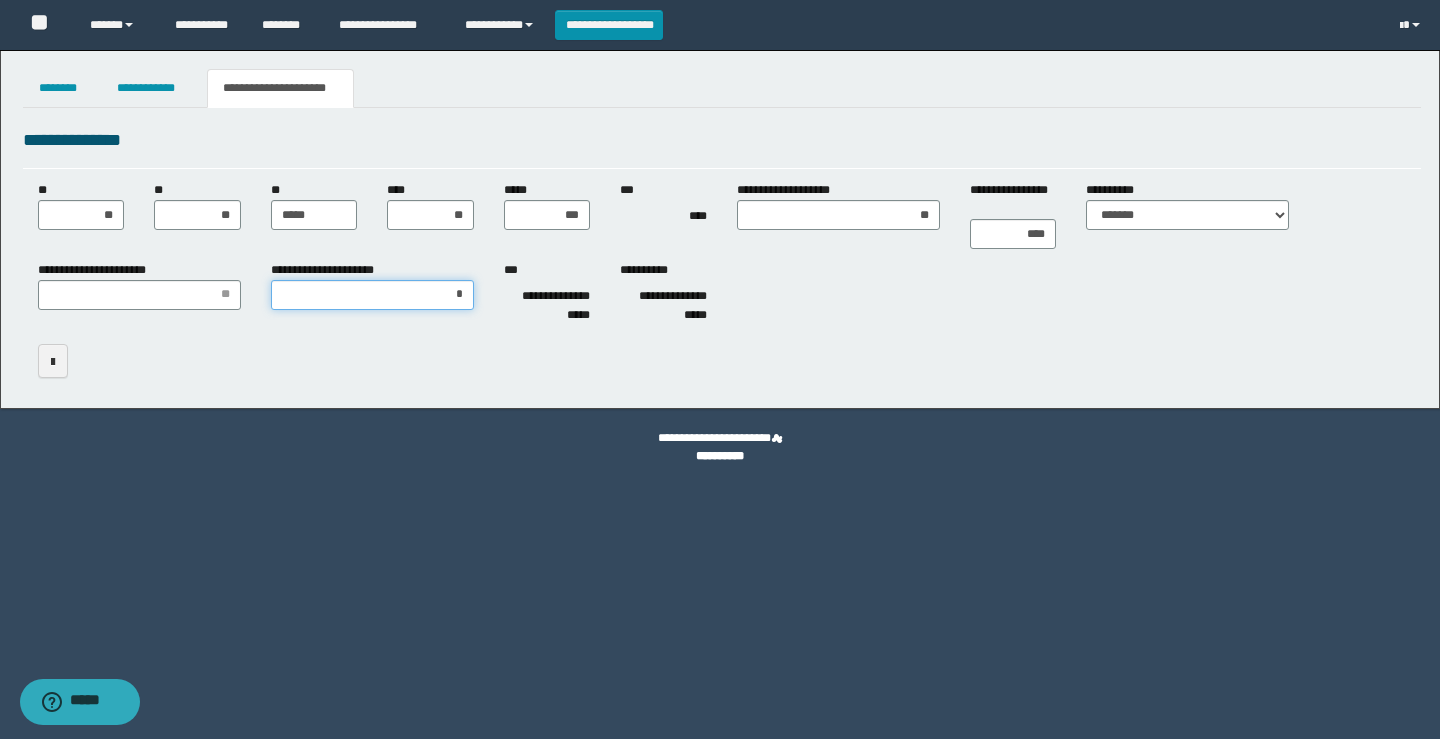 type on "**" 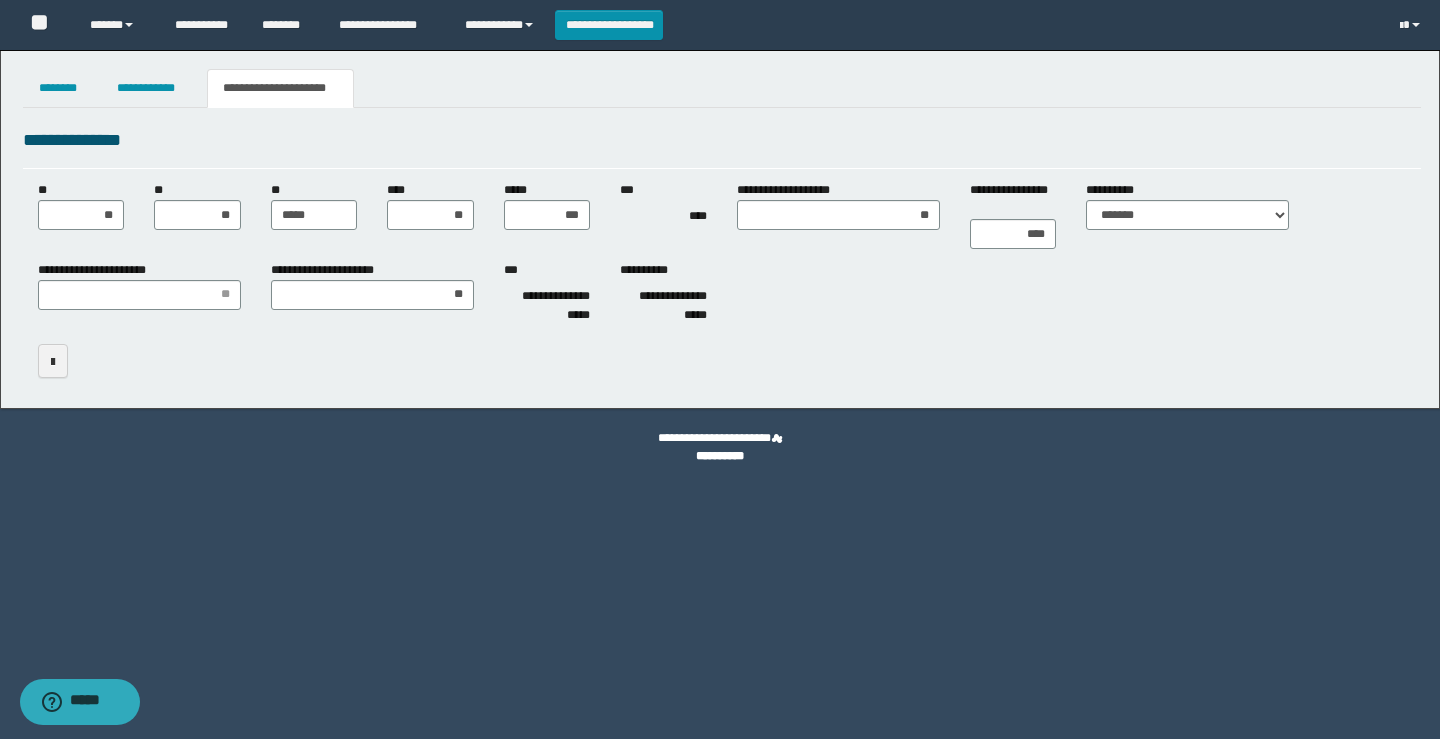 click on "**********" at bounding box center [139, 285] 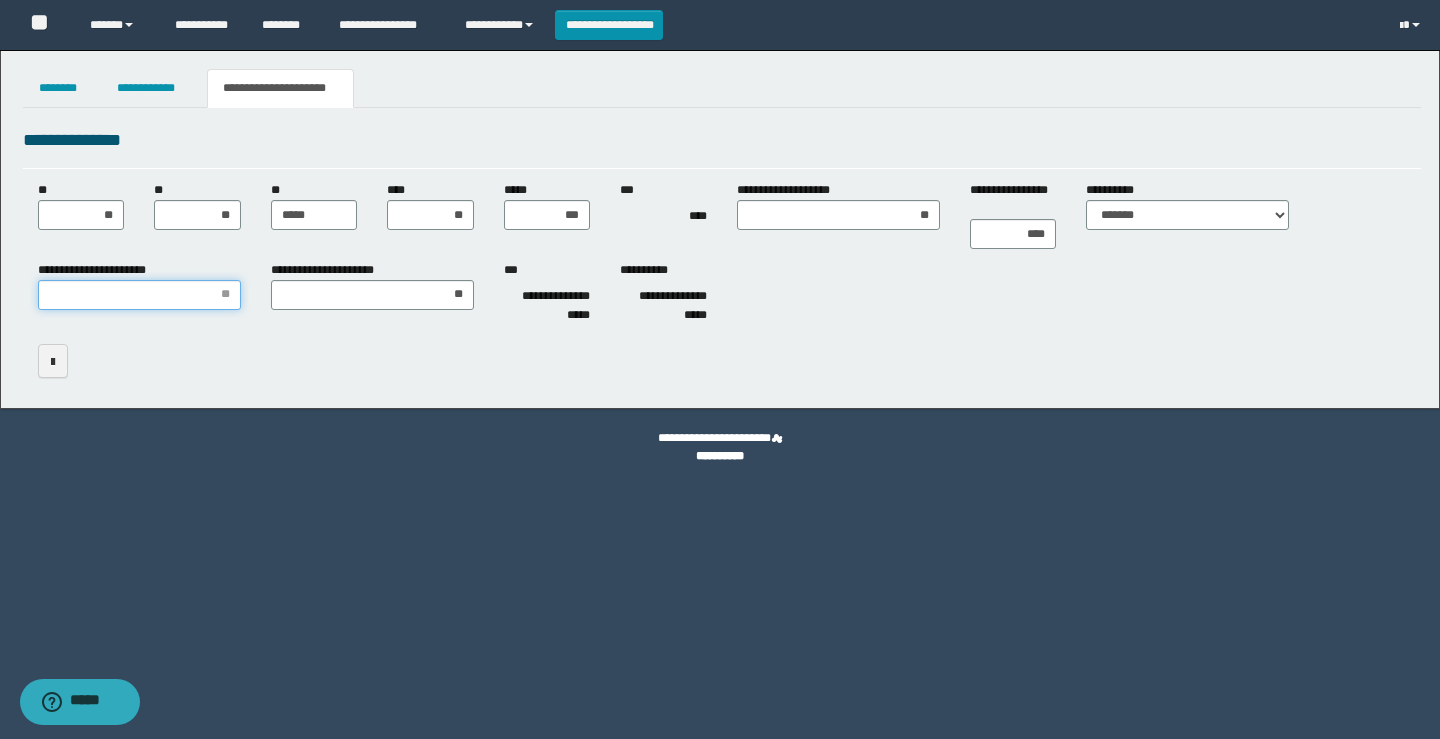 click on "**********" at bounding box center (139, 295) 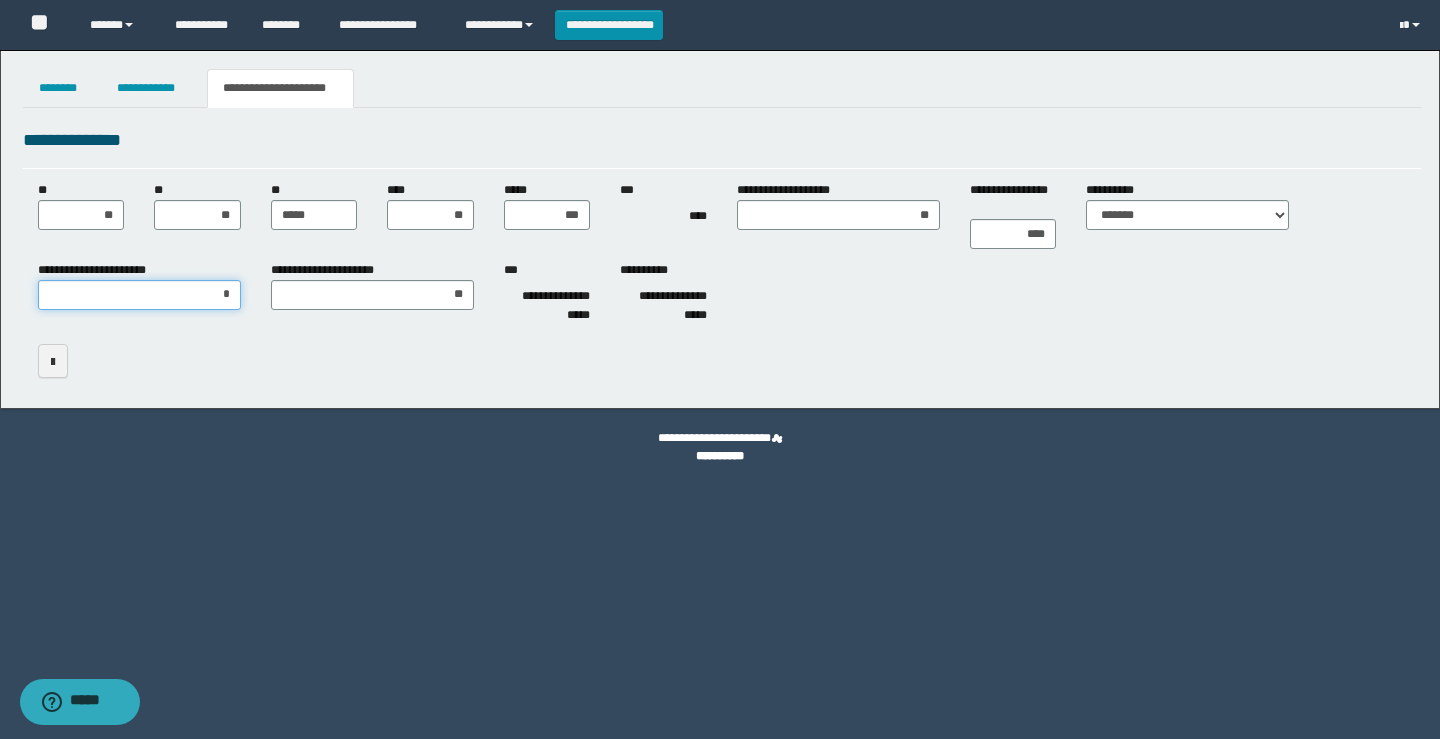 type on "**" 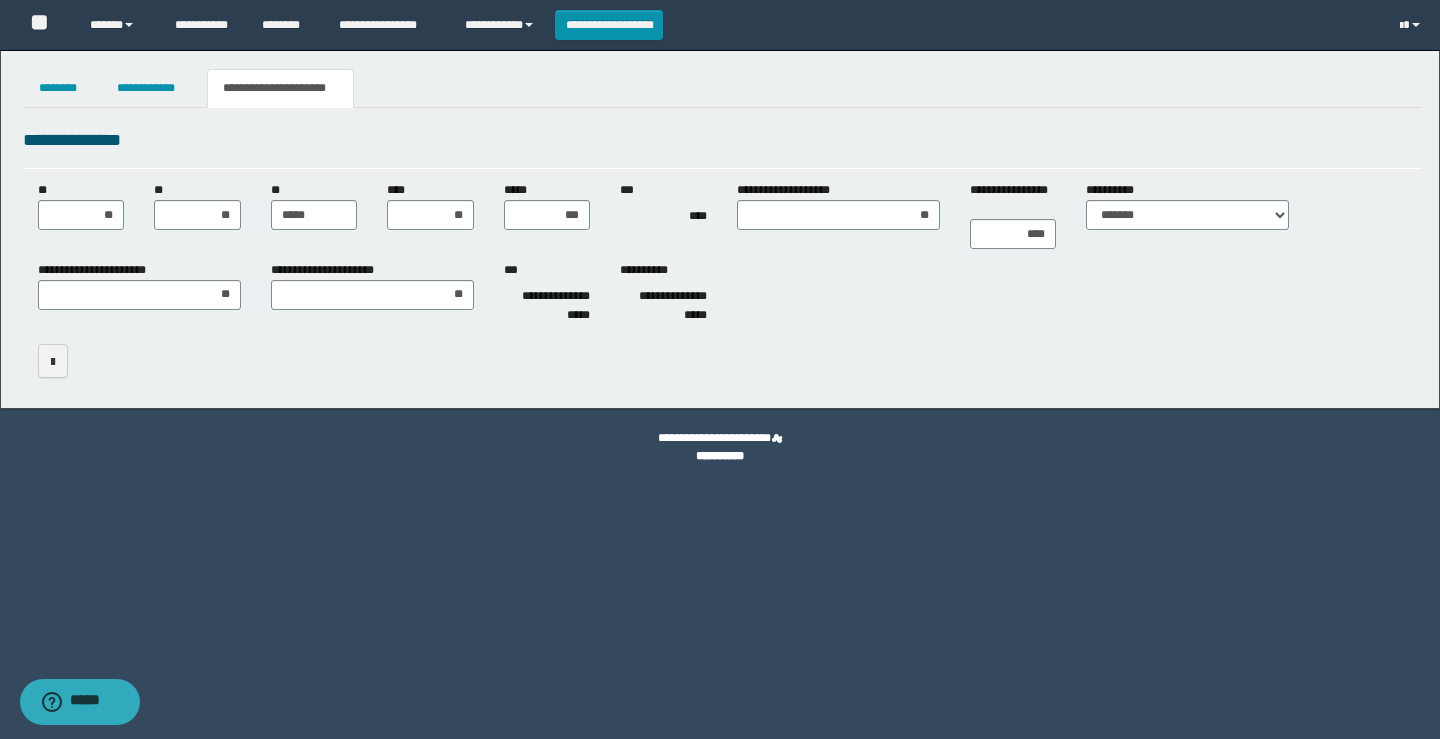 click on "**********" at bounding box center [720, 229] 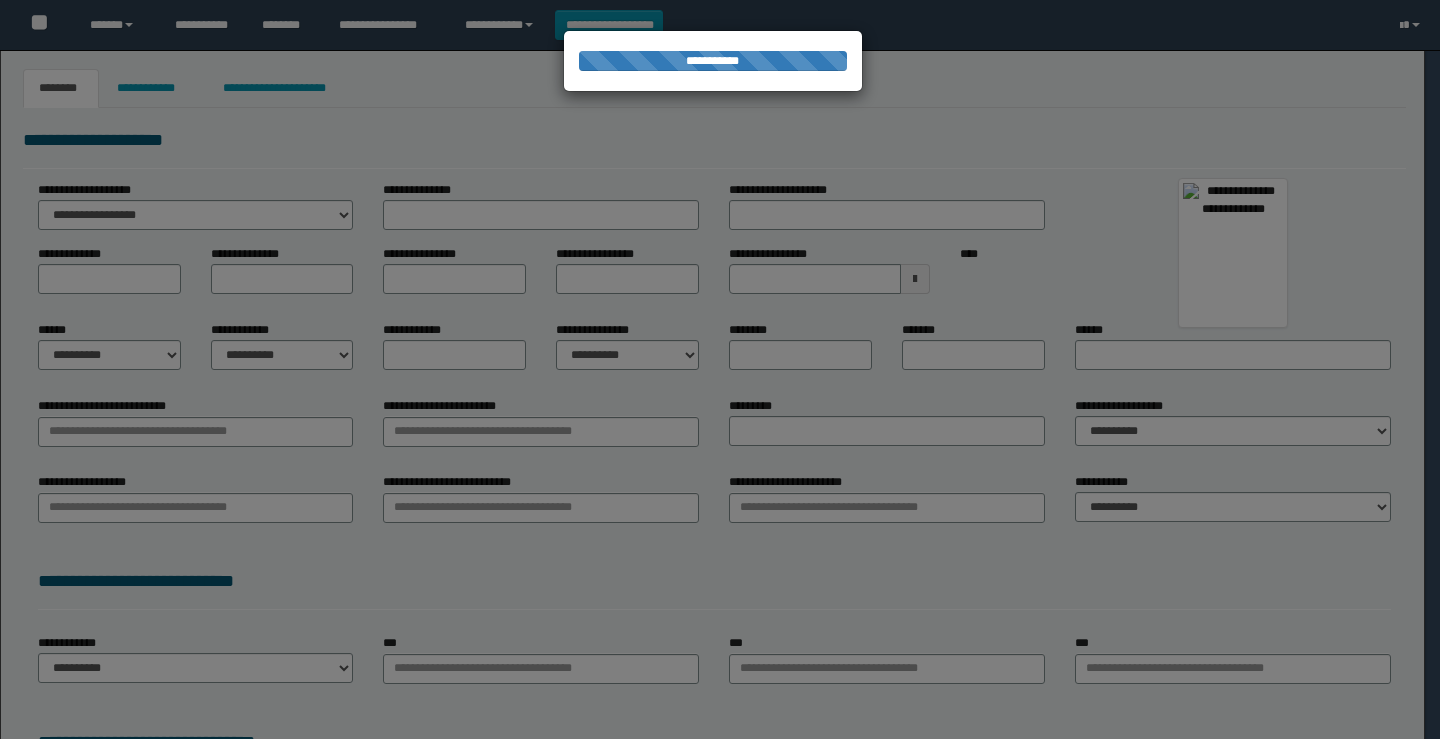 type on "**********" 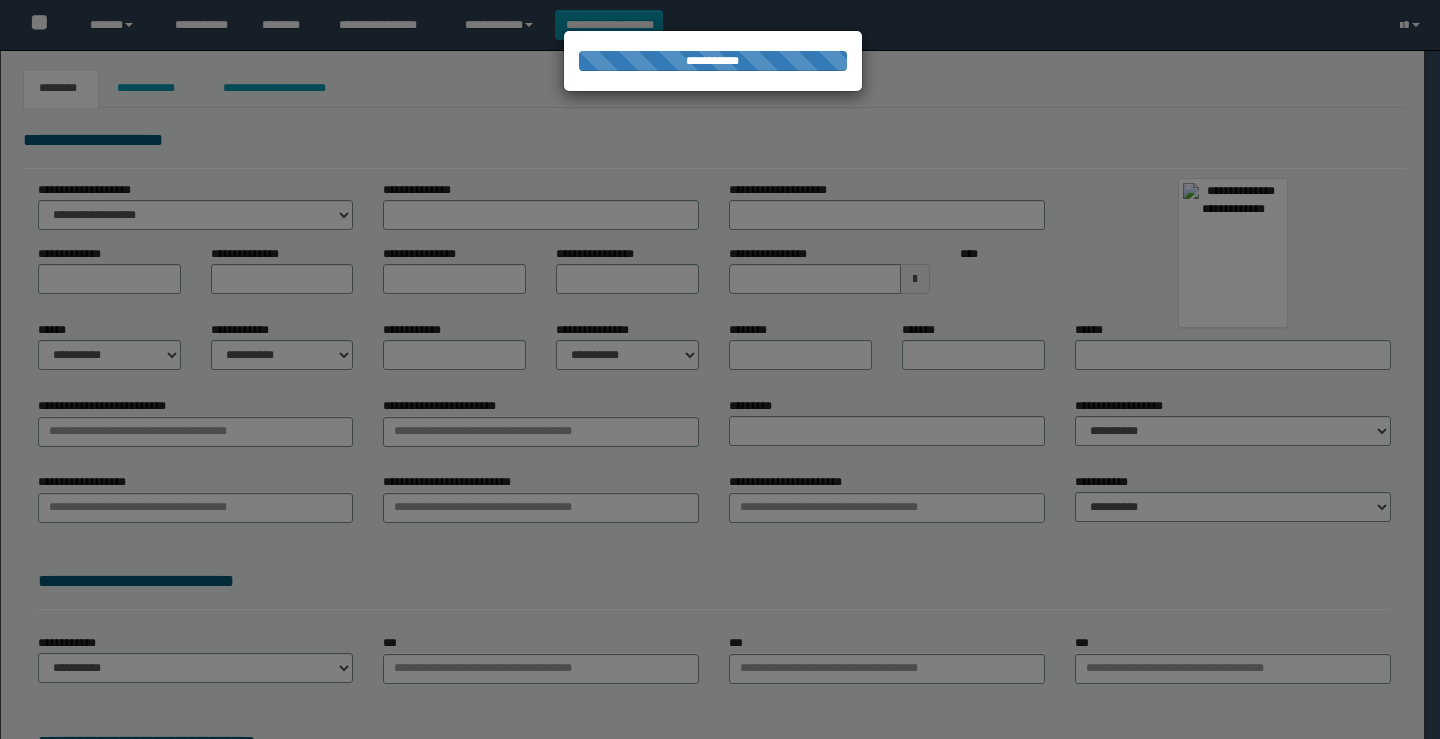 select on "*" 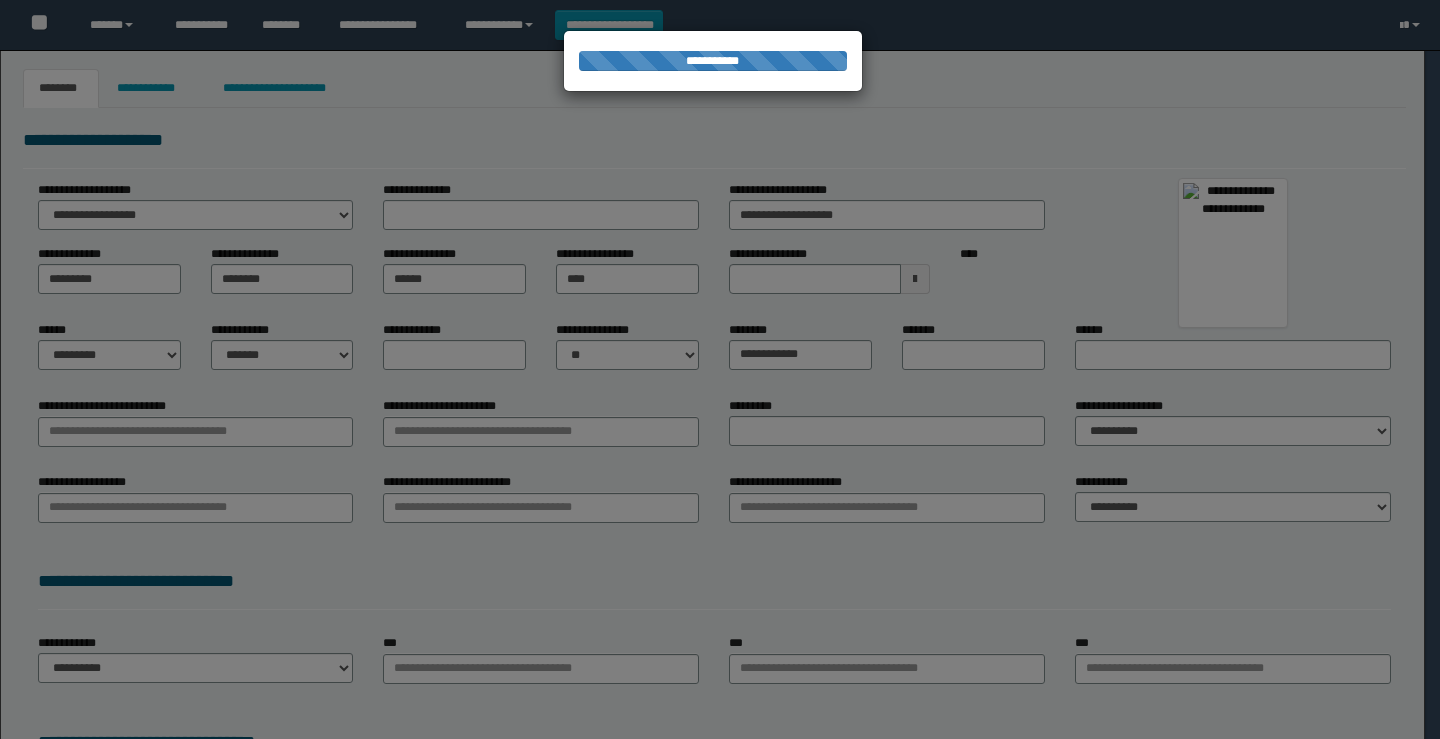 type on "**********" 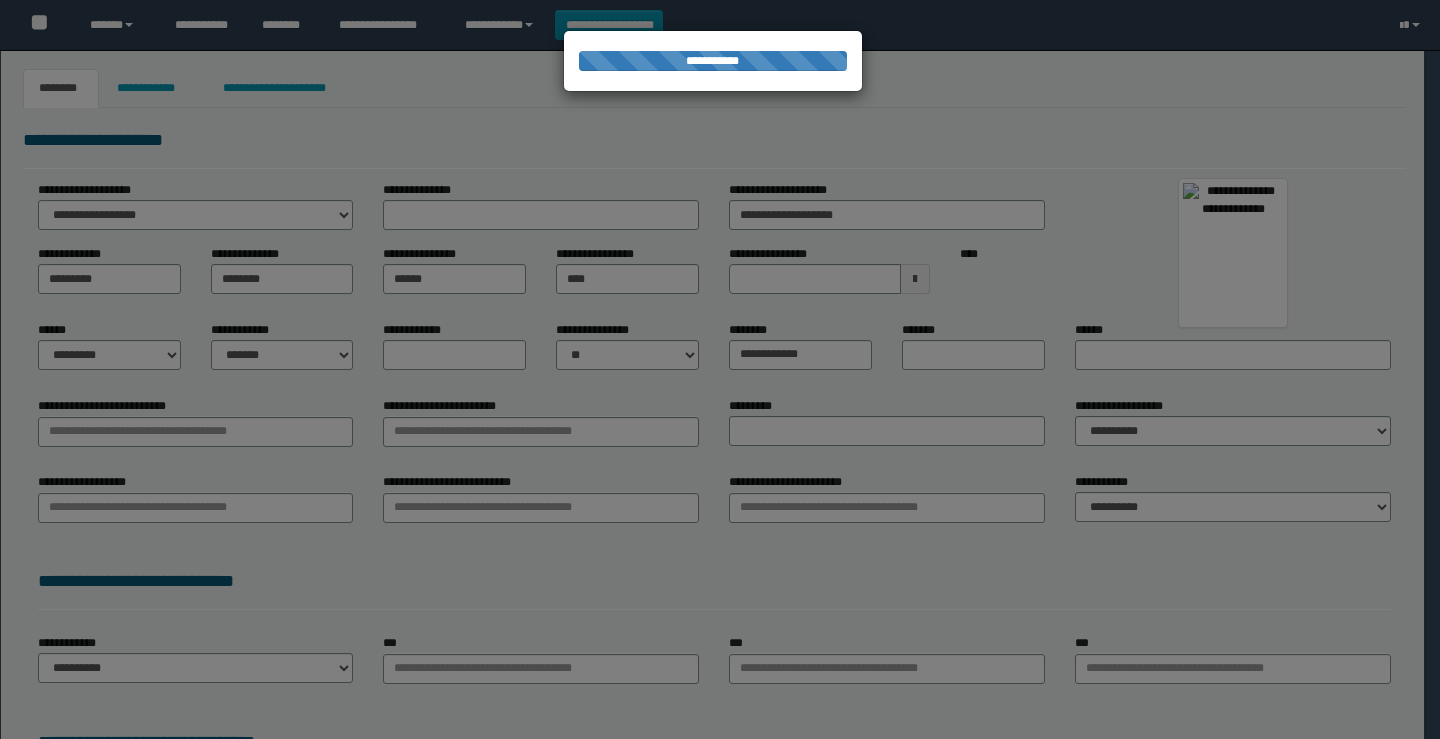 type on "**********" 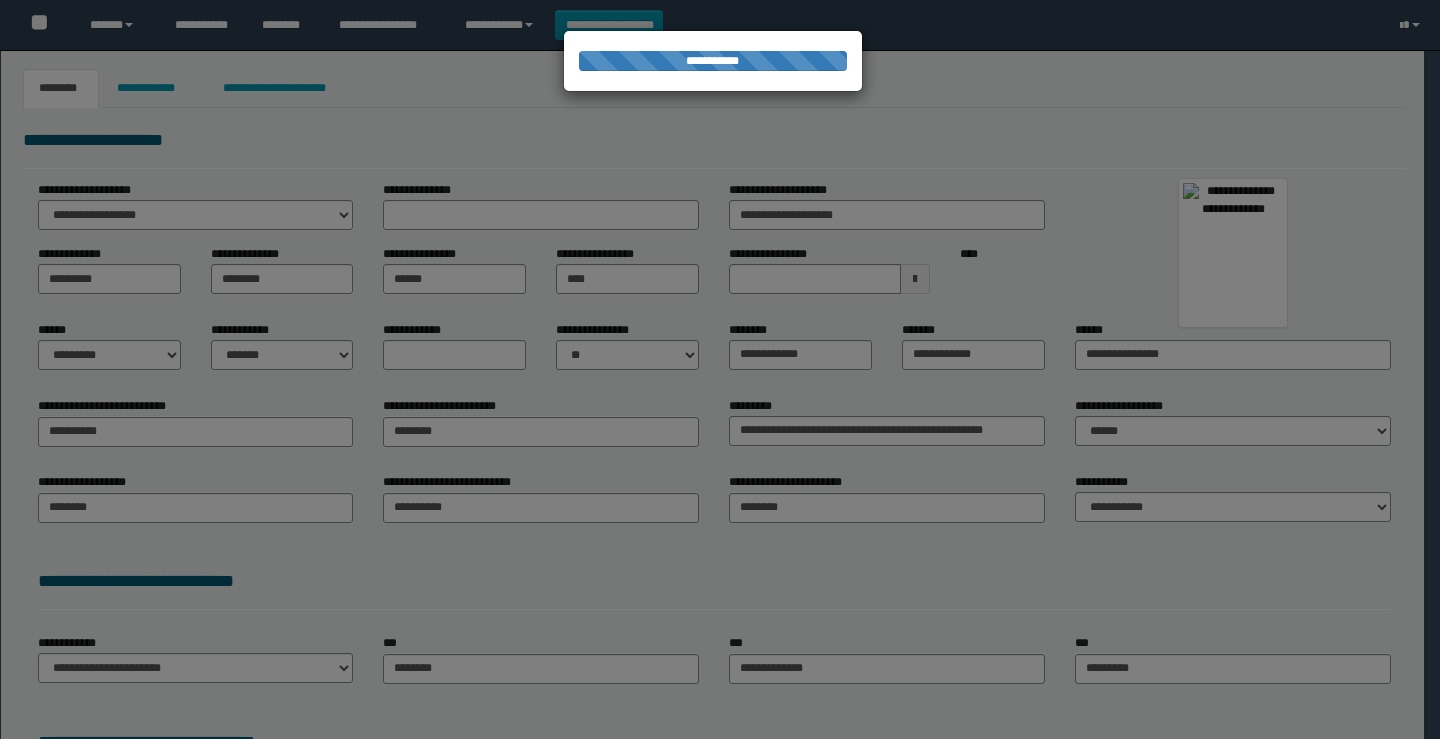 scroll, scrollTop: 0, scrollLeft: 0, axis: both 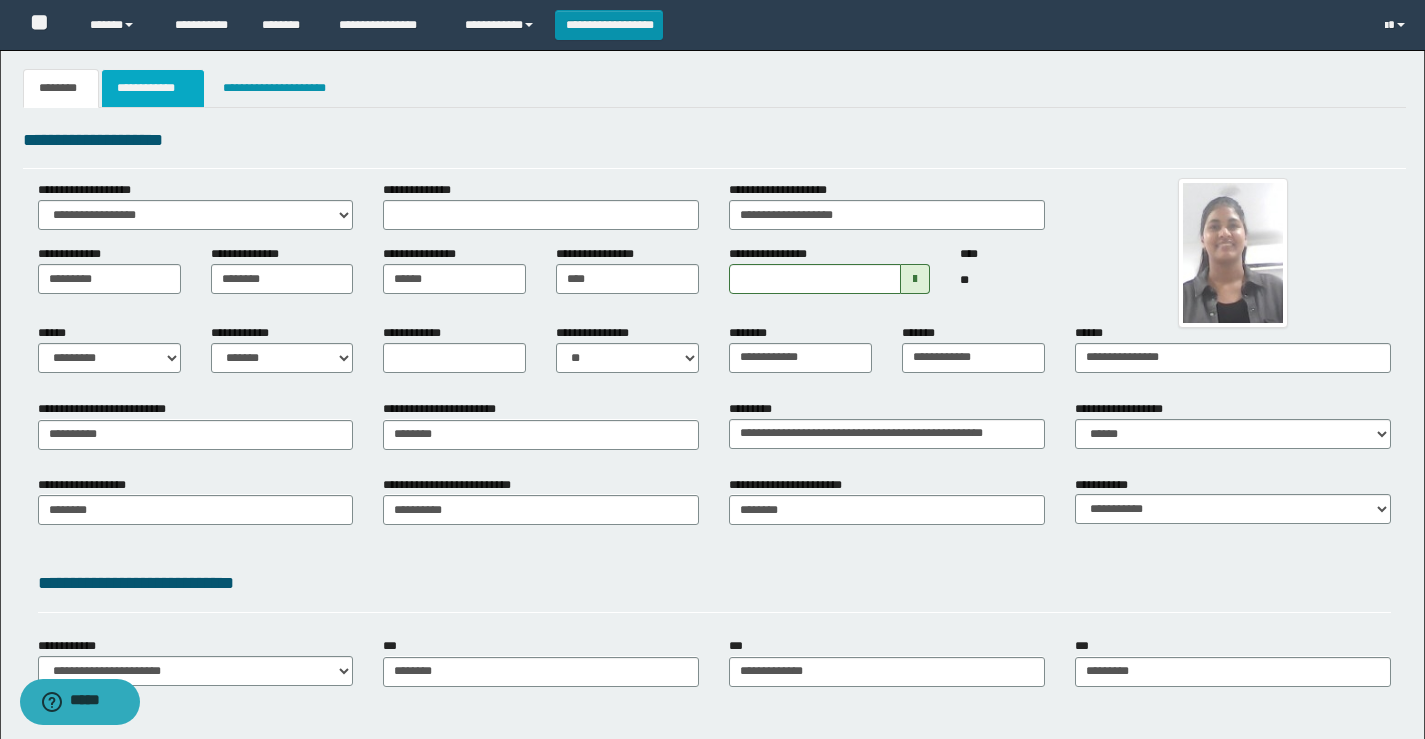 click on "**********" at bounding box center (153, 88) 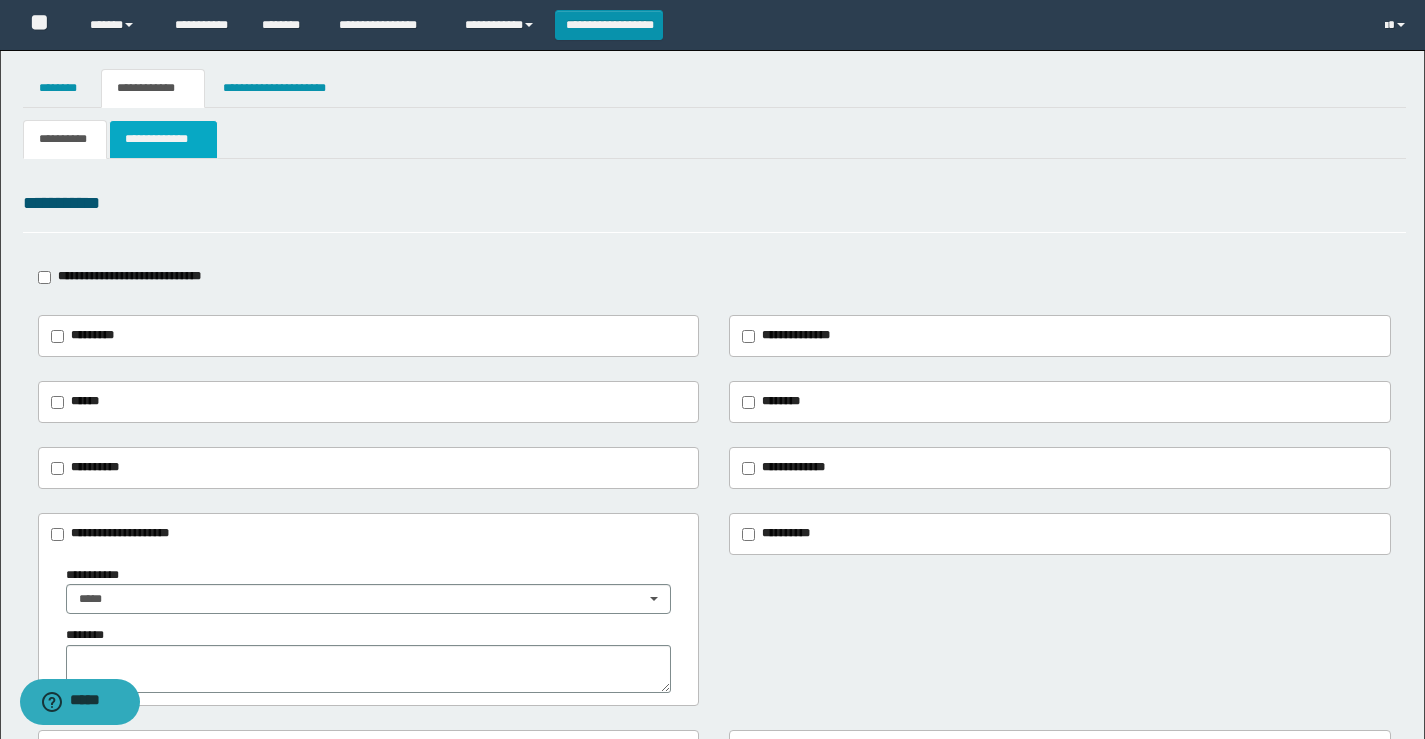 click on "**********" at bounding box center (163, 139) 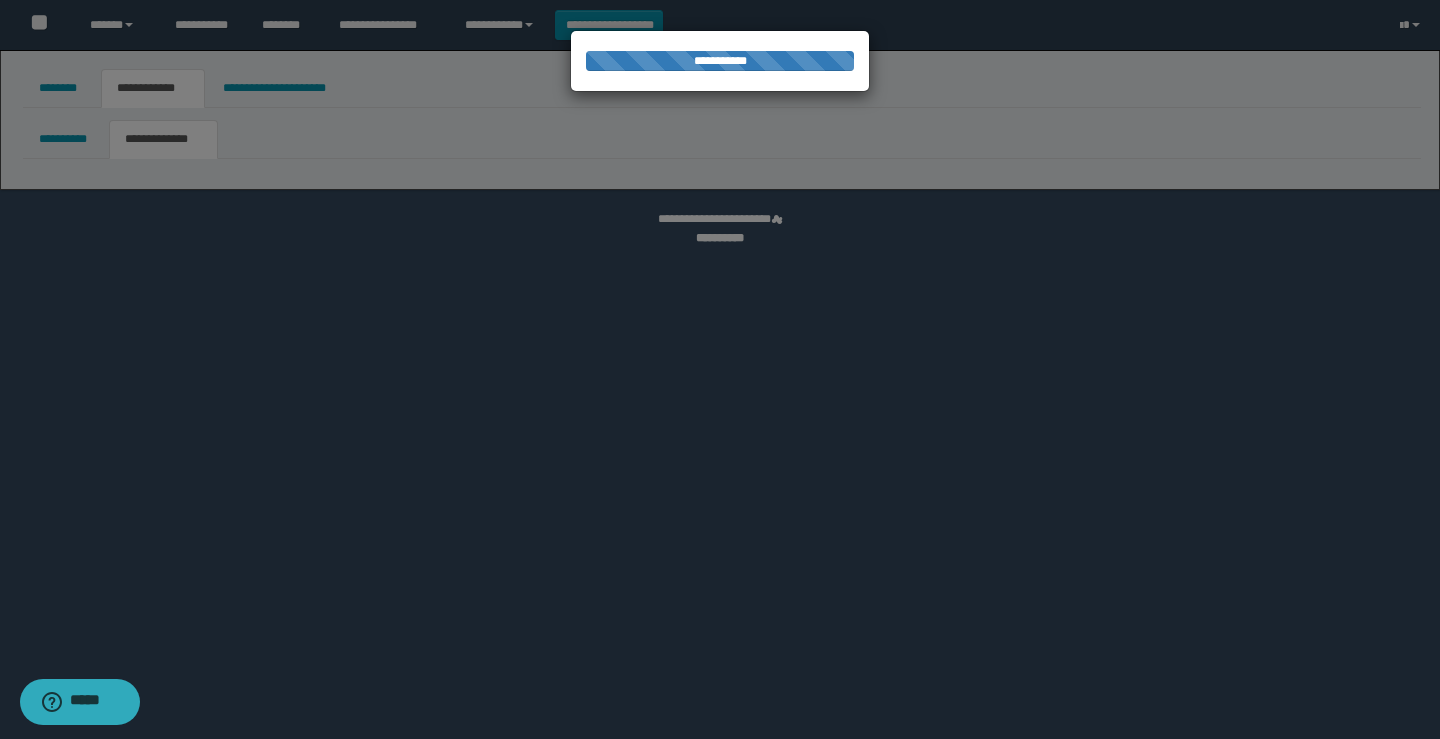 select on "*" 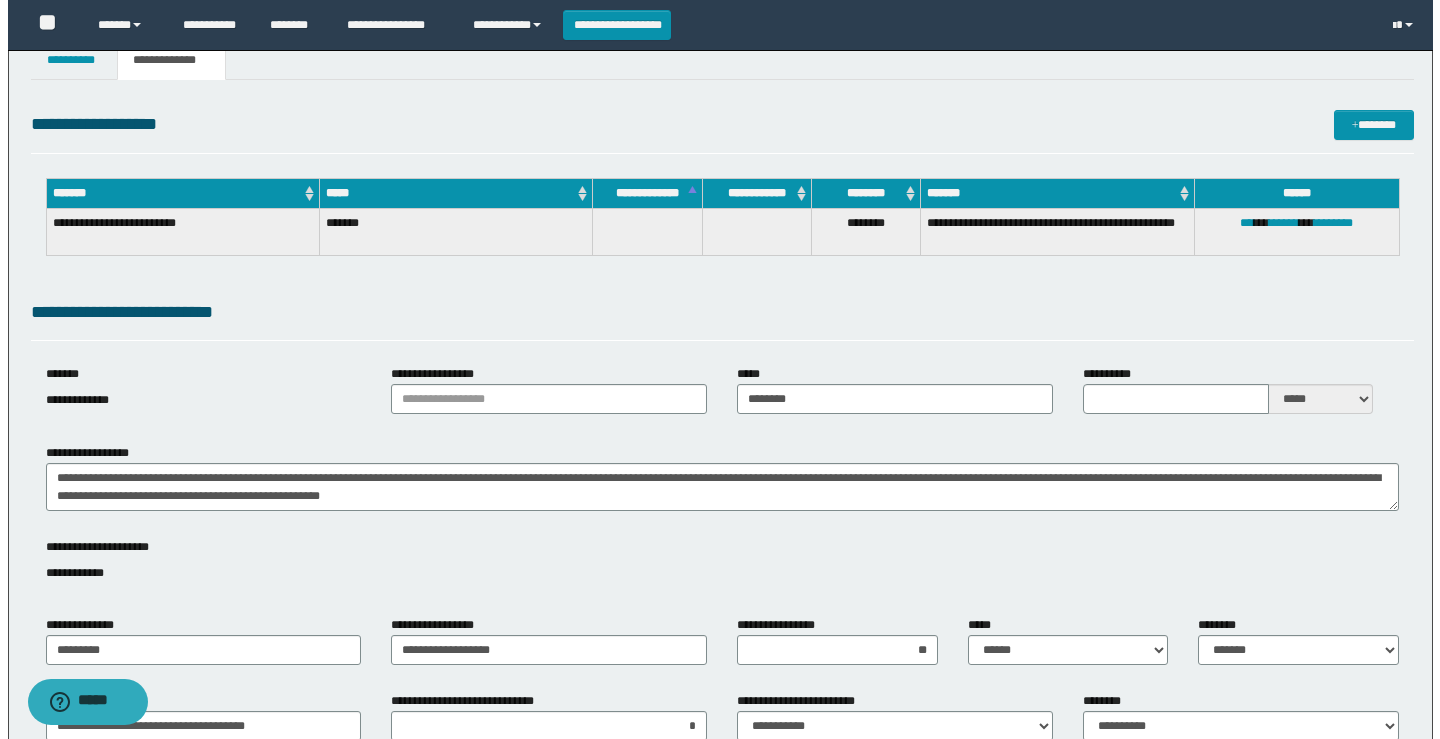 scroll, scrollTop: 0, scrollLeft: 0, axis: both 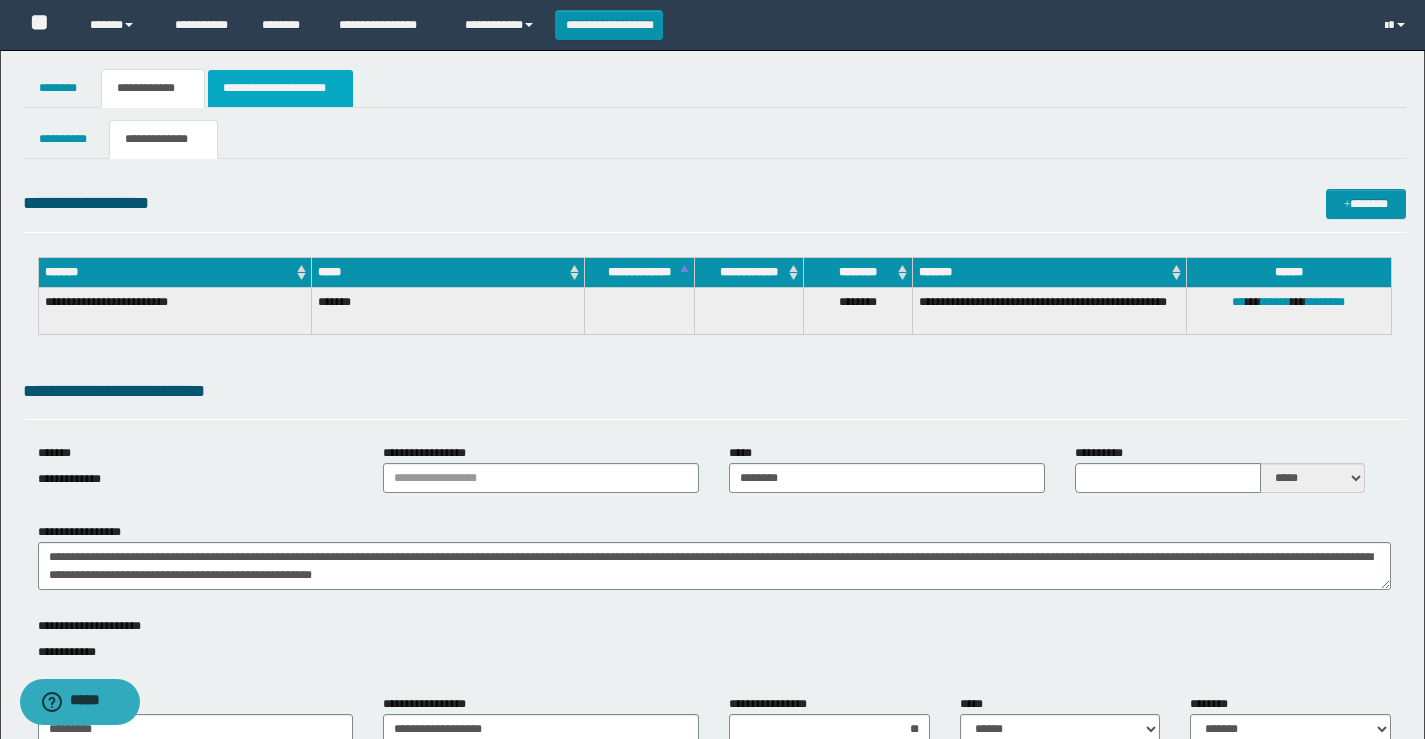 click on "**********" at bounding box center (280, 88) 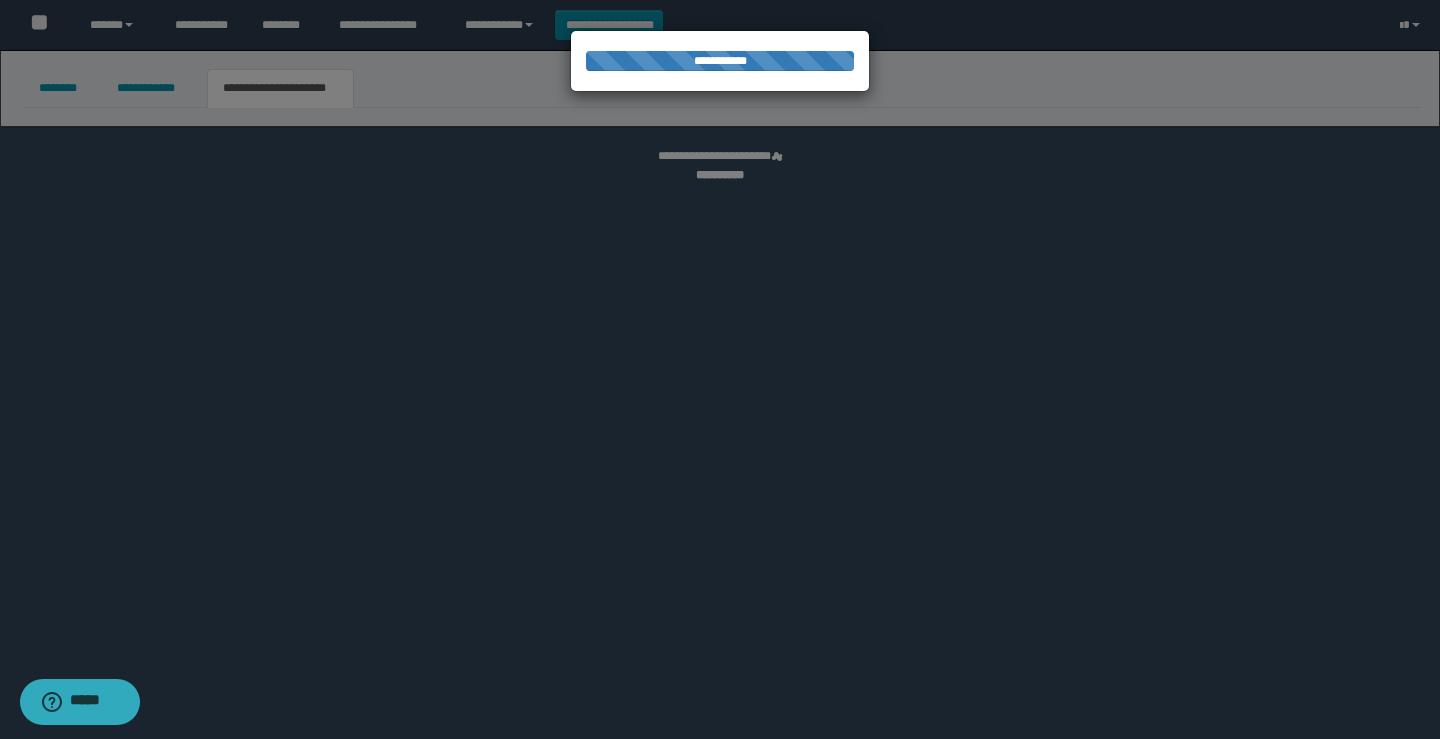 select on "*" 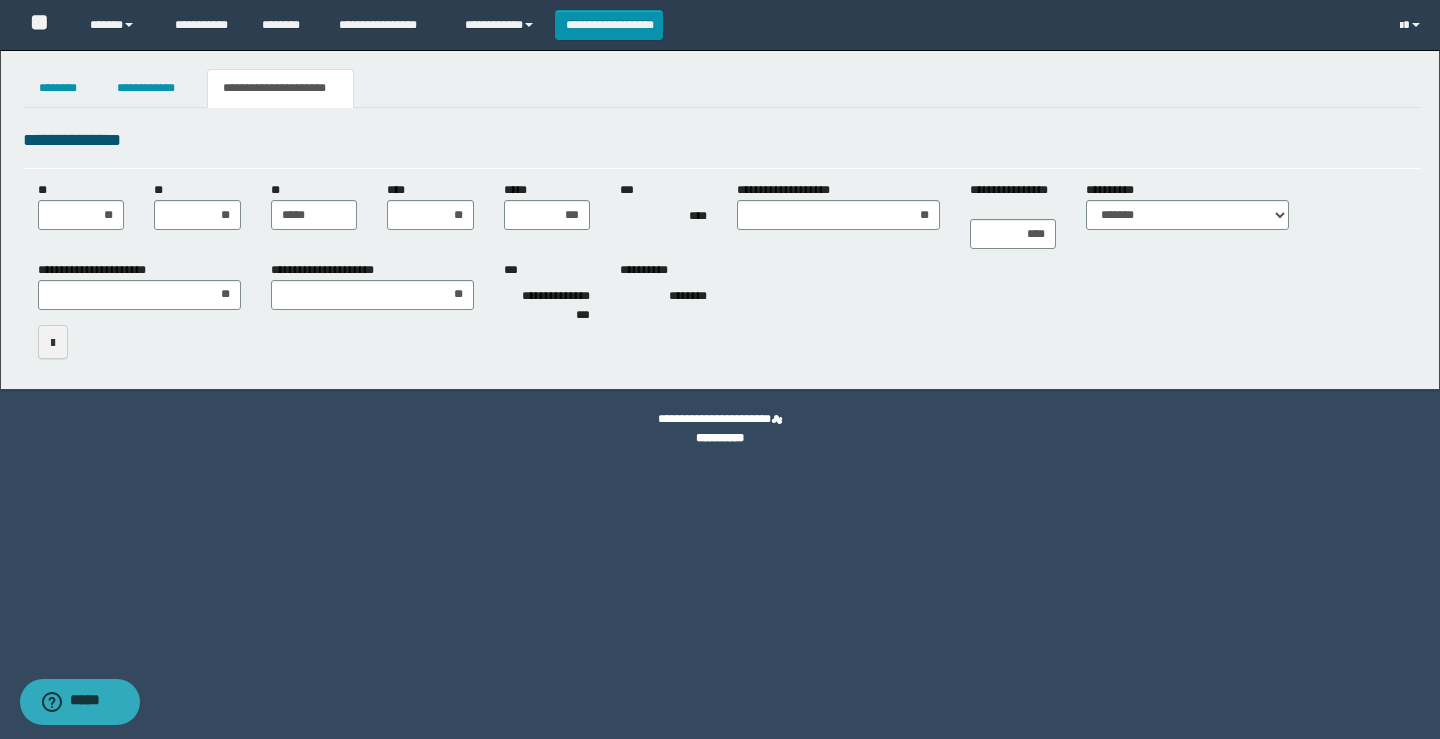 scroll, scrollTop: 0, scrollLeft: 0, axis: both 